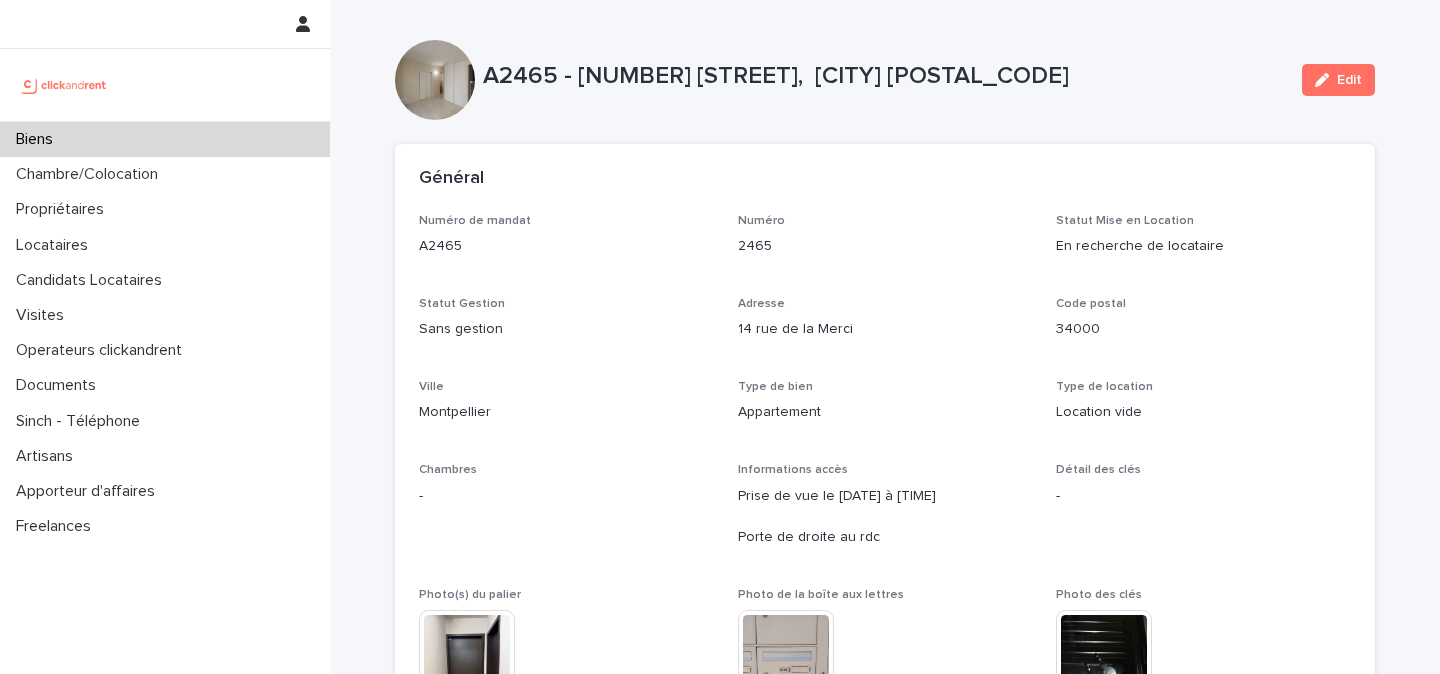scroll, scrollTop: 0, scrollLeft: 0, axis: both 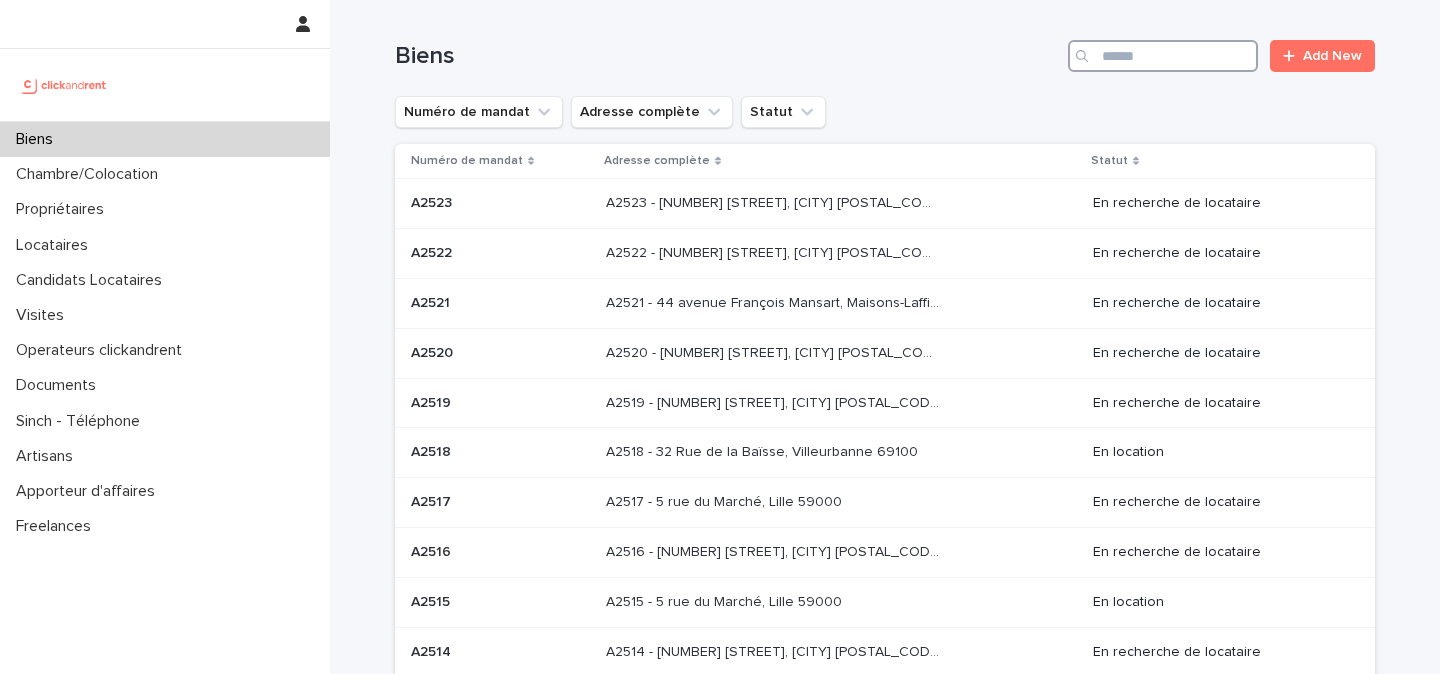 click at bounding box center [1163, 56] 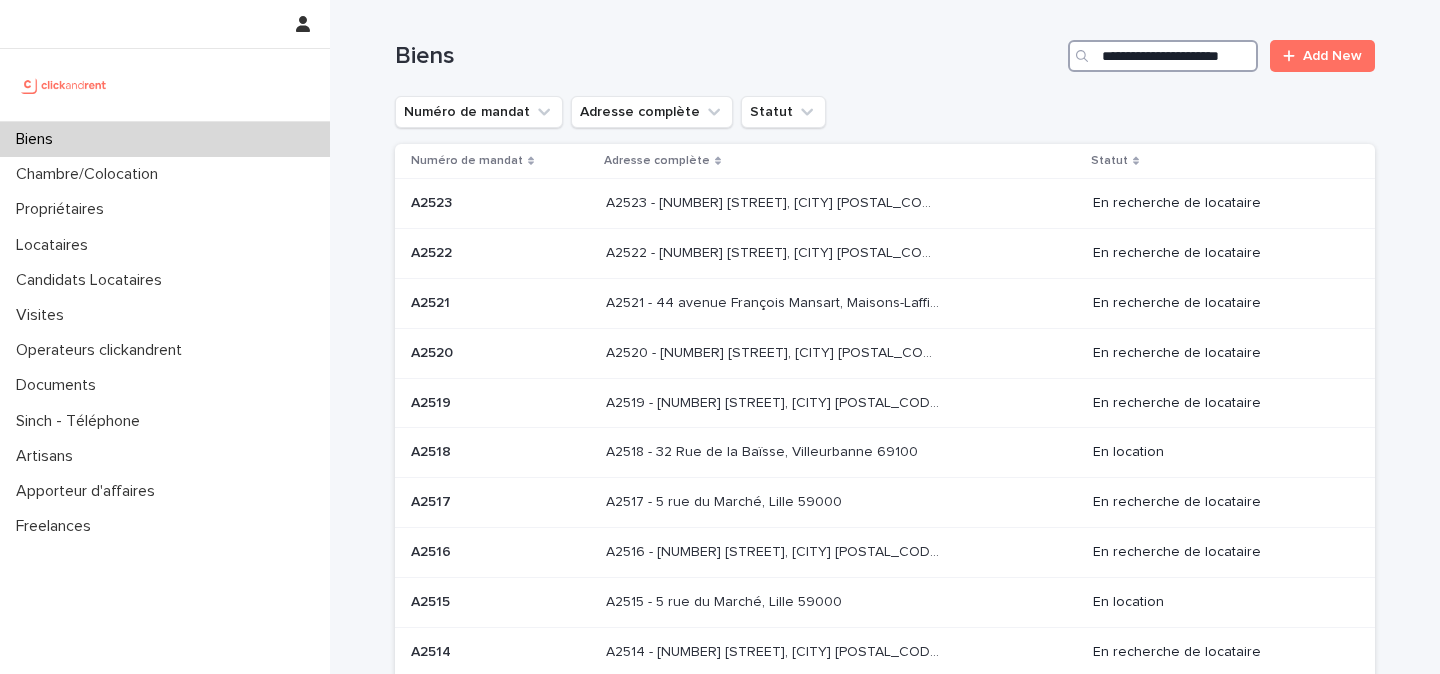 scroll, scrollTop: 0, scrollLeft: 19, axis: horizontal 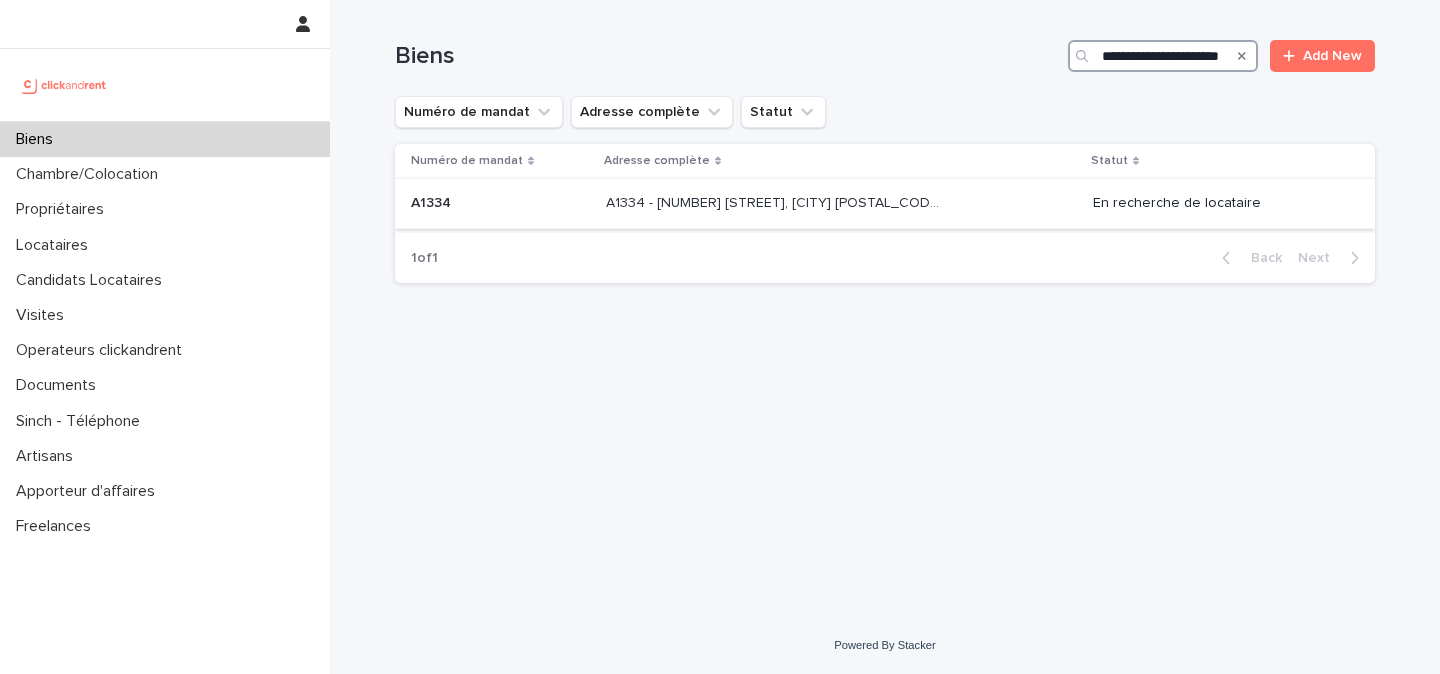 type on "**********" 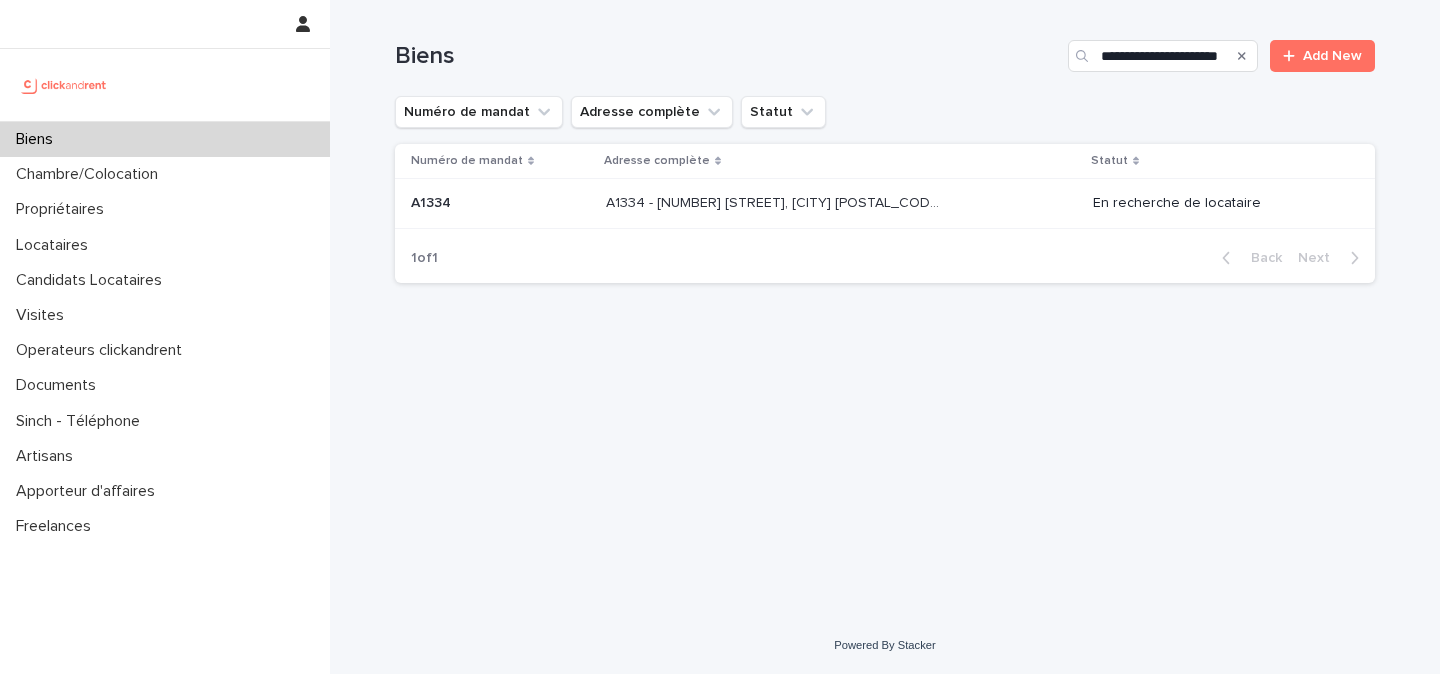 click on "A1334 - 38 rue Charles Perrault,  Montpellier 34000" at bounding box center [774, 201] 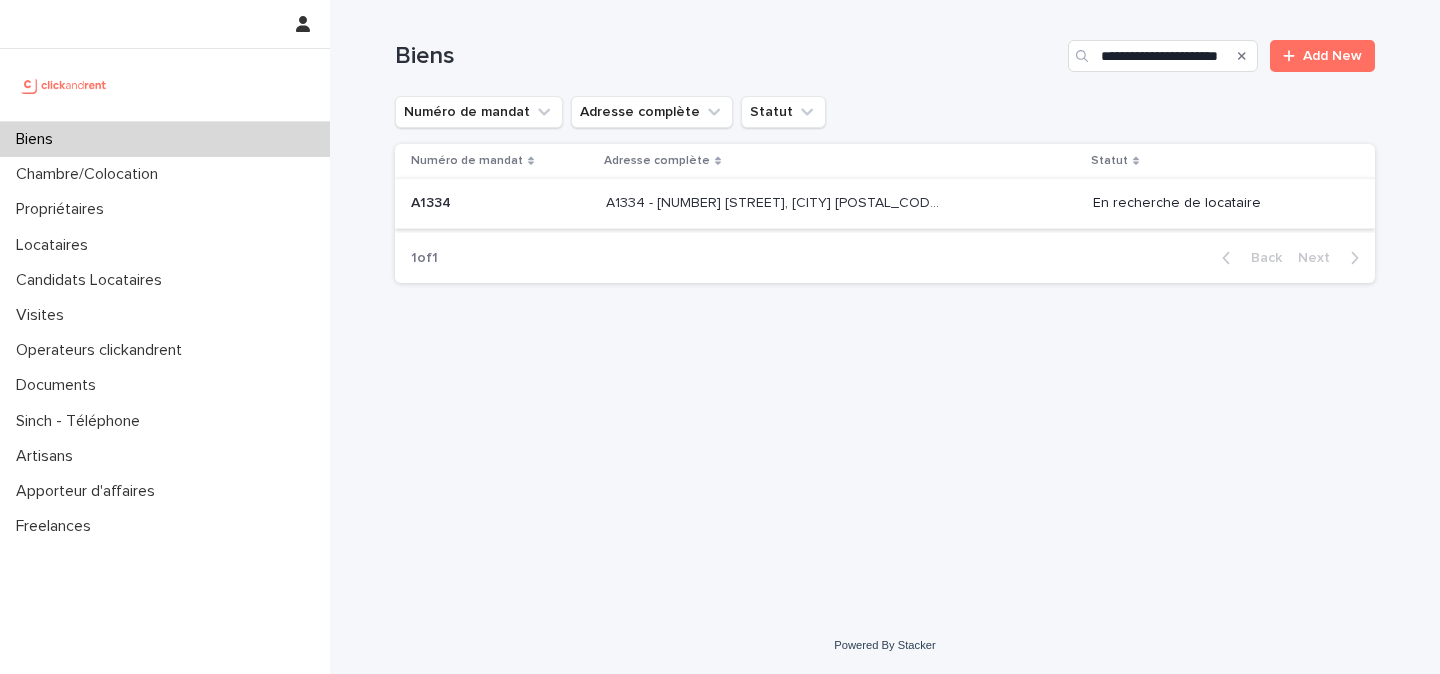 scroll, scrollTop: 0, scrollLeft: 0, axis: both 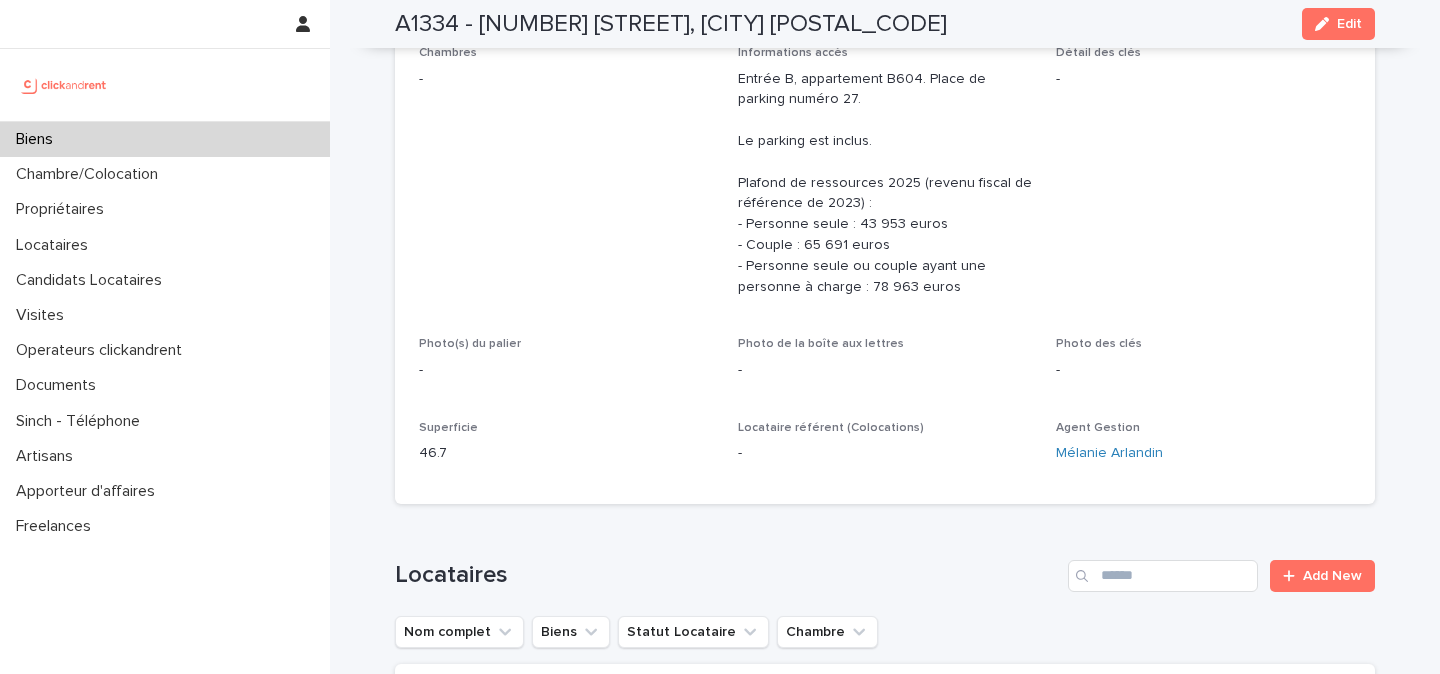 click on "A1334 - 38 rue Charles Perrault,  Montpellier 34000" at bounding box center [671, 24] 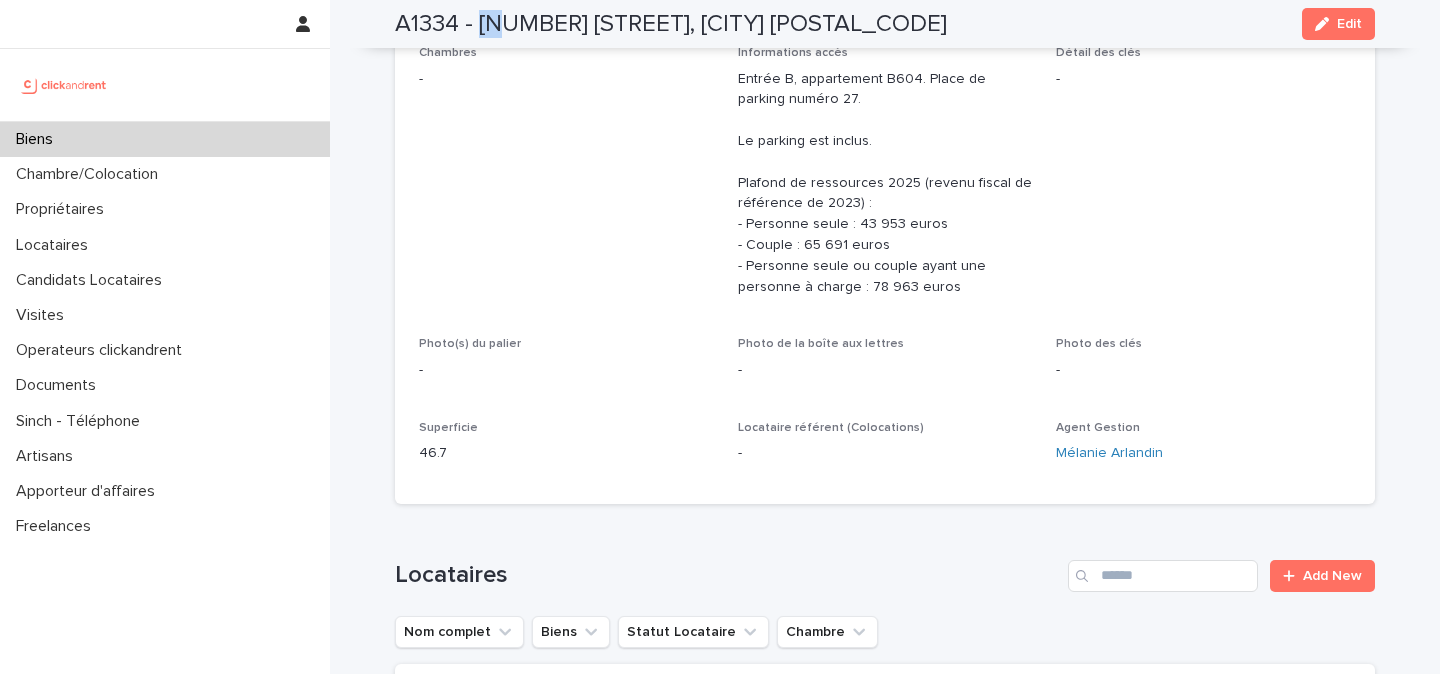click on "A1334 - 38 rue Charles Perrault,  Montpellier 34000" at bounding box center [671, 24] 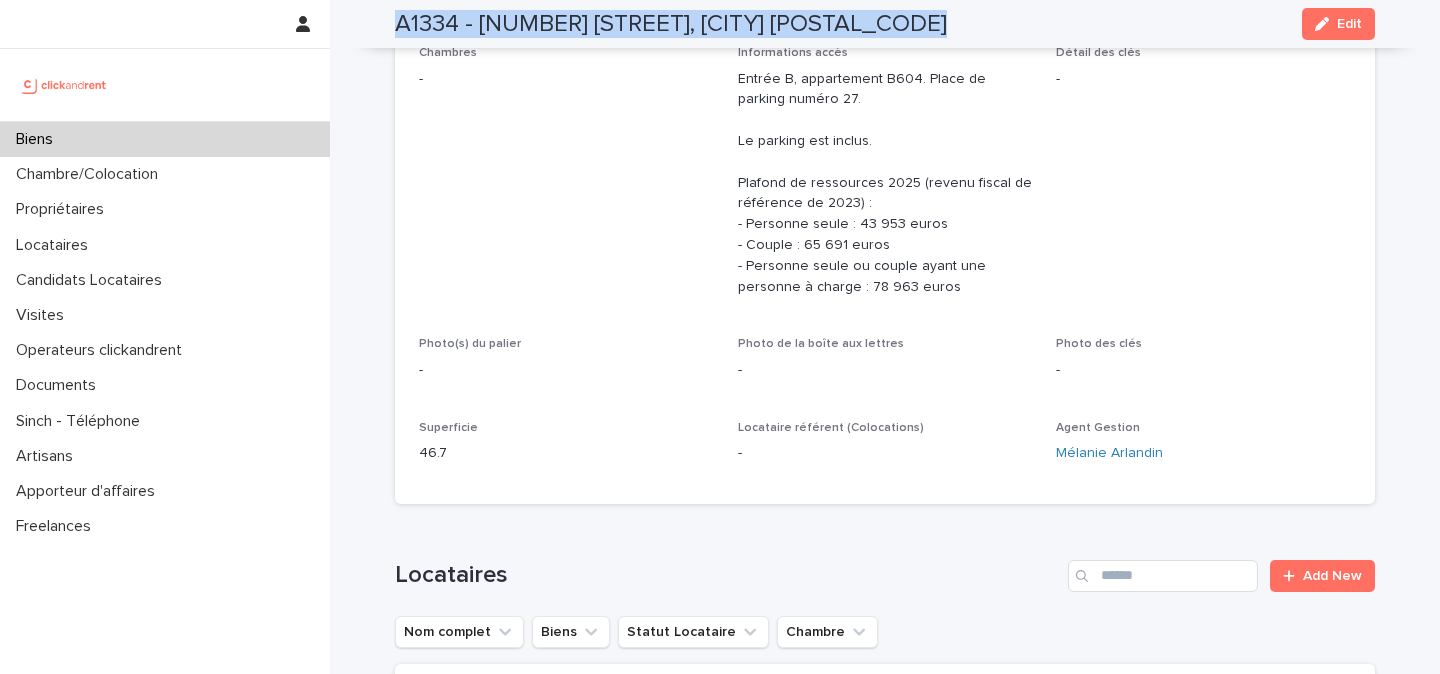 click on "A1334 - 38 rue Charles Perrault,  Montpellier 34000" at bounding box center [671, 24] 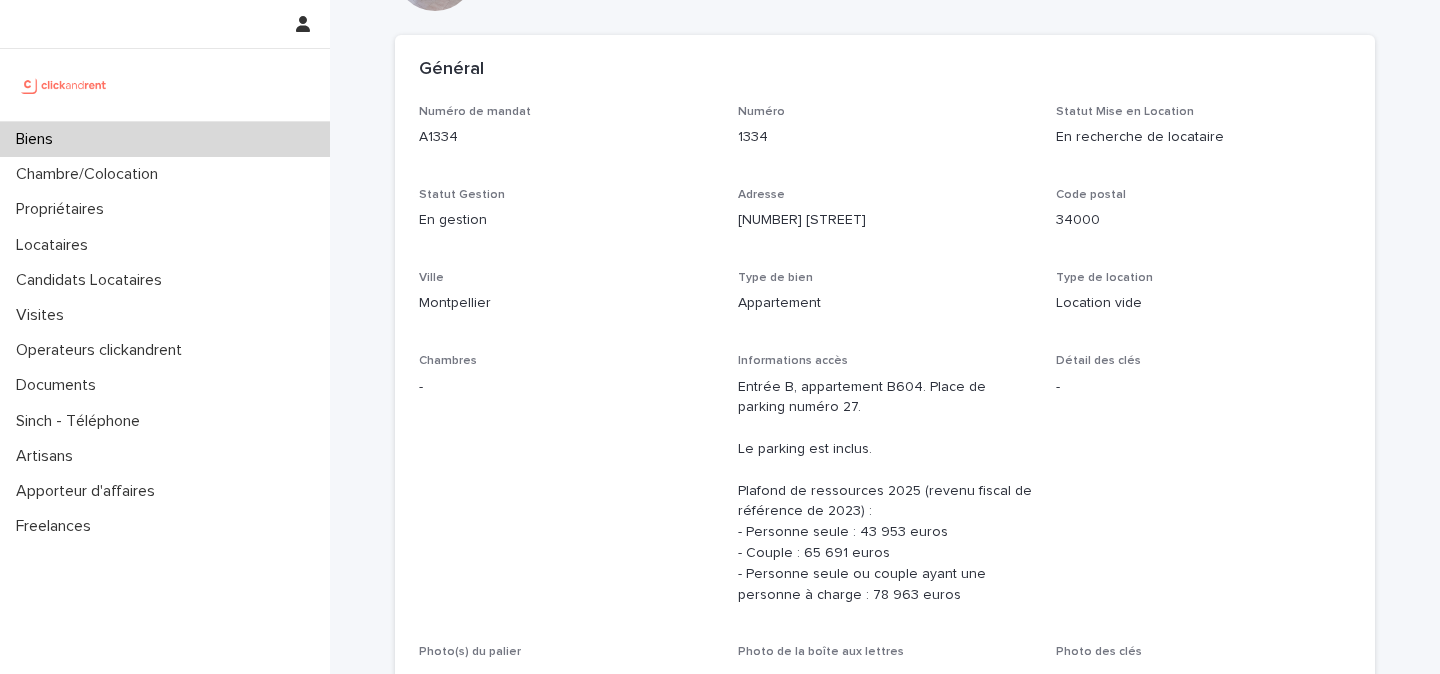 scroll, scrollTop: 0, scrollLeft: 0, axis: both 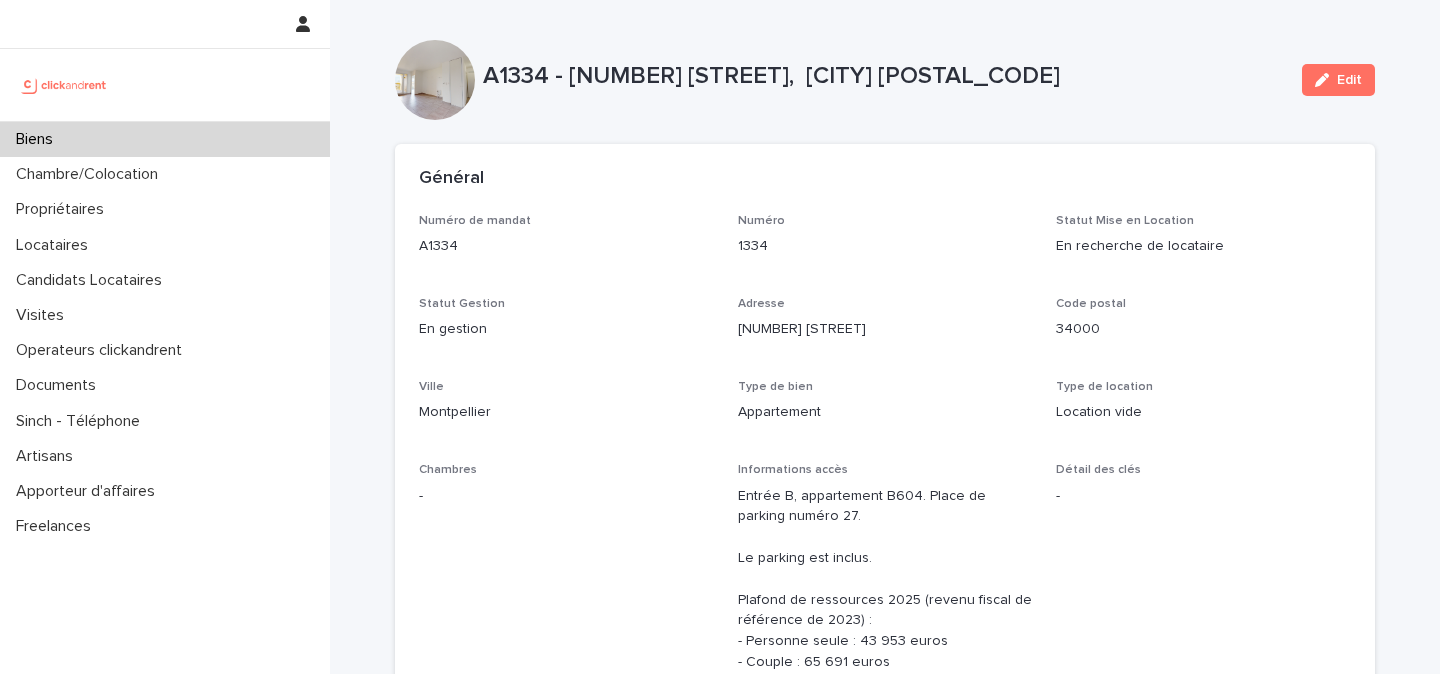 click on "A1334 - 38 rue Charles Perrault,  Montpellier 34000" at bounding box center (884, 76) 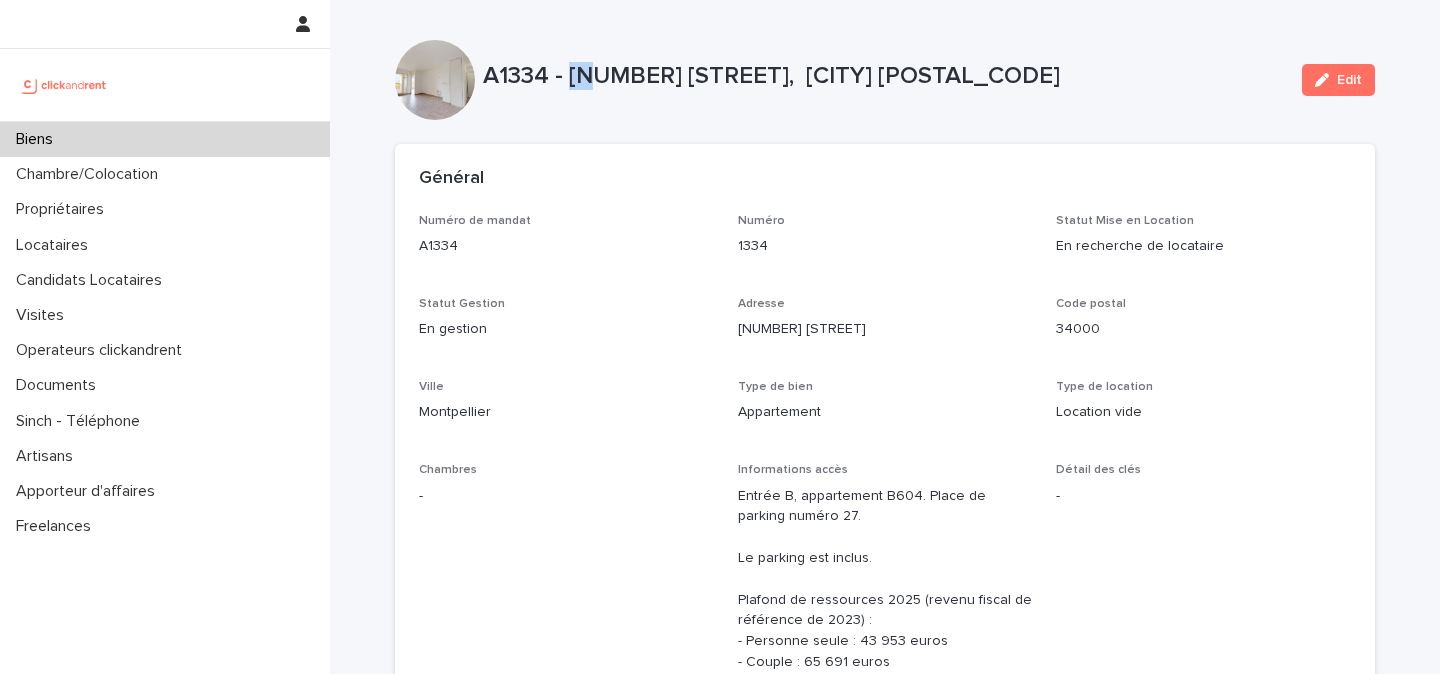 click on "A1334 - 38 rue Charles Perrault,  Montpellier 34000" at bounding box center [884, 76] 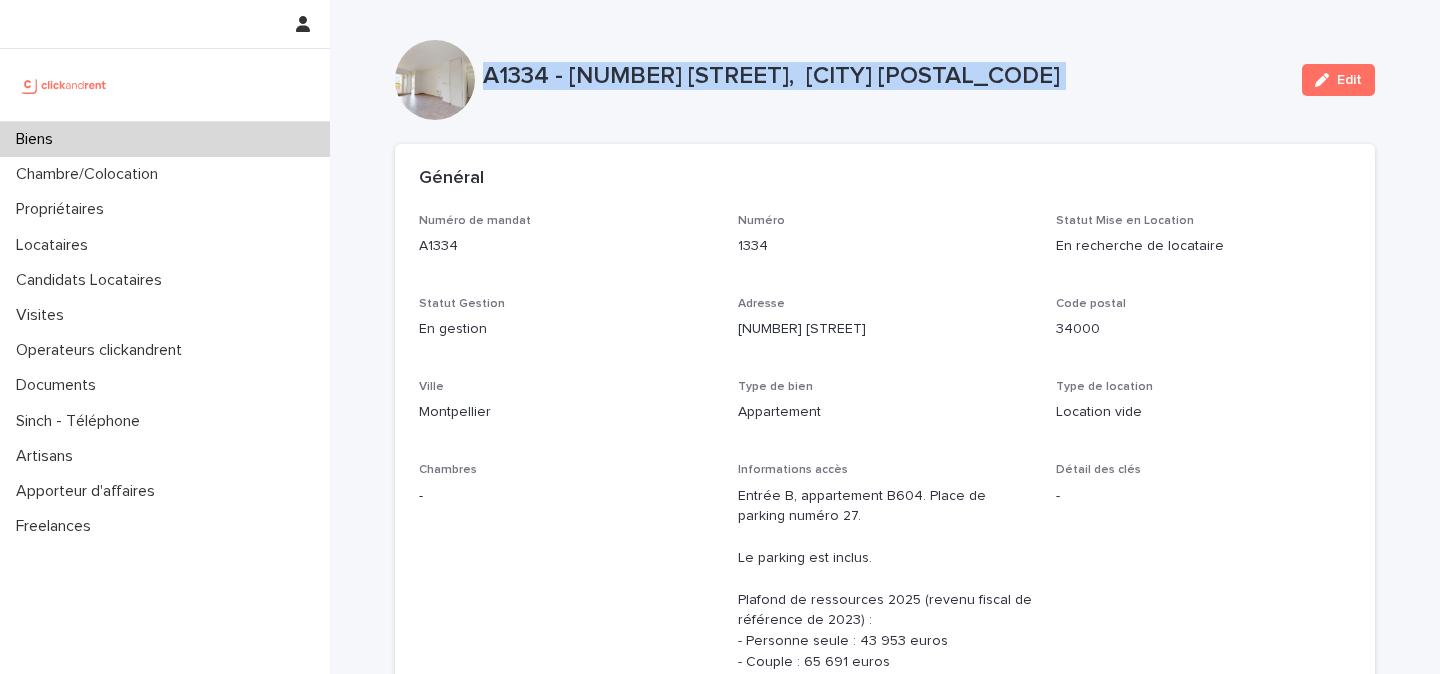 copy on "A1334 - 38 rue Charles Perrault,  Montpellier 34000 Edit Sorry, there was an error saving your record. Please try again. Please fill out the required fields below. Loading... Saving… Loading... Saving… Loading... Saving…" 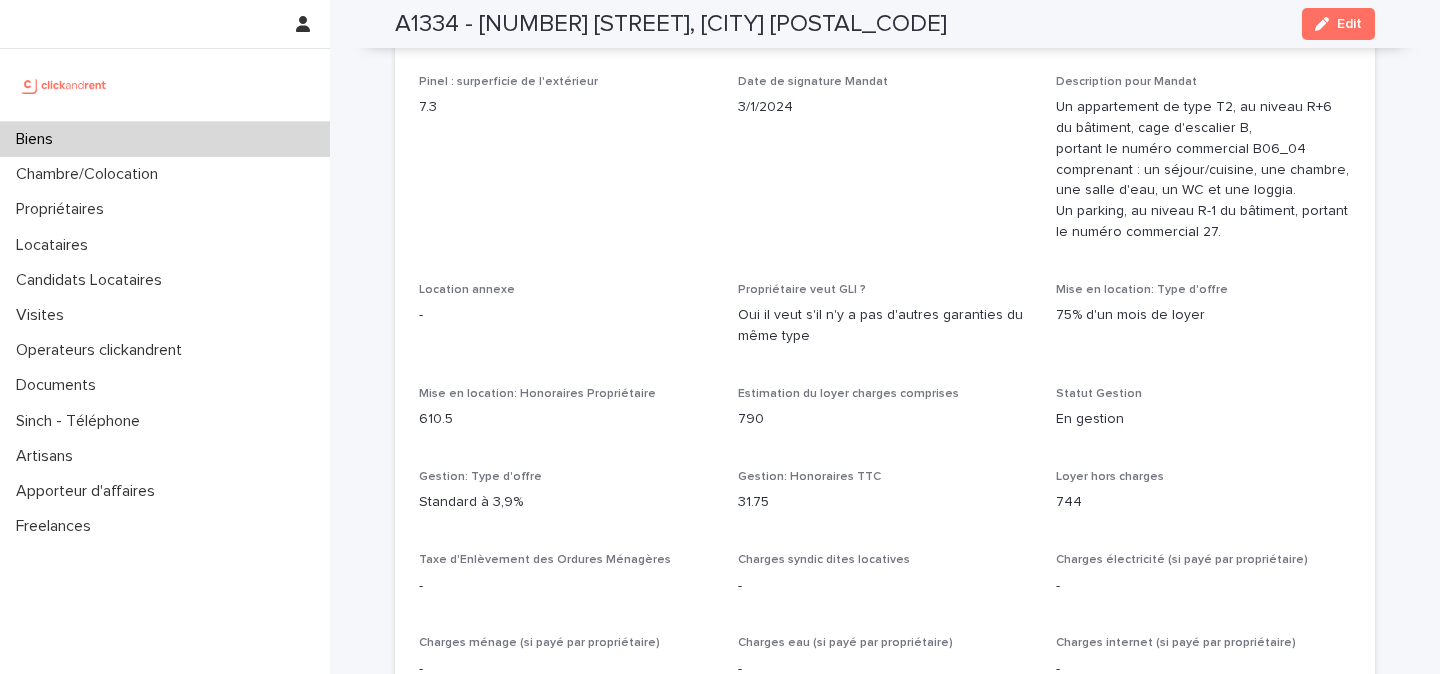scroll, scrollTop: 1426, scrollLeft: 0, axis: vertical 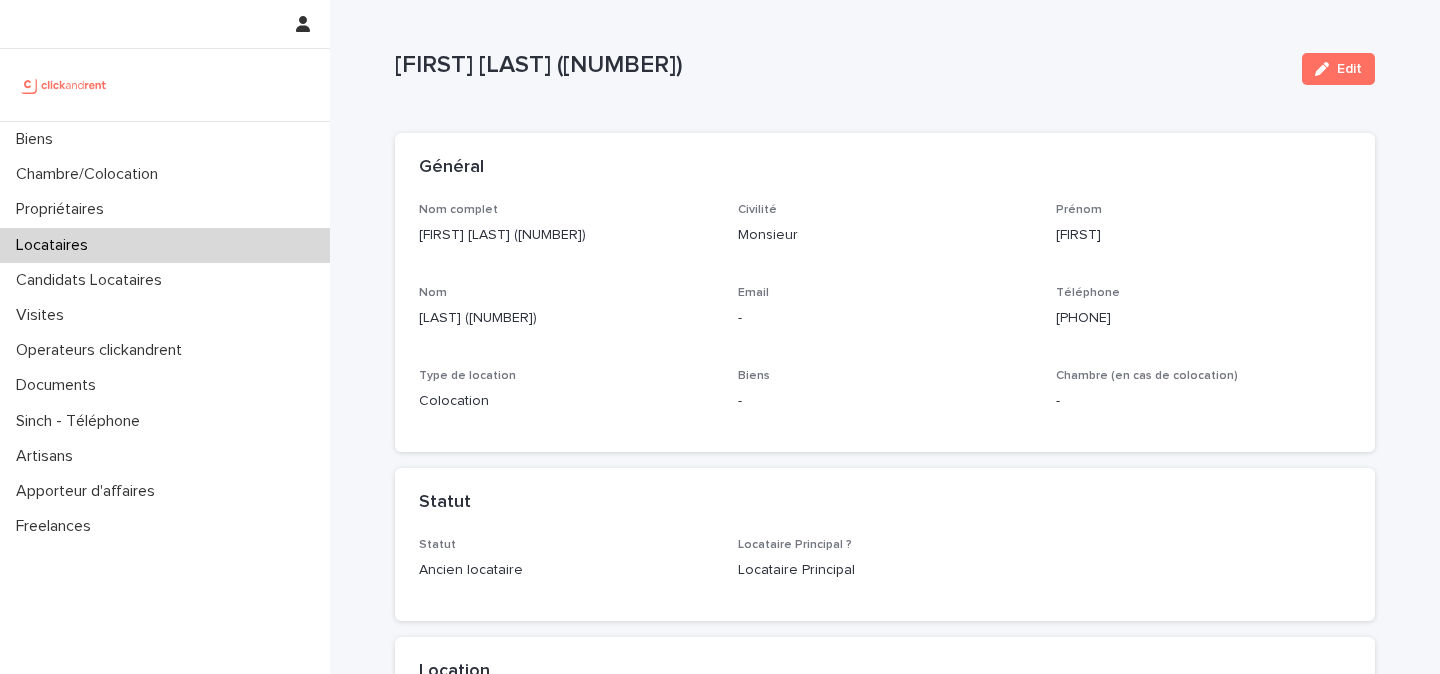 click at bounding box center [64, 85] 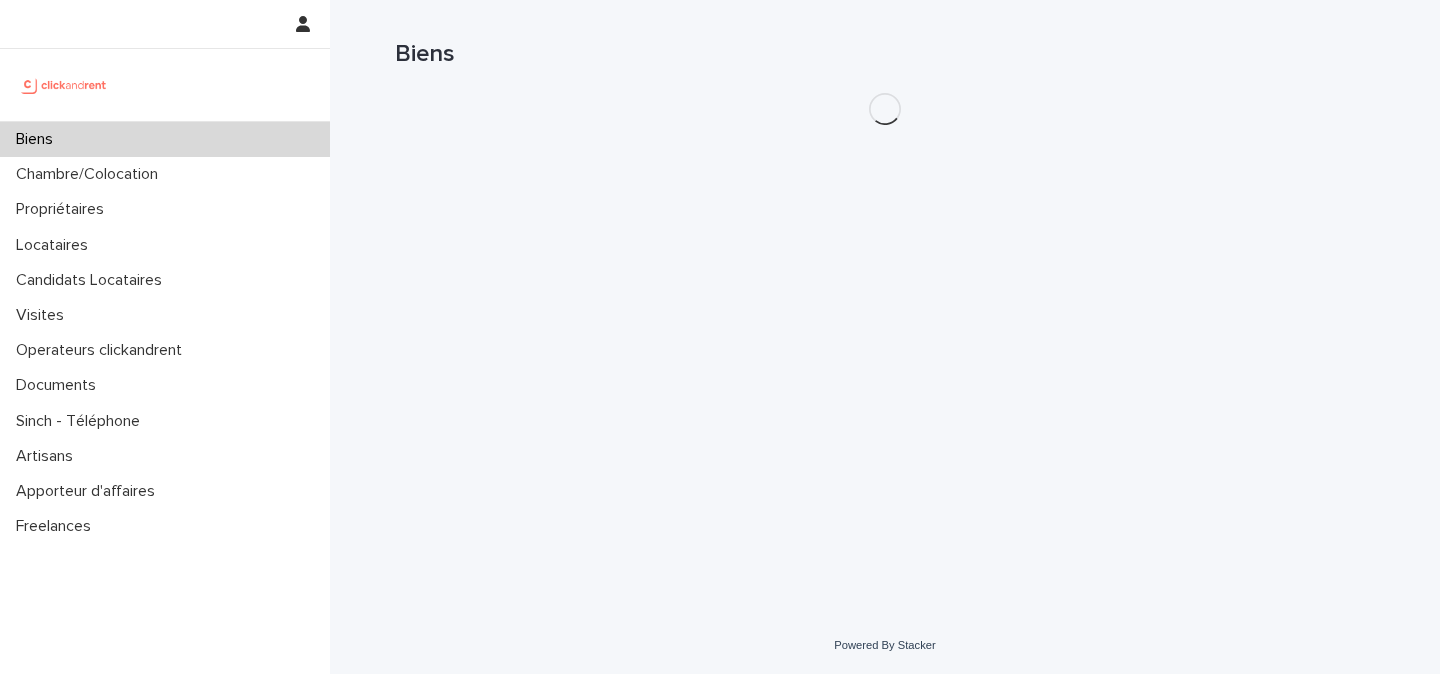 scroll, scrollTop: 0, scrollLeft: 0, axis: both 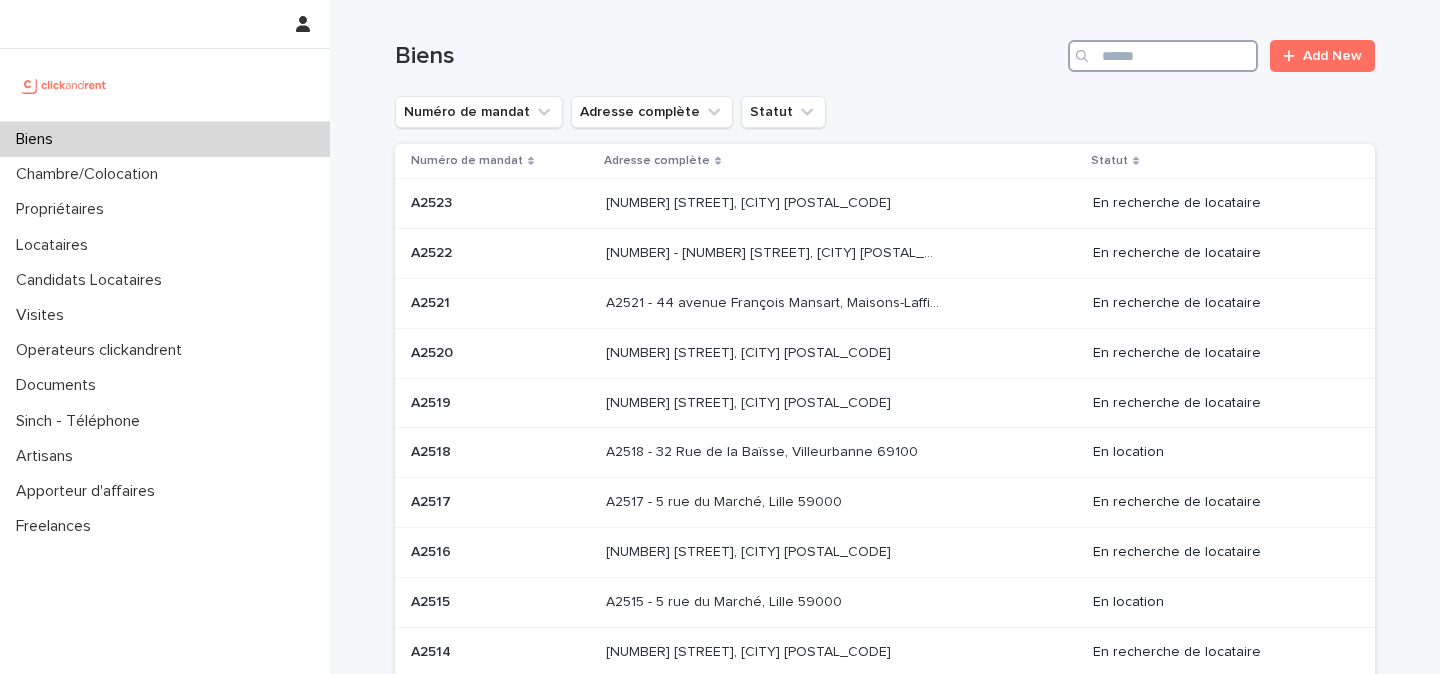 click at bounding box center (1163, 56) 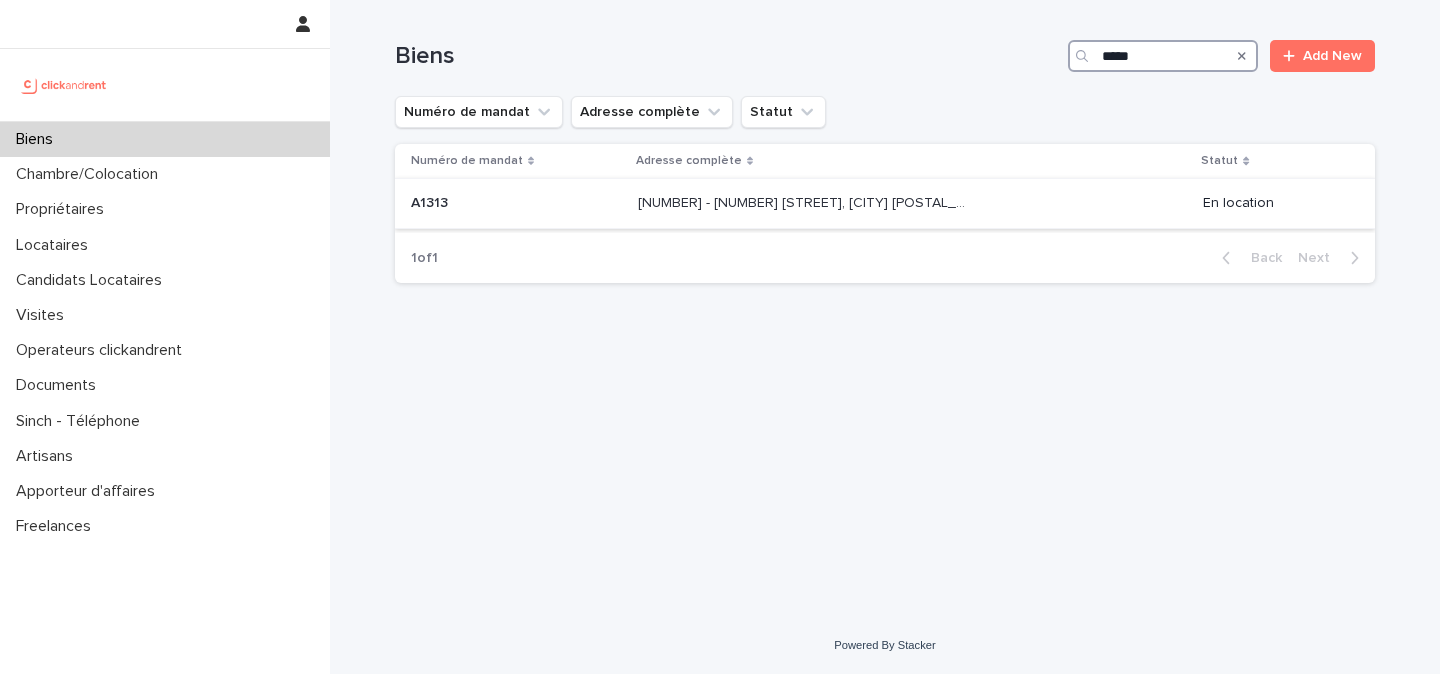type on "*****" 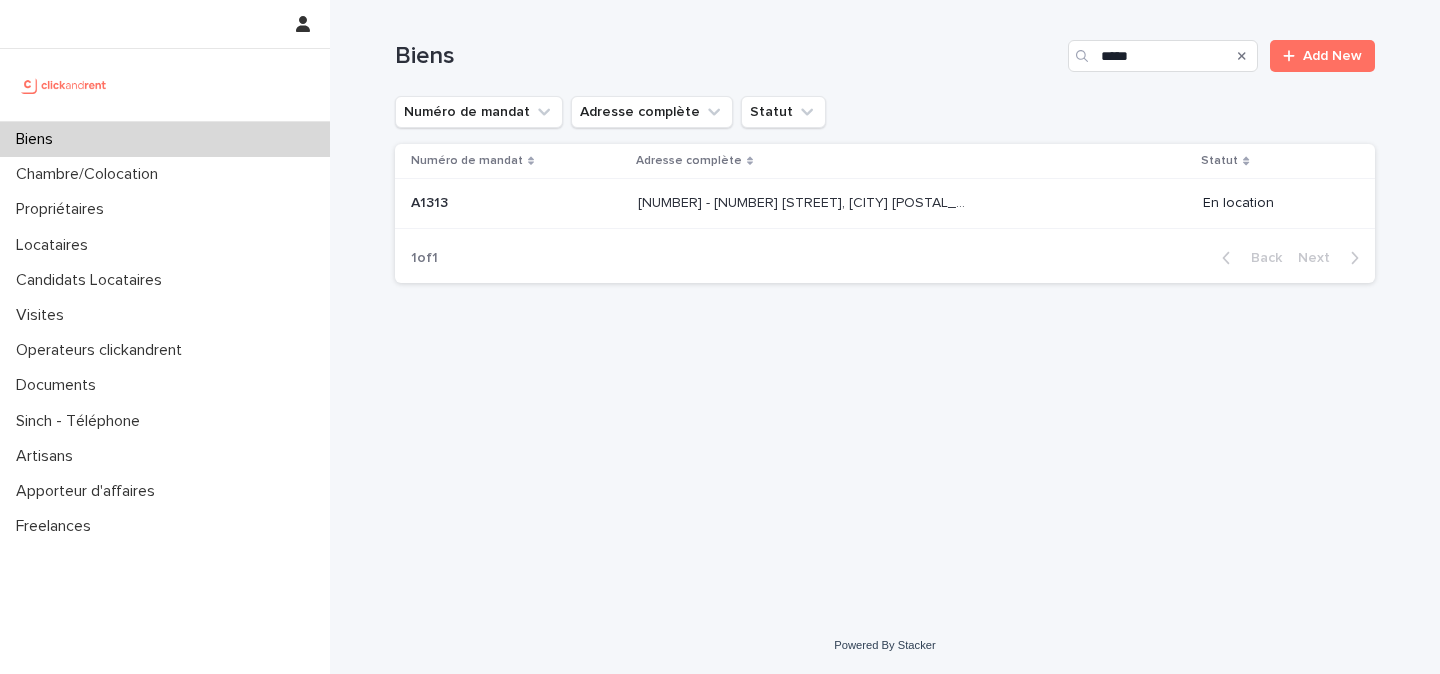 click on "A1313 - 29 rue du Château Landon,  Paris 75010" at bounding box center (806, 201) 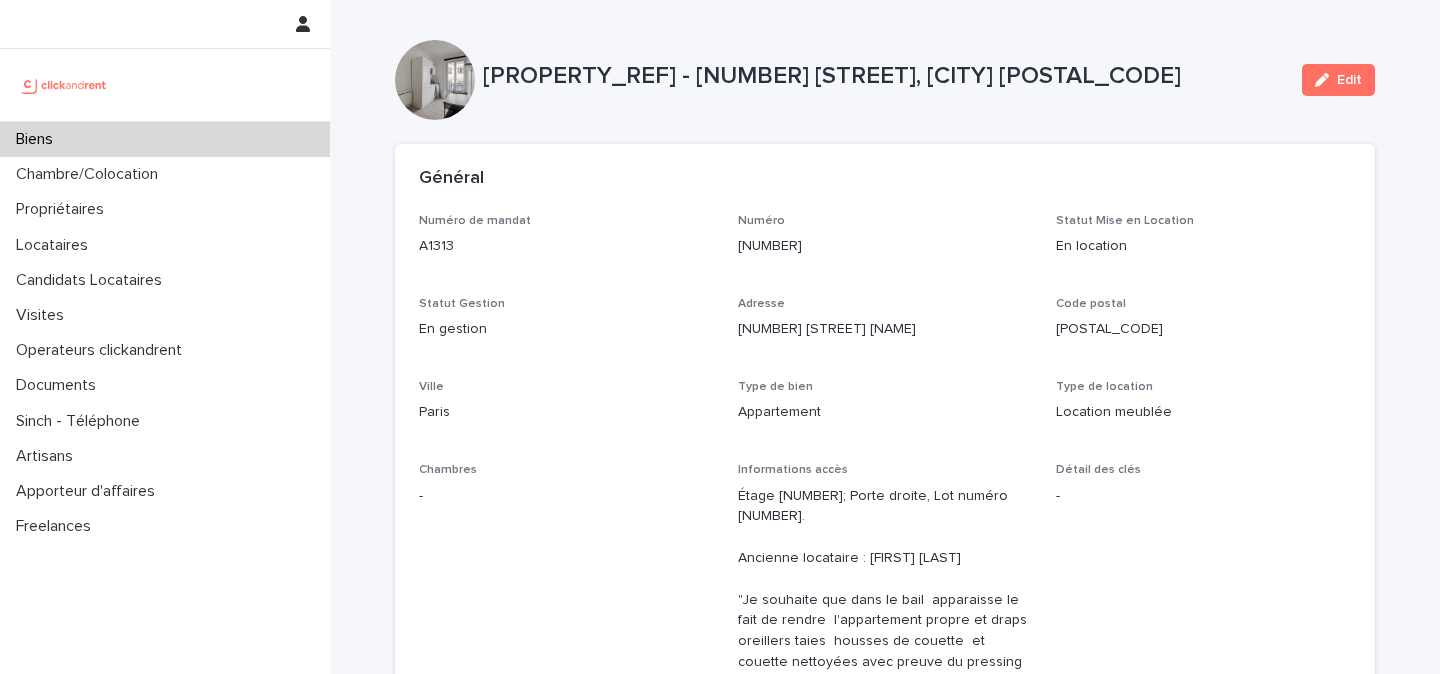 scroll, scrollTop: 0, scrollLeft: 0, axis: both 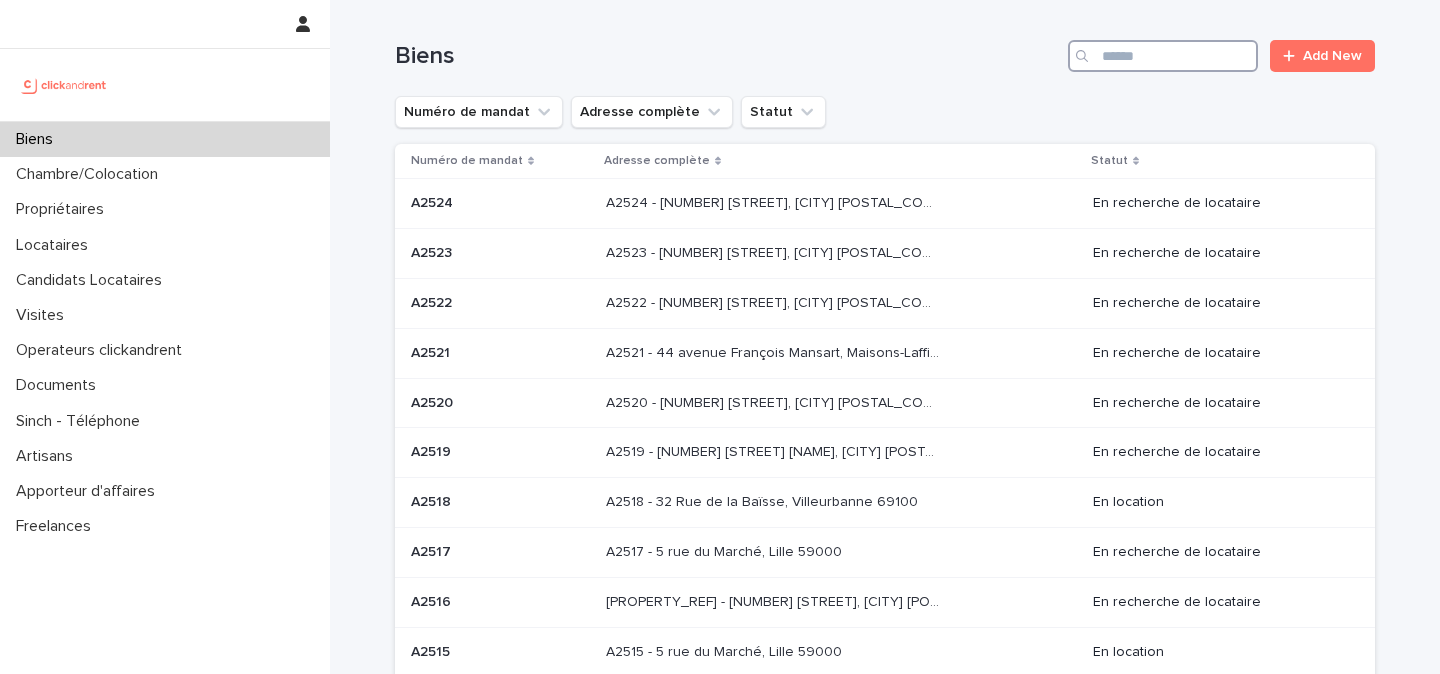 click at bounding box center (1163, 56) 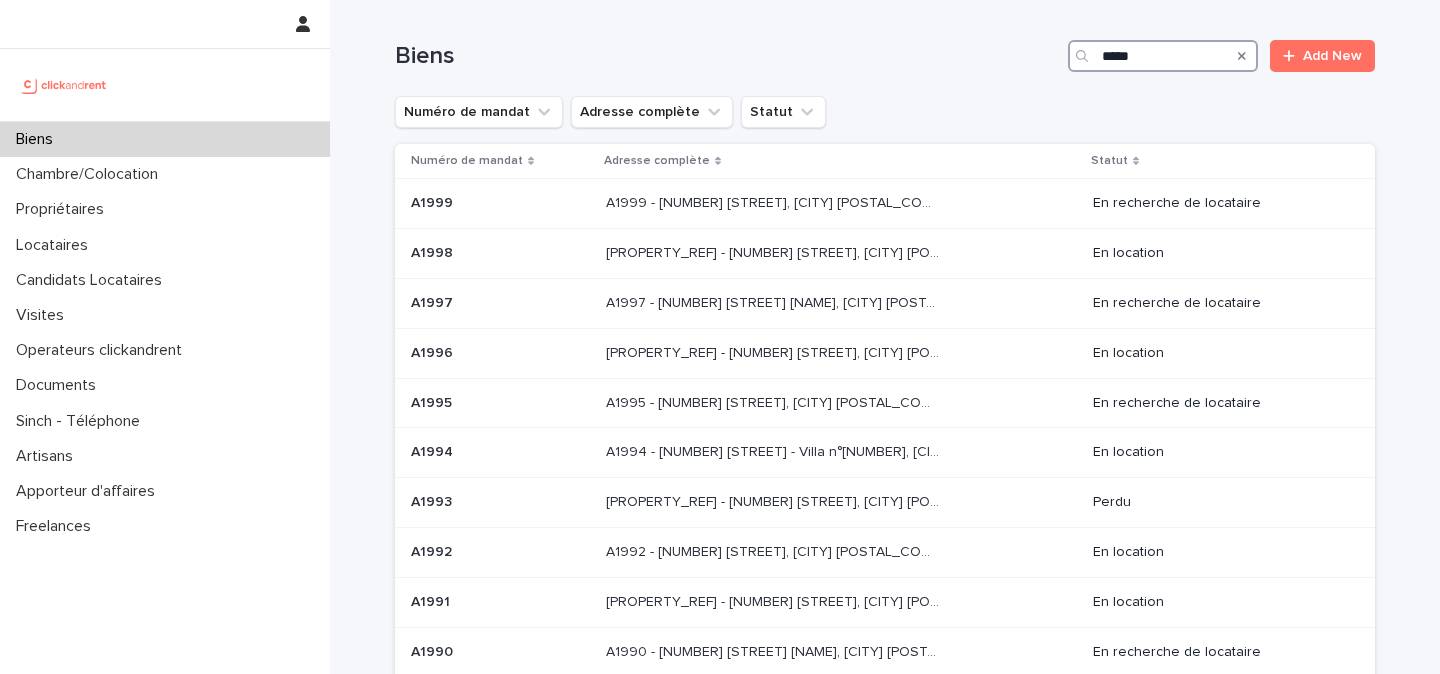 type on "*****" 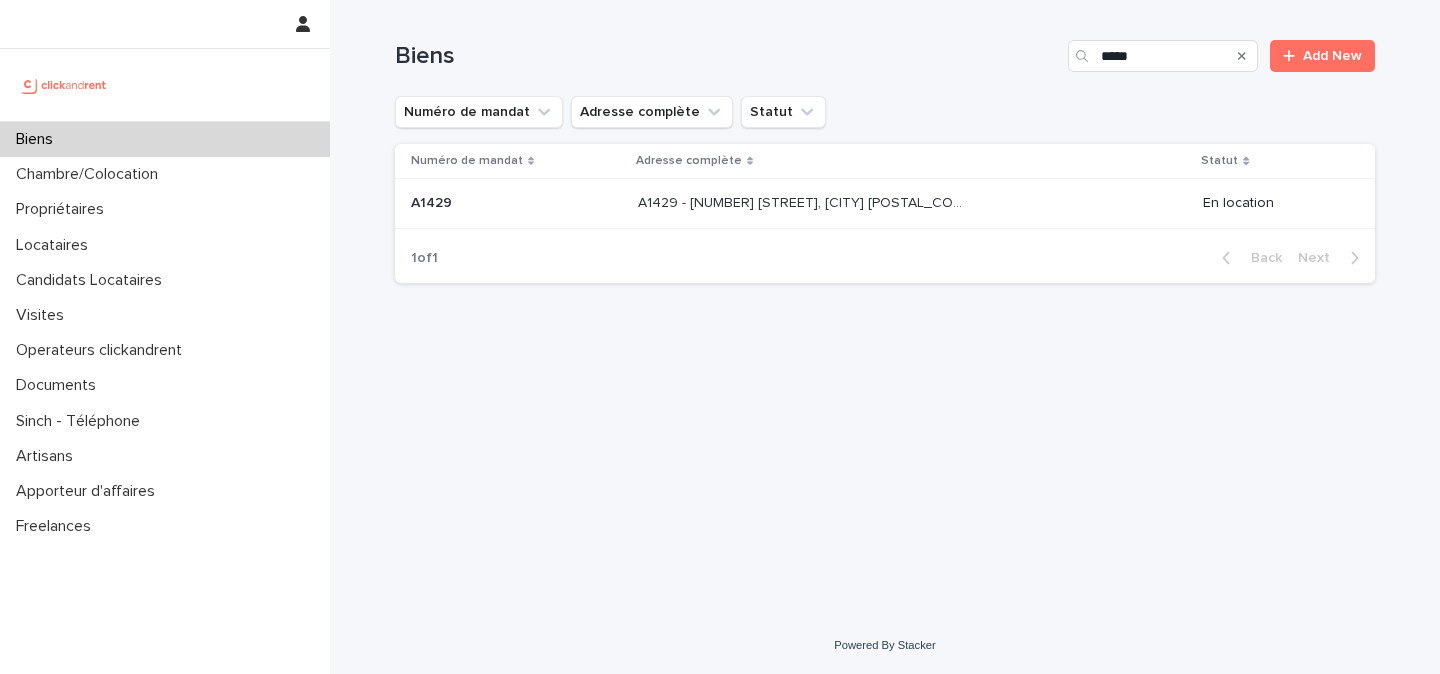 click on "A1429 - [NUMBER] [STREET], [CITY] [POSTAL_CODE] A1429 - [NUMBER] [STREET], [CITY] [POSTAL_CODE]" at bounding box center (912, 203) 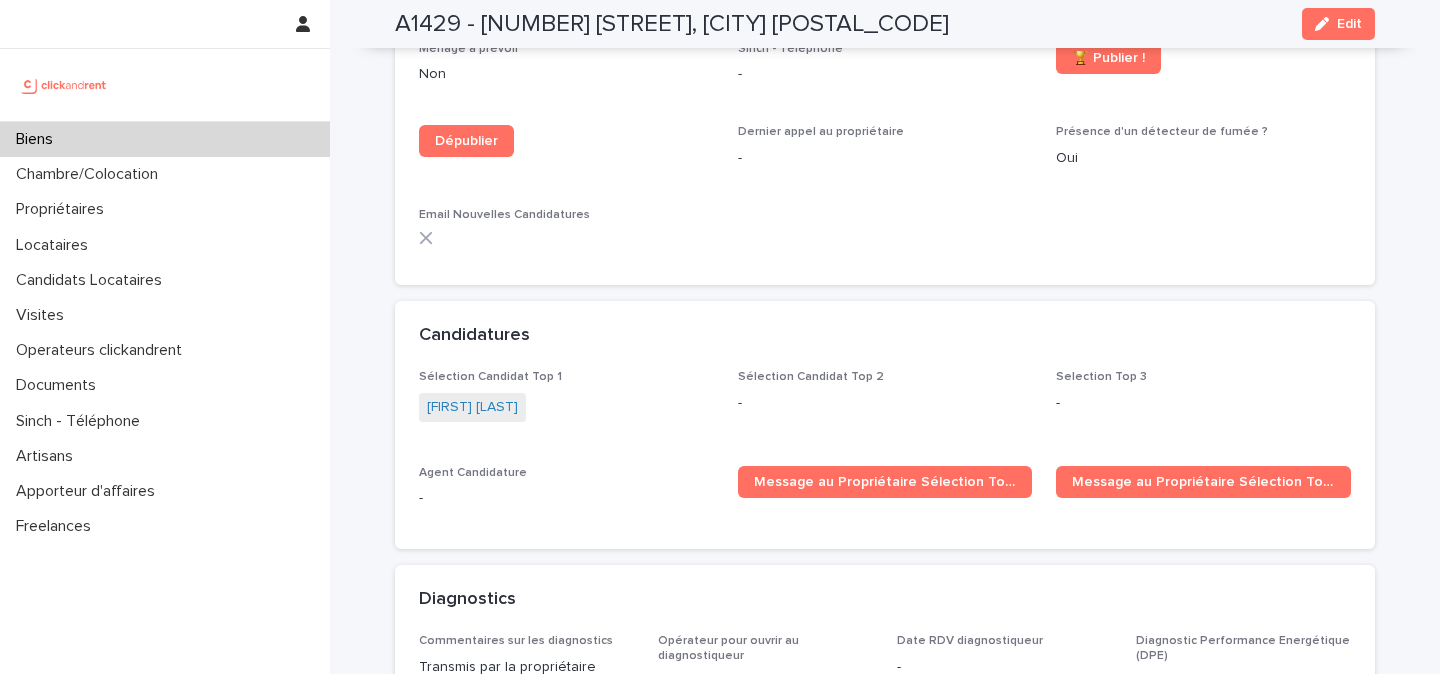 scroll, scrollTop: 5808, scrollLeft: 0, axis: vertical 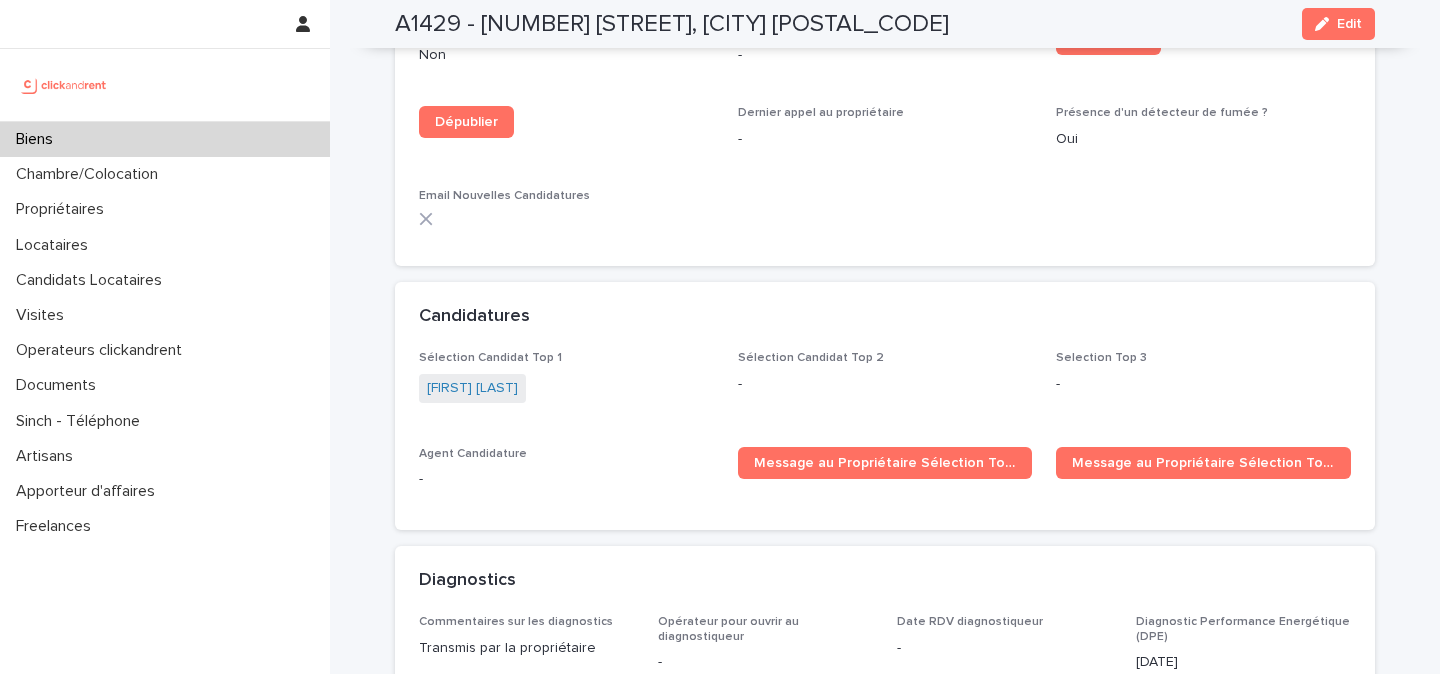 drag, startPoint x: 1349, startPoint y: 29, endPoint x: 803, endPoint y: 420, distance: 671.5631 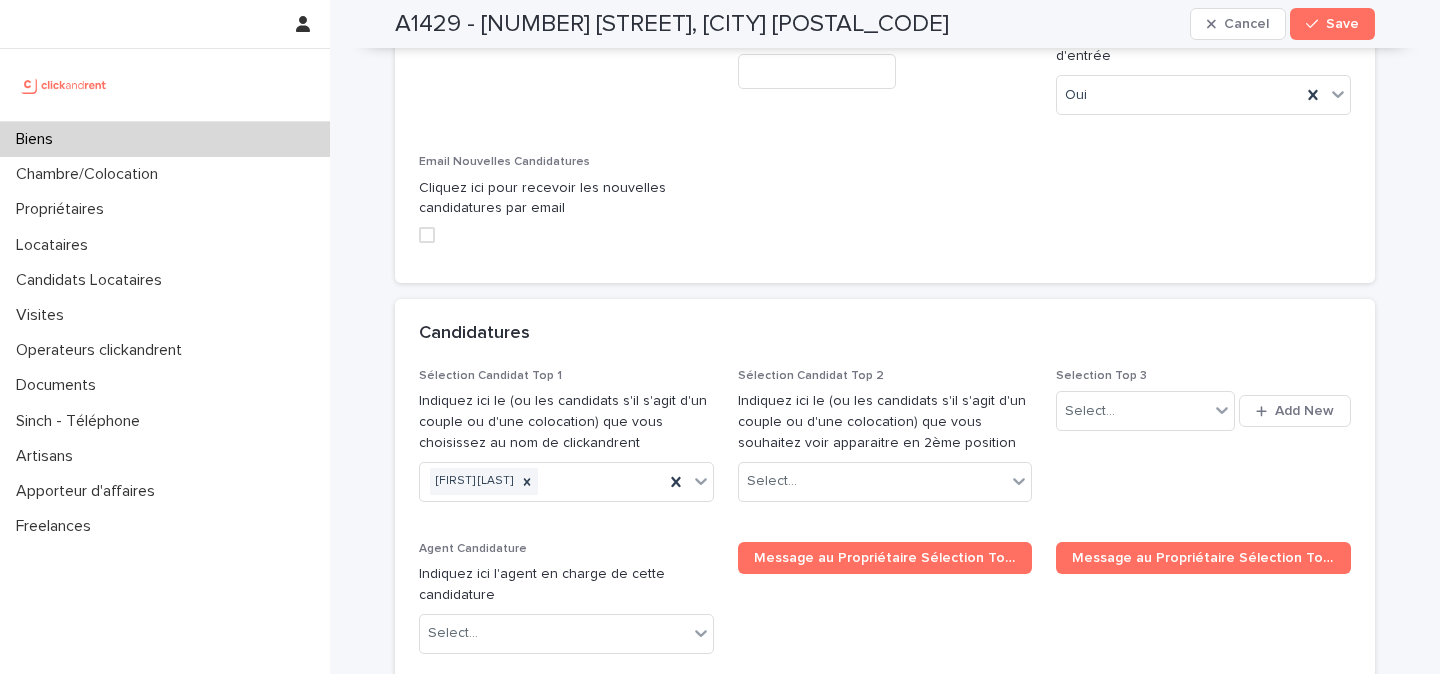 scroll, scrollTop: 9218, scrollLeft: 0, axis: vertical 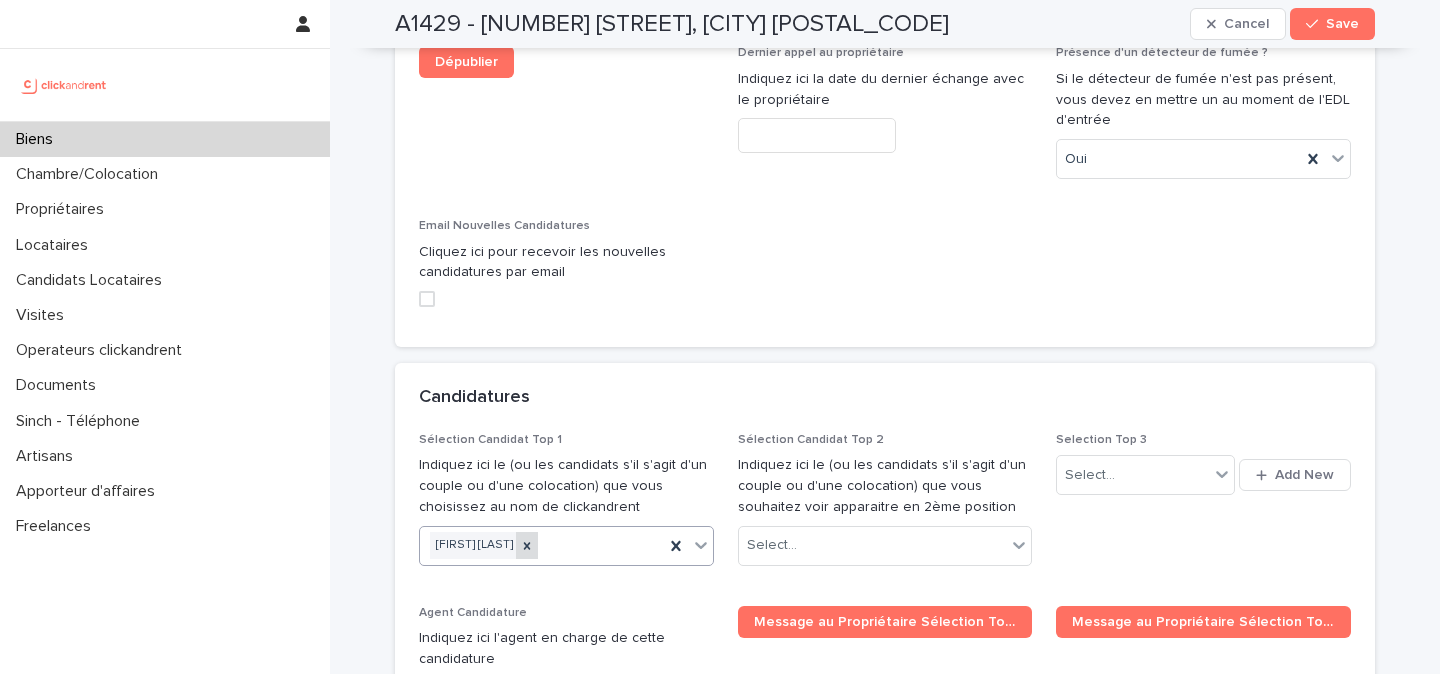 click at bounding box center [527, 545] 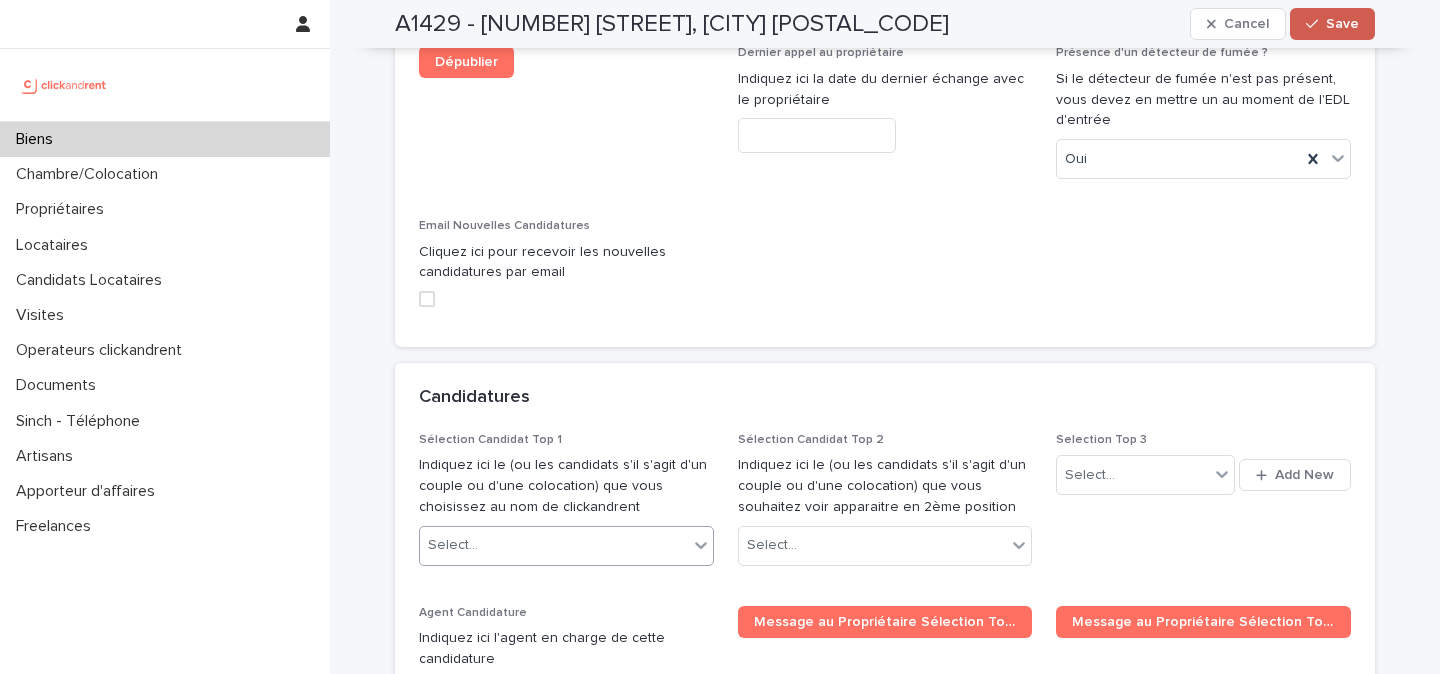 click on "Save" at bounding box center [1332, 24] 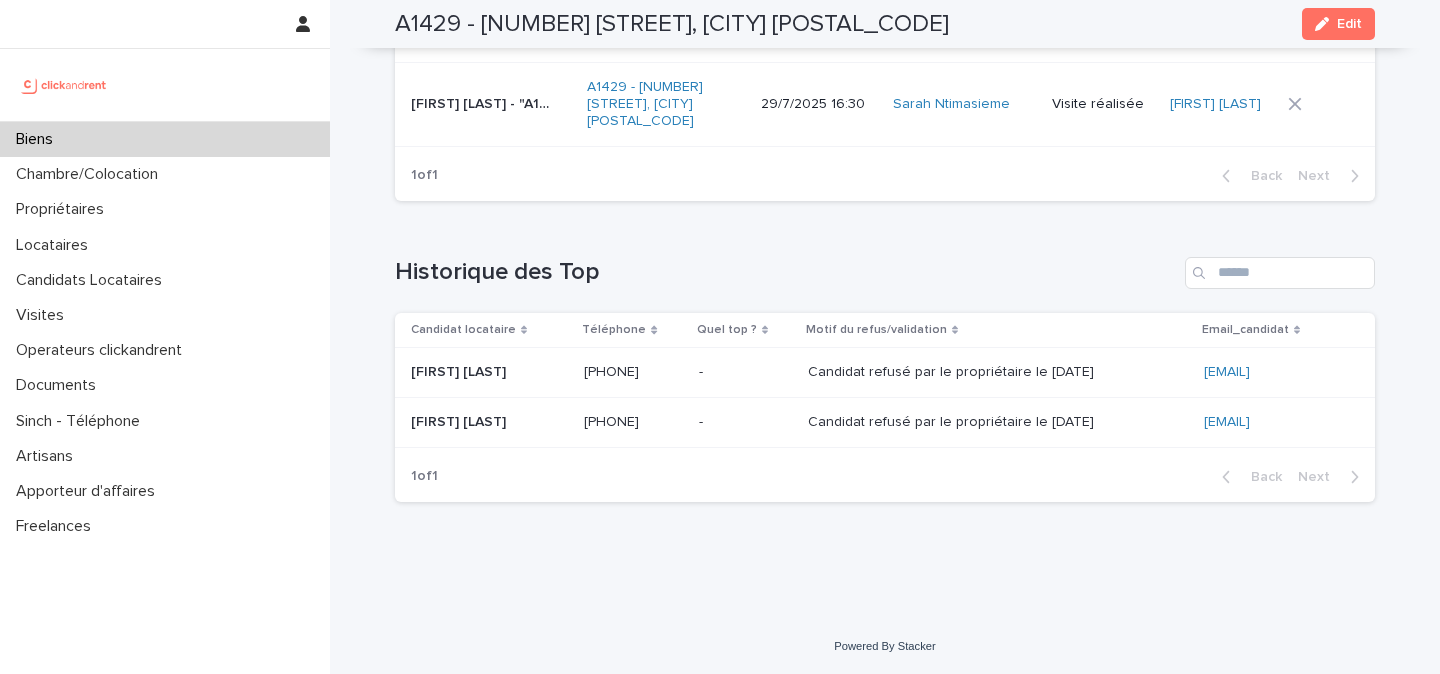 scroll, scrollTop: 8341, scrollLeft: 0, axis: vertical 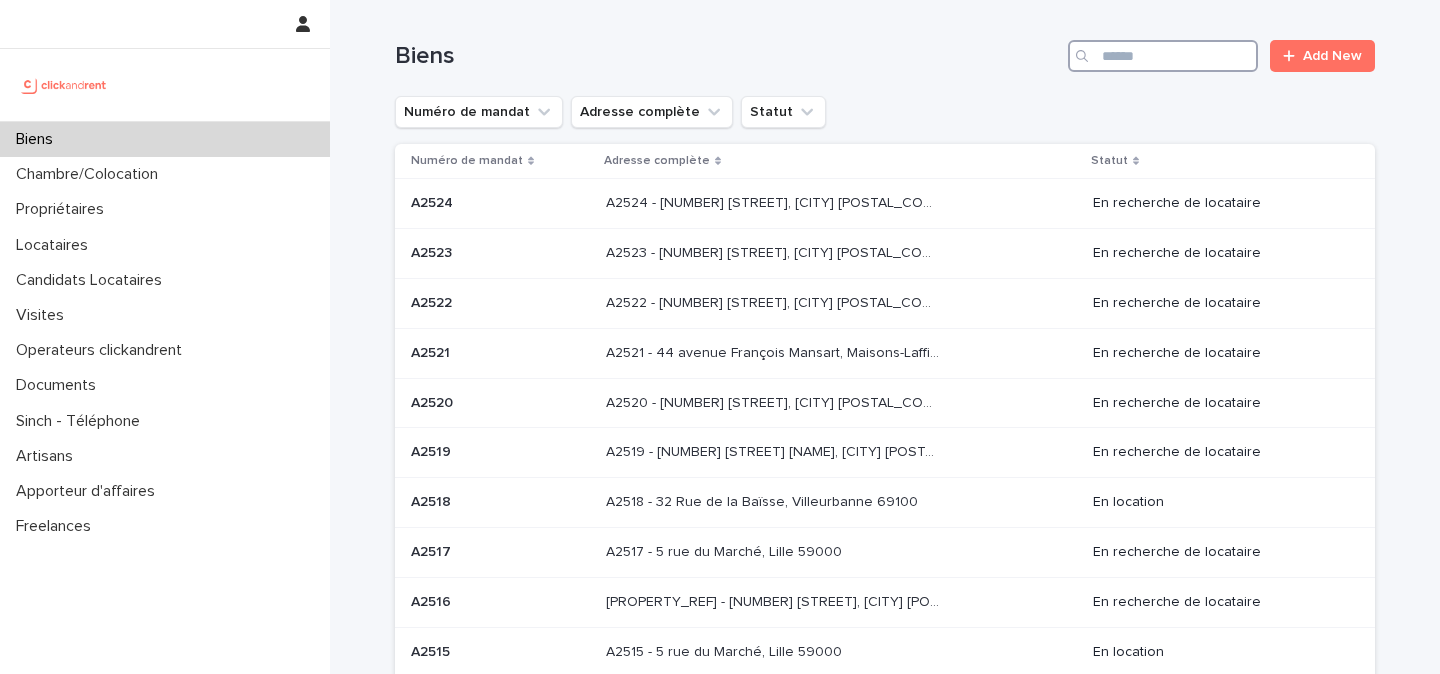 click at bounding box center [1163, 56] 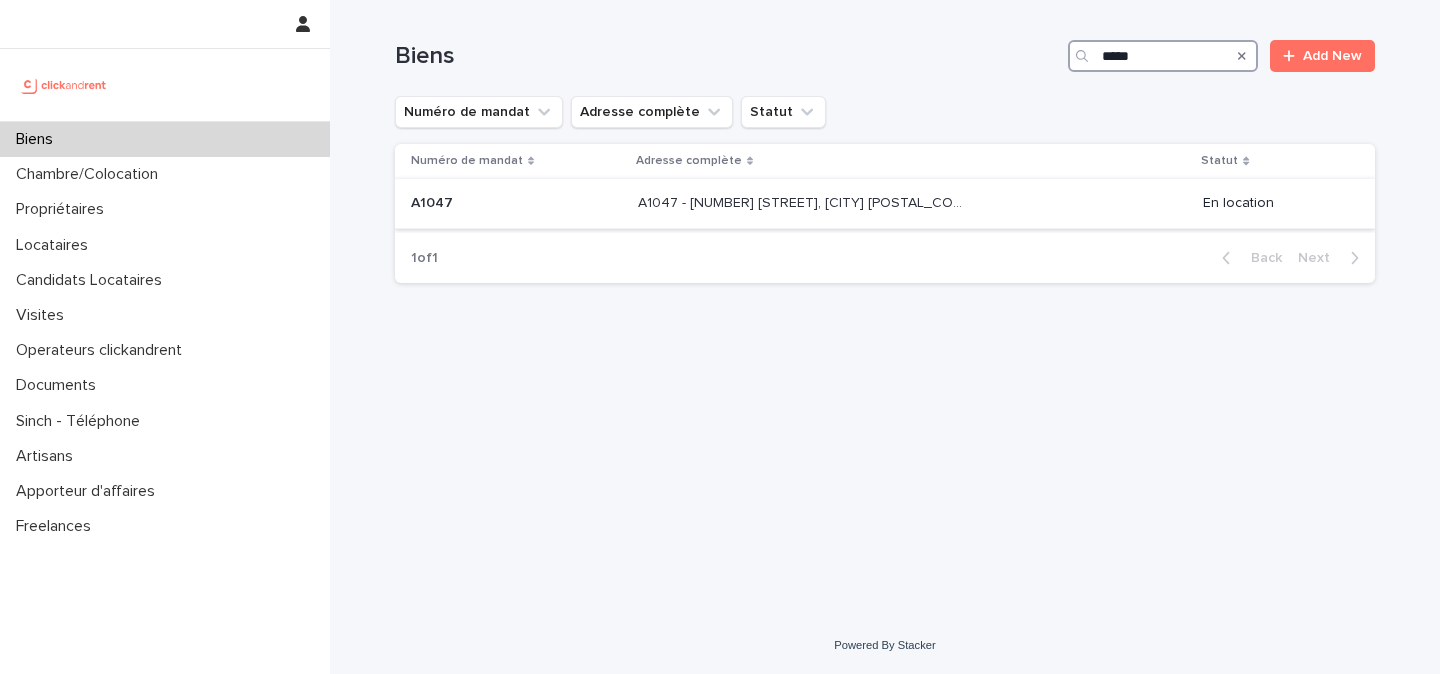type on "*****" 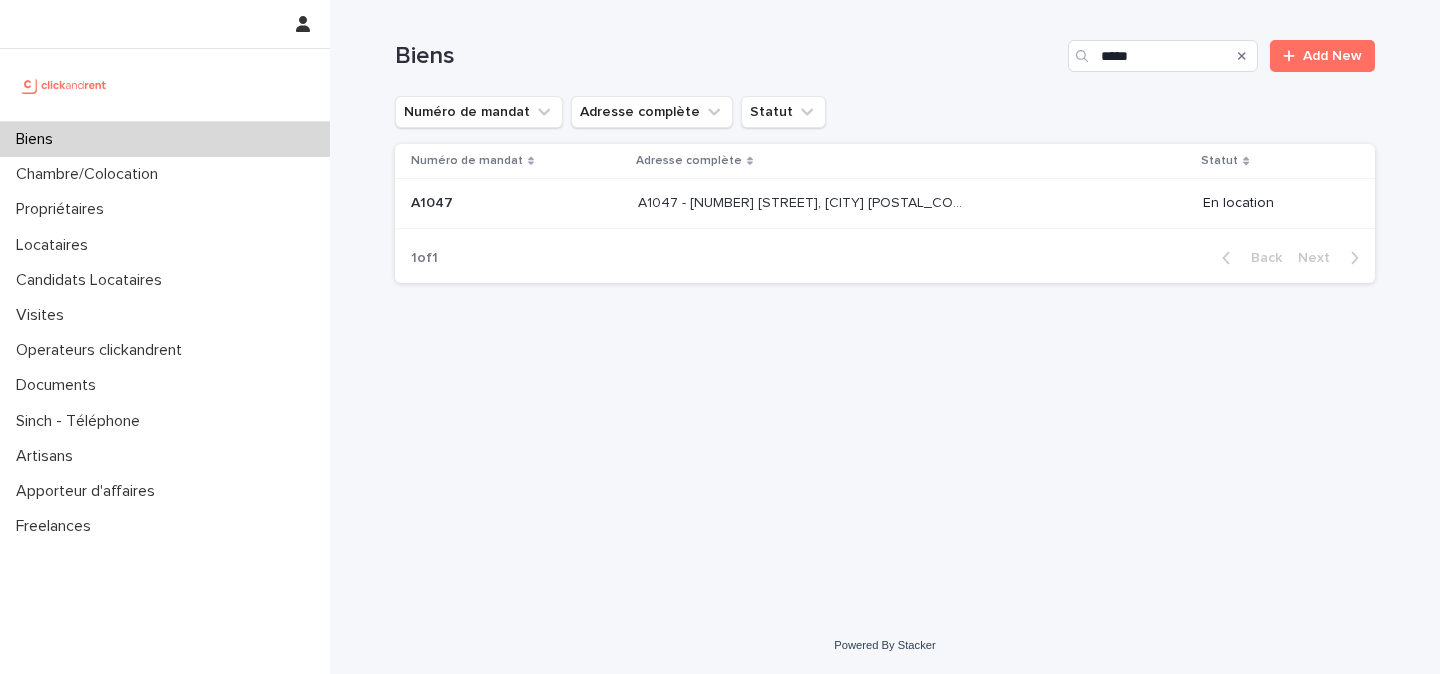 click on "A1047 - 336 rue de L'Aumône,  Olivet 45160 A1047 - 336 rue de L'Aumône,  Olivet 45160" at bounding box center (912, 203) 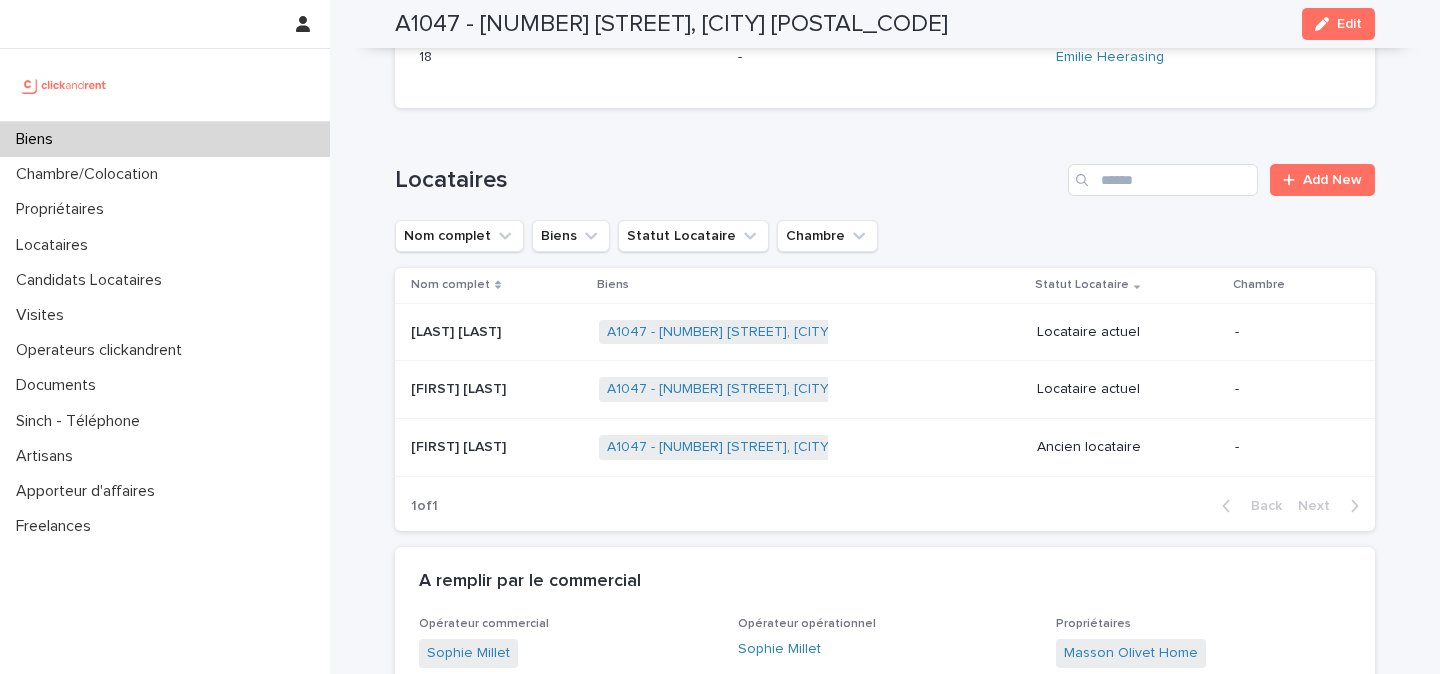 scroll, scrollTop: 940, scrollLeft: 0, axis: vertical 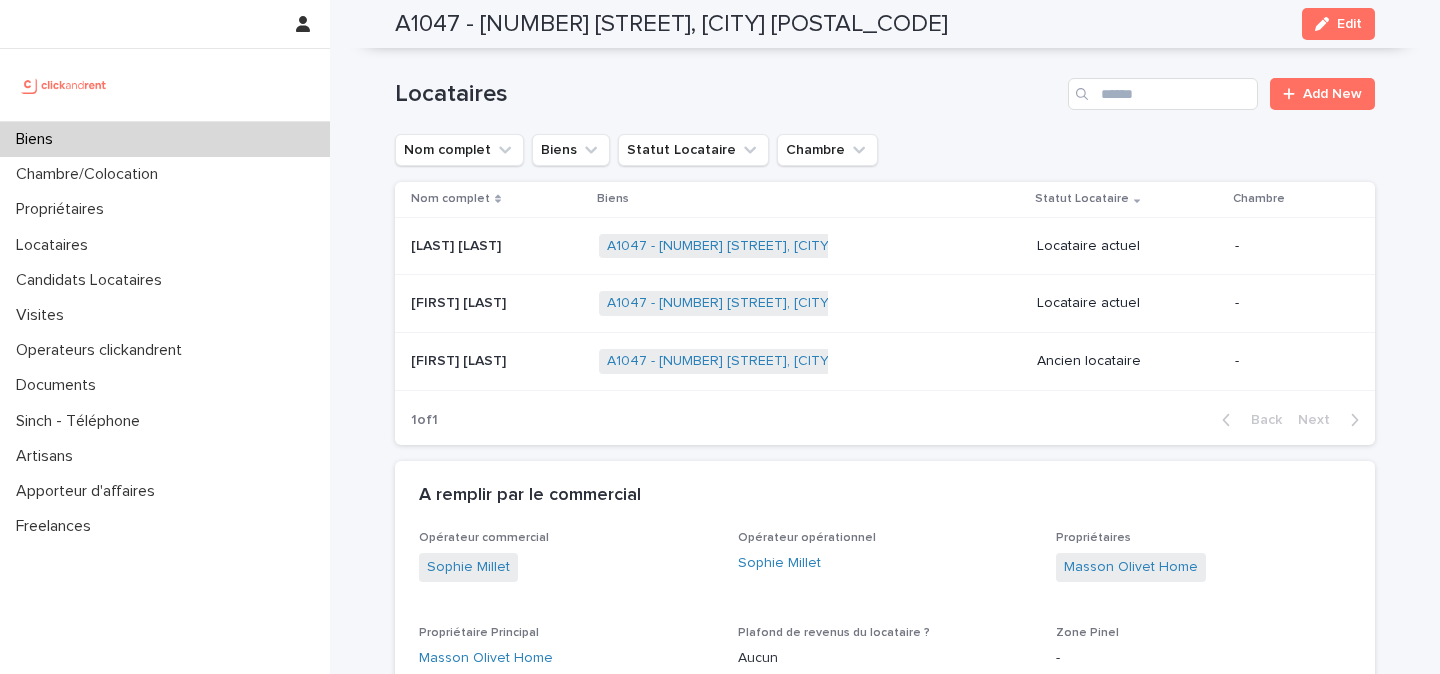 click on "Simeu Tchewo Simeu Tchewo" at bounding box center [497, 246] 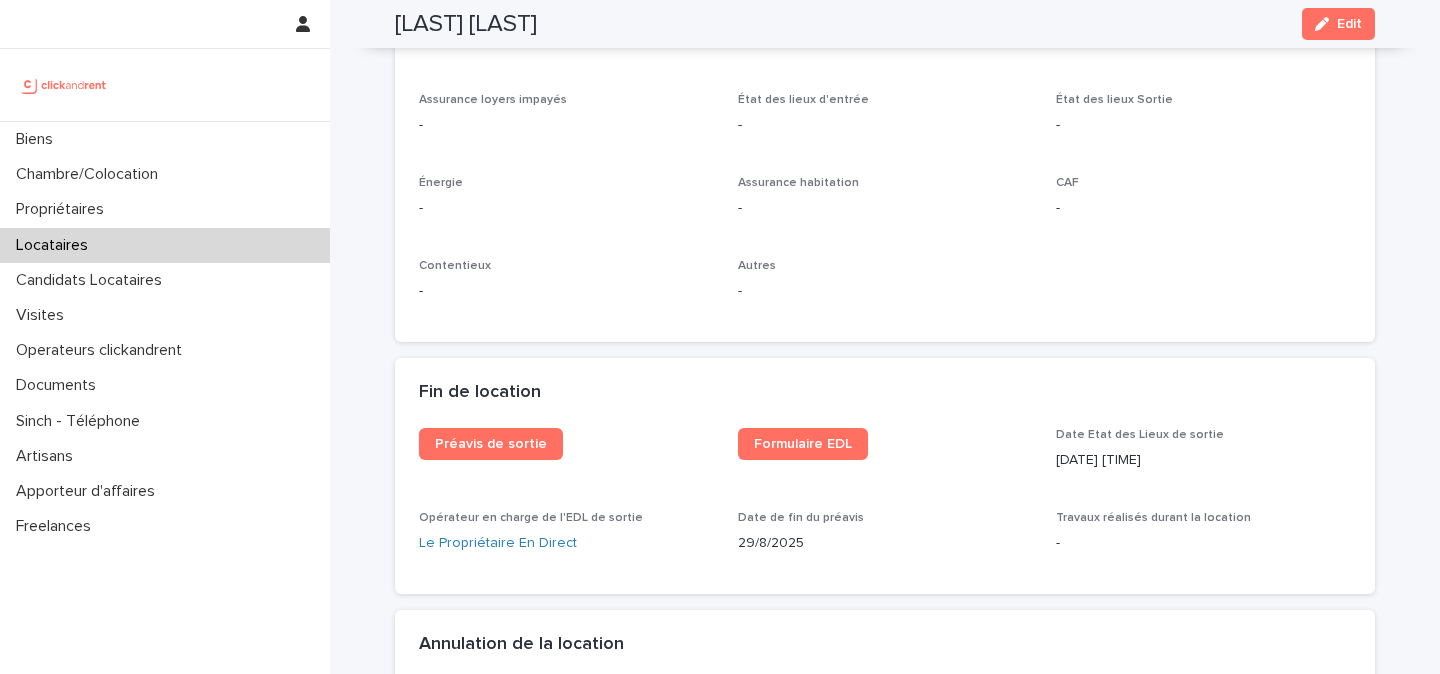scroll, scrollTop: 2276, scrollLeft: 0, axis: vertical 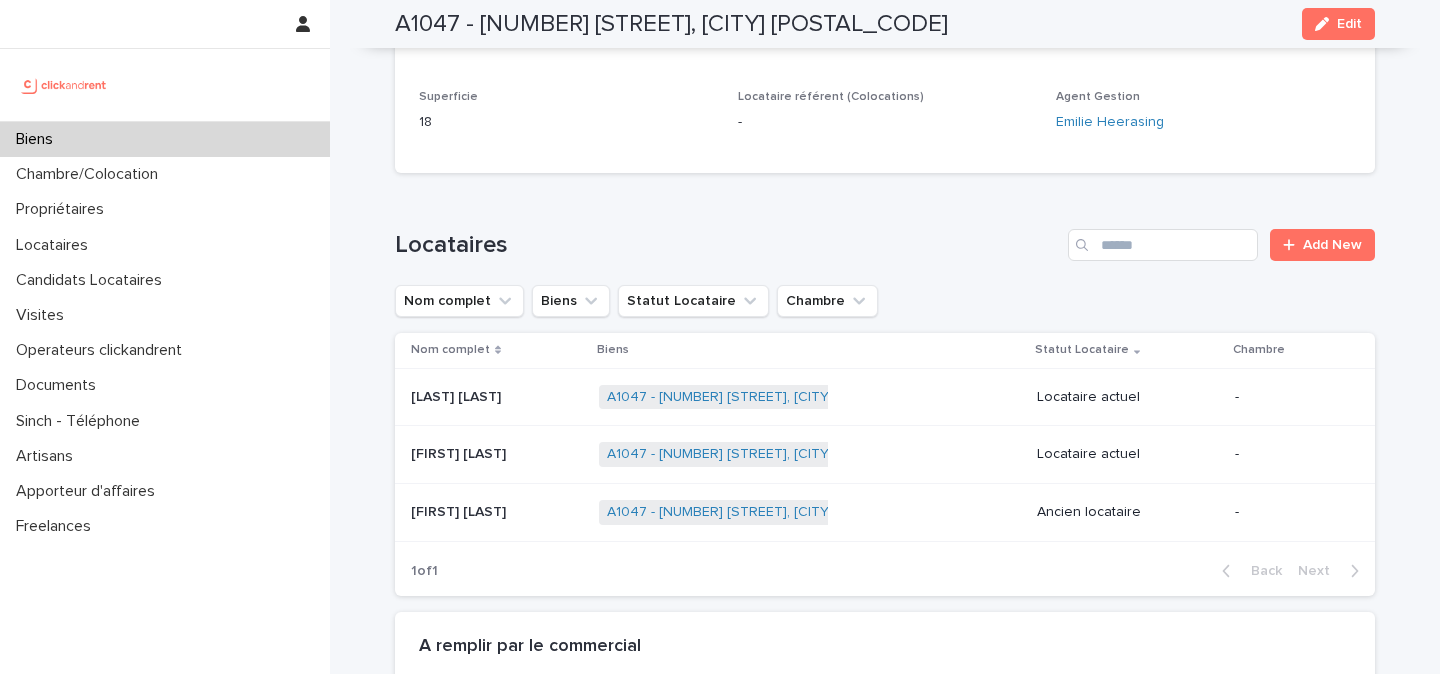 click at bounding box center [497, 454] 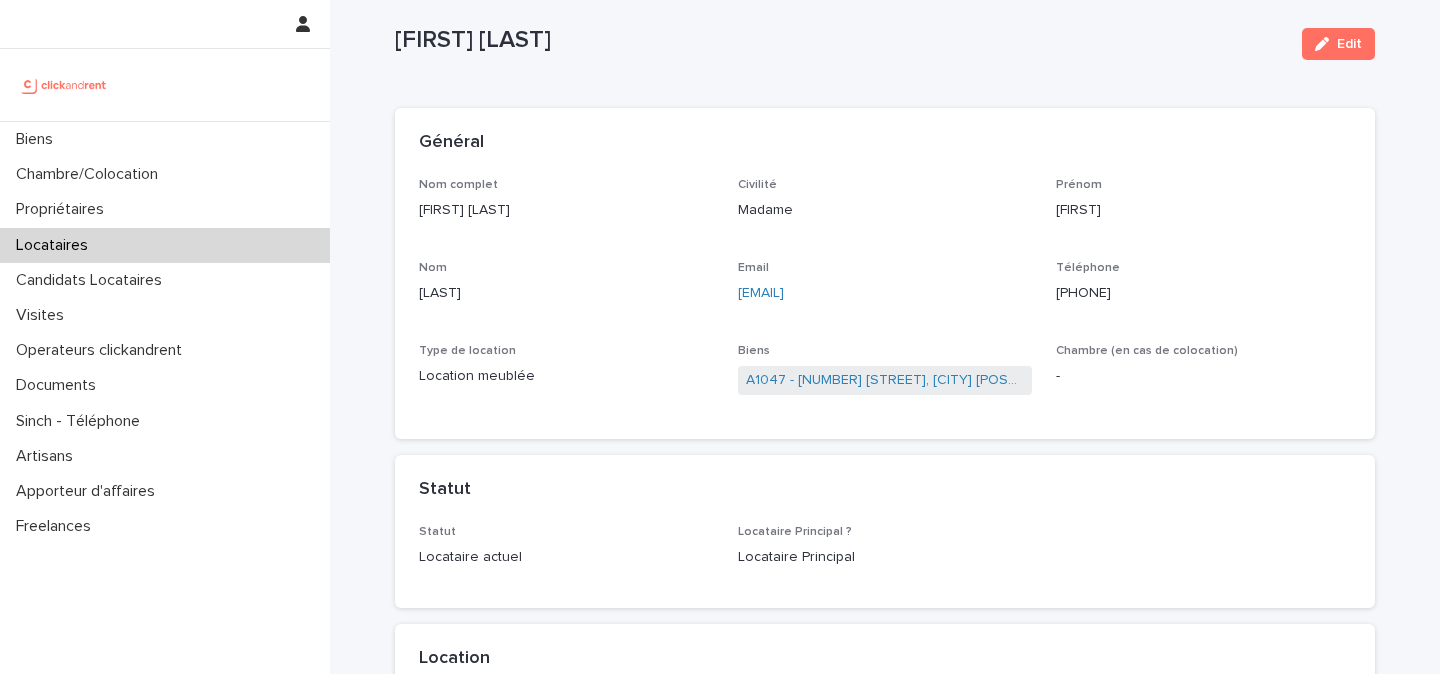 scroll, scrollTop: 57, scrollLeft: 0, axis: vertical 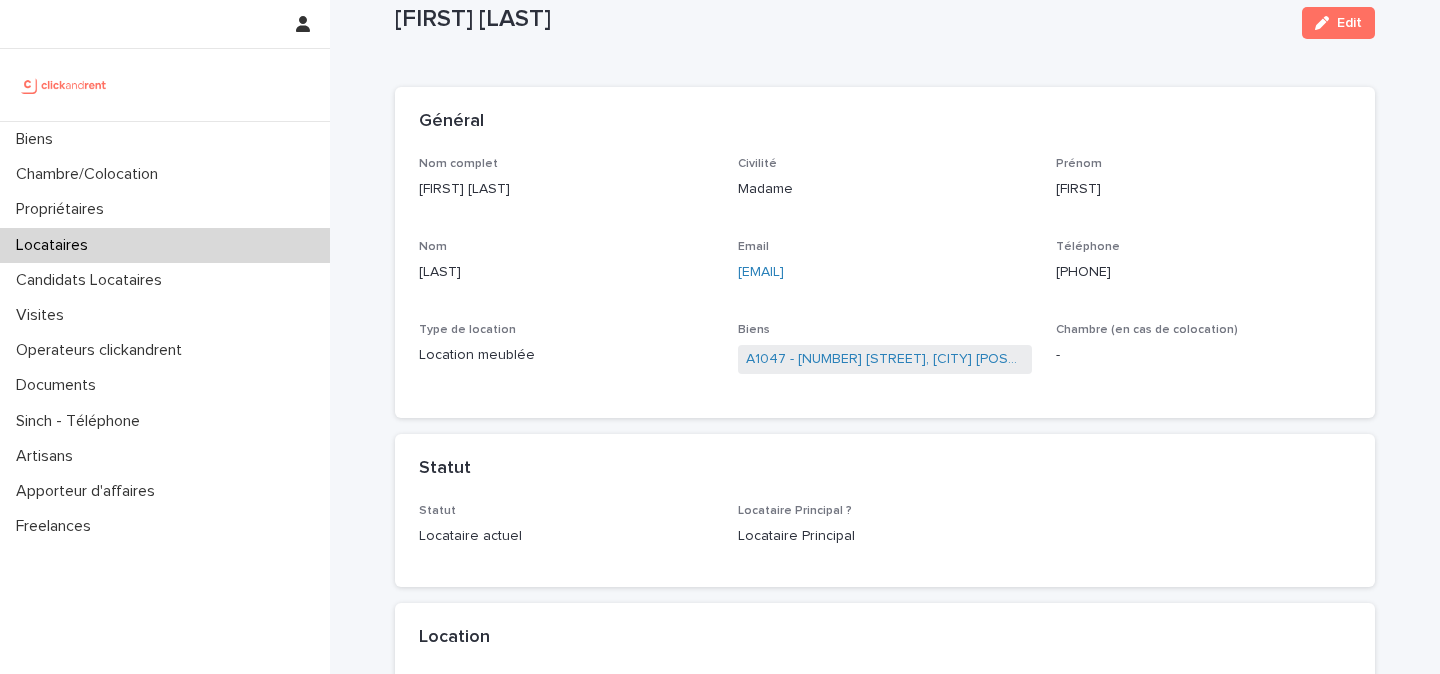 click on "+33769323492" at bounding box center (1203, 272) 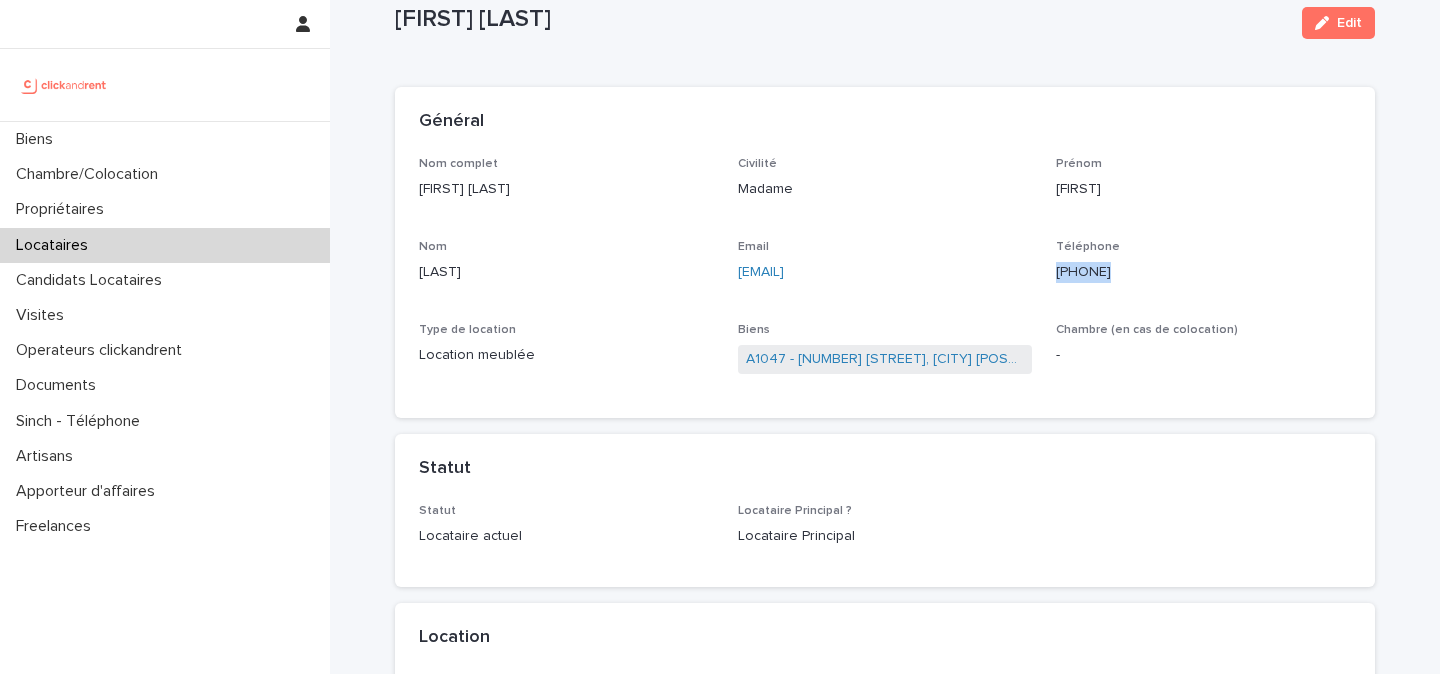 click on "+33769323492" at bounding box center [1203, 272] 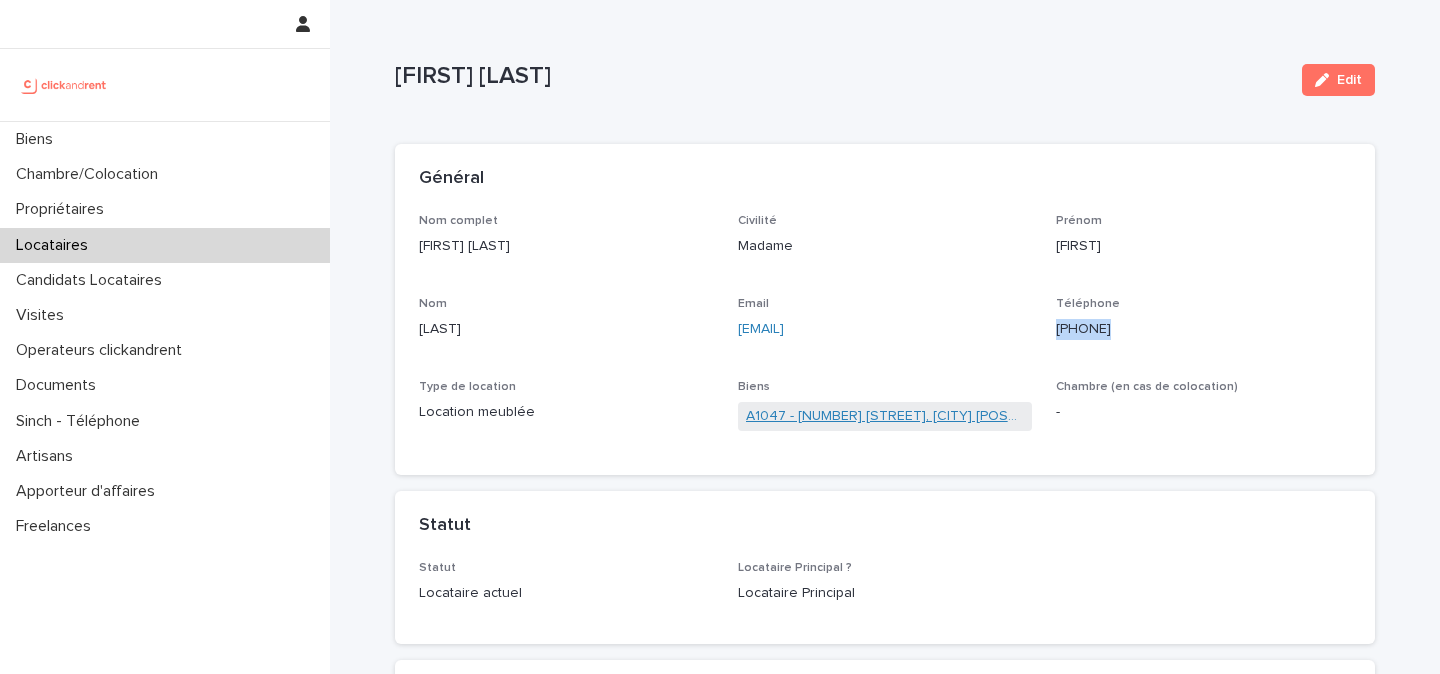 click on "A1047 - 336 rue de L'Aumône,  Olivet 45160" at bounding box center (885, 416) 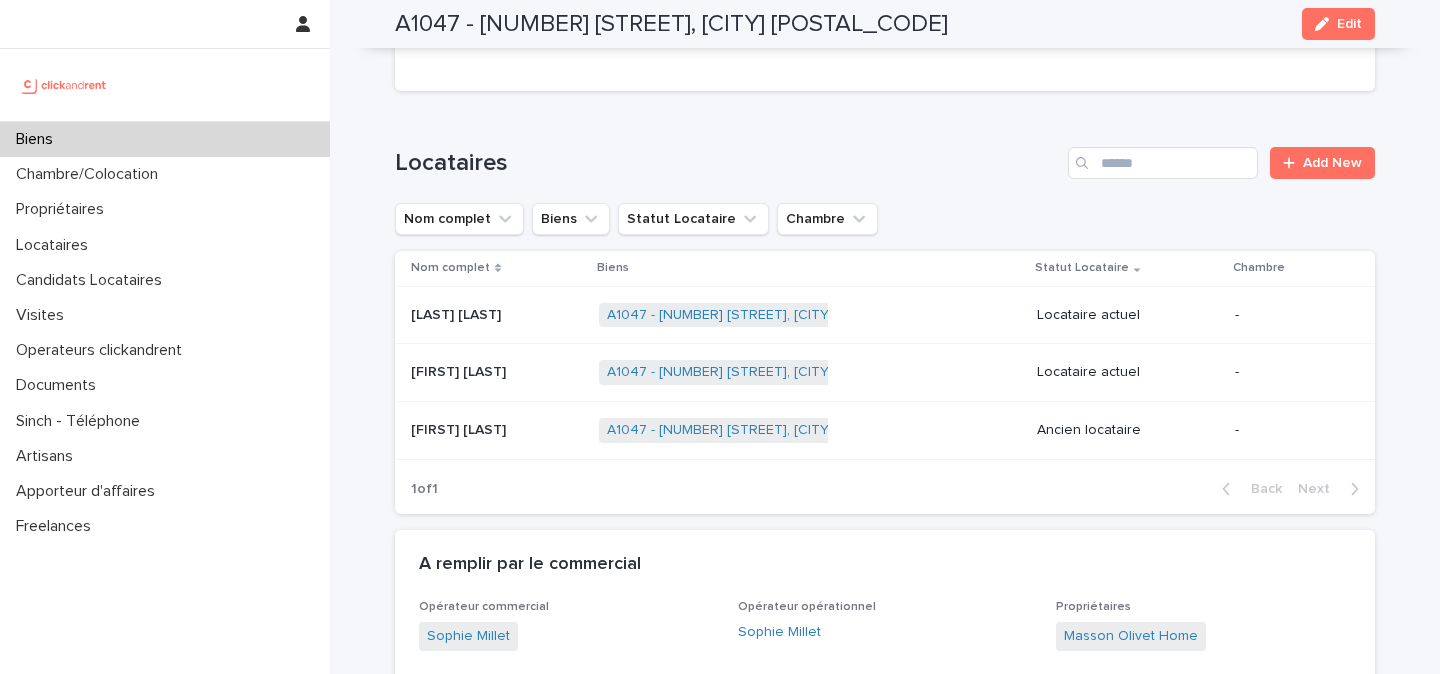 scroll, scrollTop: 882, scrollLeft: 0, axis: vertical 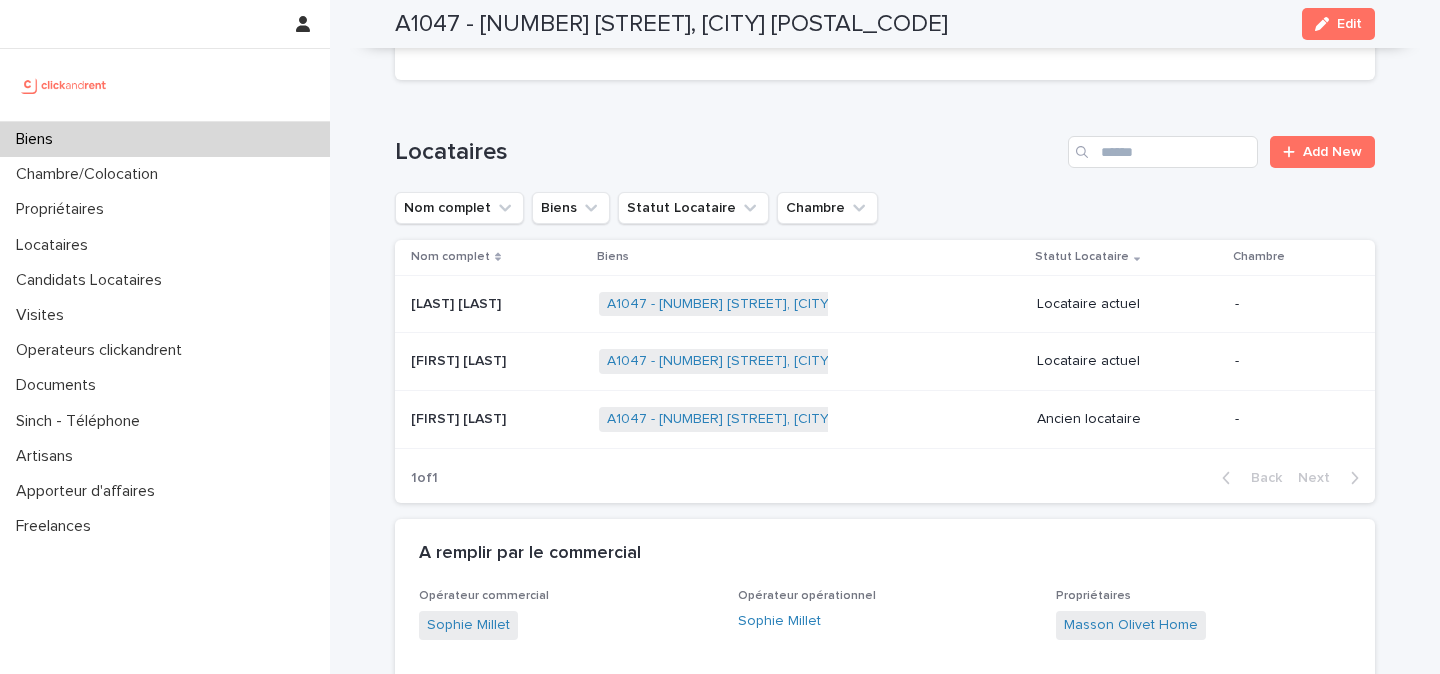 click on "Iman Frasnier Iman Frasnier" at bounding box center [497, 361] 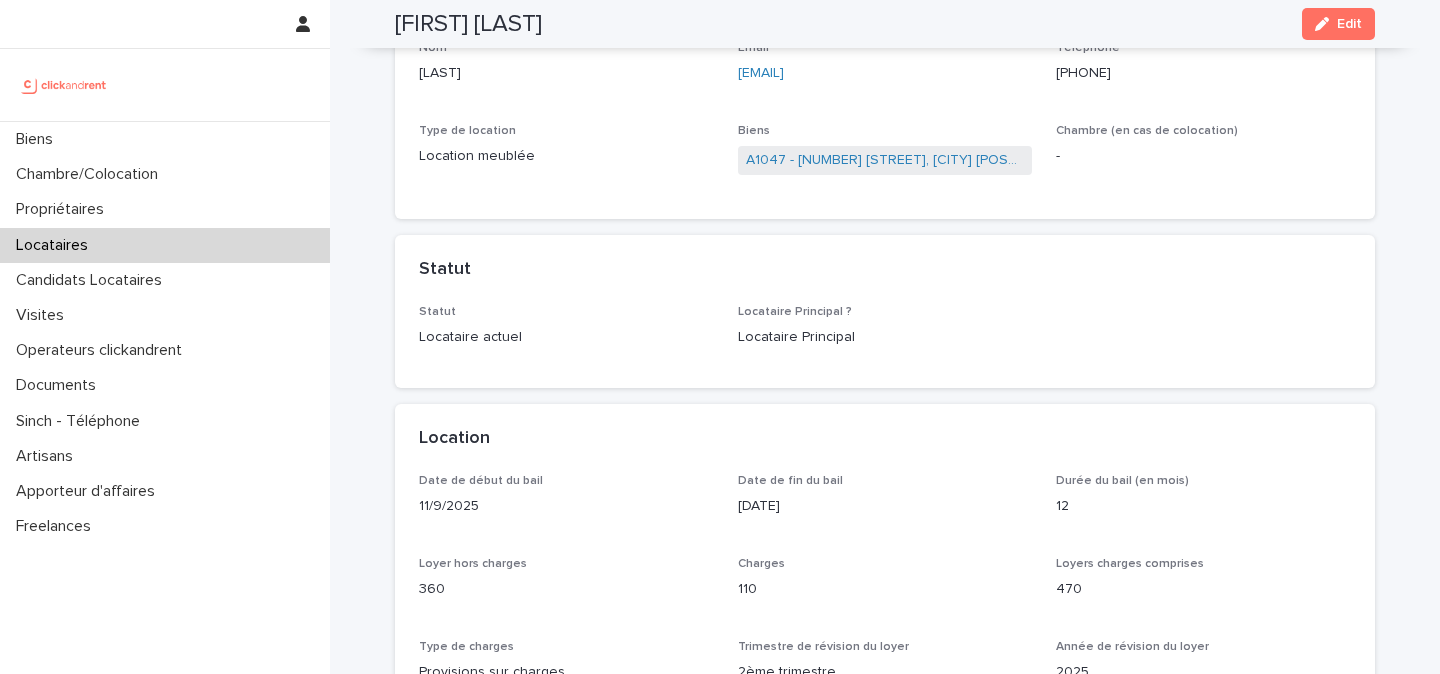 scroll, scrollTop: 230, scrollLeft: 0, axis: vertical 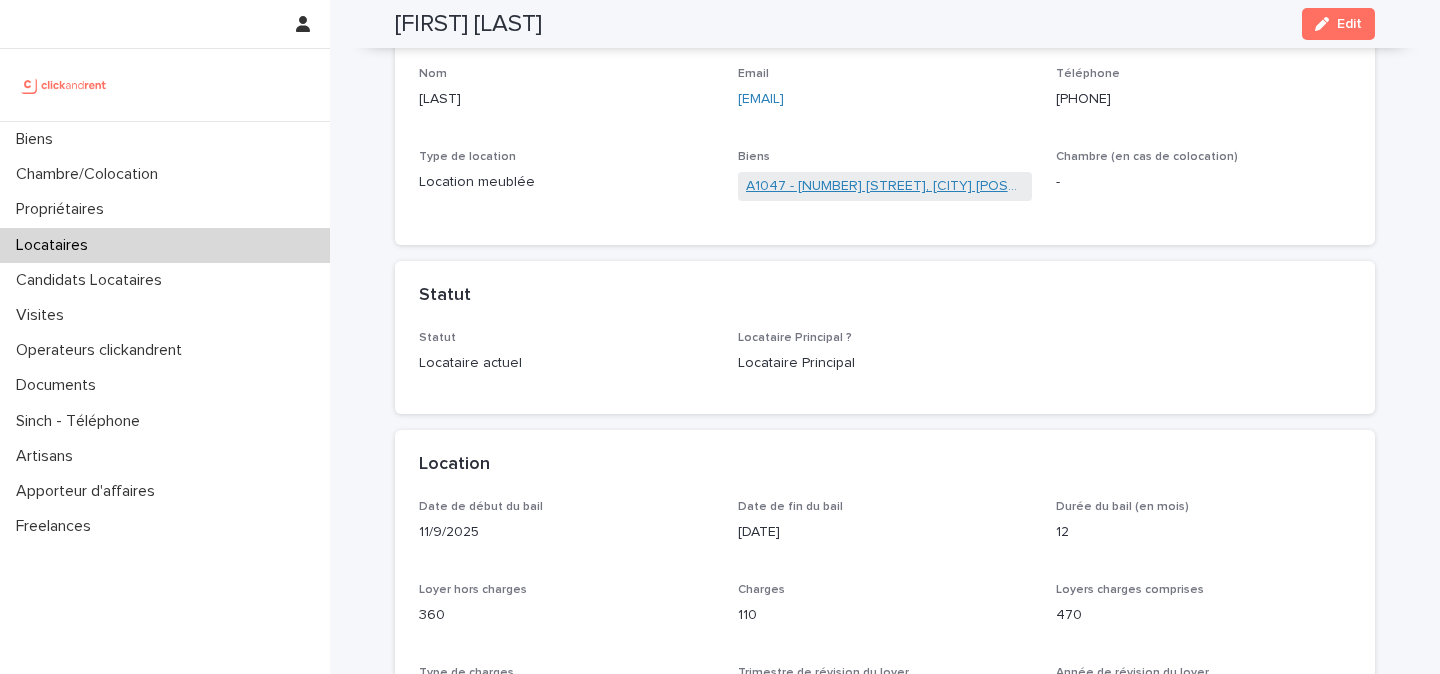 click on "A1047 - 336 rue de L'Aumône,  Olivet 45160" at bounding box center [885, 186] 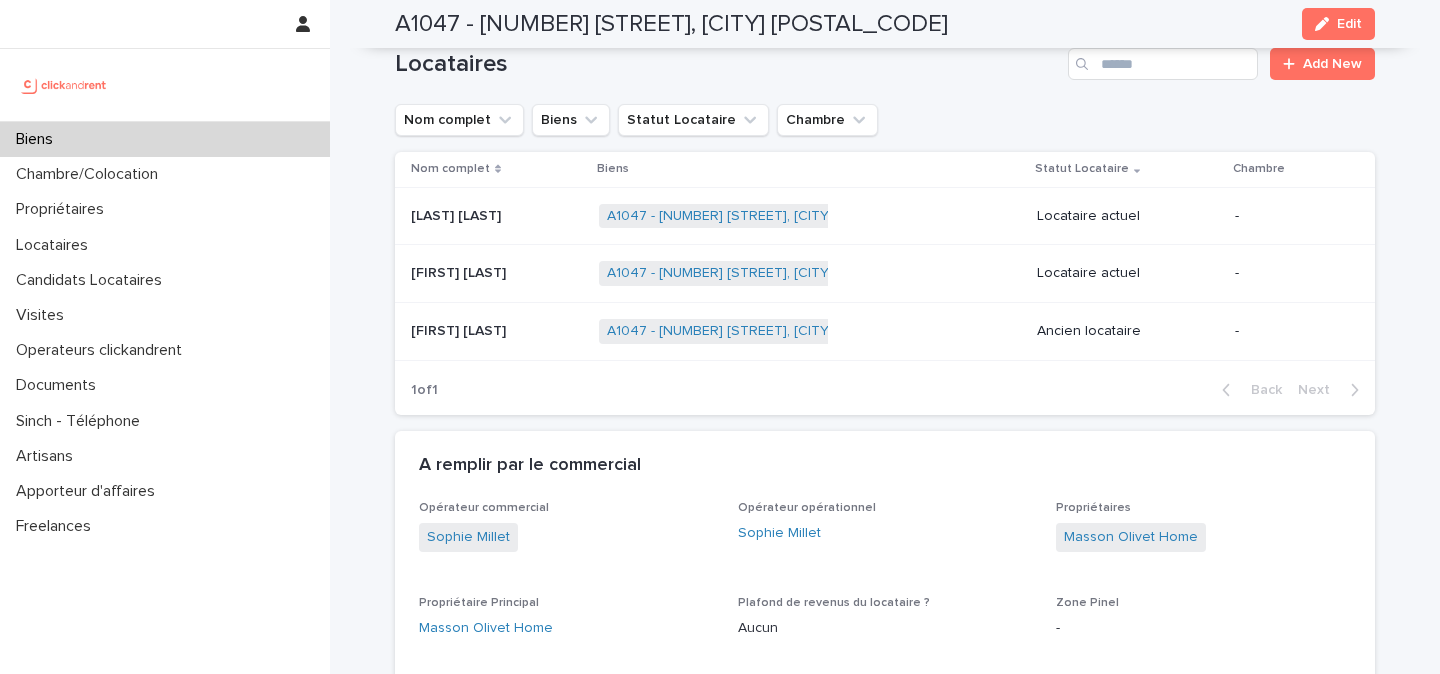 scroll, scrollTop: 983, scrollLeft: 0, axis: vertical 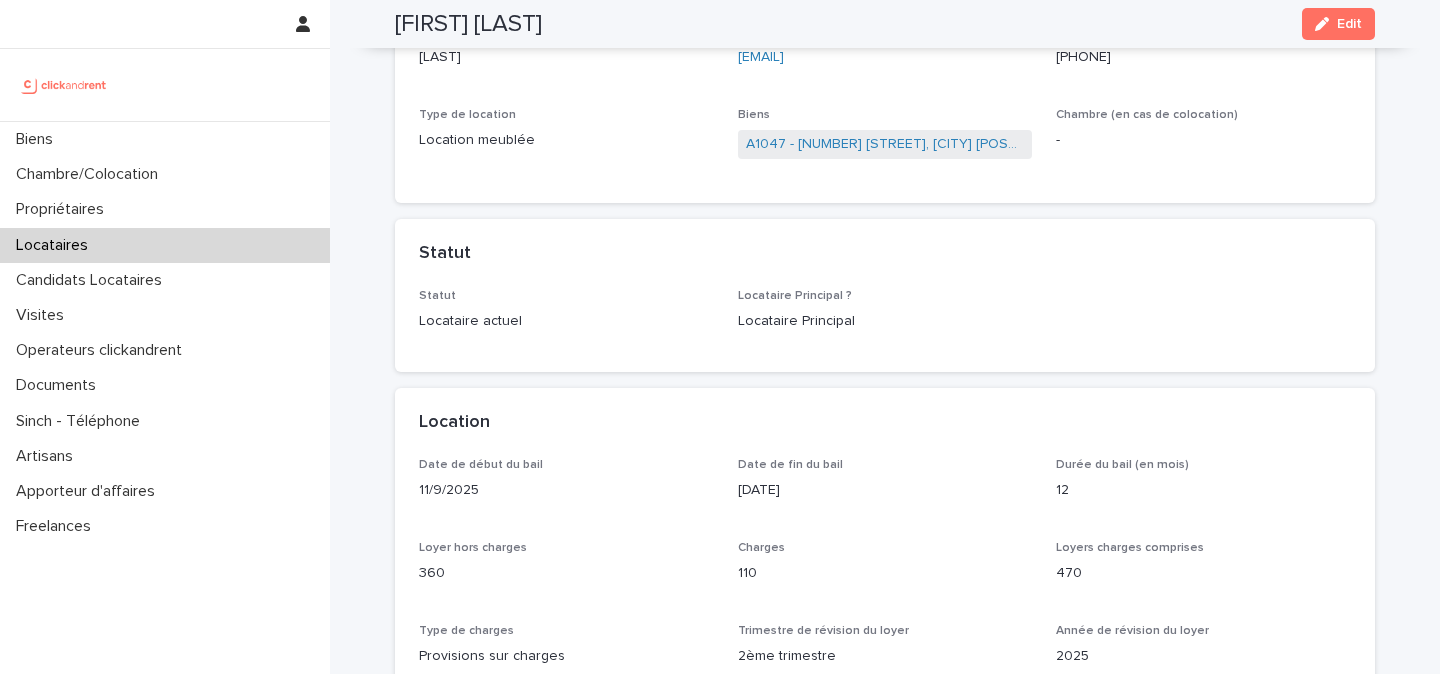 click at bounding box center [165, 85] 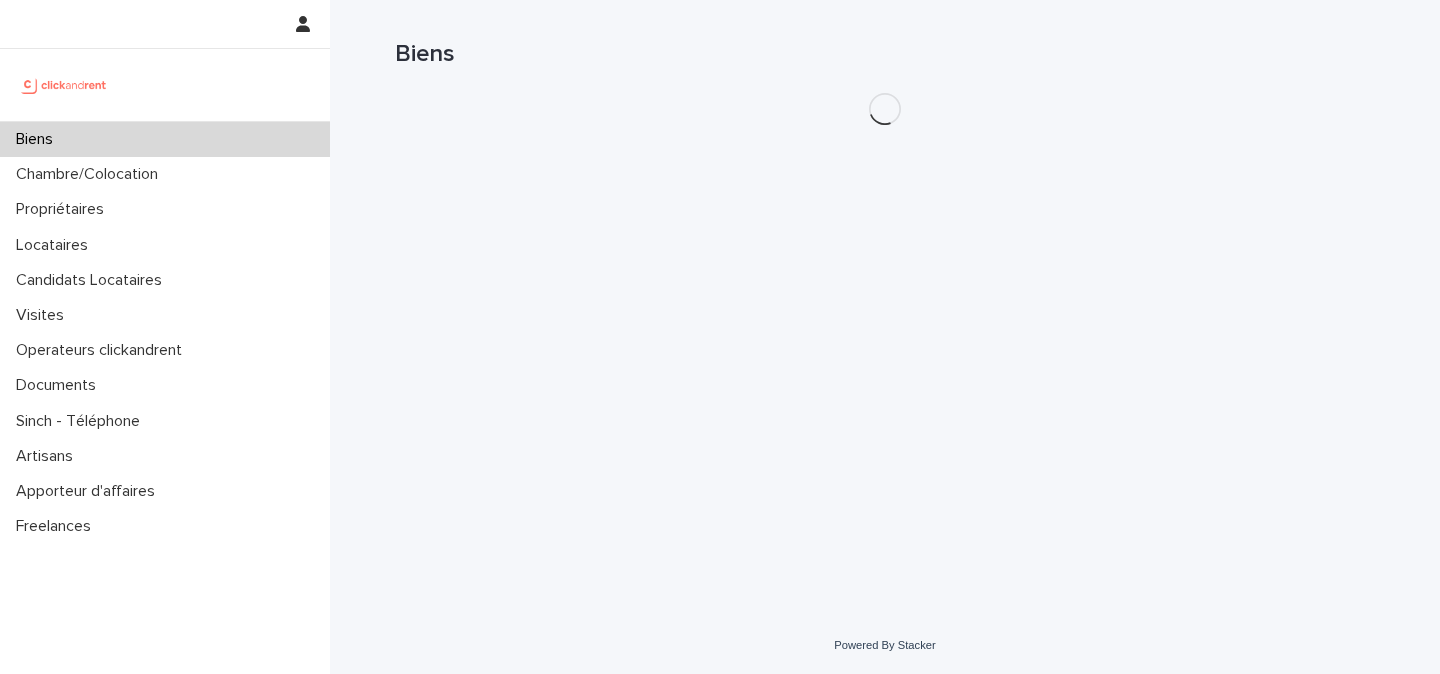 scroll, scrollTop: 0, scrollLeft: 0, axis: both 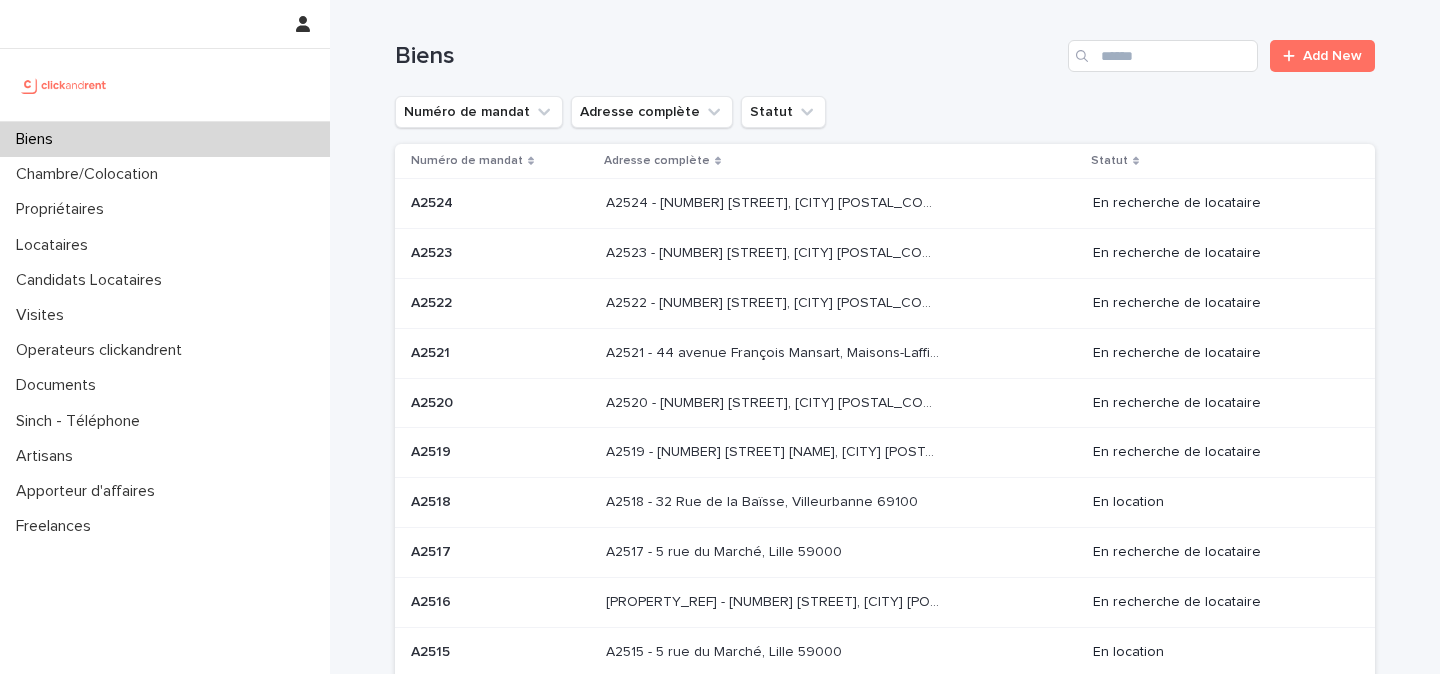 click on "Biens Add New" at bounding box center [885, 48] 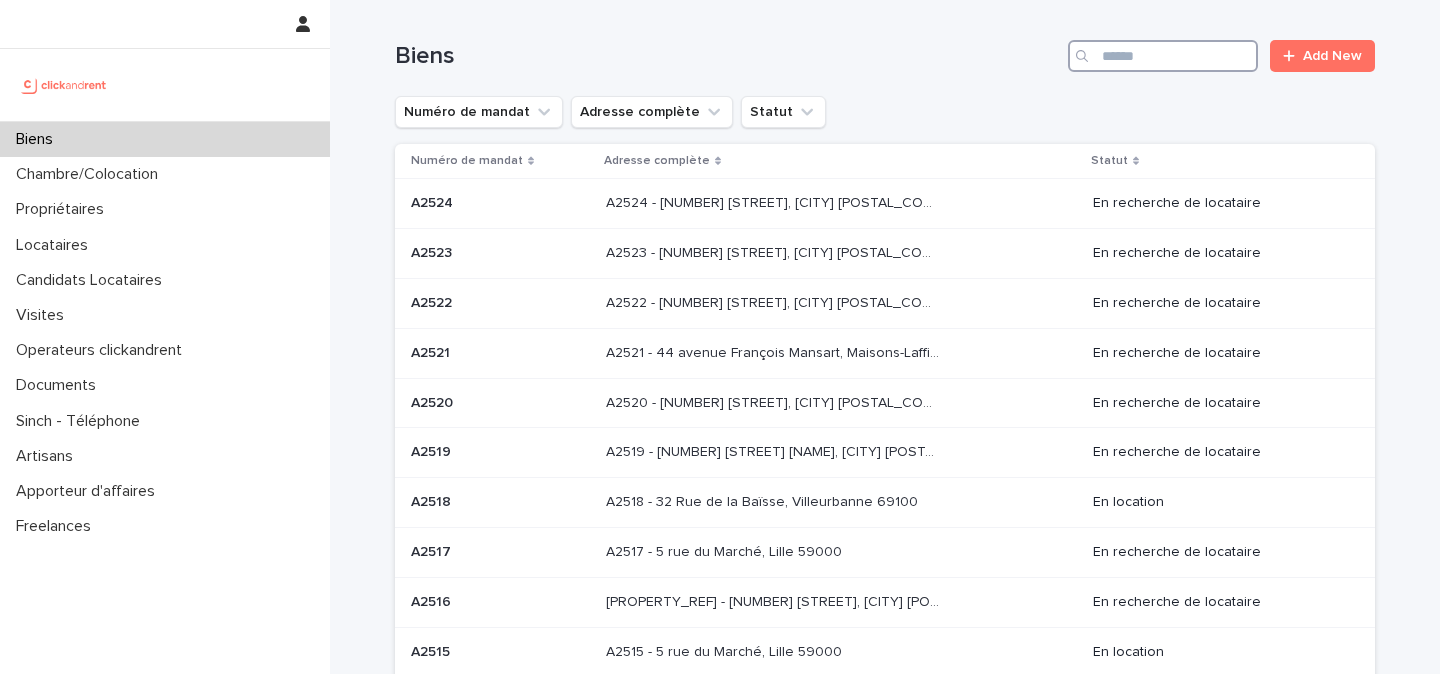 click at bounding box center [1163, 56] 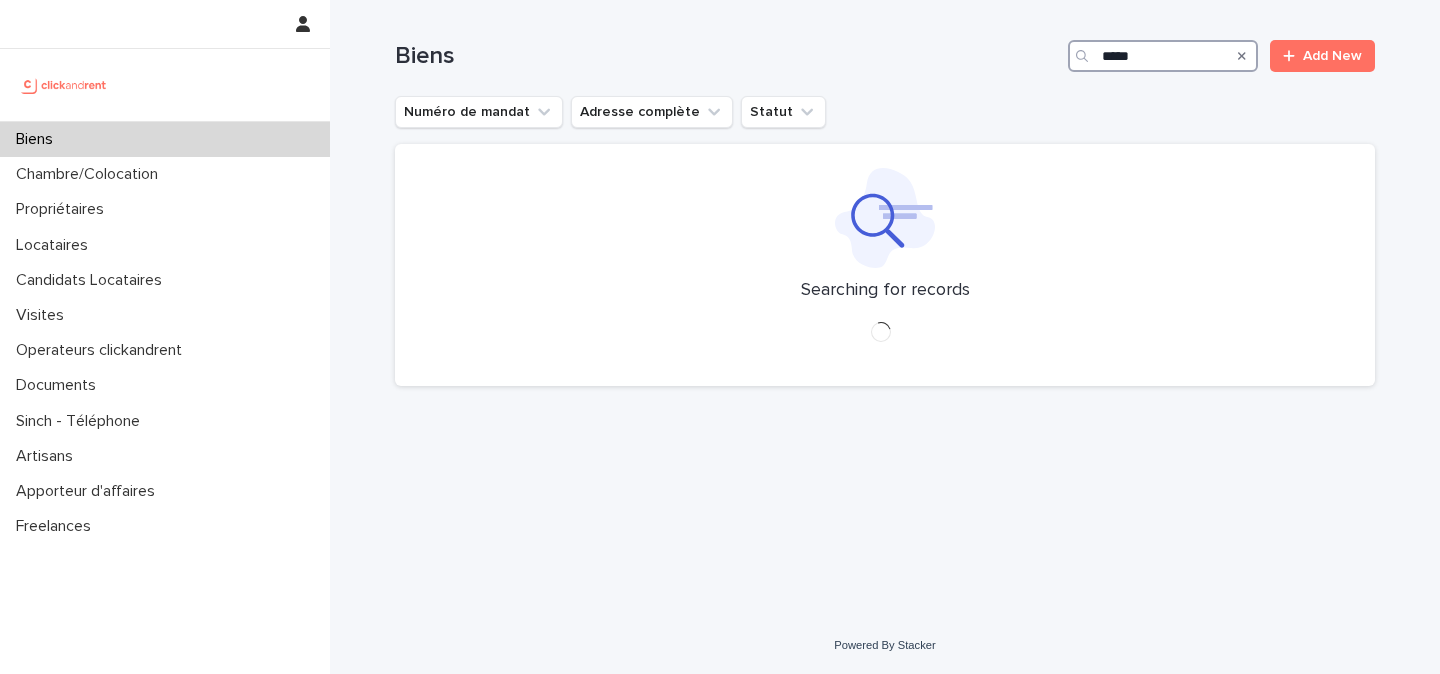type on "*****" 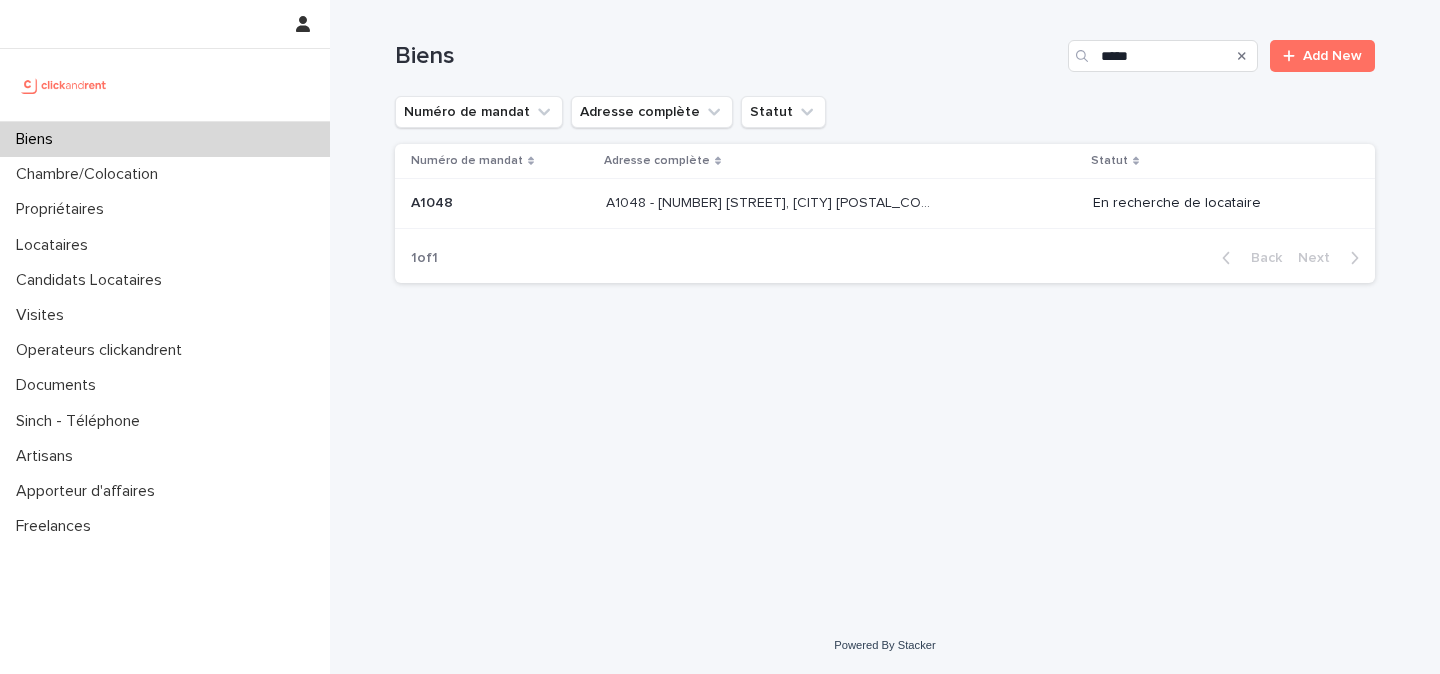 click at bounding box center [772, 203] 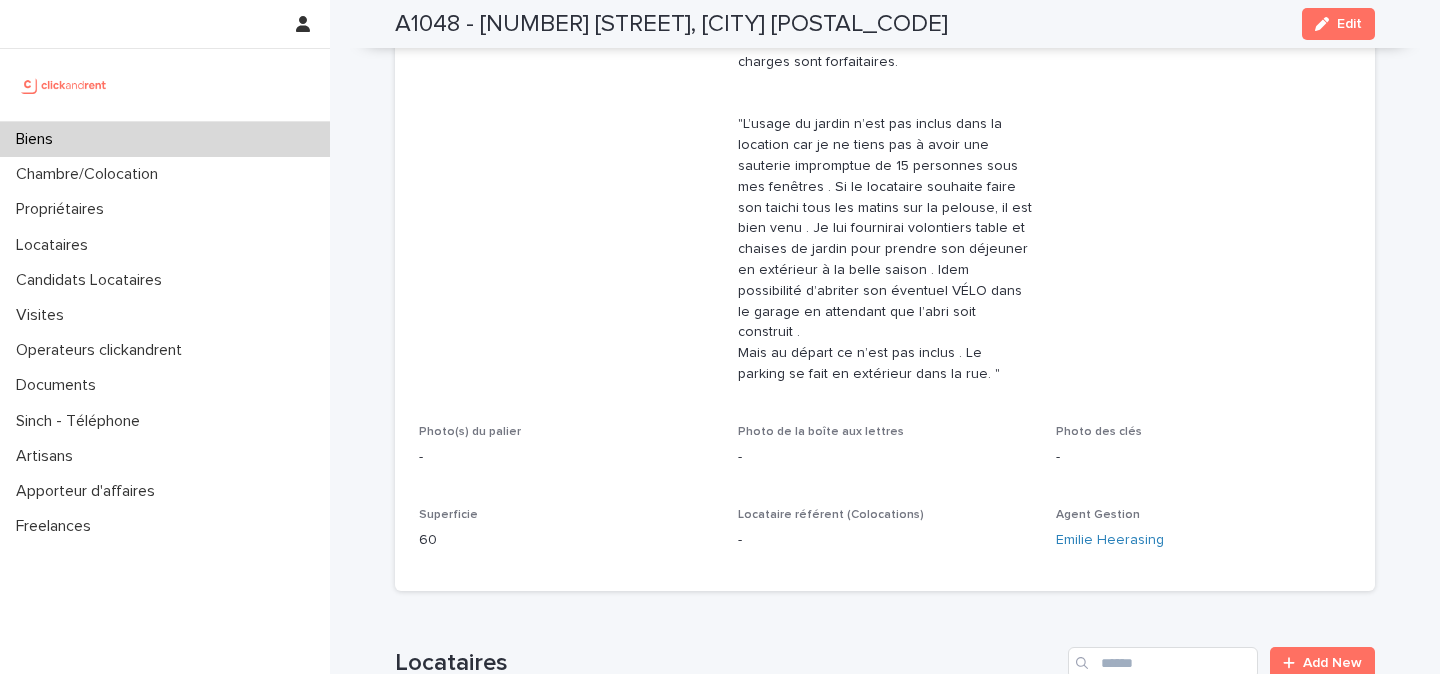 scroll, scrollTop: 0, scrollLeft: 0, axis: both 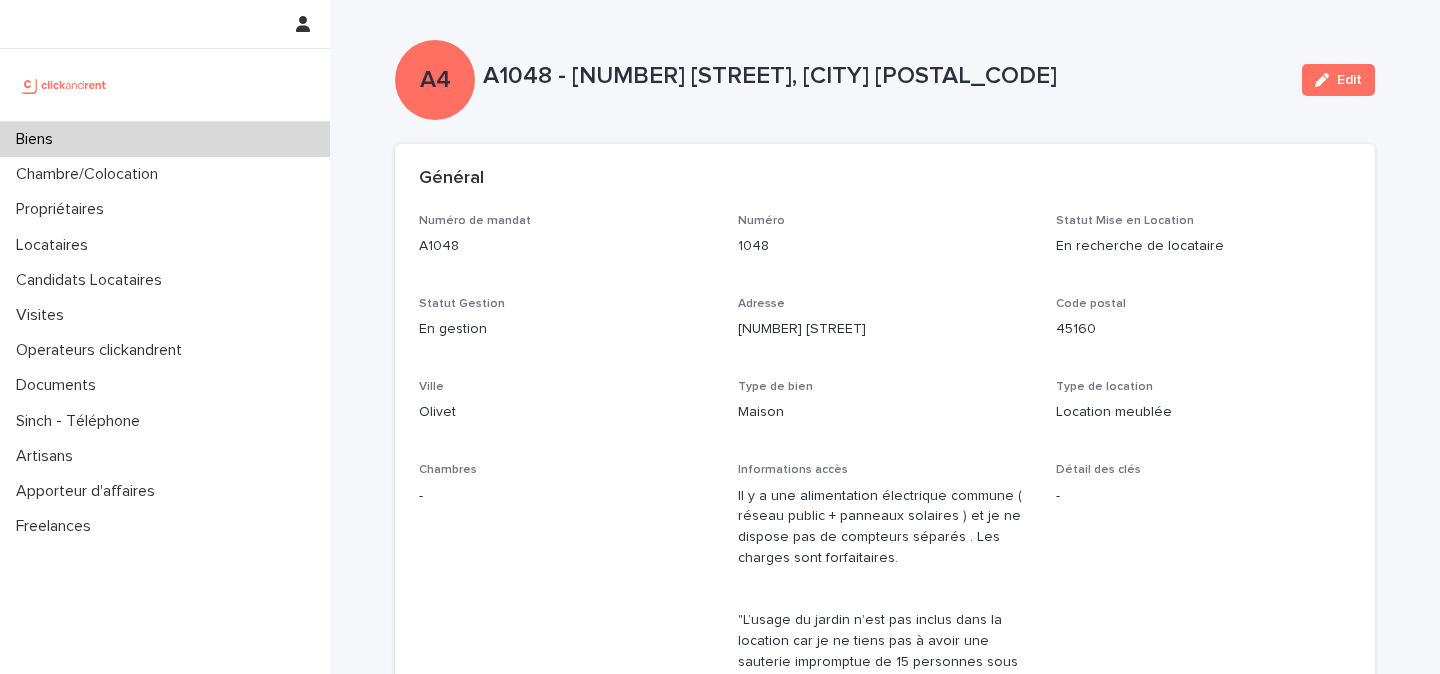 click at bounding box center (64, 85) 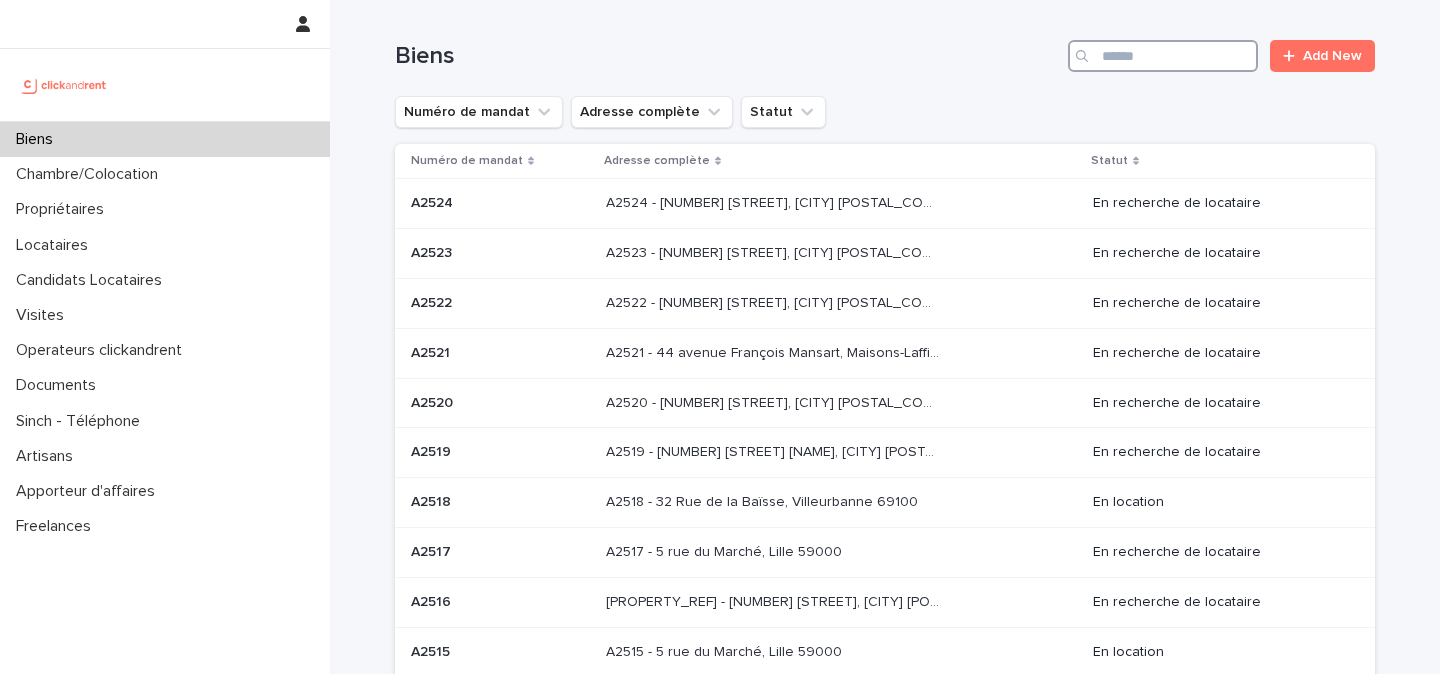 click at bounding box center (1163, 56) 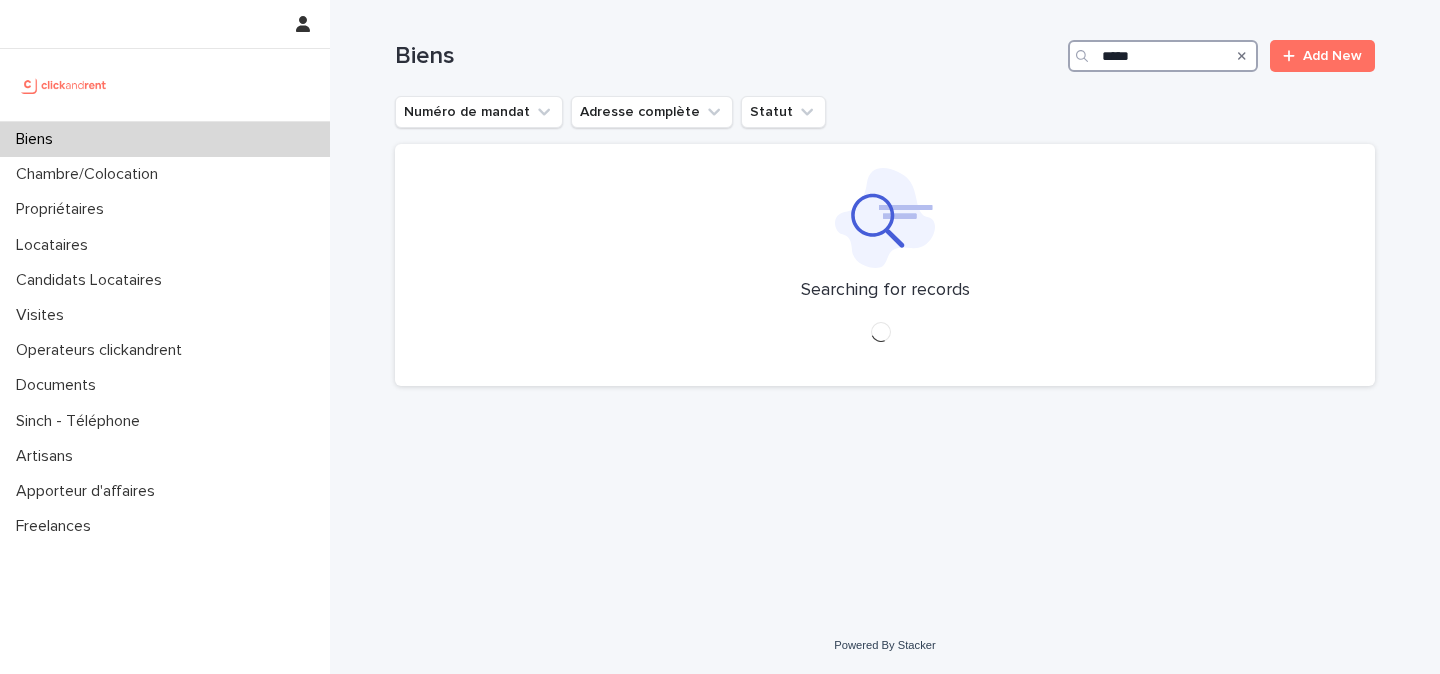 type on "*****" 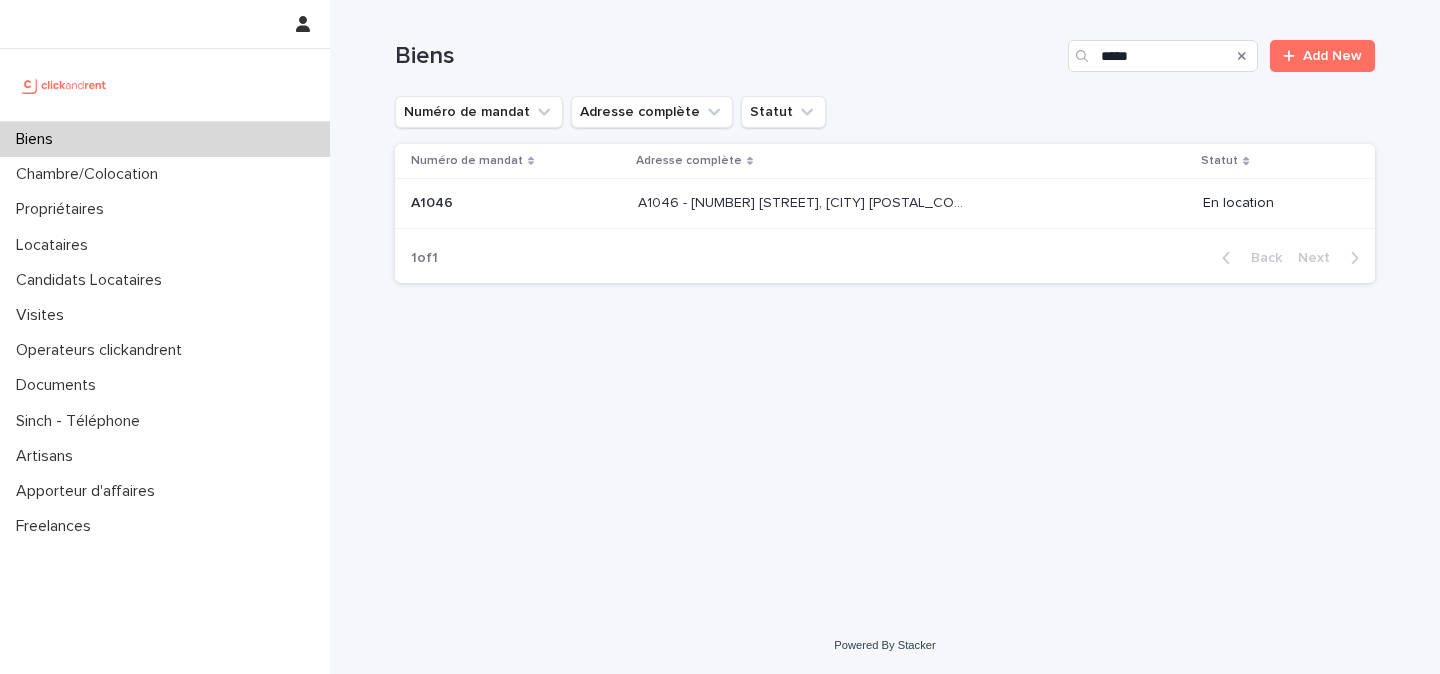 click on "A1046 - 336 rue de L'Aumône,  Olivet 45160" at bounding box center (806, 201) 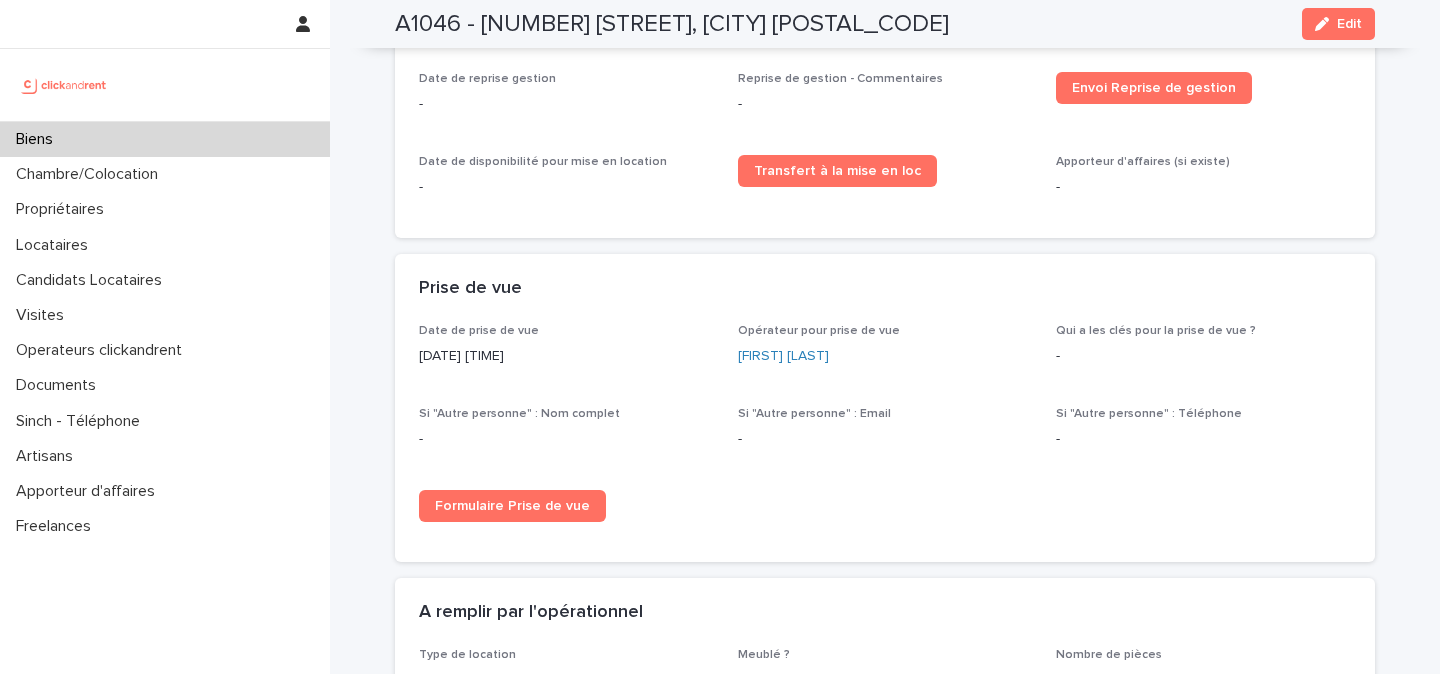 scroll, scrollTop: 3073, scrollLeft: 0, axis: vertical 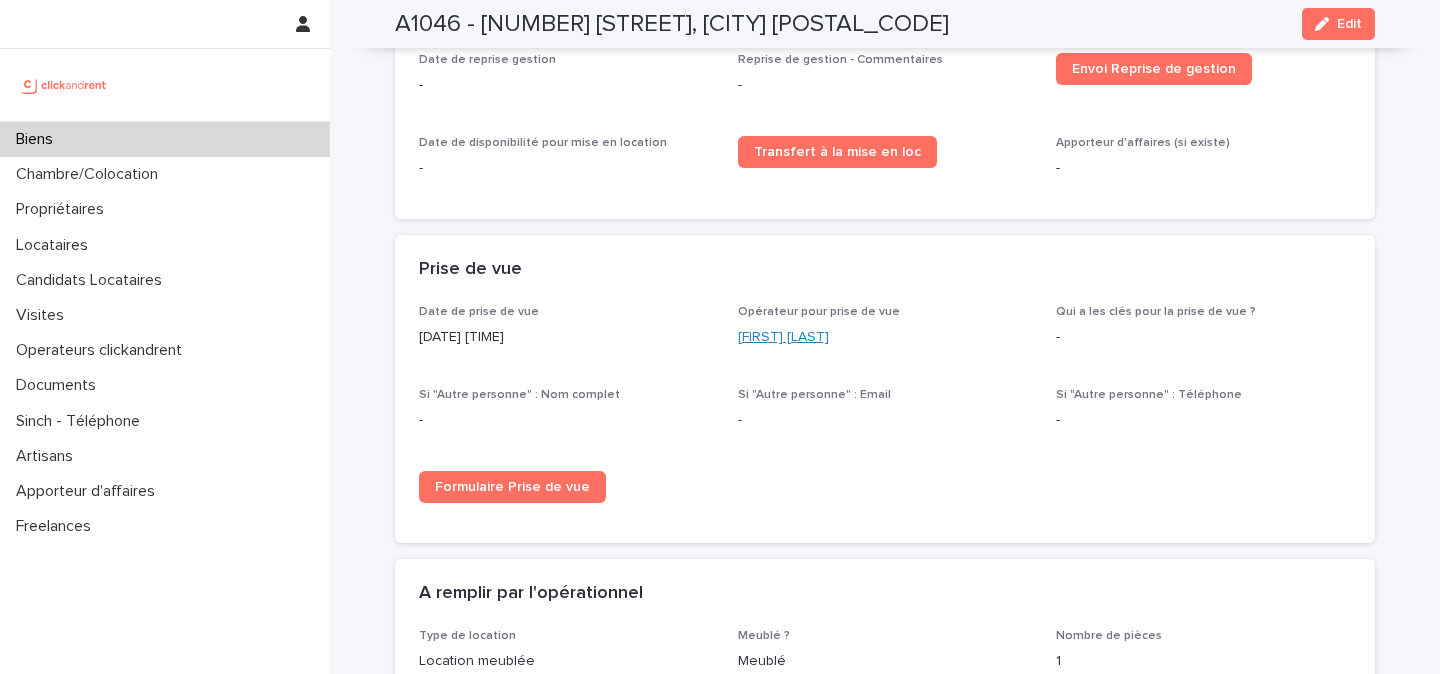 click on "Victor Dabier" at bounding box center (783, 337) 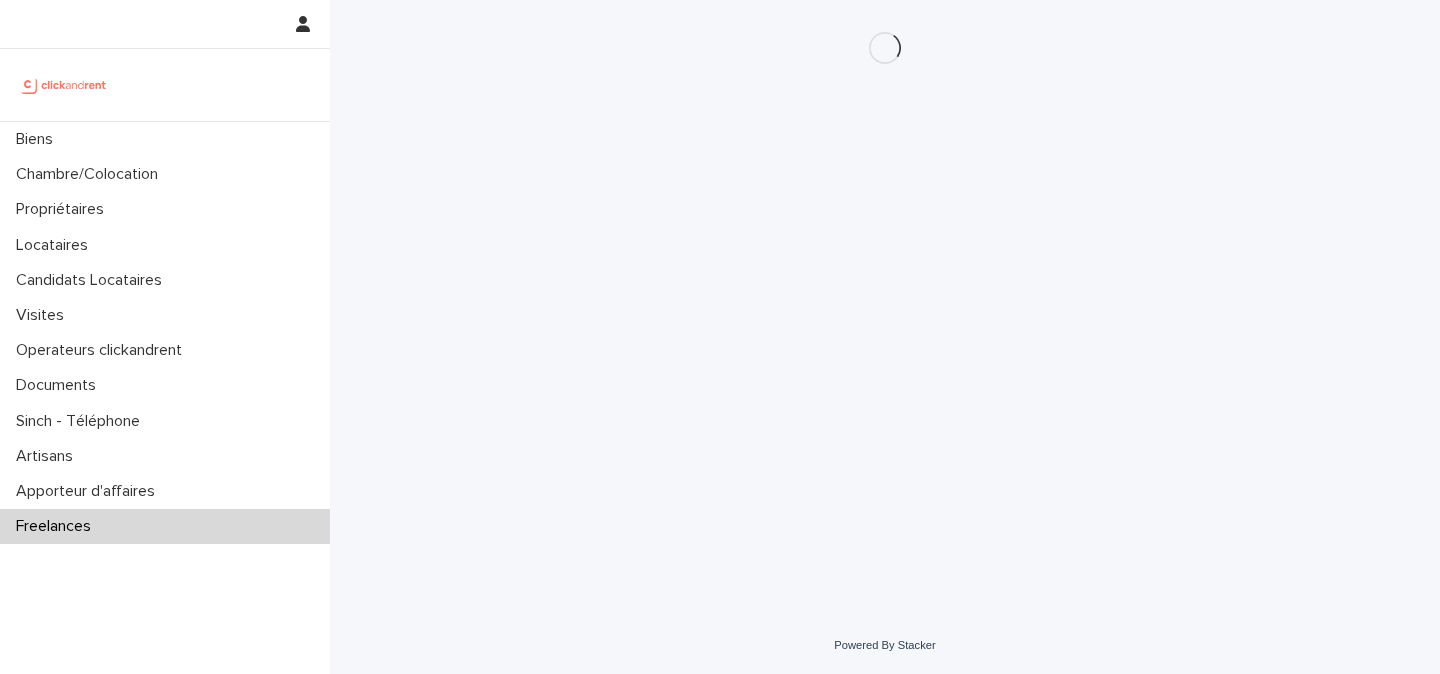 scroll, scrollTop: 0, scrollLeft: 0, axis: both 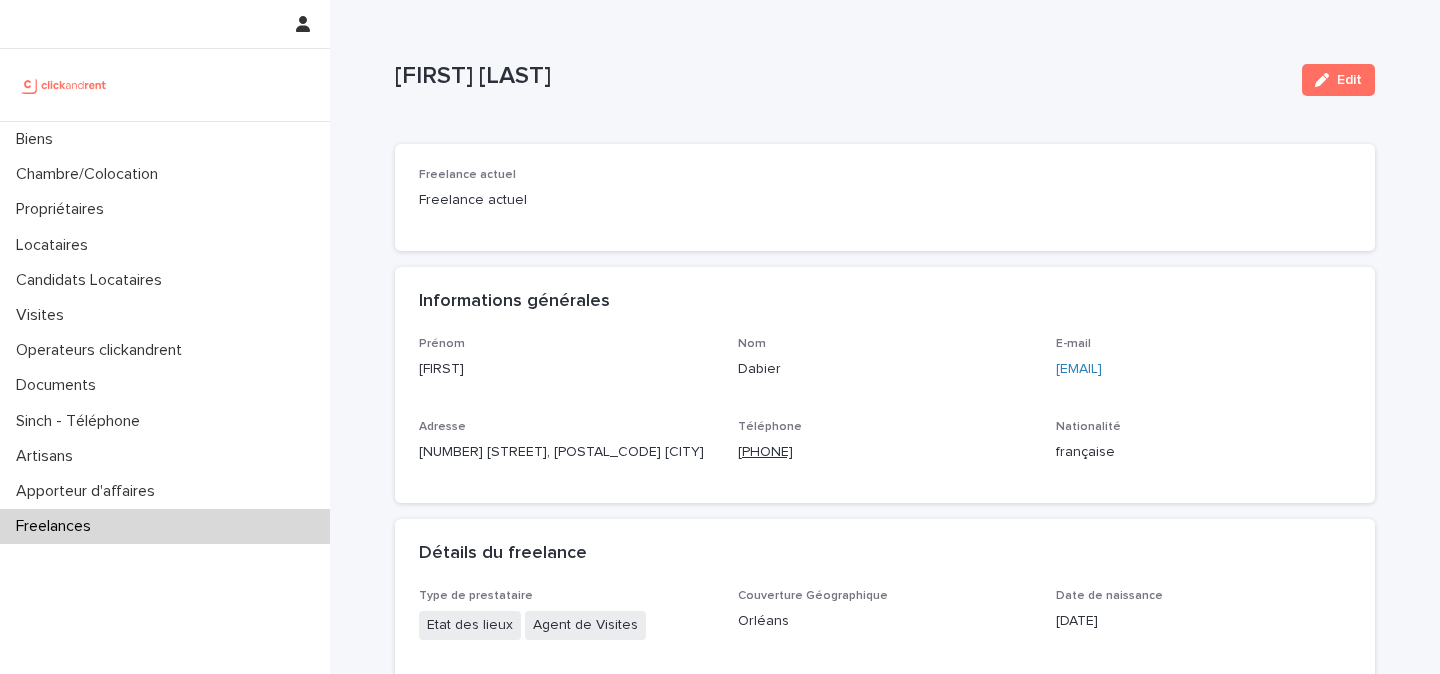 drag, startPoint x: 839, startPoint y: 449, endPoint x: 737, endPoint y: 450, distance: 102.0049 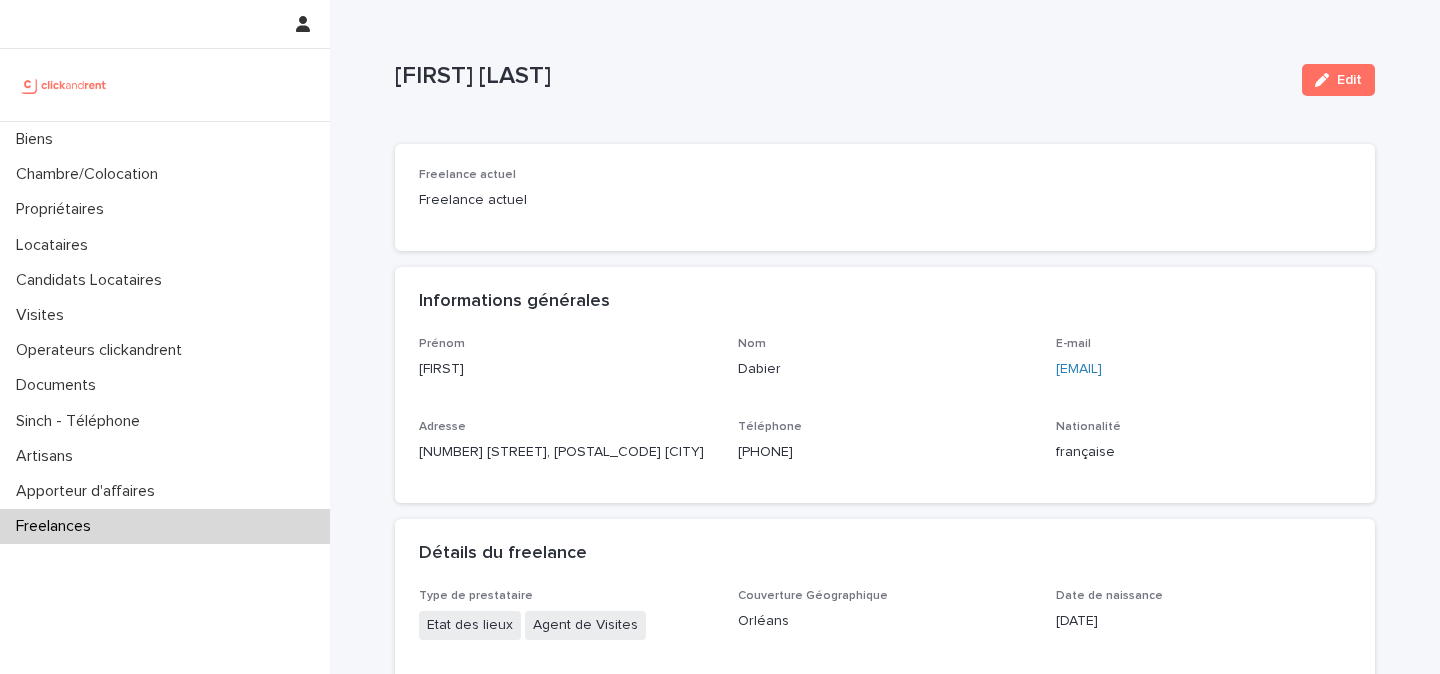 click on "+33781680890" at bounding box center [885, 450] 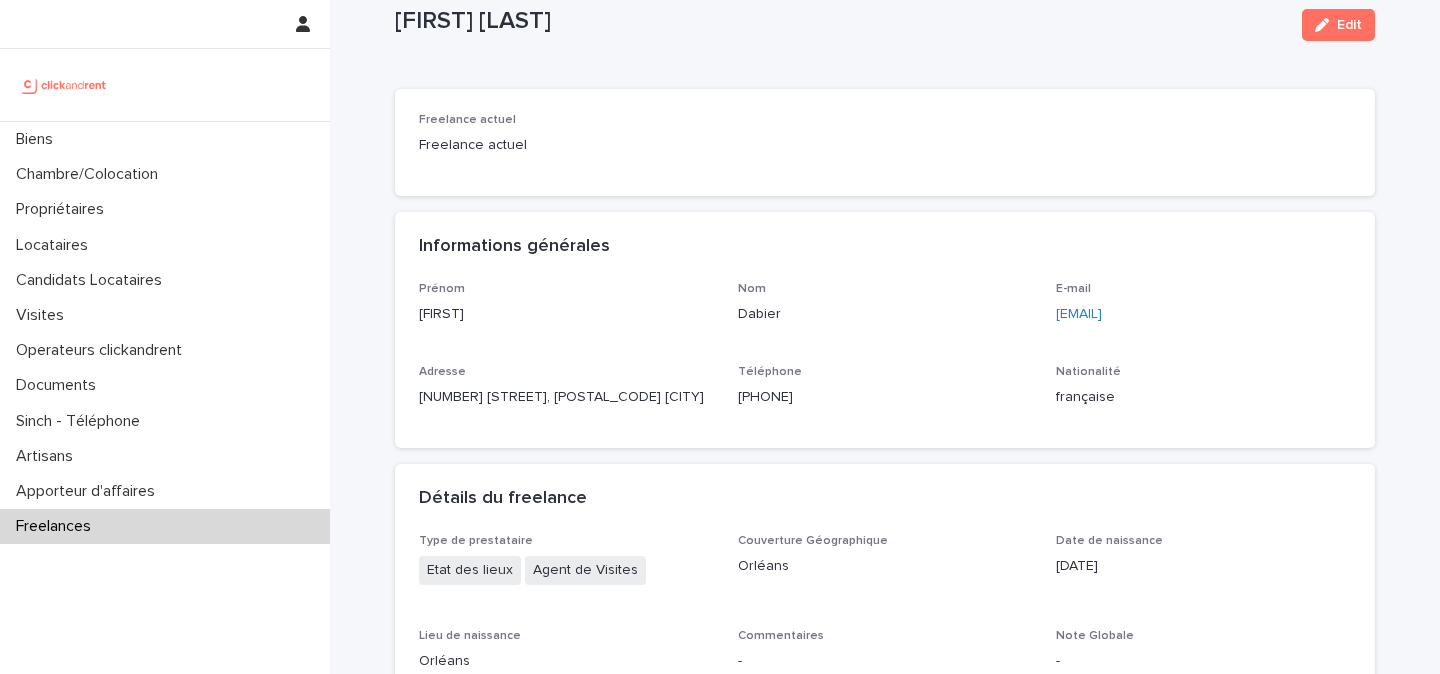scroll, scrollTop: 92, scrollLeft: 0, axis: vertical 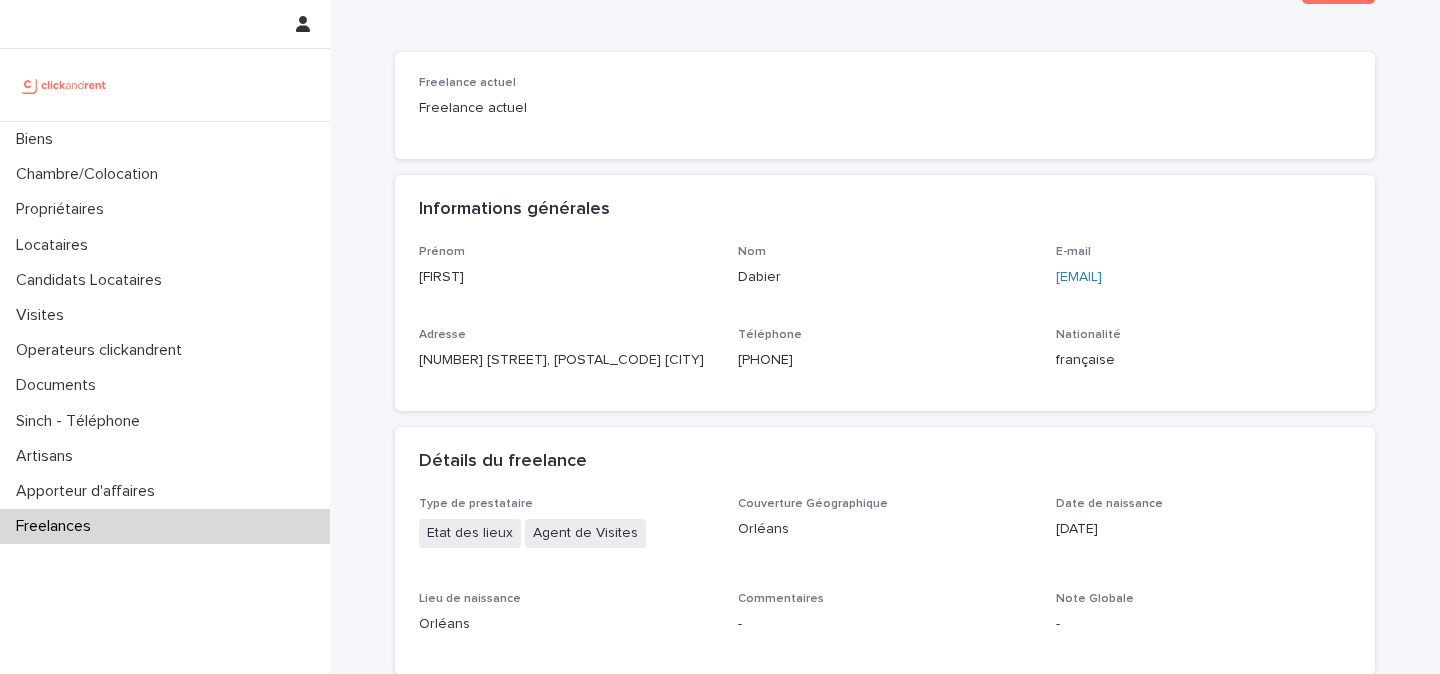 click at bounding box center (64, 85) 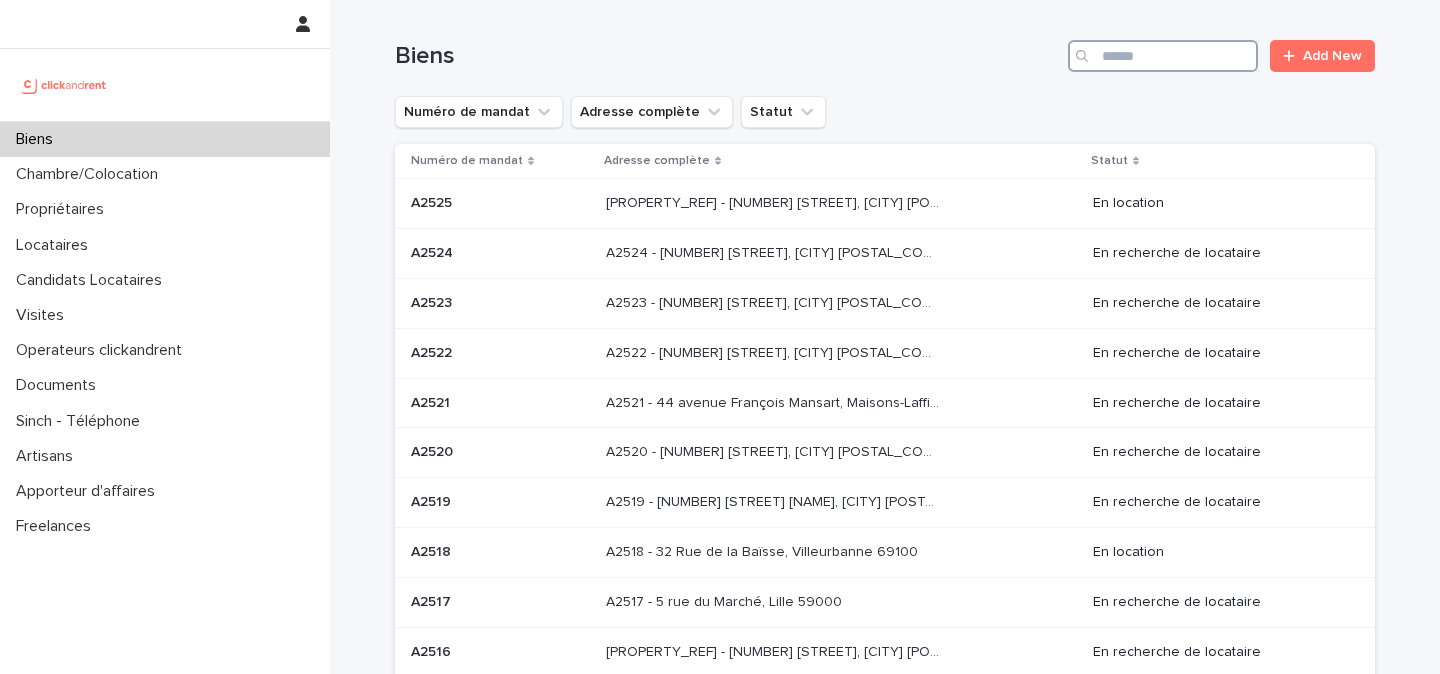 click at bounding box center (1163, 56) 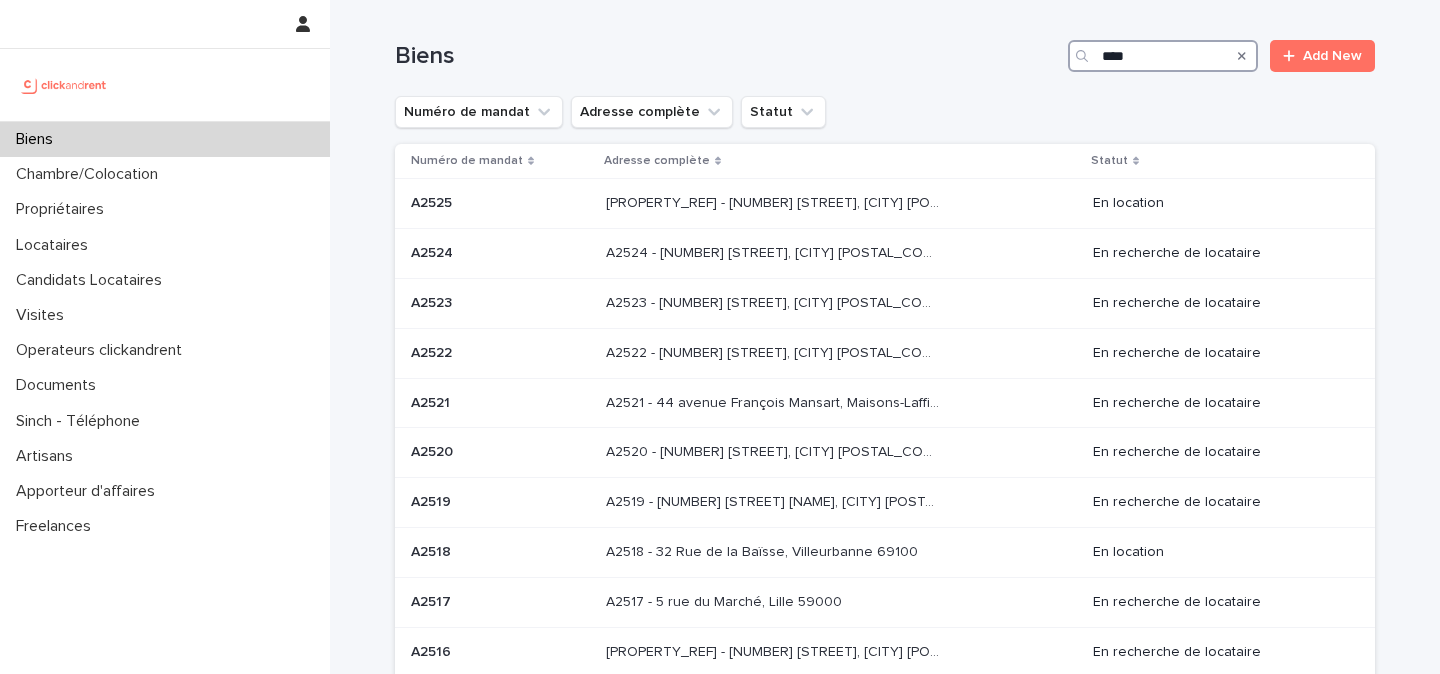 type on "*****" 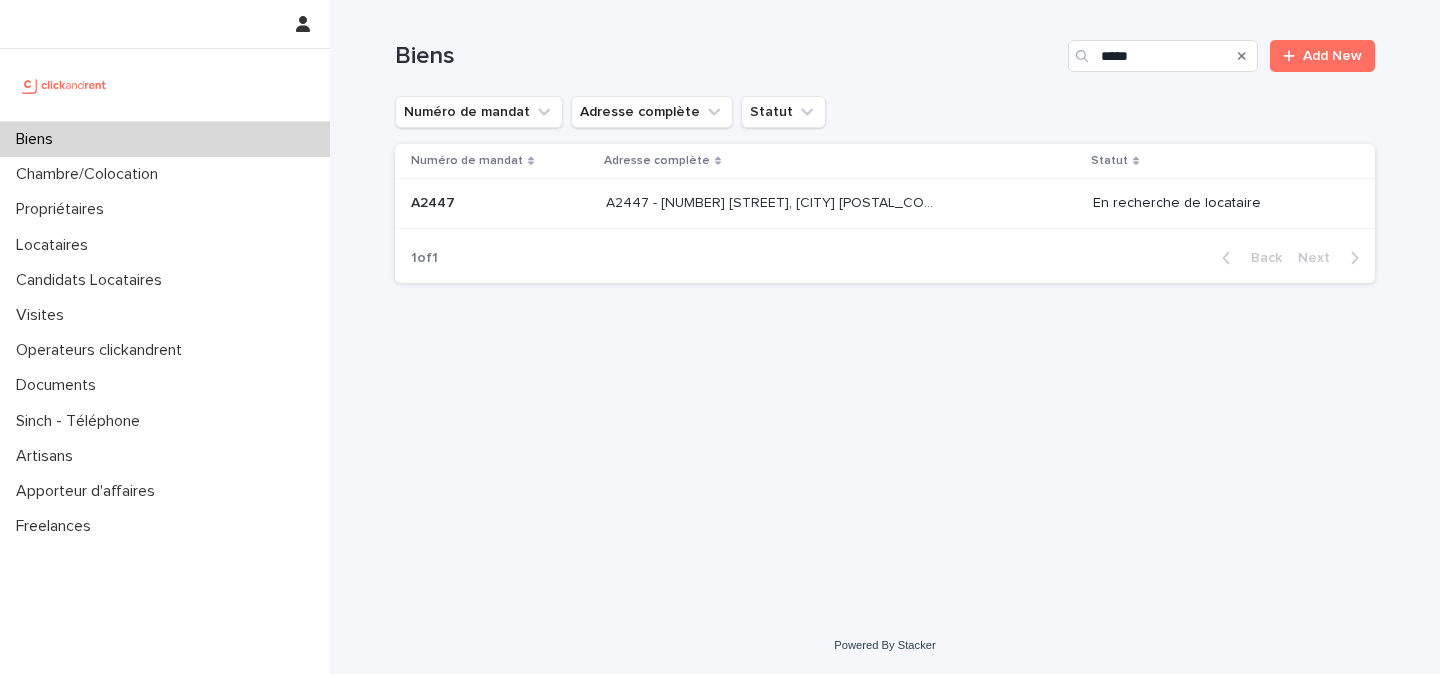 click on "A2447 - 14 rue Jean Jacques Rousseau,  Romainville 93230 A2447 - 14 rue Jean Jacques Rousseau,  Romainville 93230" at bounding box center [841, 204] 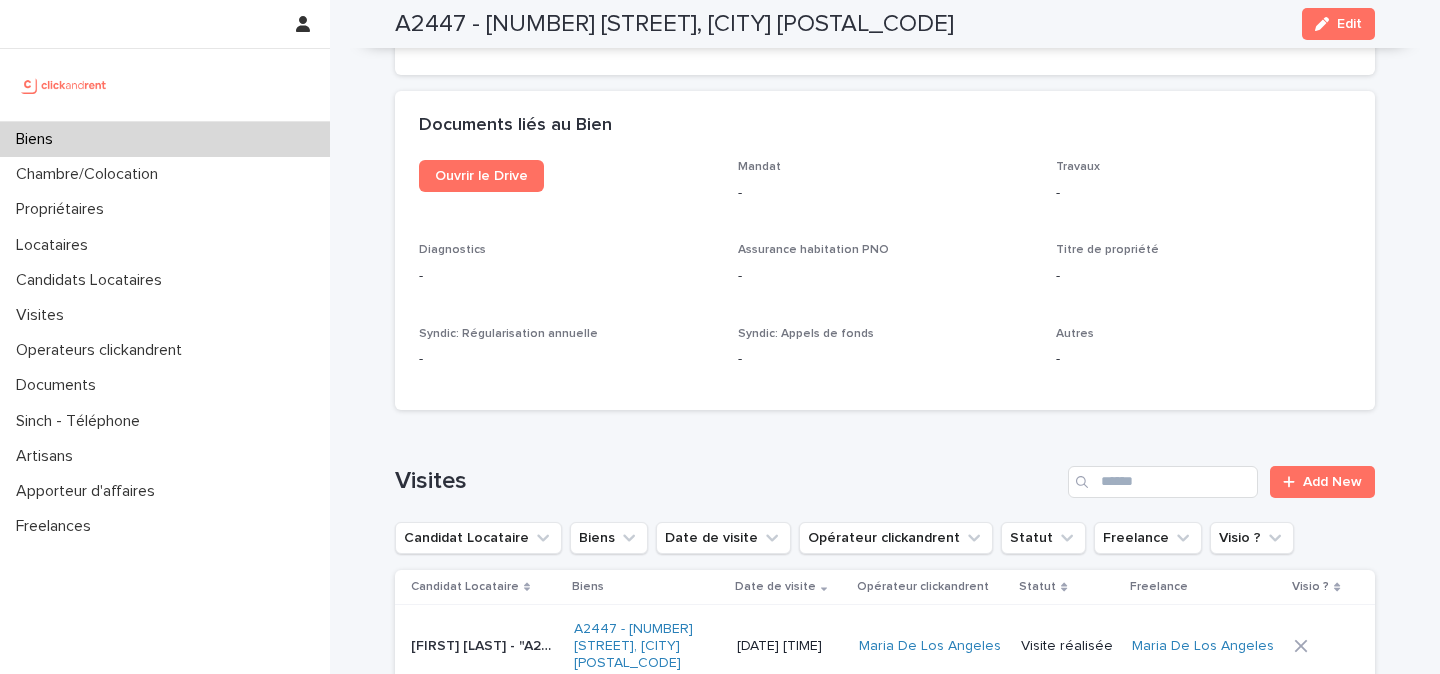 scroll, scrollTop: 7897, scrollLeft: 0, axis: vertical 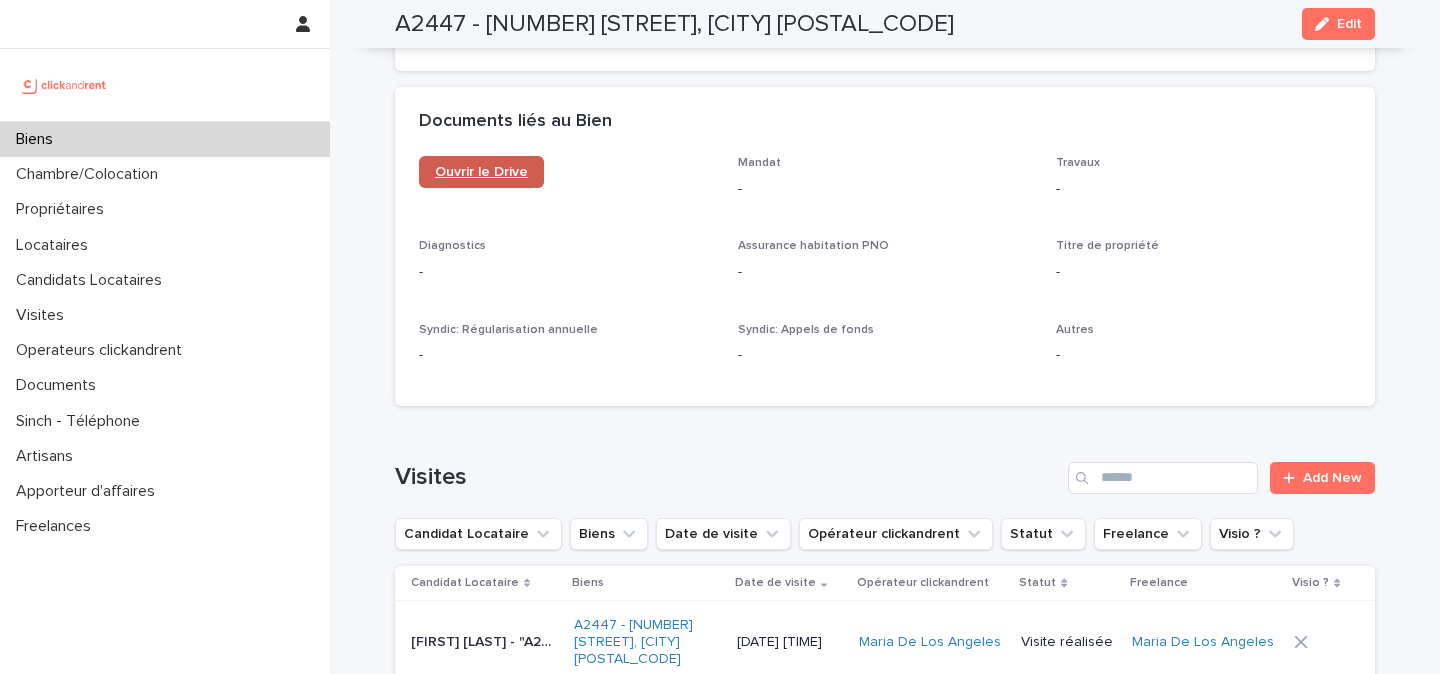 click on "Ouvrir le Drive" at bounding box center (481, 172) 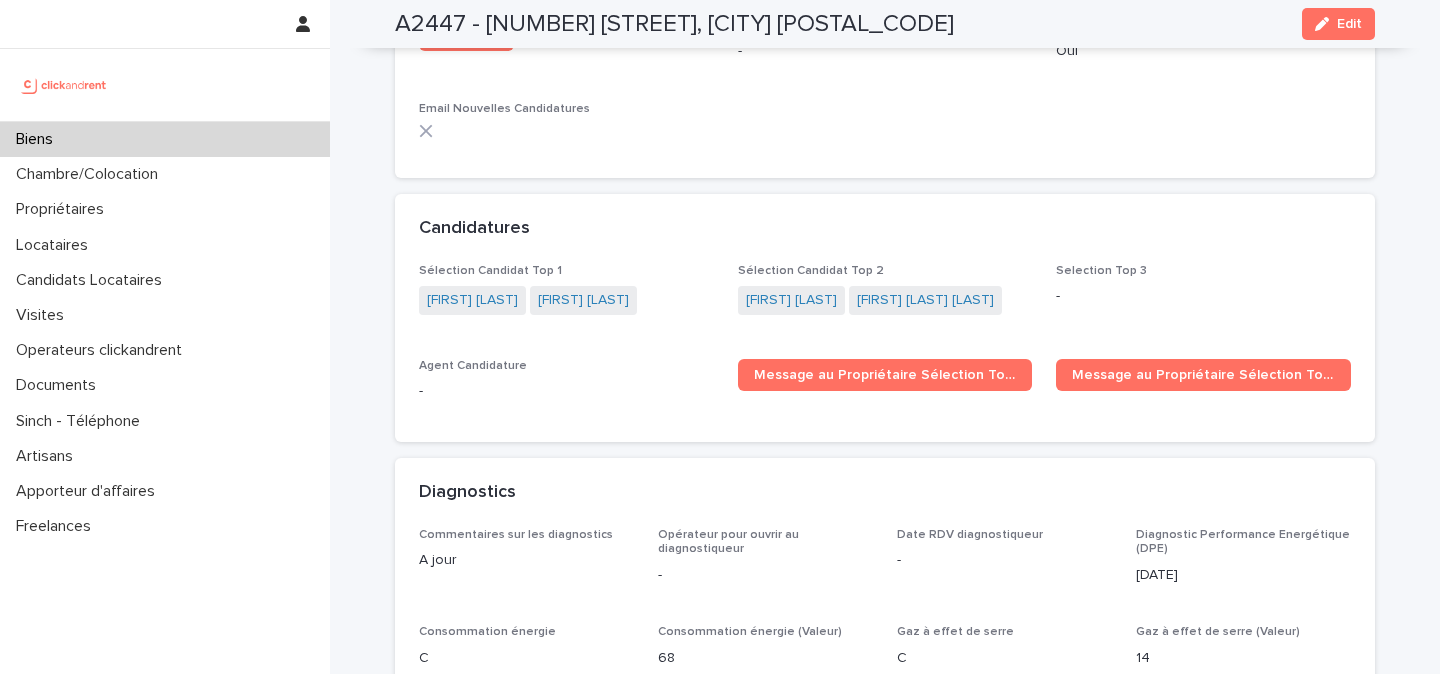 scroll, scrollTop: 6583, scrollLeft: 0, axis: vertical 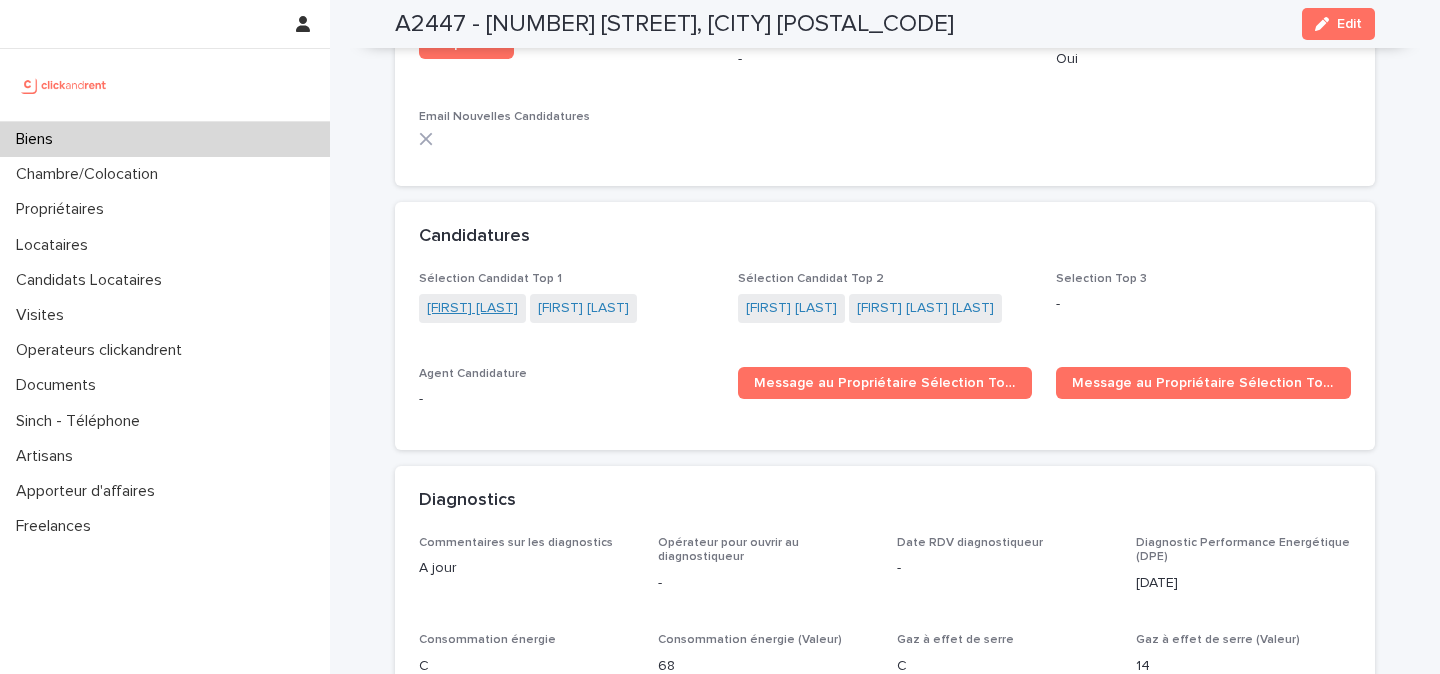 click on "[FIRST] [LAST]" at bounding box center [472, 308] 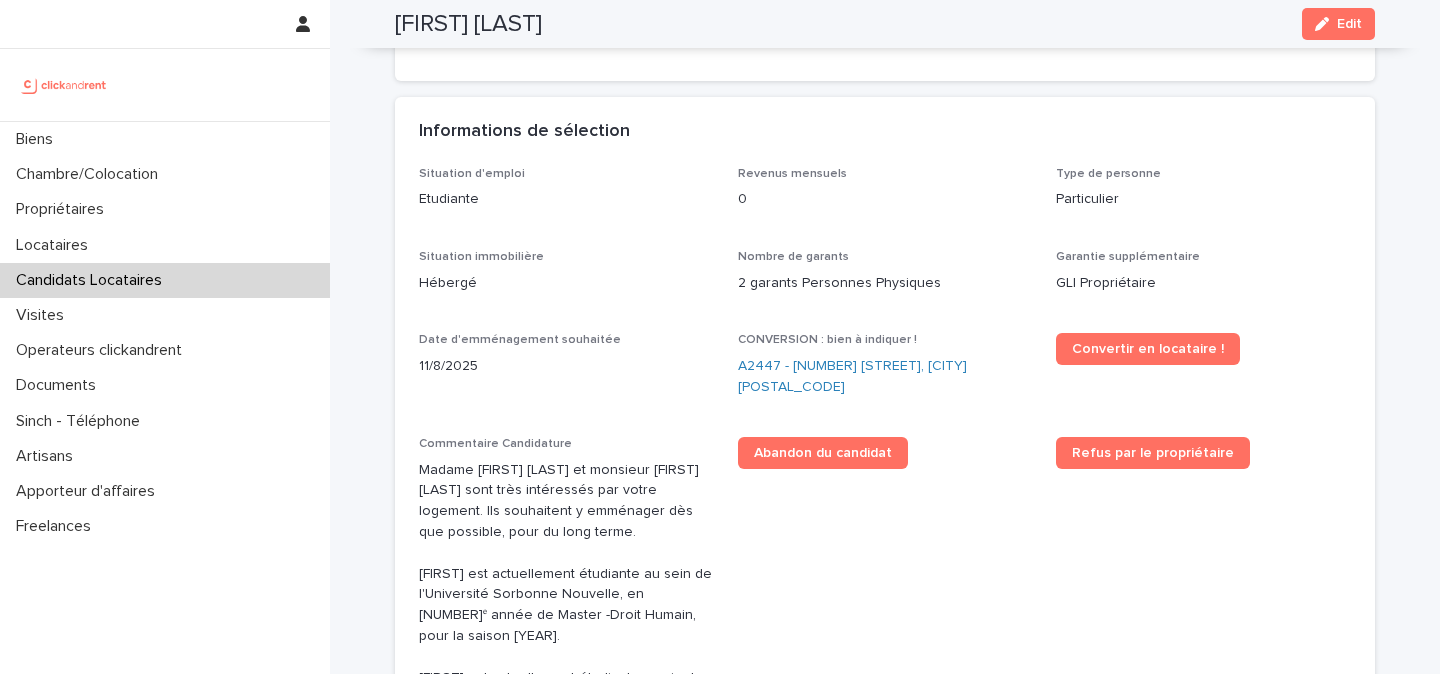scroll, scrollTop: 483, scrollLeft: 0, axis: vertical 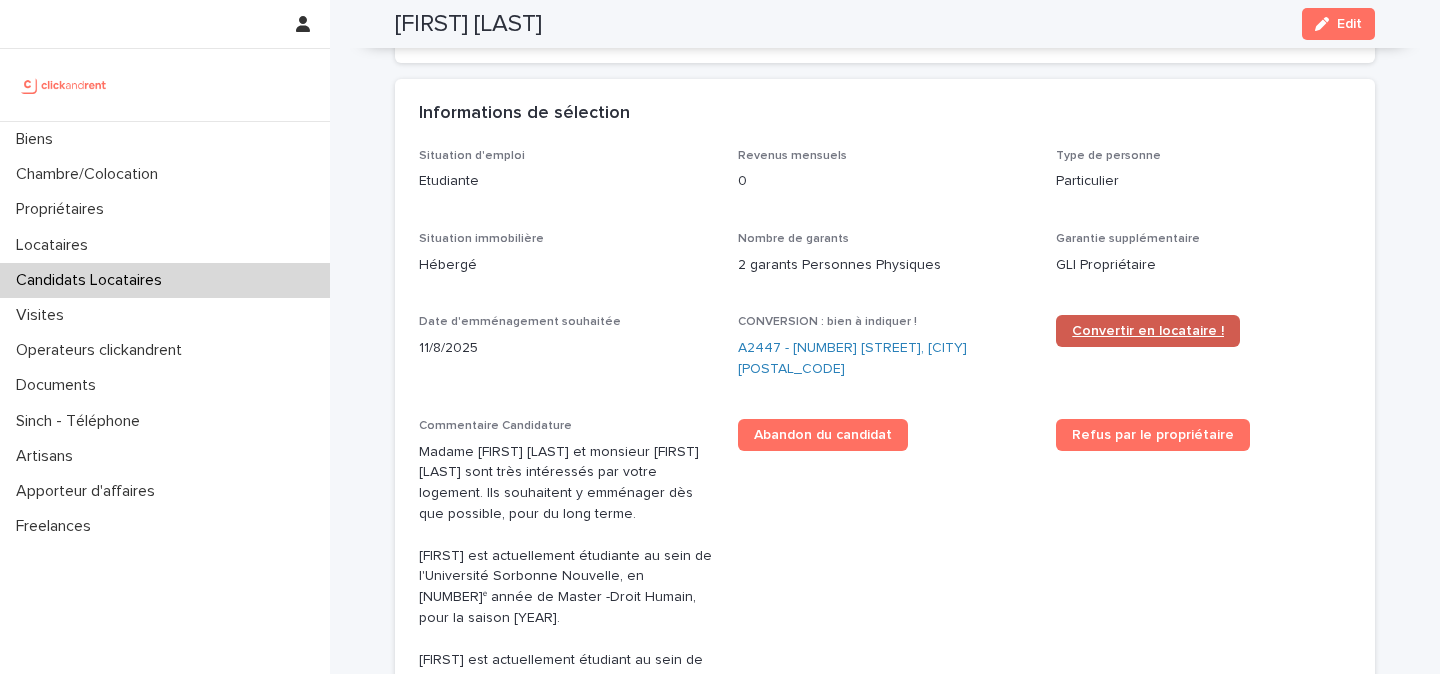 click on "Convertir en locataire !" at bounding box center (1148, 331) 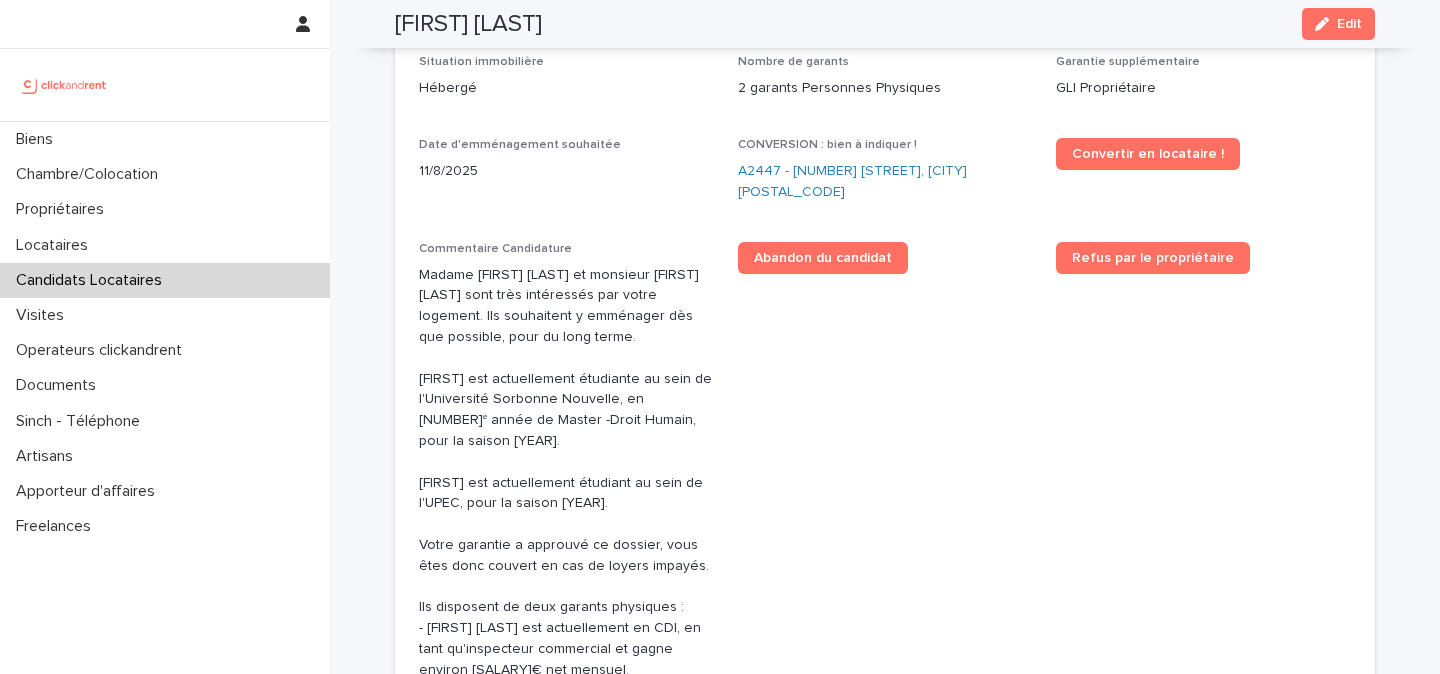 scroll, scrollTop: 590, scrollLeft: 0, axis: vertical 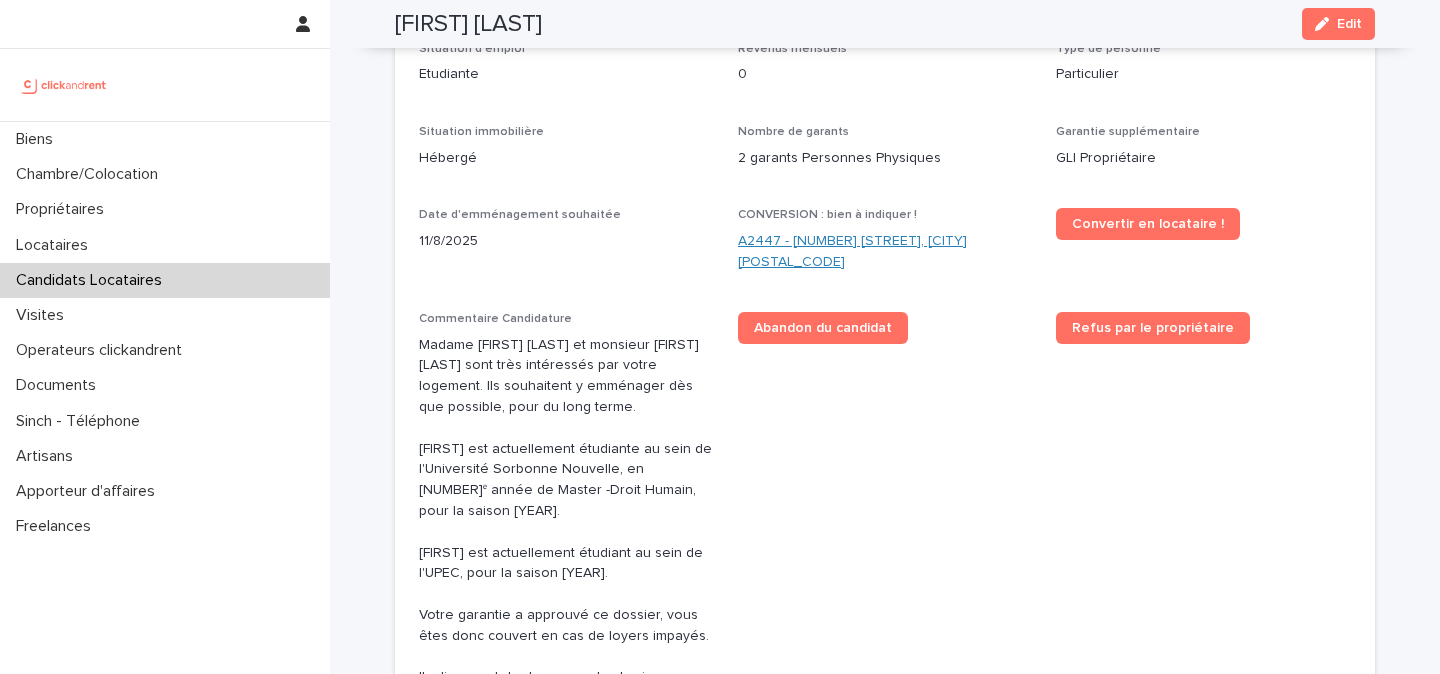 click on "A2447 - [NUMBER] [STREET], [CITY] [POSTAL_CODE]" at bounding box center (885, 252) 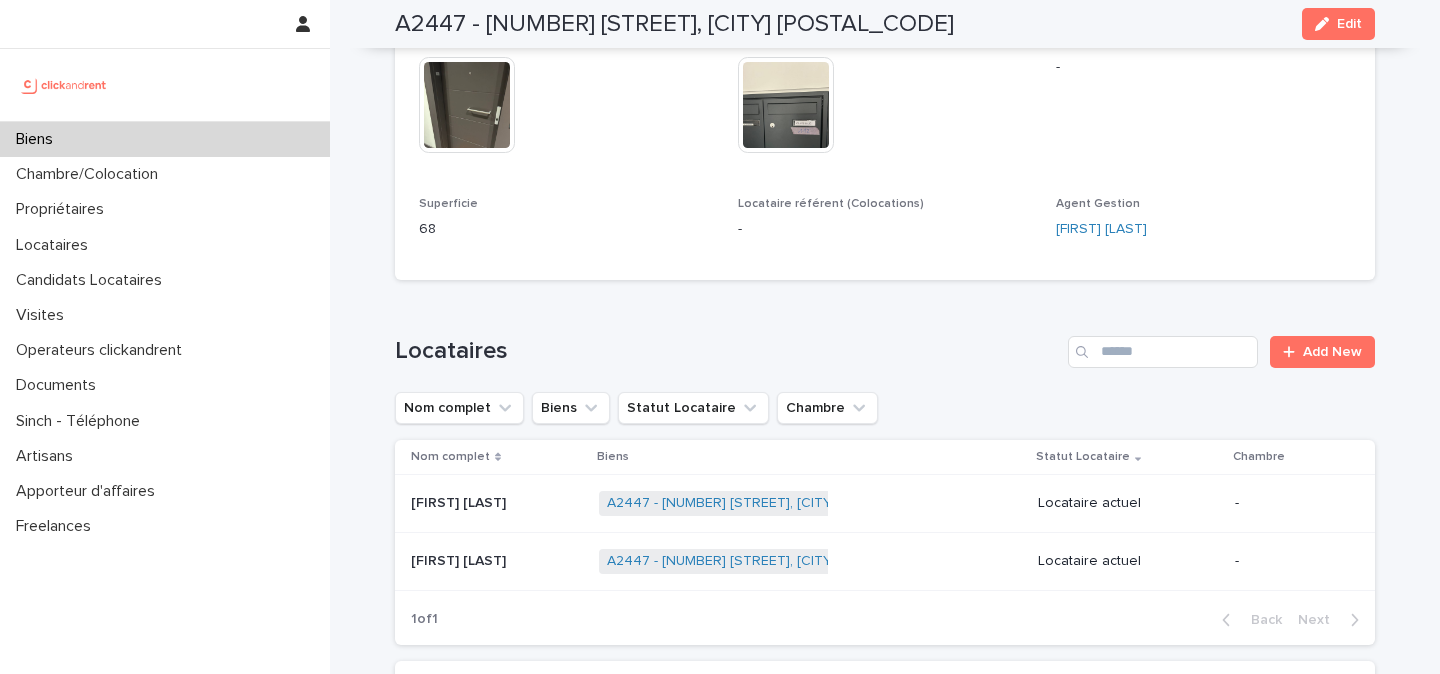 scroll, scrollTop: 1057, scrollLeft: 0, axis: vertical 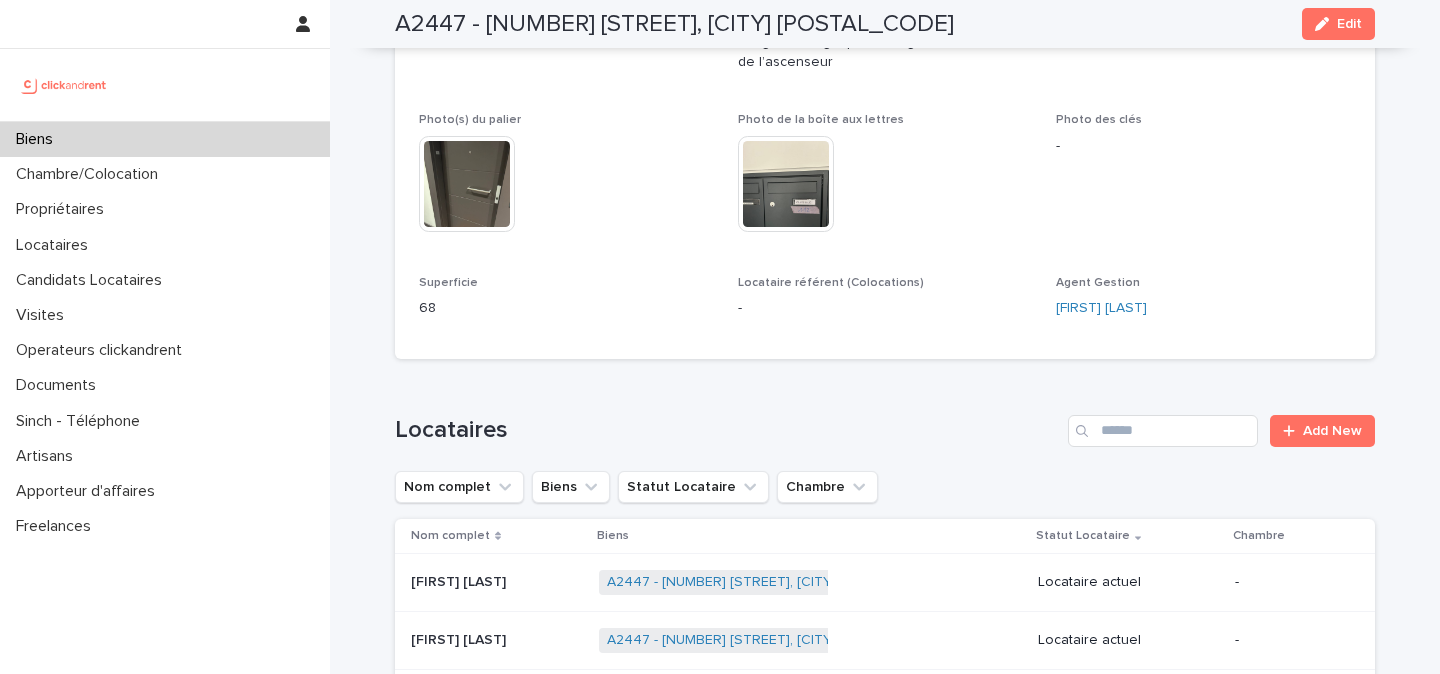click on "[FIRST] [LAST]" at bounding box center (460, 580) 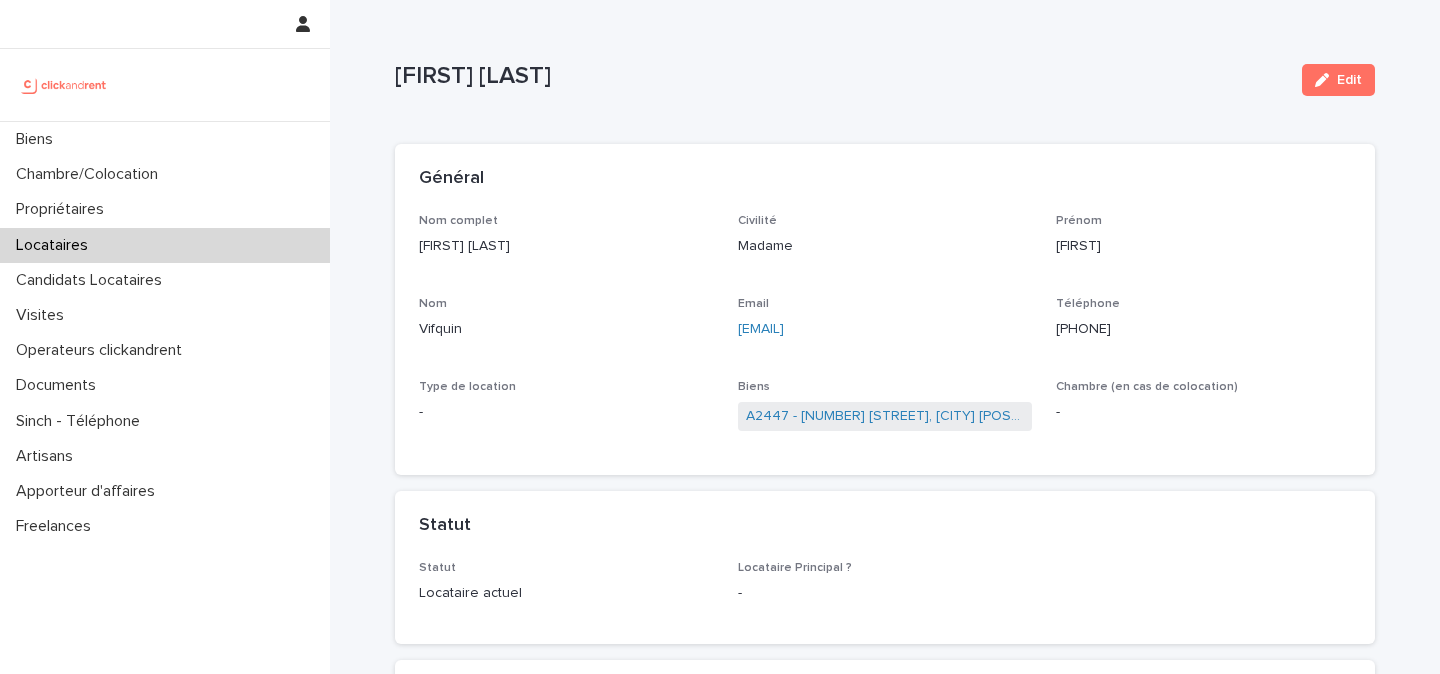 scroll, scrollTop: 15, scrollLeft: 0, axis: vertical 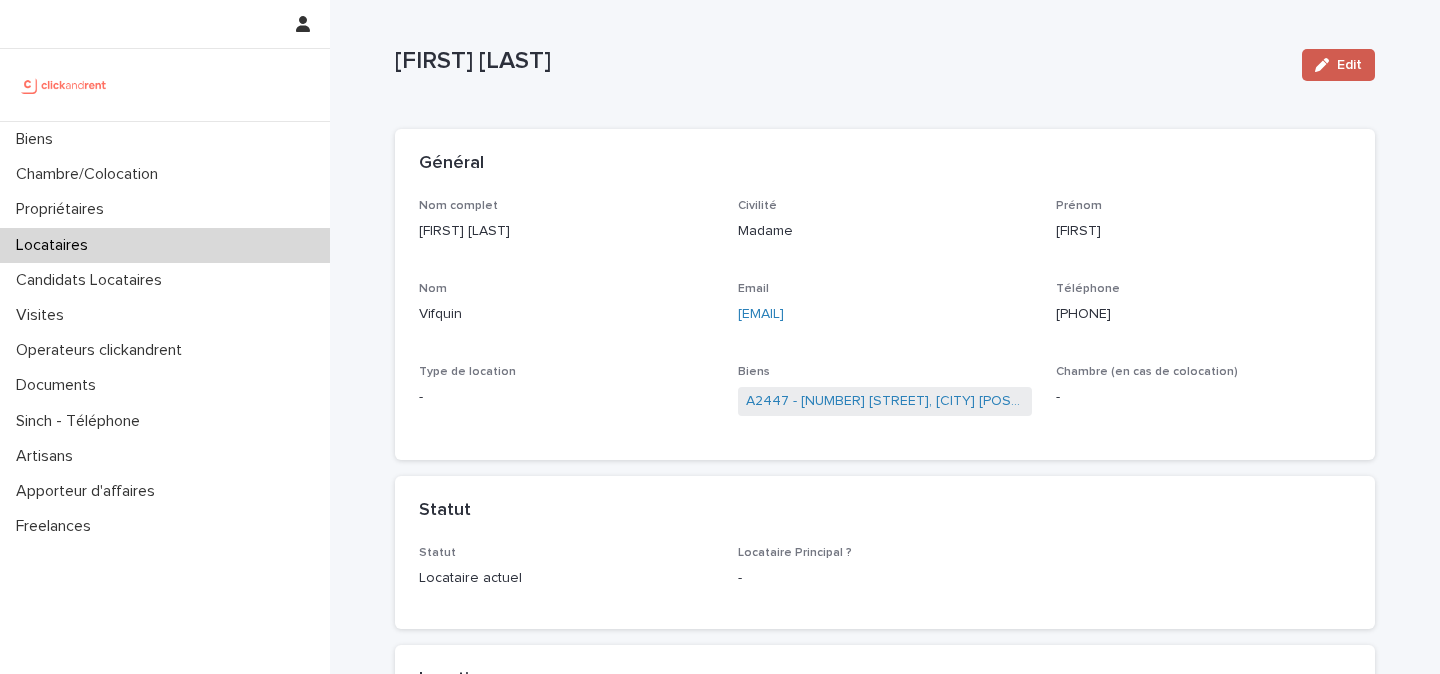 click on "Edit" at bounding box center (1338, 65) 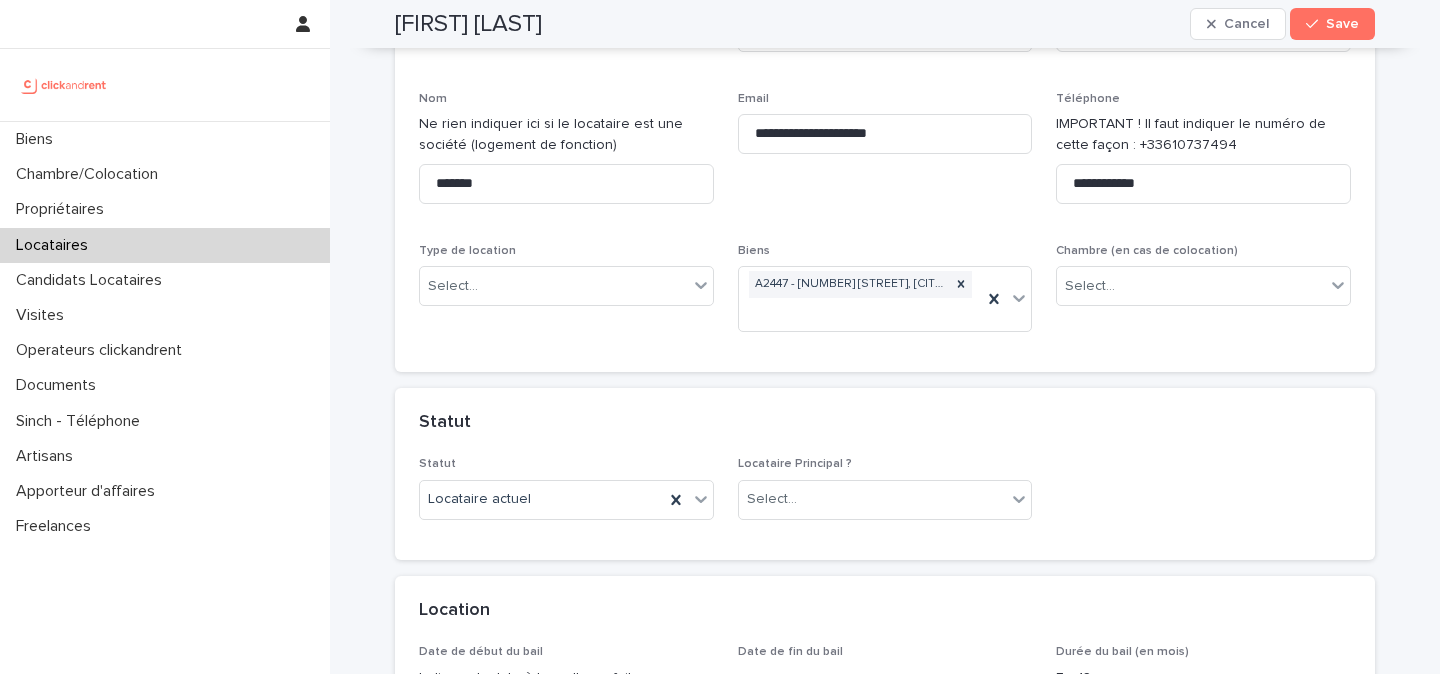 scroll, scrollTop: 275, scrollLeft: 0, axis: vertical 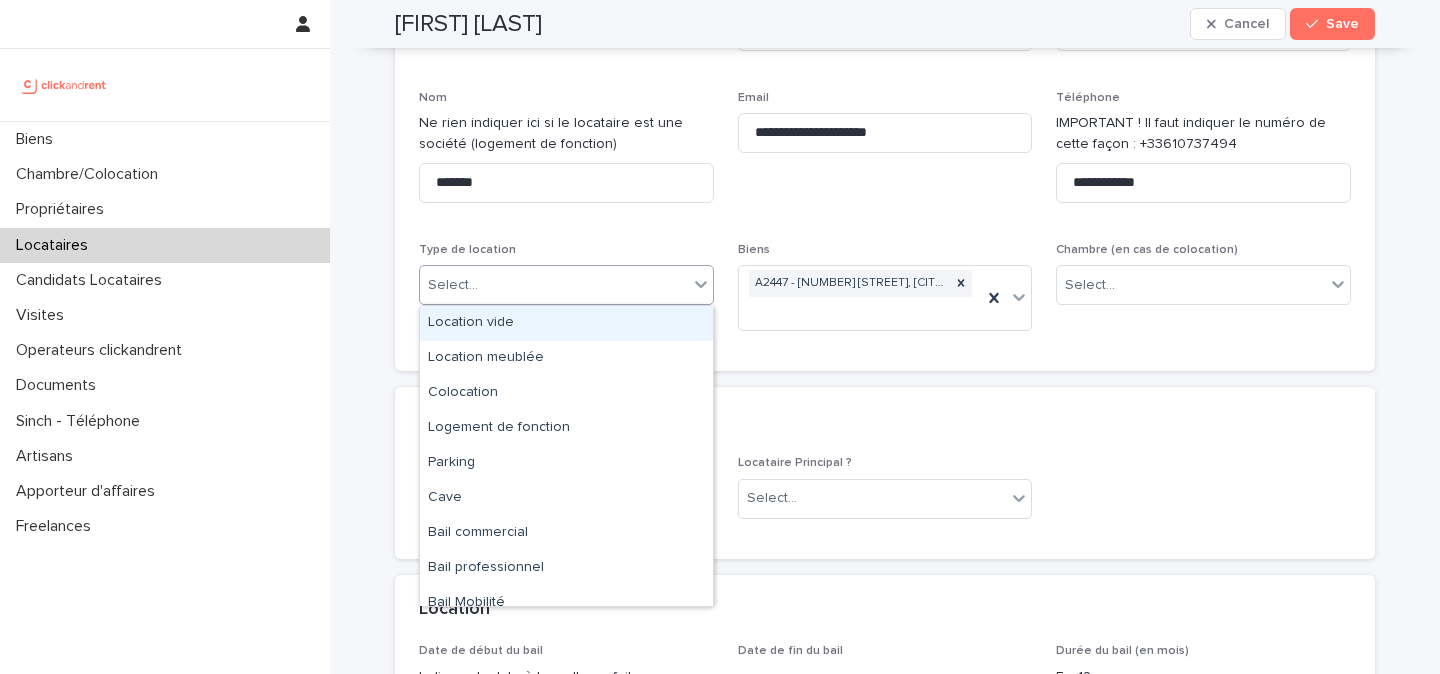 click on "Select..." at bounding box center [554, 285] 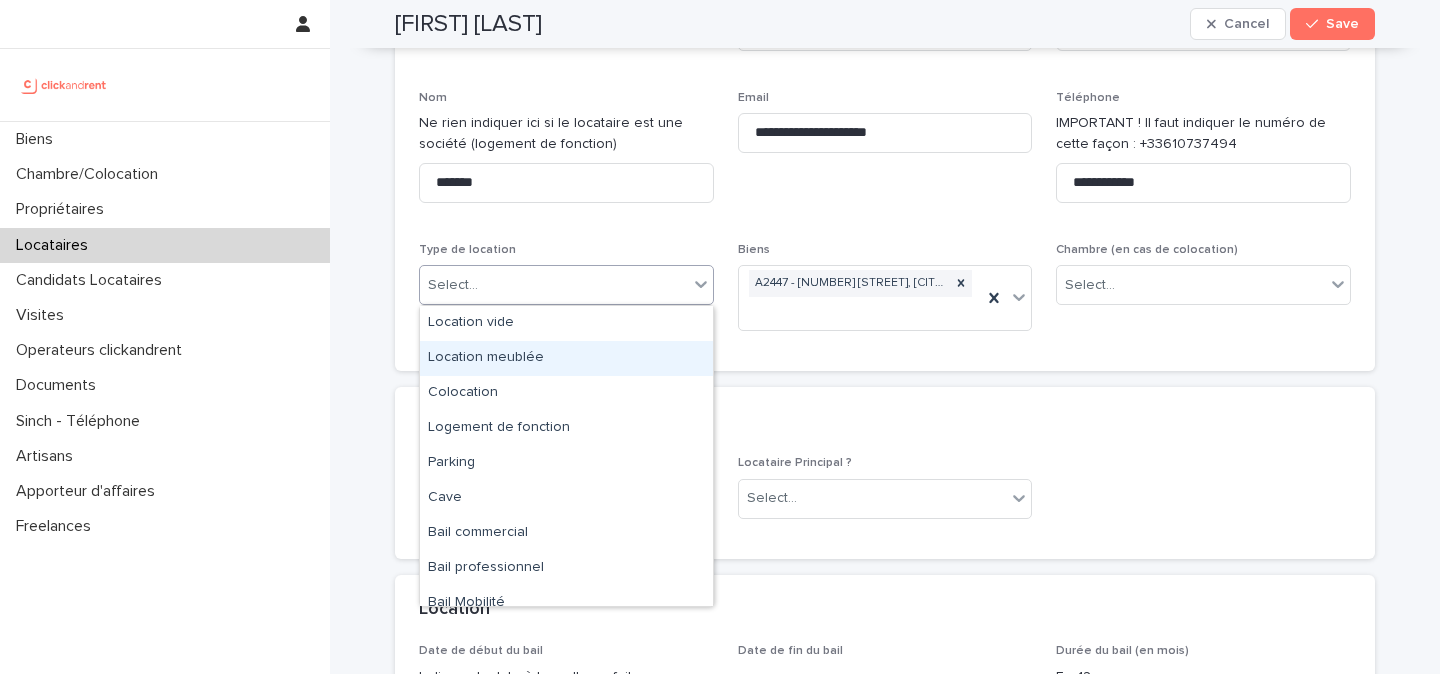 click on "Location meublée" at bounding box center (566, 358) 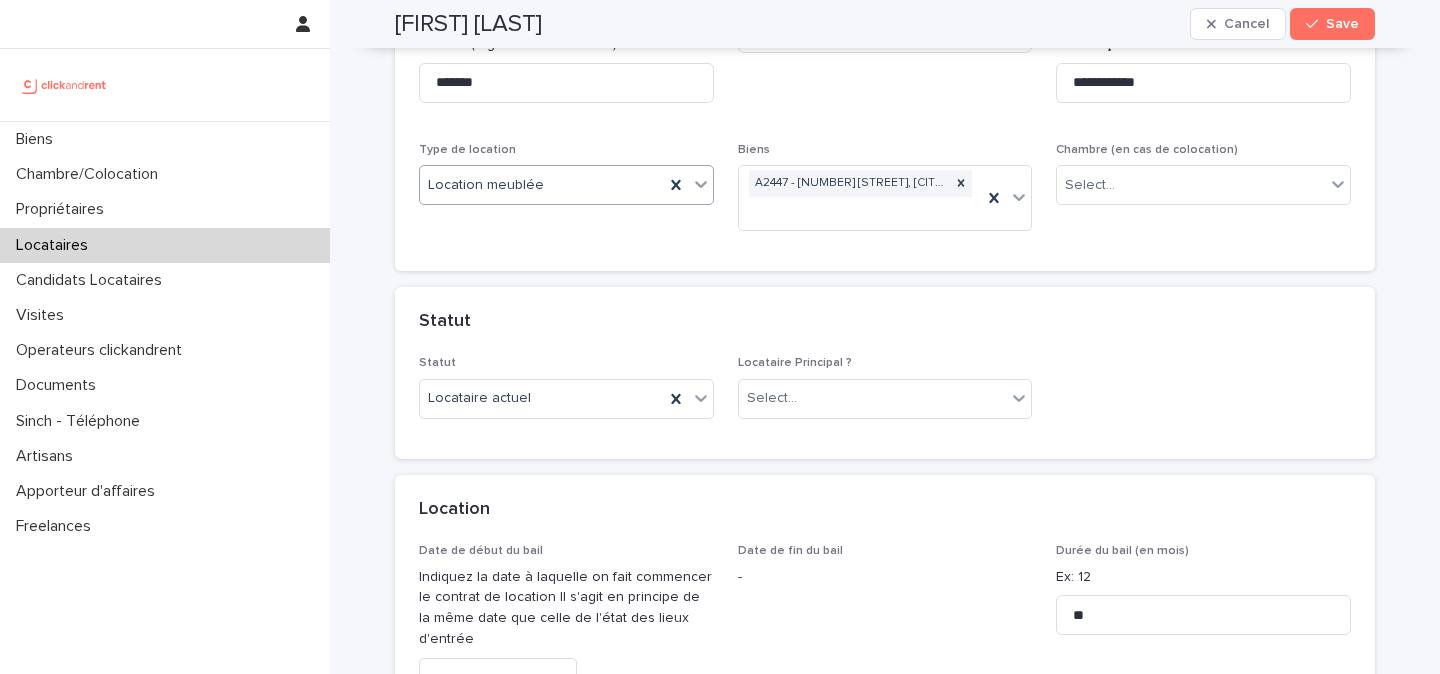 scroll, scrollTop: 434, scrollLeft: 0, axis: vertical 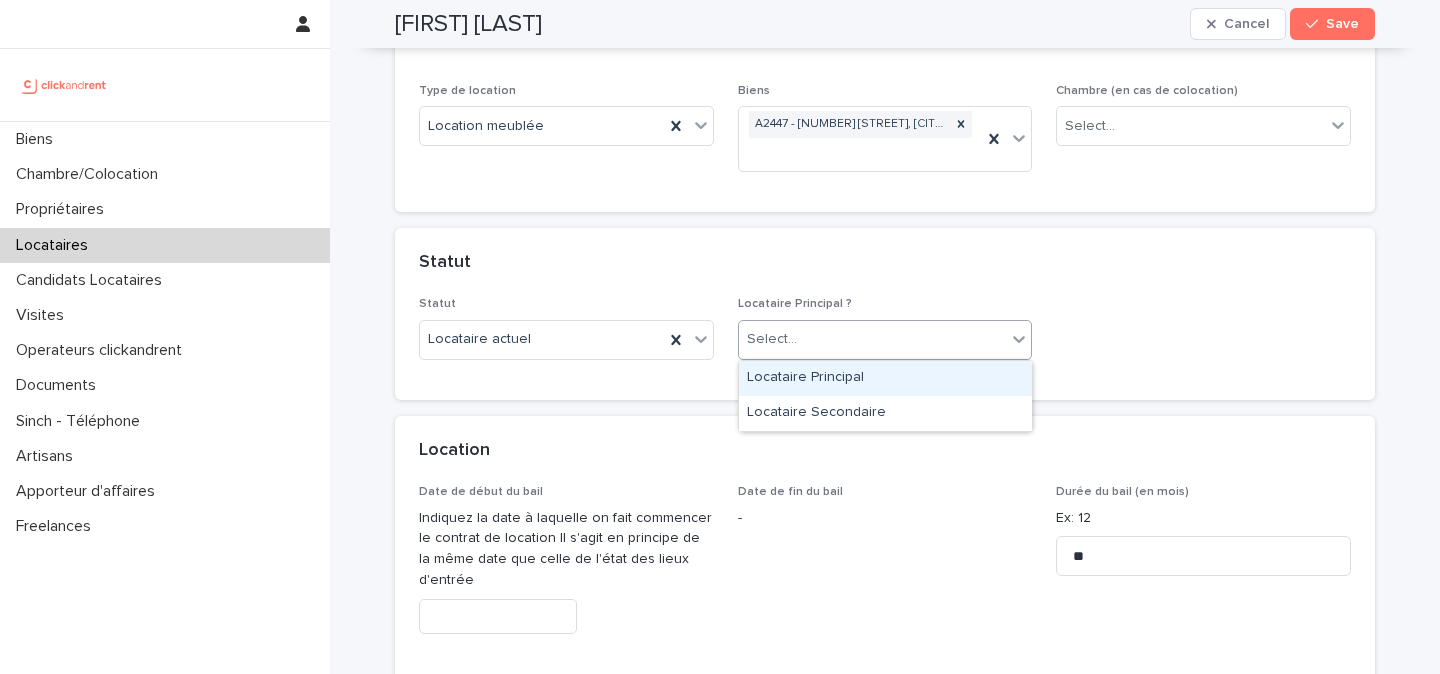 click on "Select..." at bounding box center [873, 339] 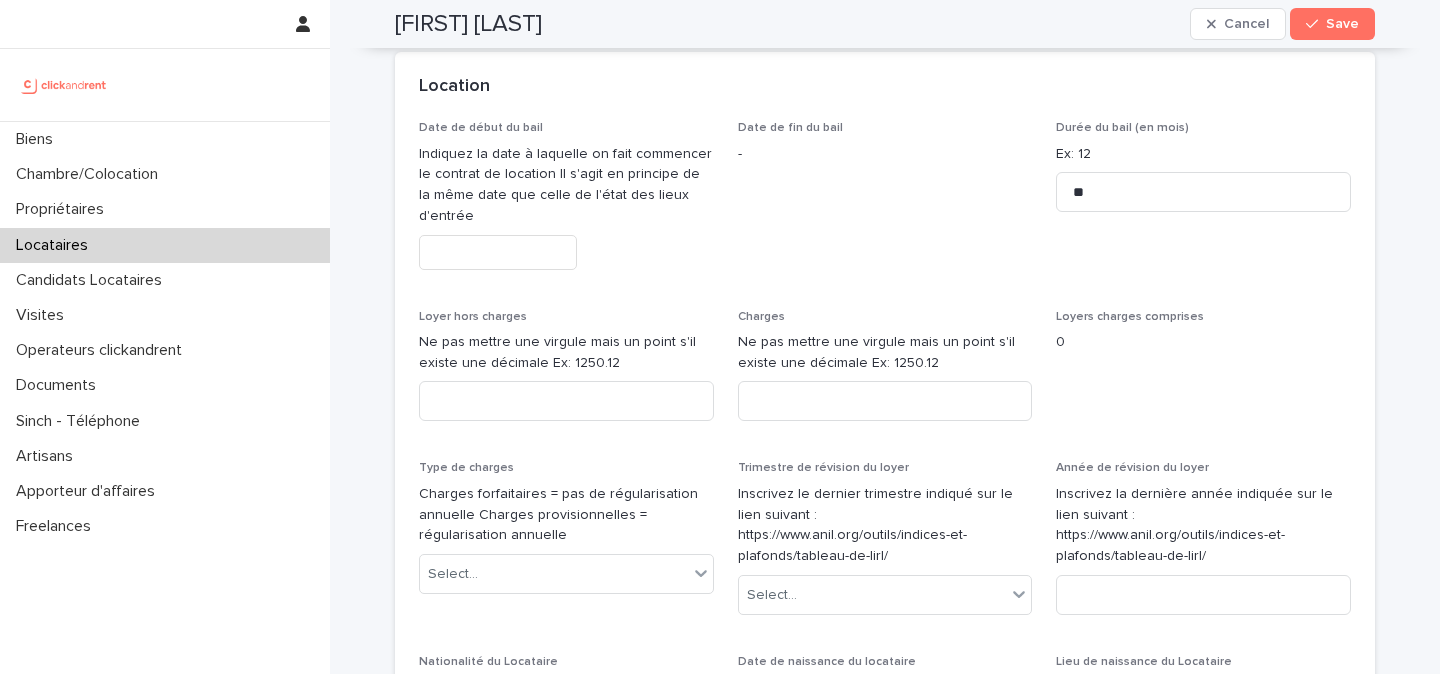 scroll, scrollTop: 831, scrollLeft: 0, axis: vertical 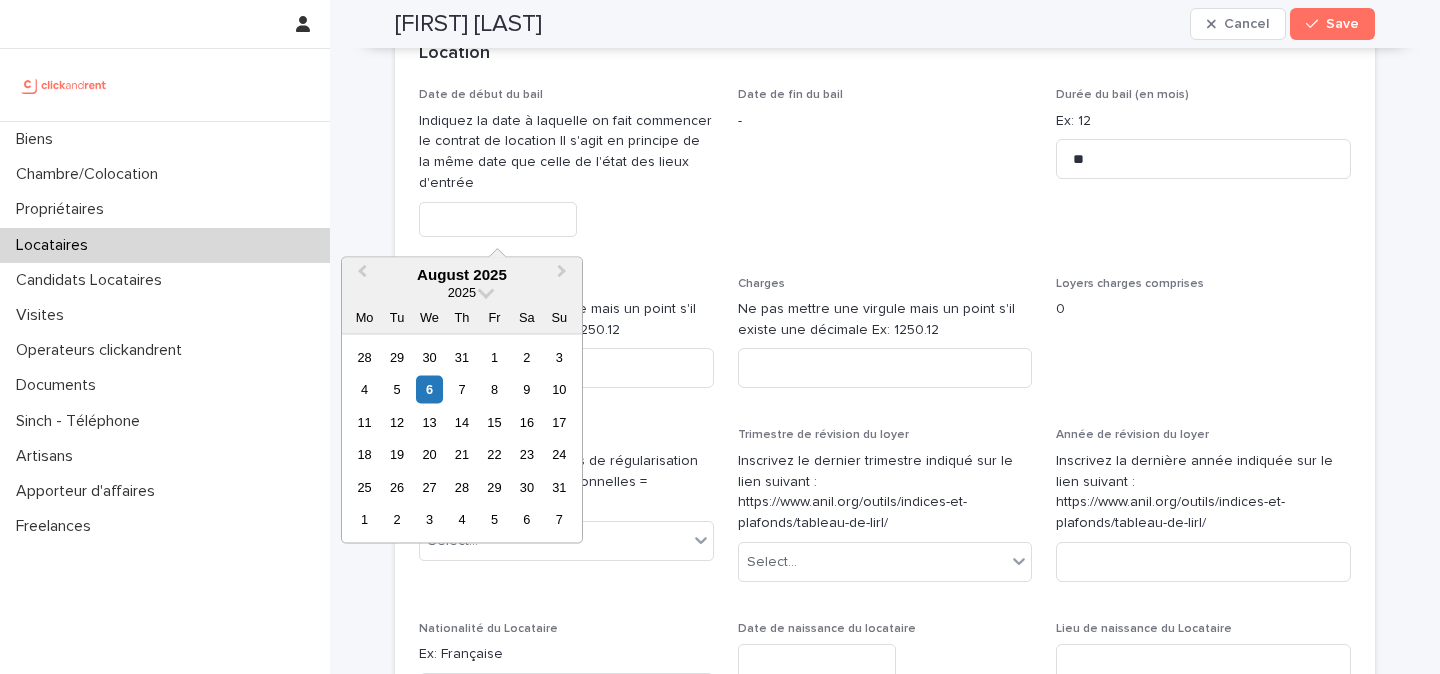 click at bounding box center (498, 219) 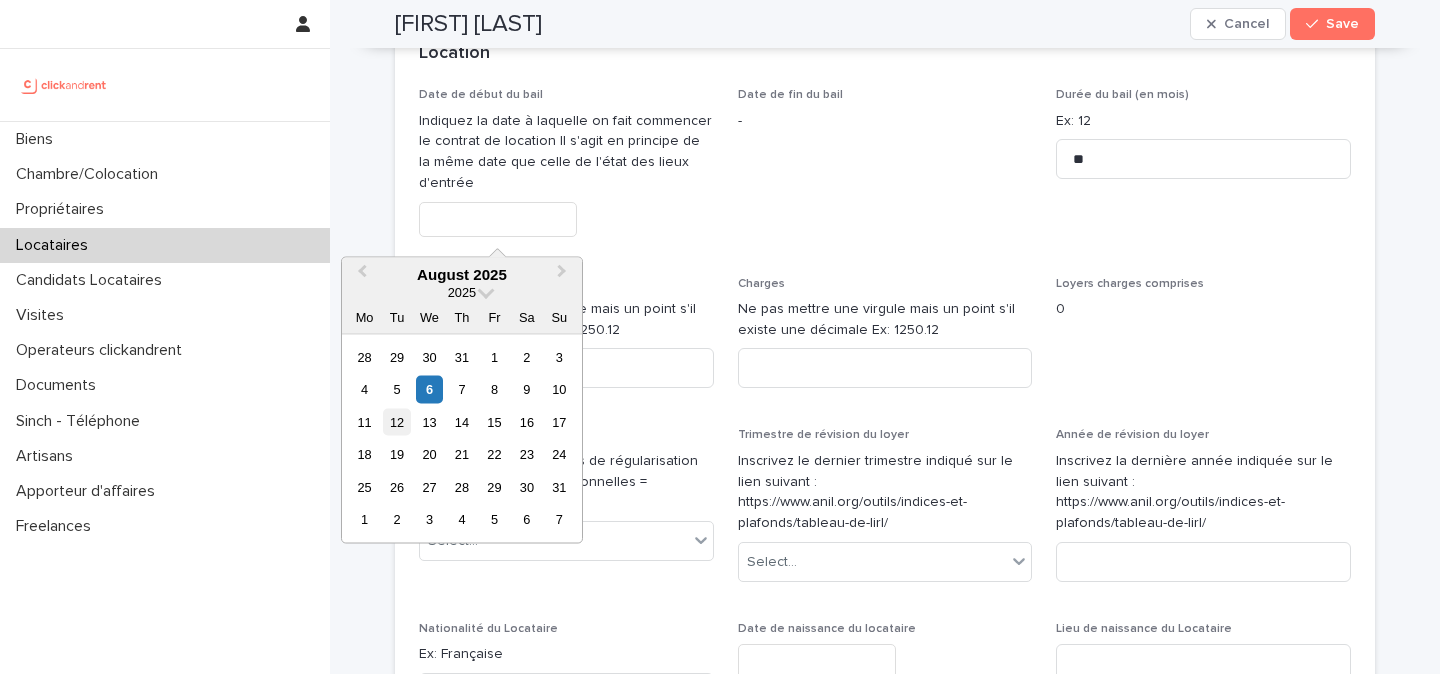 click on "12" at bounding box center [396, 421] 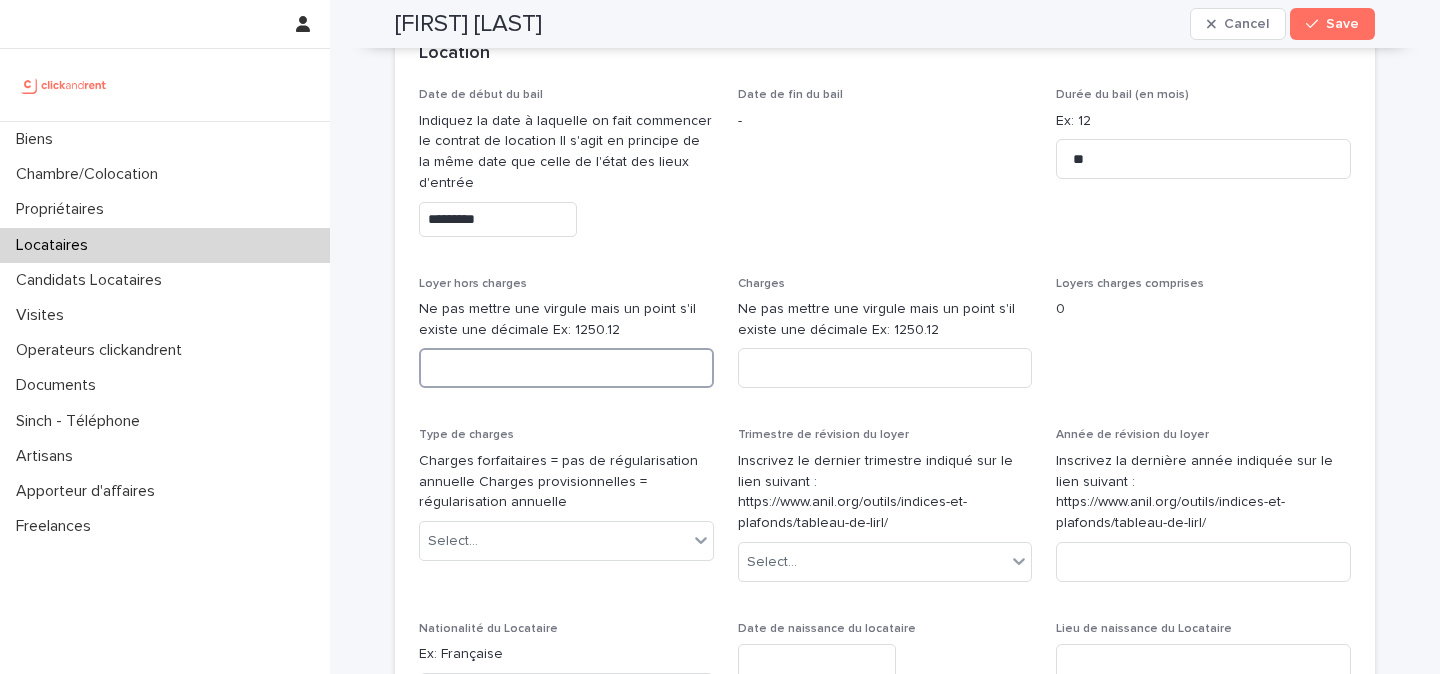 click at bounding box center (566, 368) 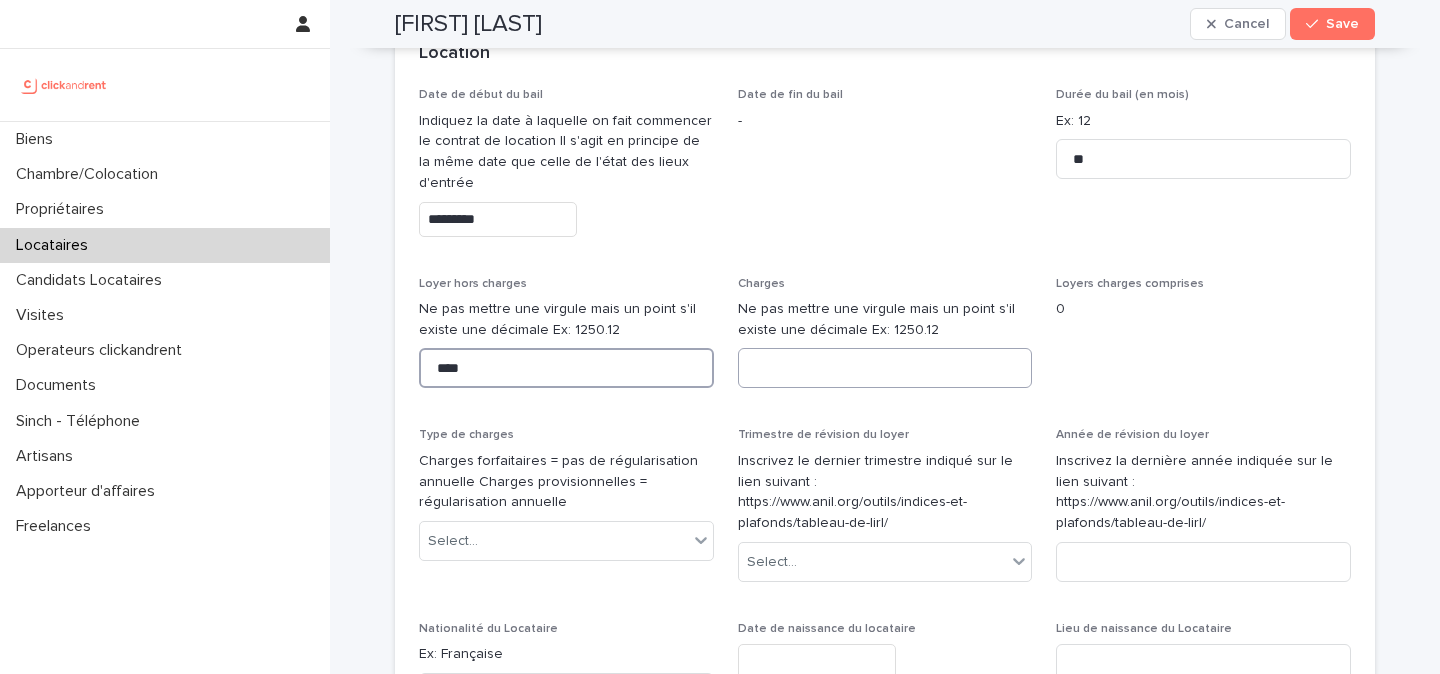 type on "****" 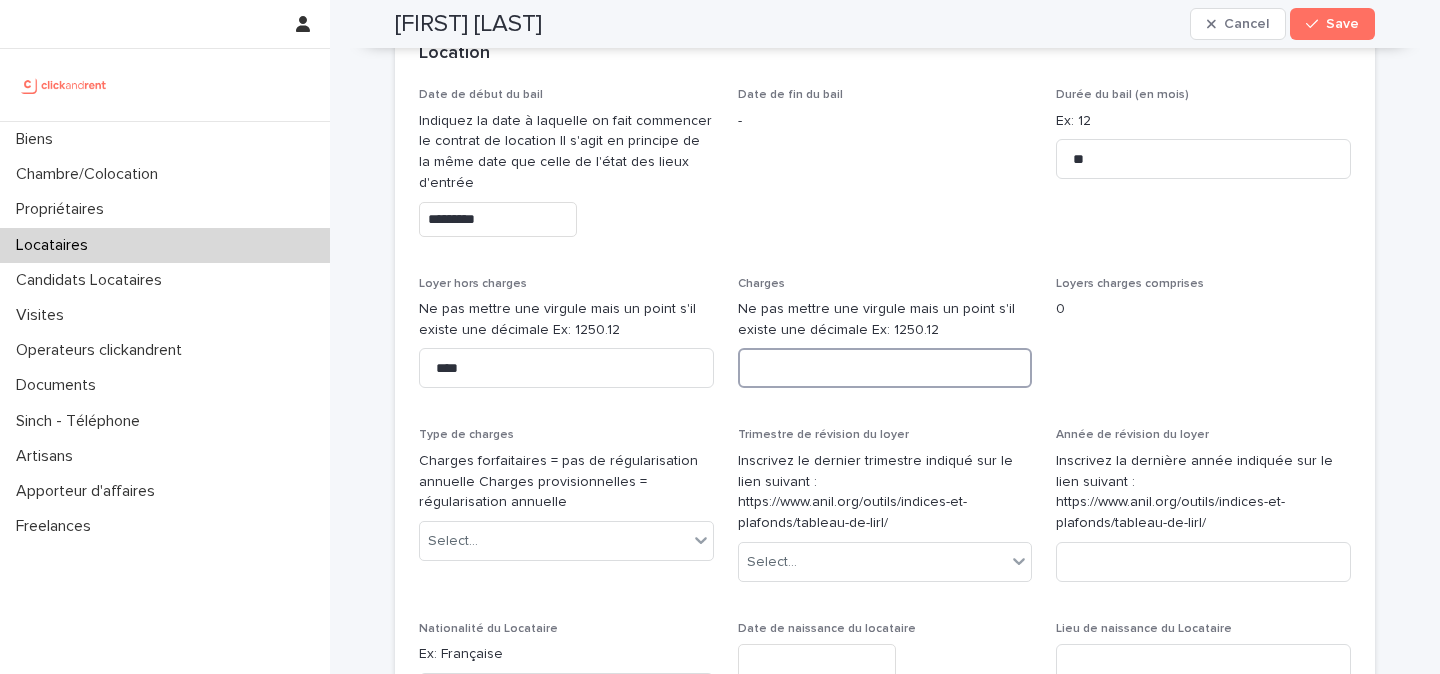 click at bounding box center [885, 368] 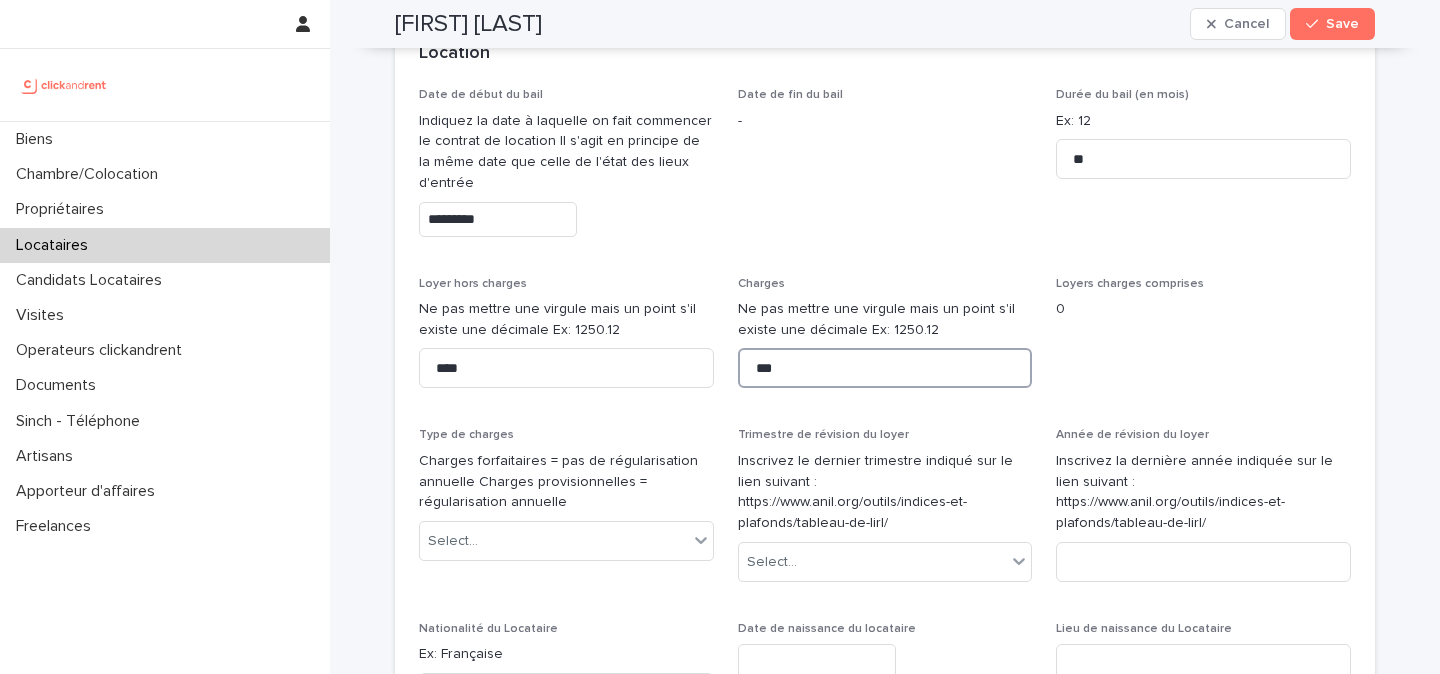type on "***" 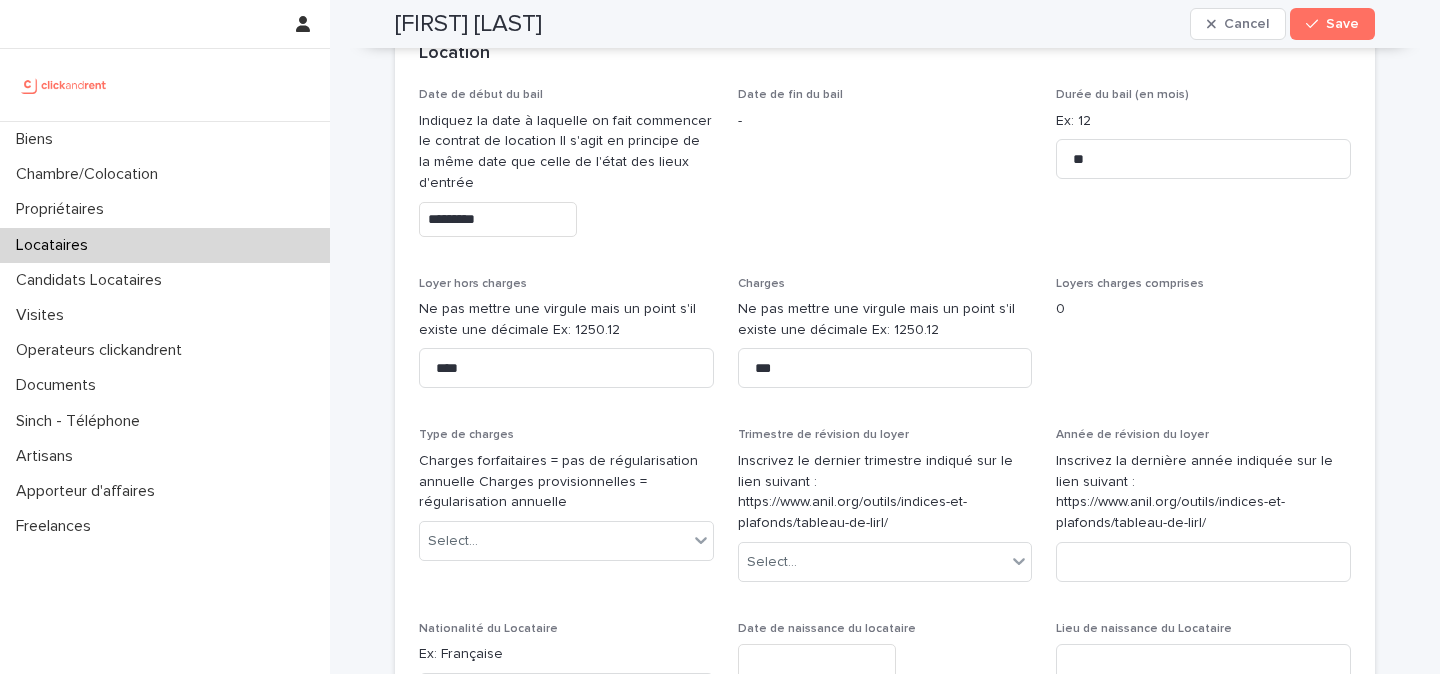 click on "Charges Ne pas mettre une virgule mais un point s'il existe une décimale
Ex: 1250.12 ***" at bounding box center (885, 341) 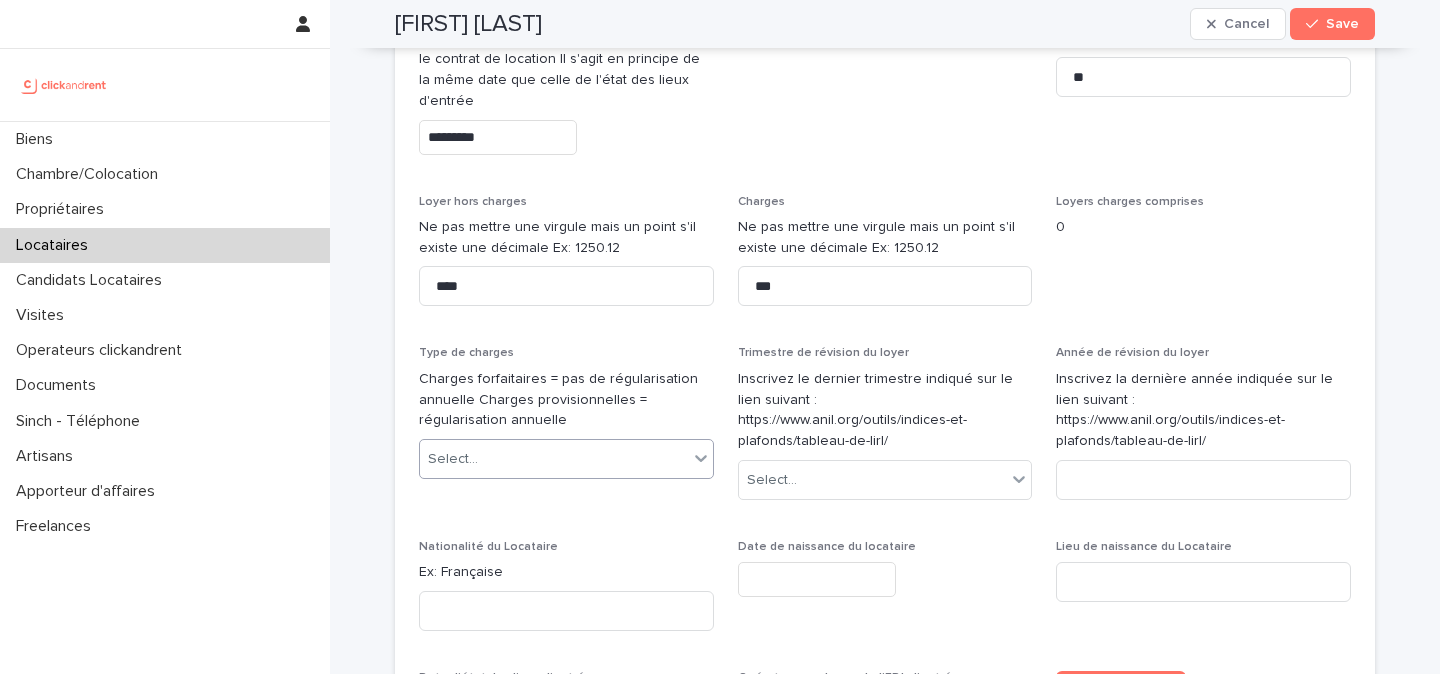 scroll, scrollTop: 963, scrollLeft: 0, axis: vertical 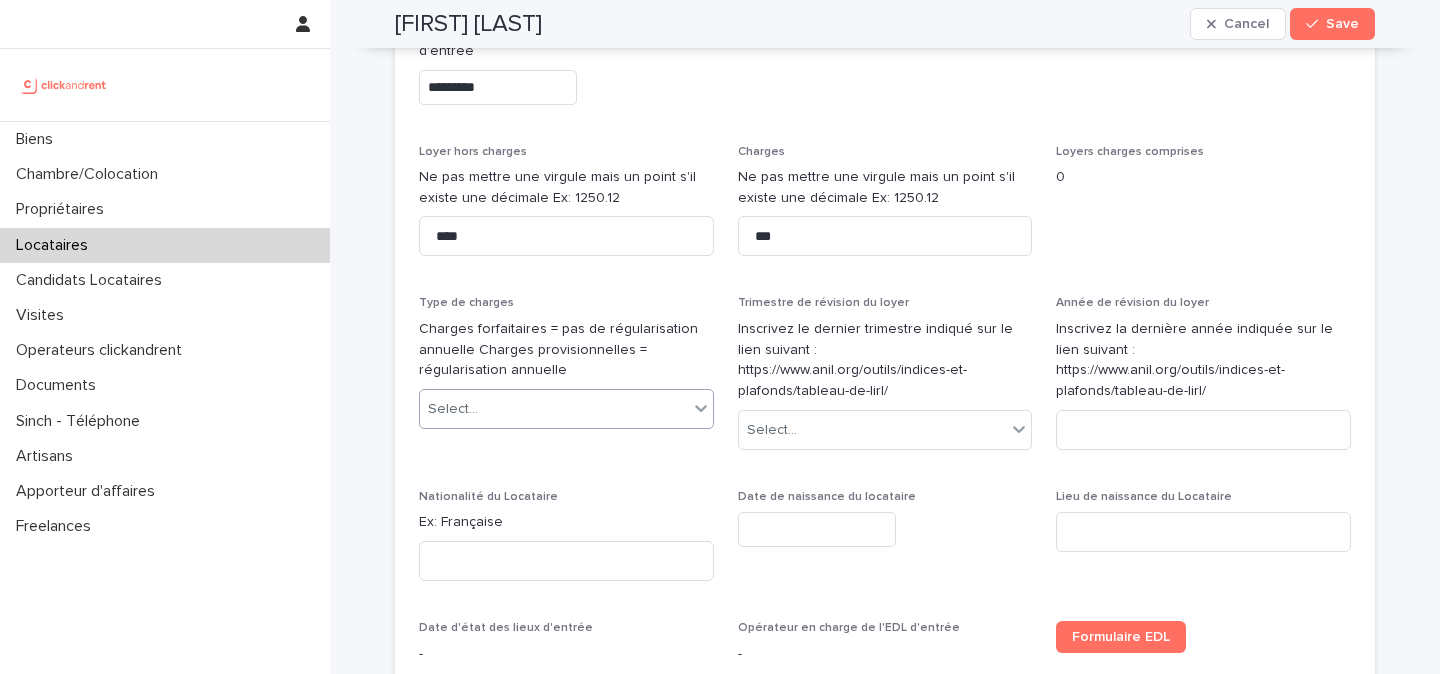 click on "Select..." at bounding box center [554, 409] 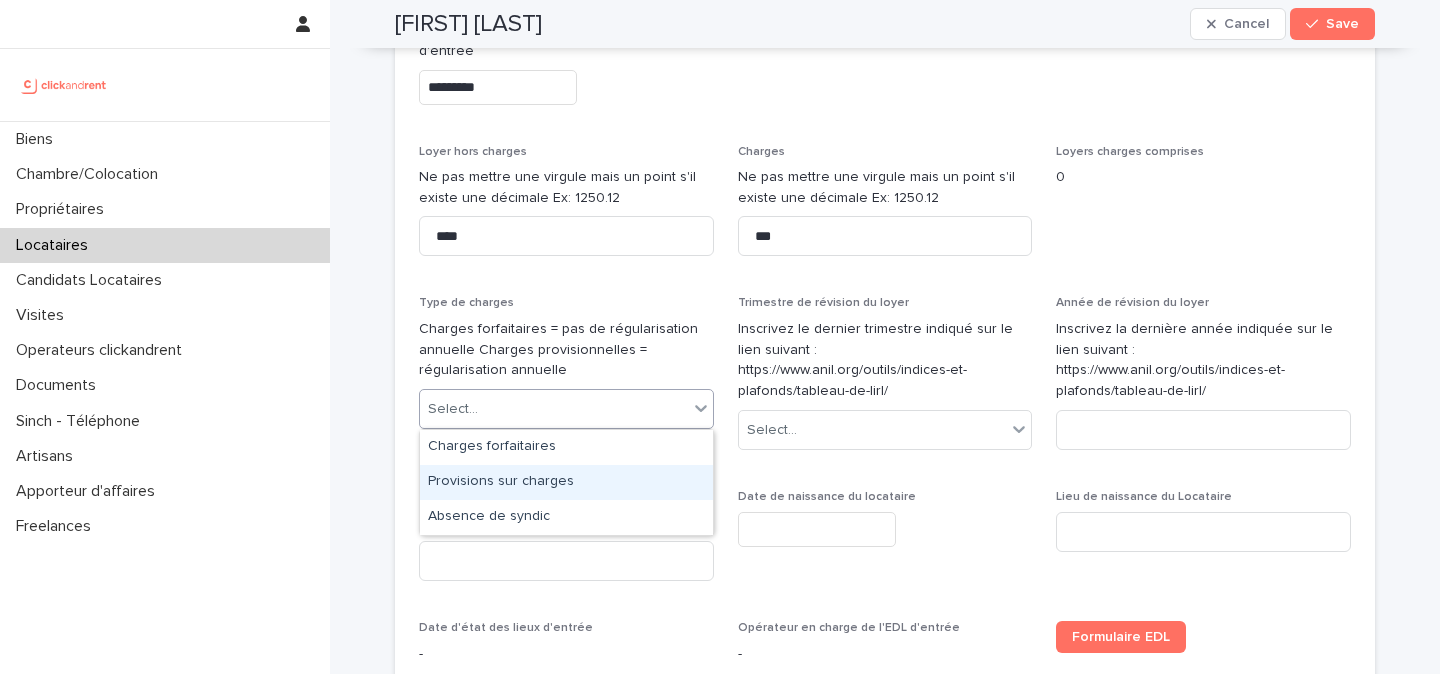 click on "Provisions sur charges" at bounding box center [566, 482] 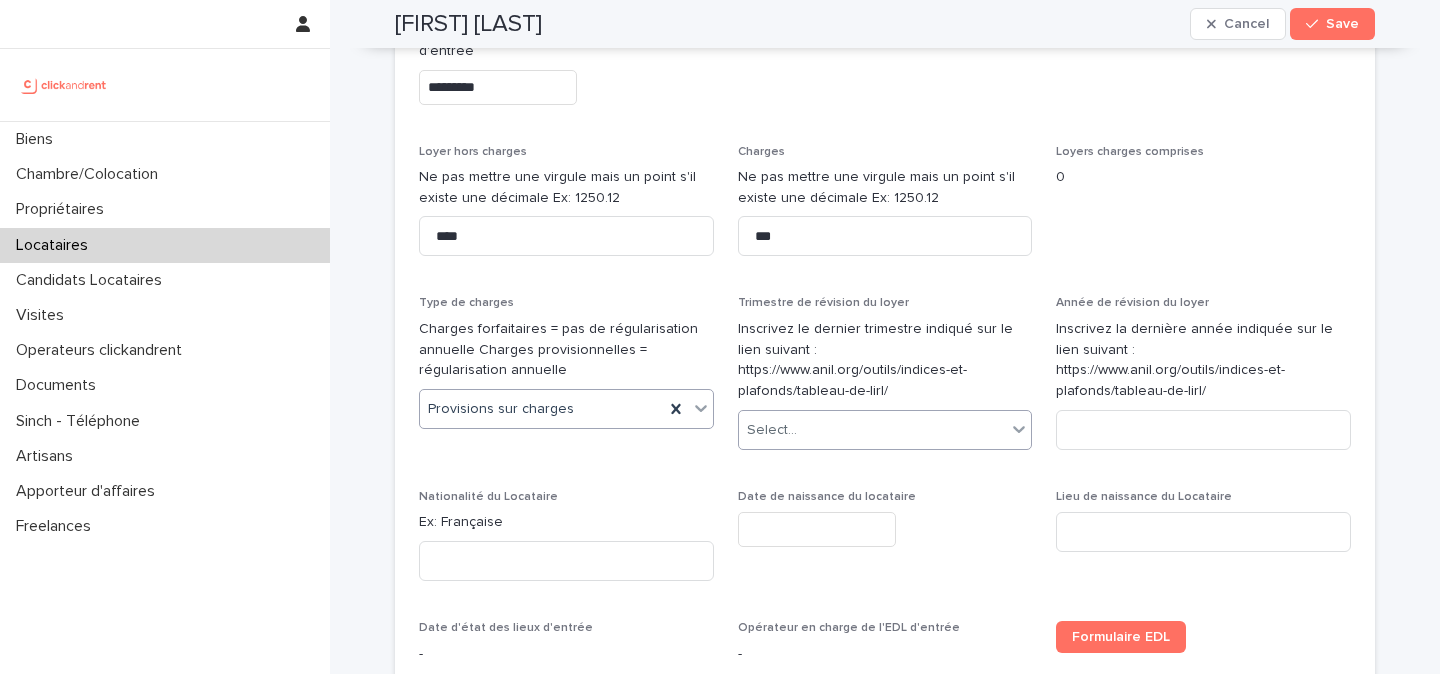 click on "Select..." at bounding box center (772, 430) 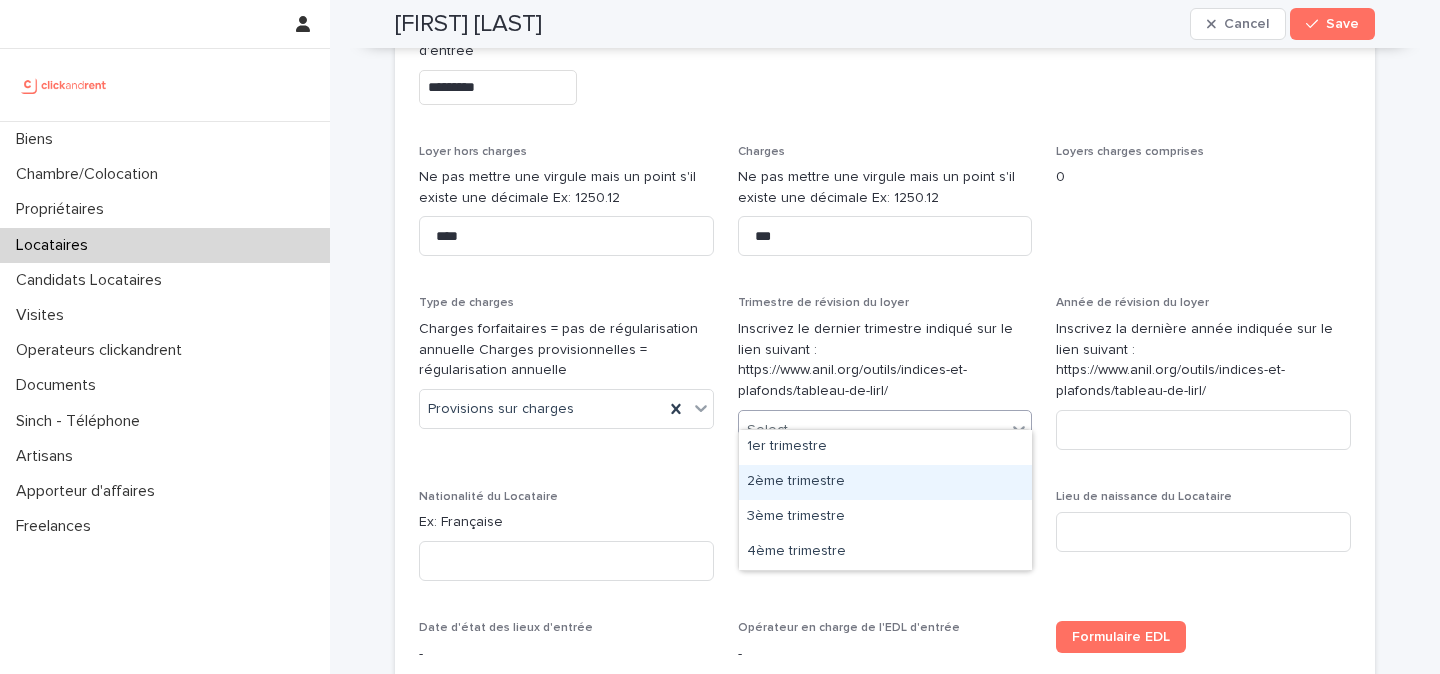 click on "2ème trimestre" at bounding box center (885, 482) 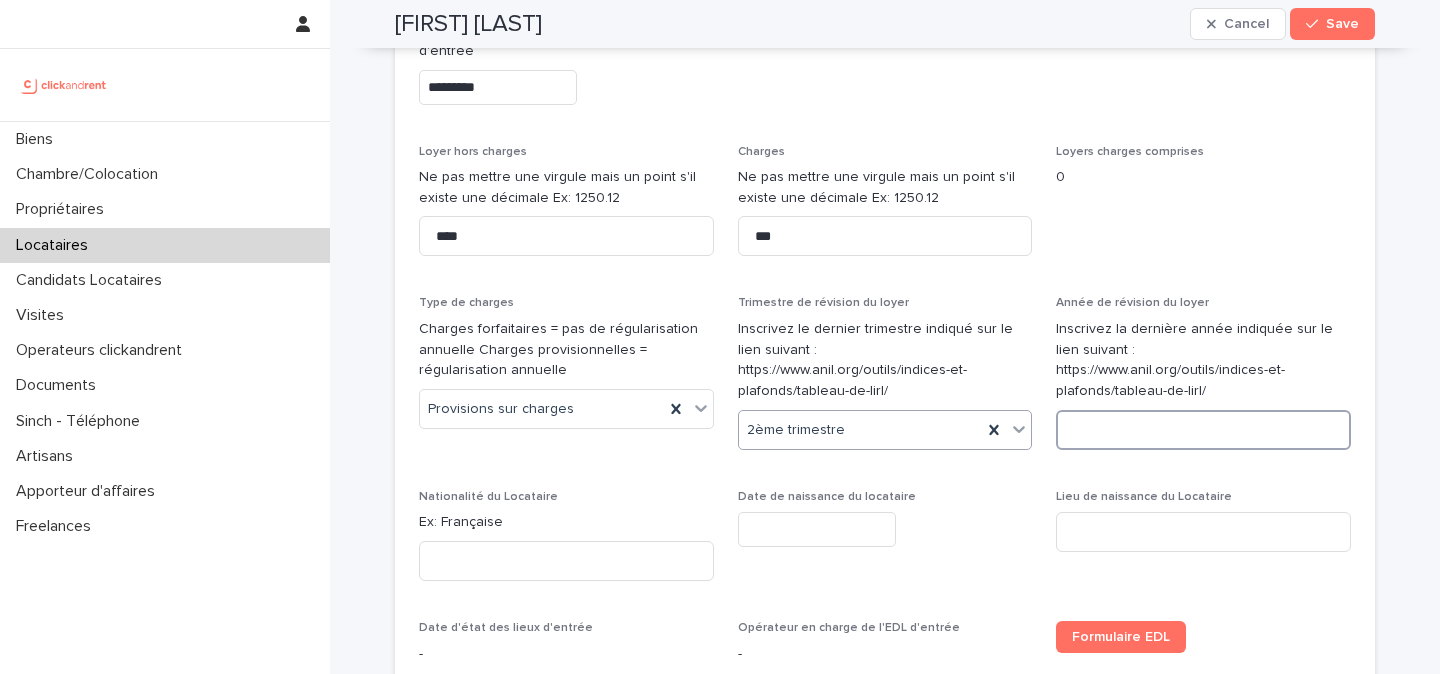 click at bounding box center [1203, 430] 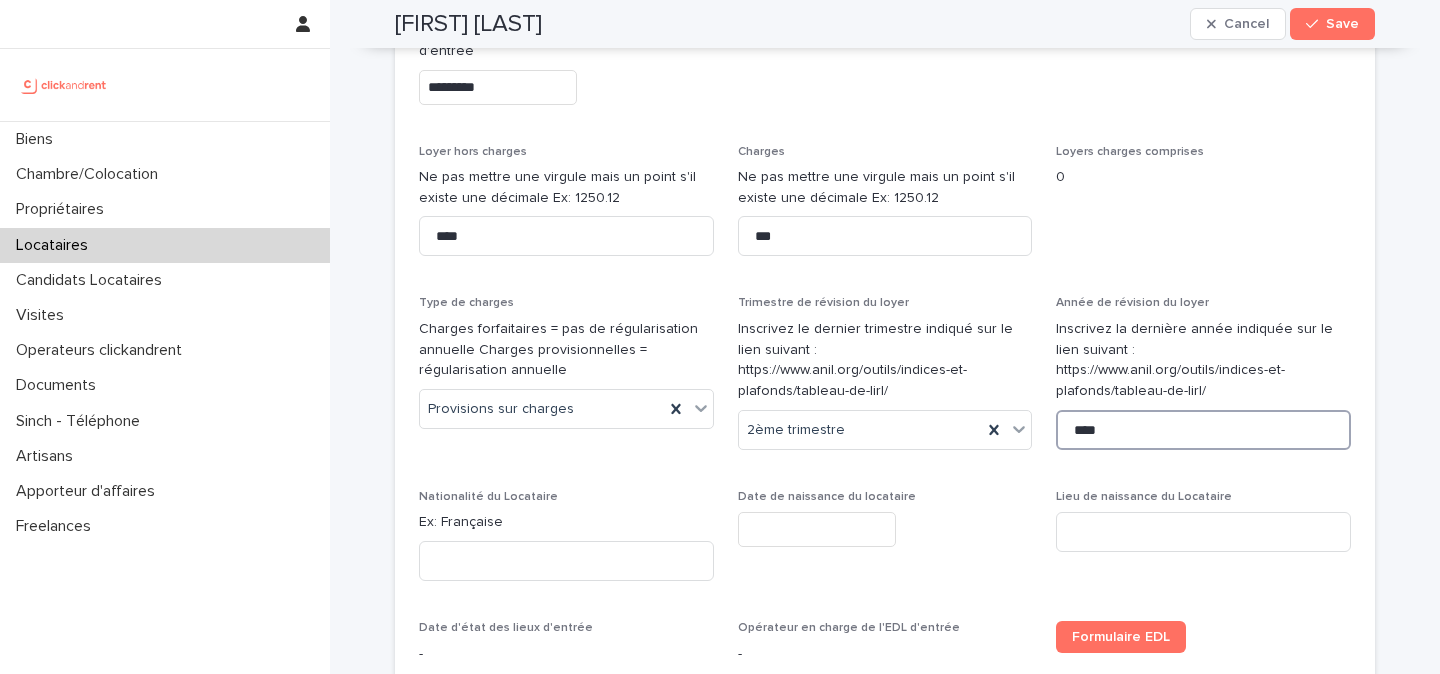 type on "****" 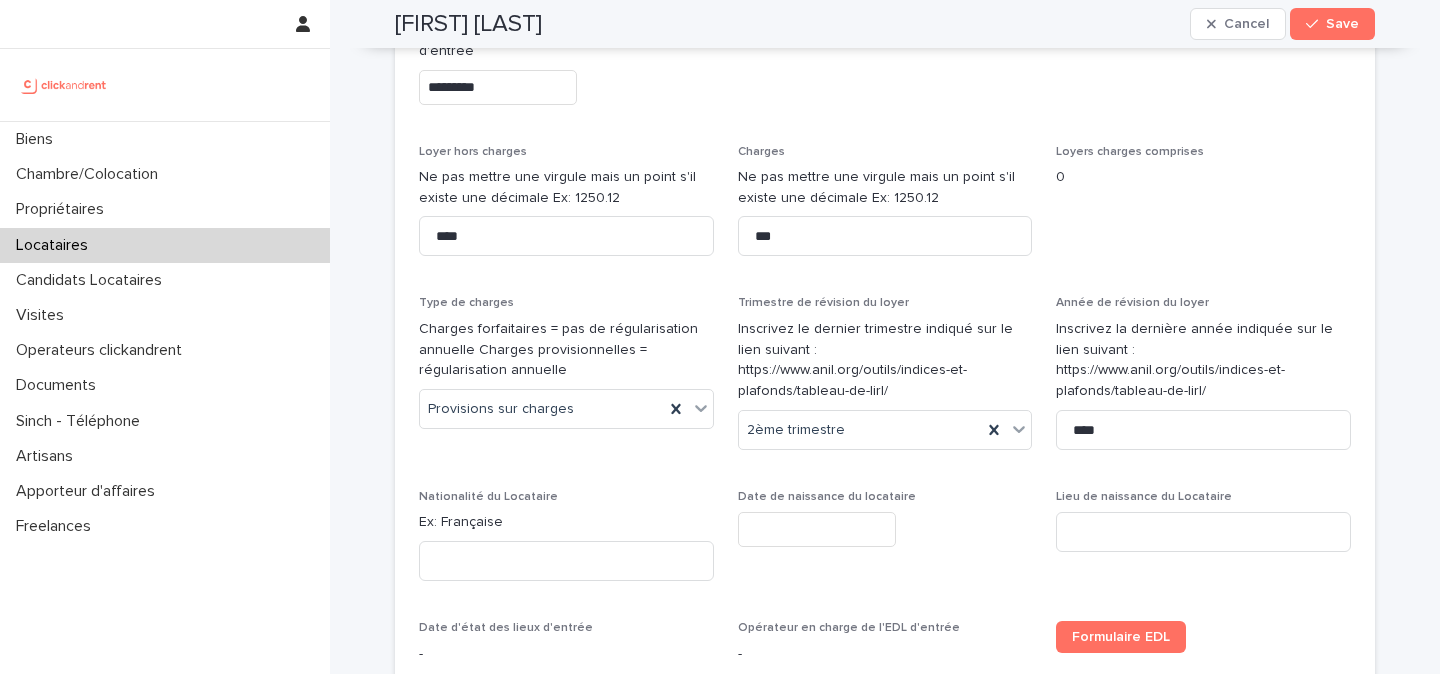 click on "Date de naissance du locataire" at bounding box center (885, 497) 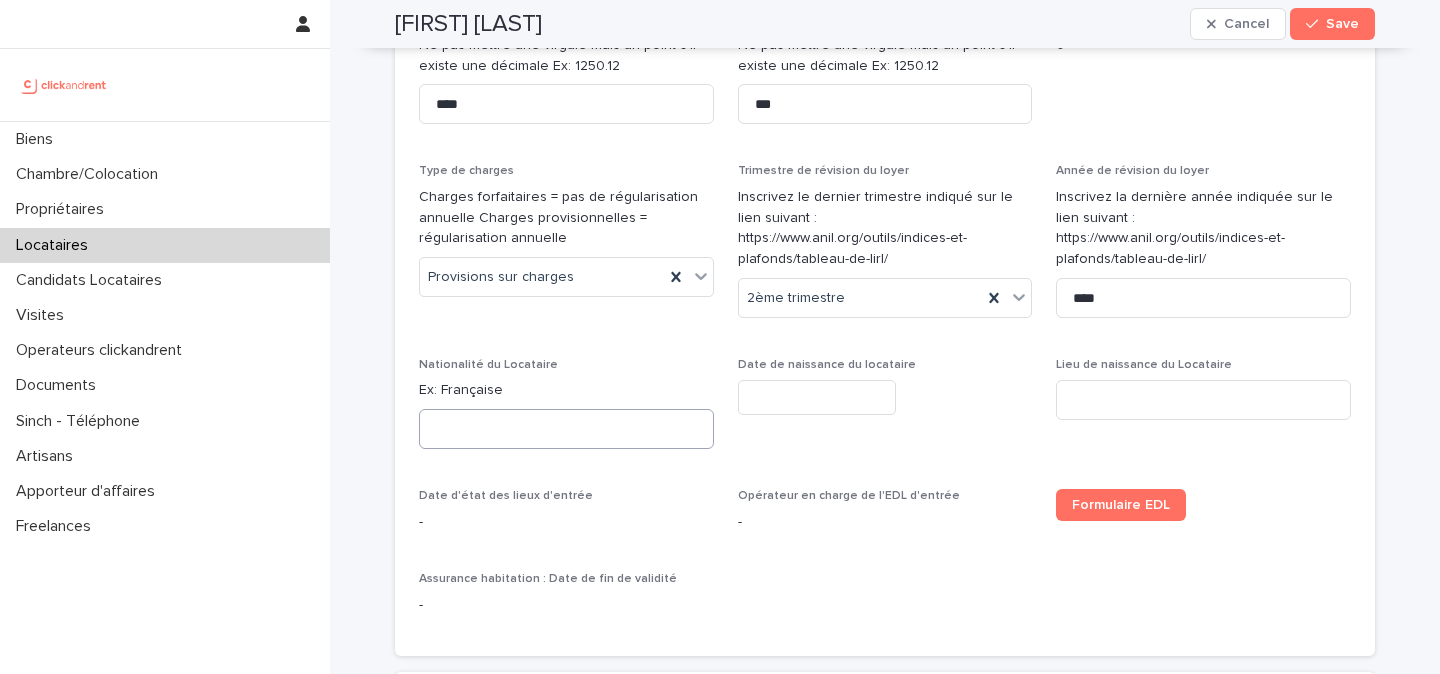 scroll, scrollTop: 1119, scrollLeft: 0, axis: vertical 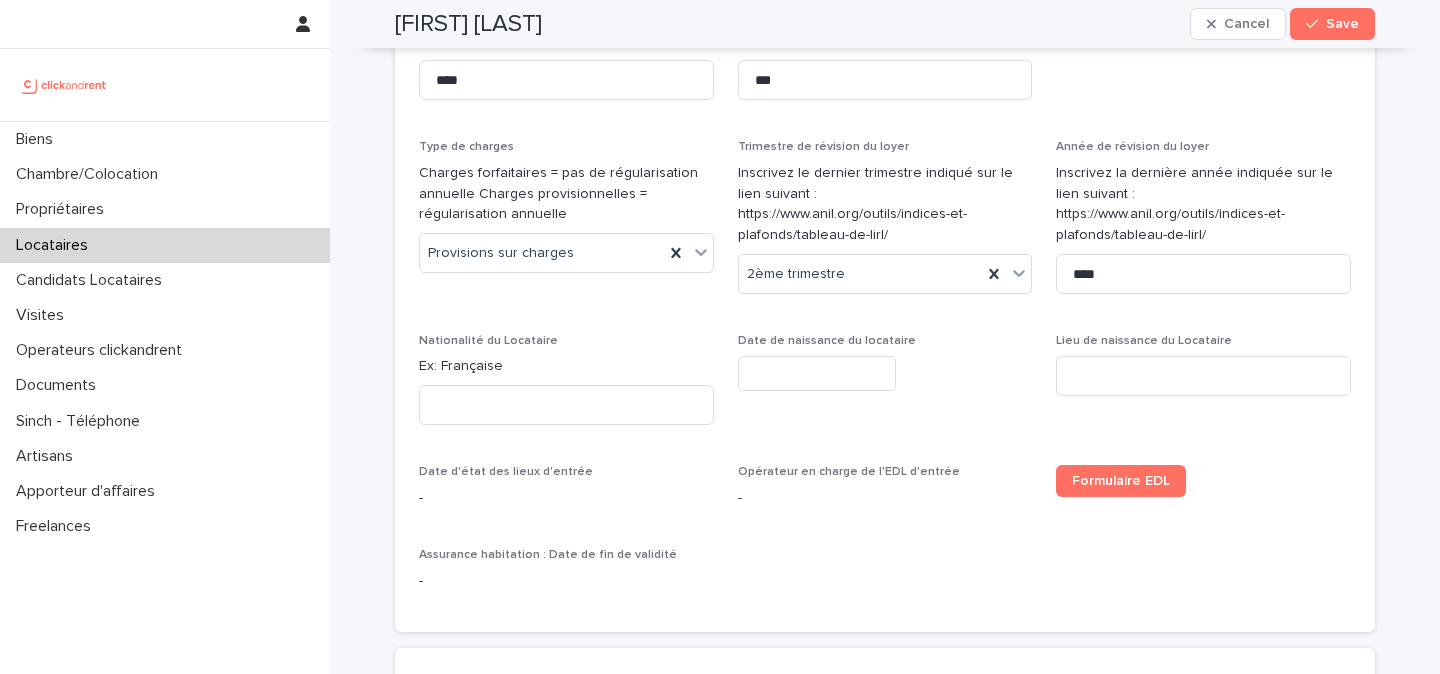 click on "Ex: Française" at bounding box center [566, 366] 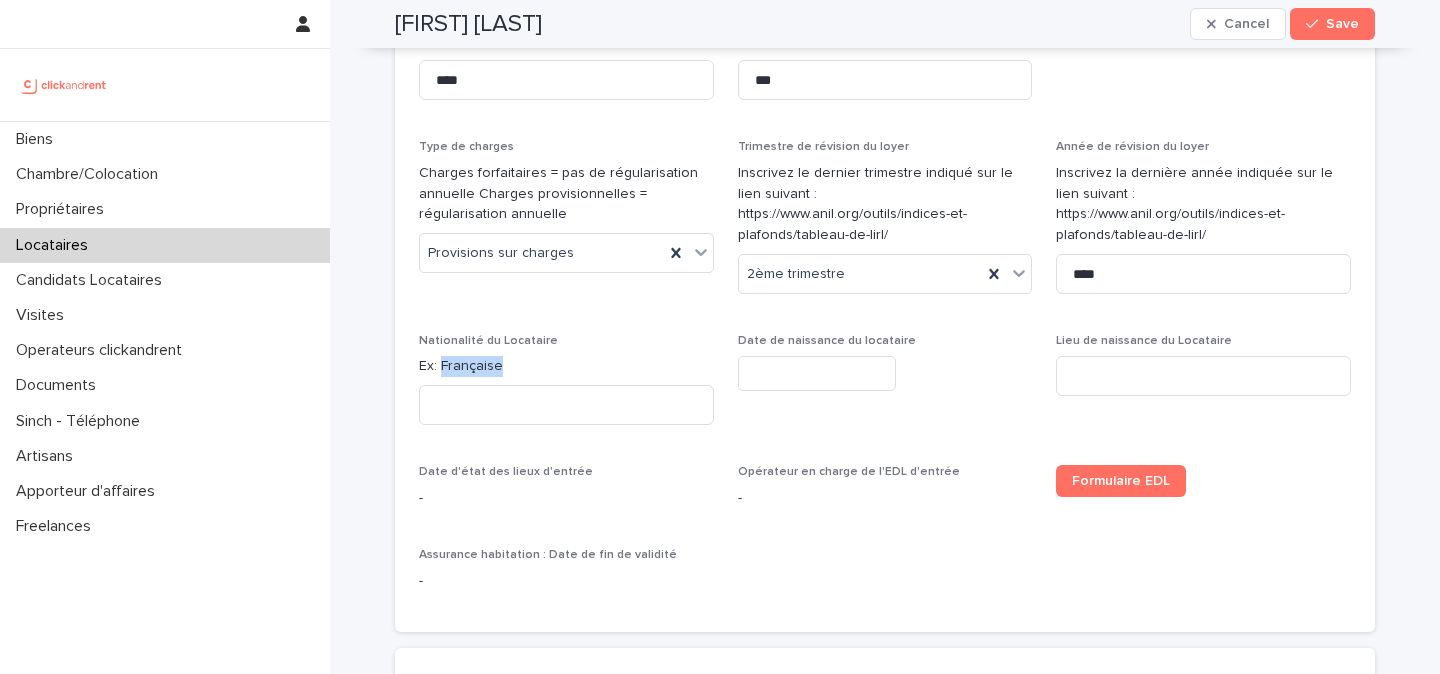 click on "Ex: Française" at bounding box center [566, 366] 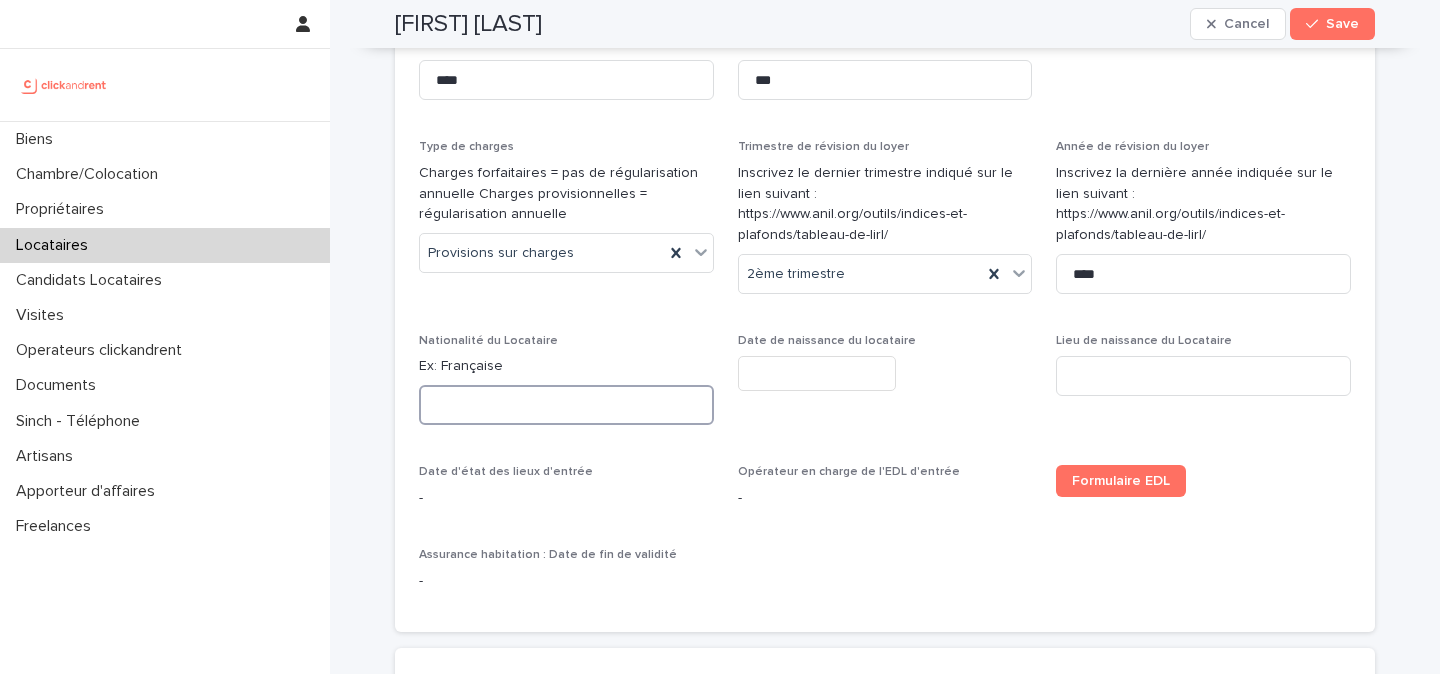 click at bounding box center (566, 405) 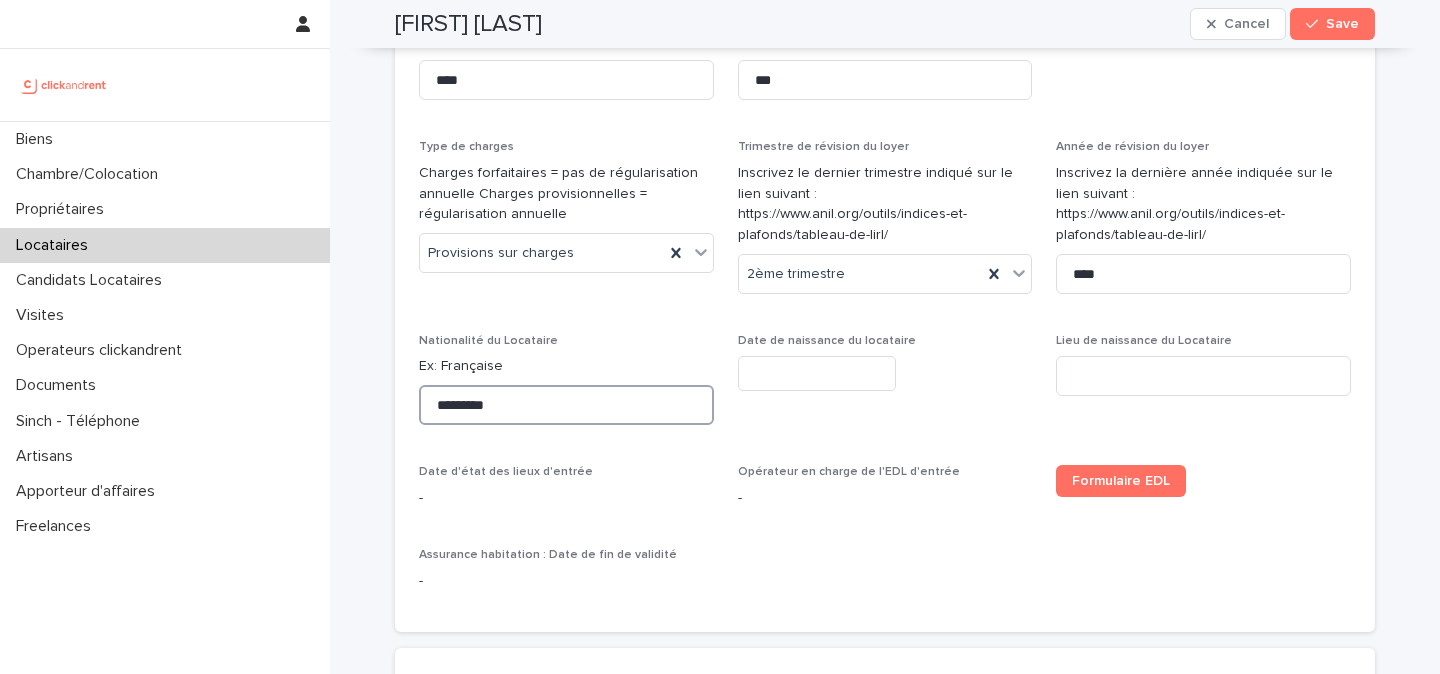 type on "*********" 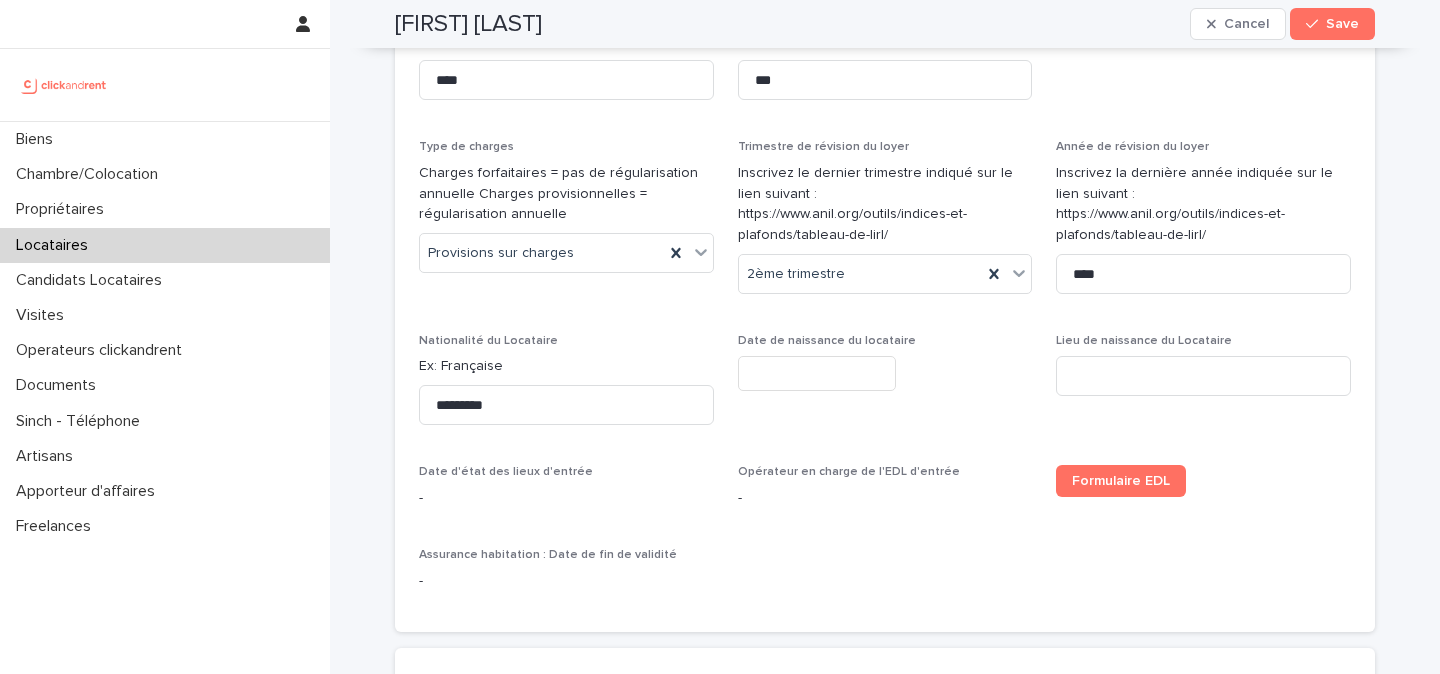 click on "Nationalité du Locataire" at bounding box center [566, 341] 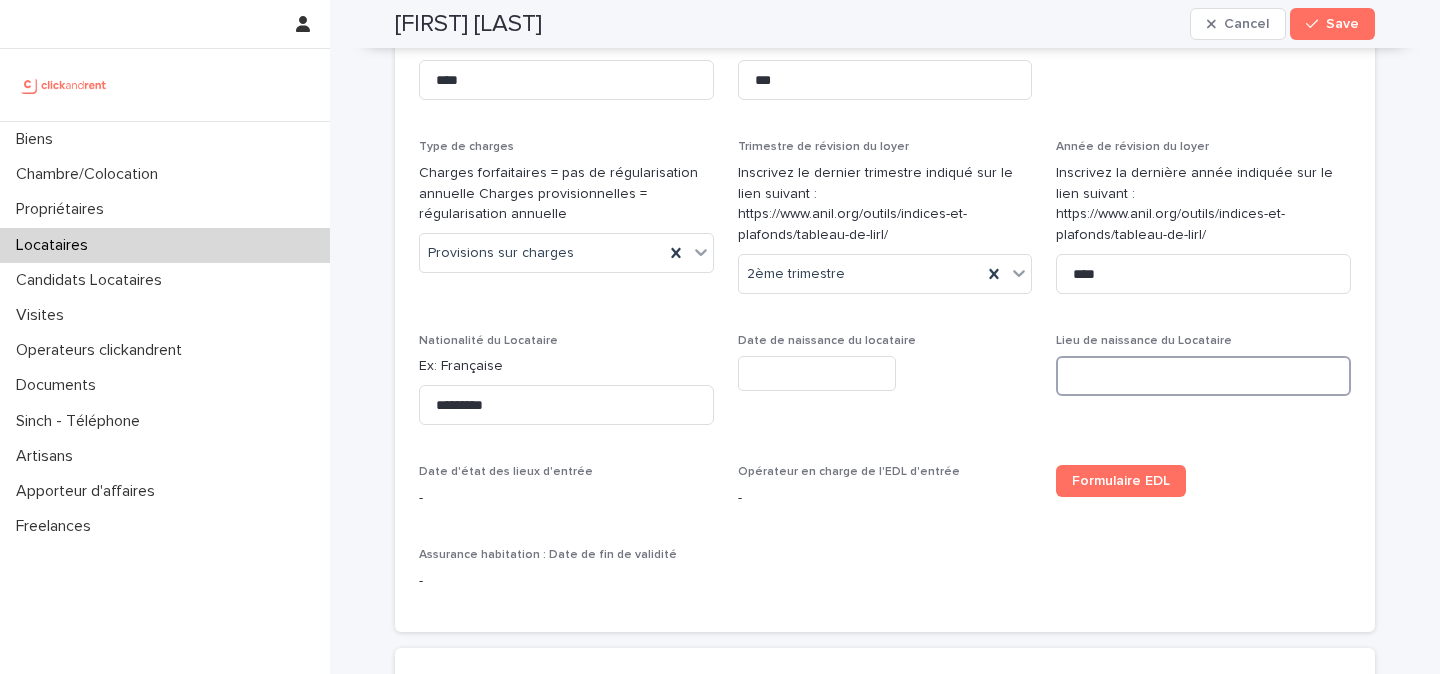 click at bounding box center (1203, 376) 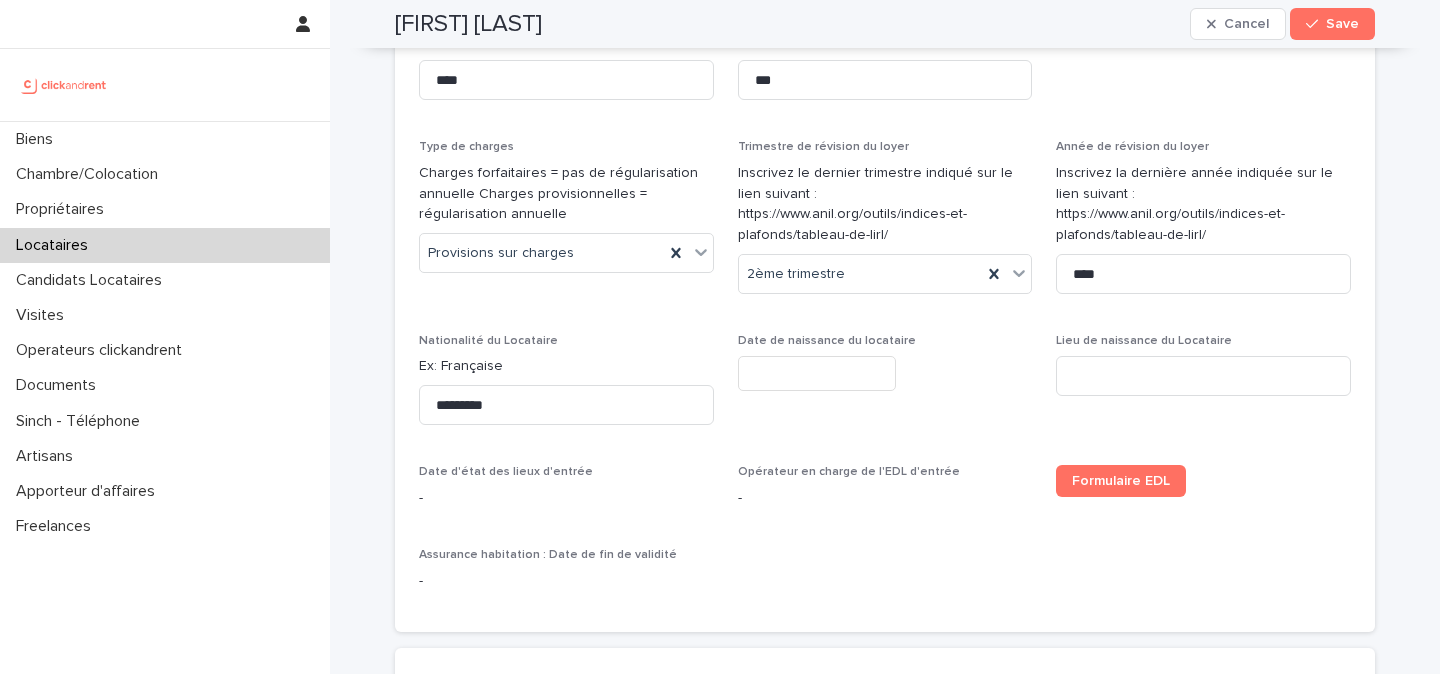 click at bounding box center [817, 373] 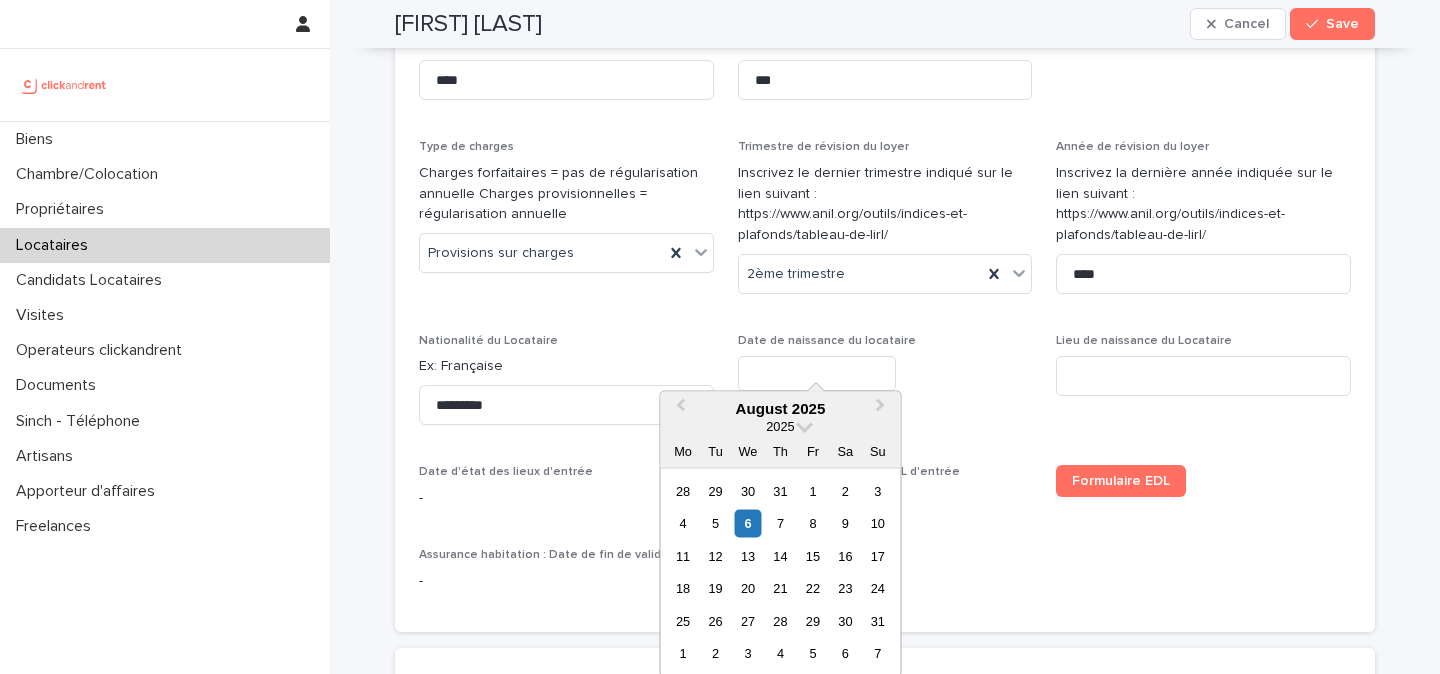 paste on "**********" 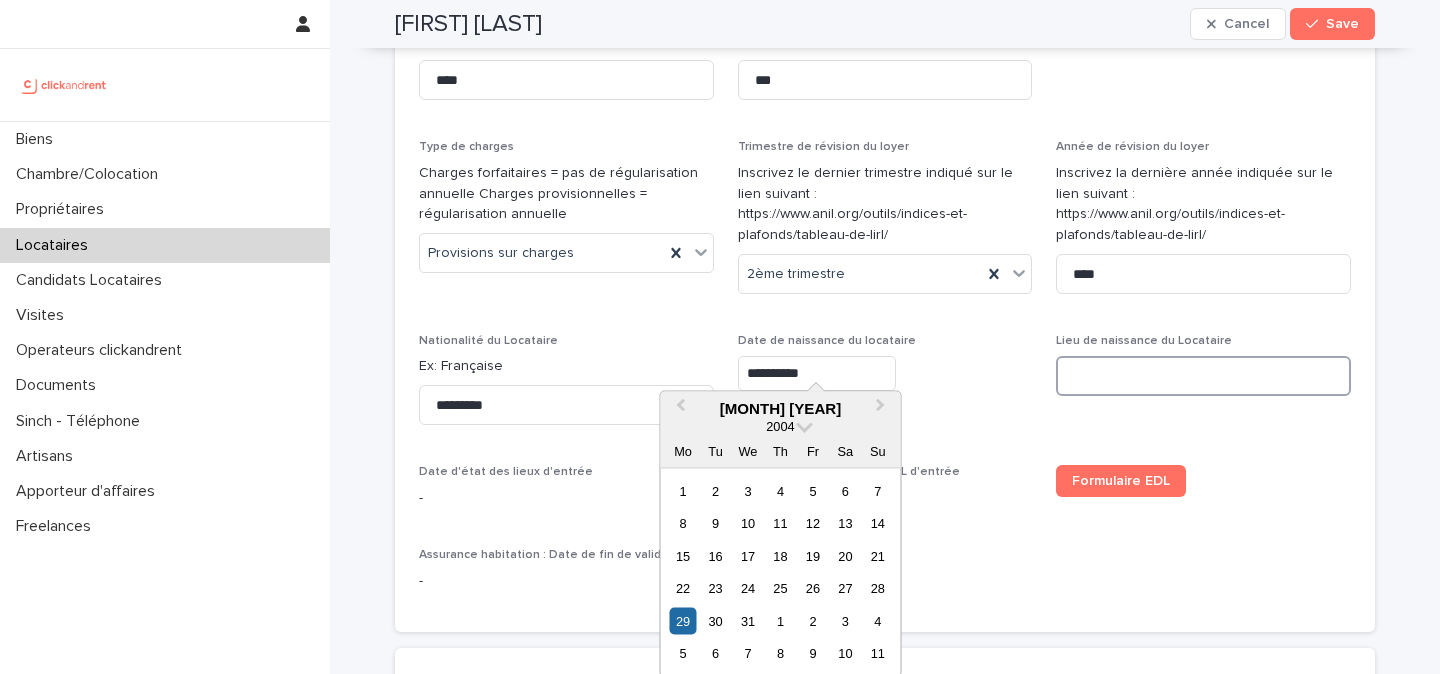 type on "*********" 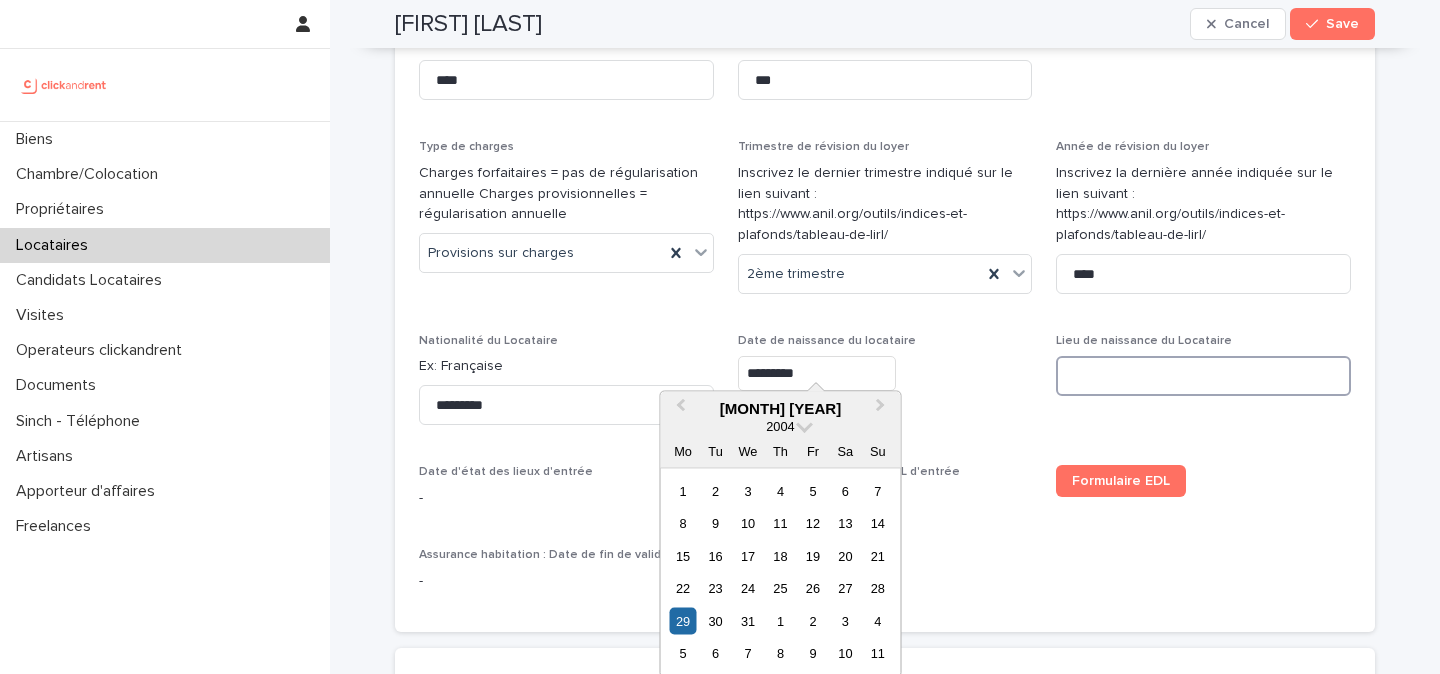 click at bounding box center (1203, 376) 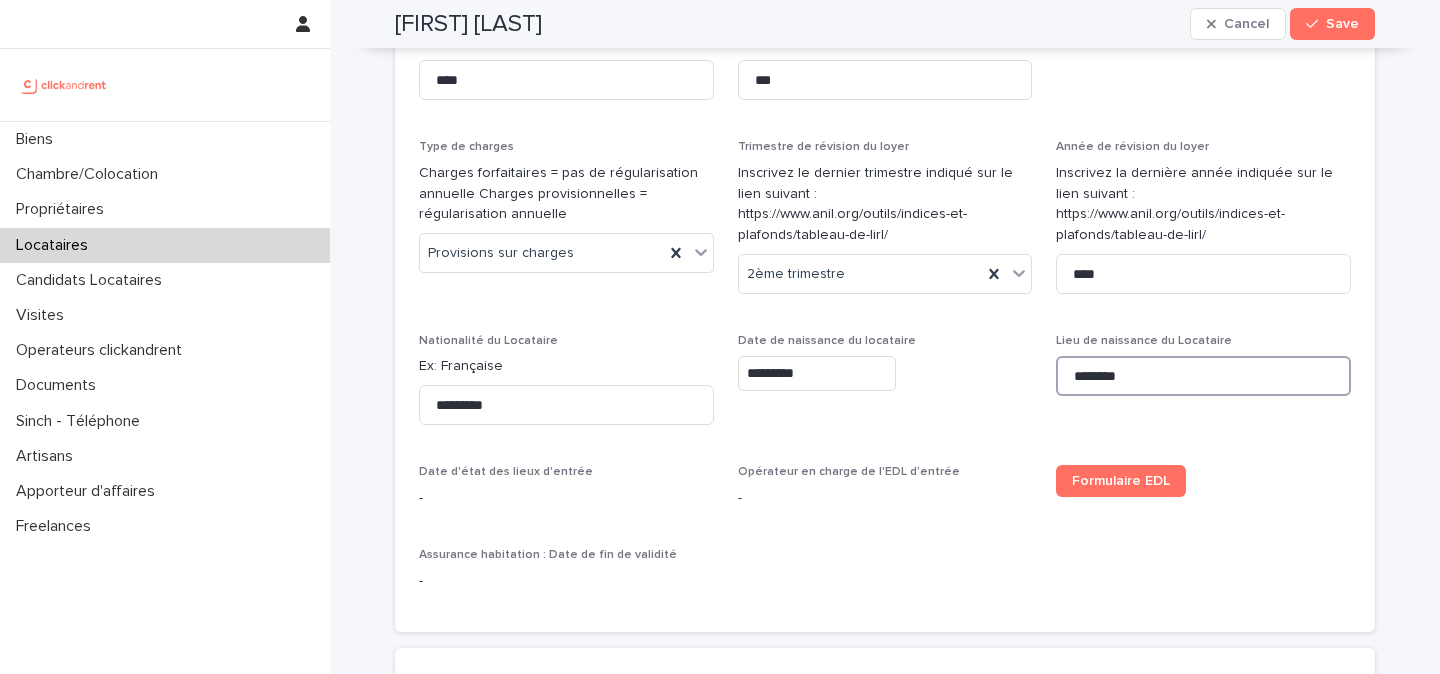 type on "********" 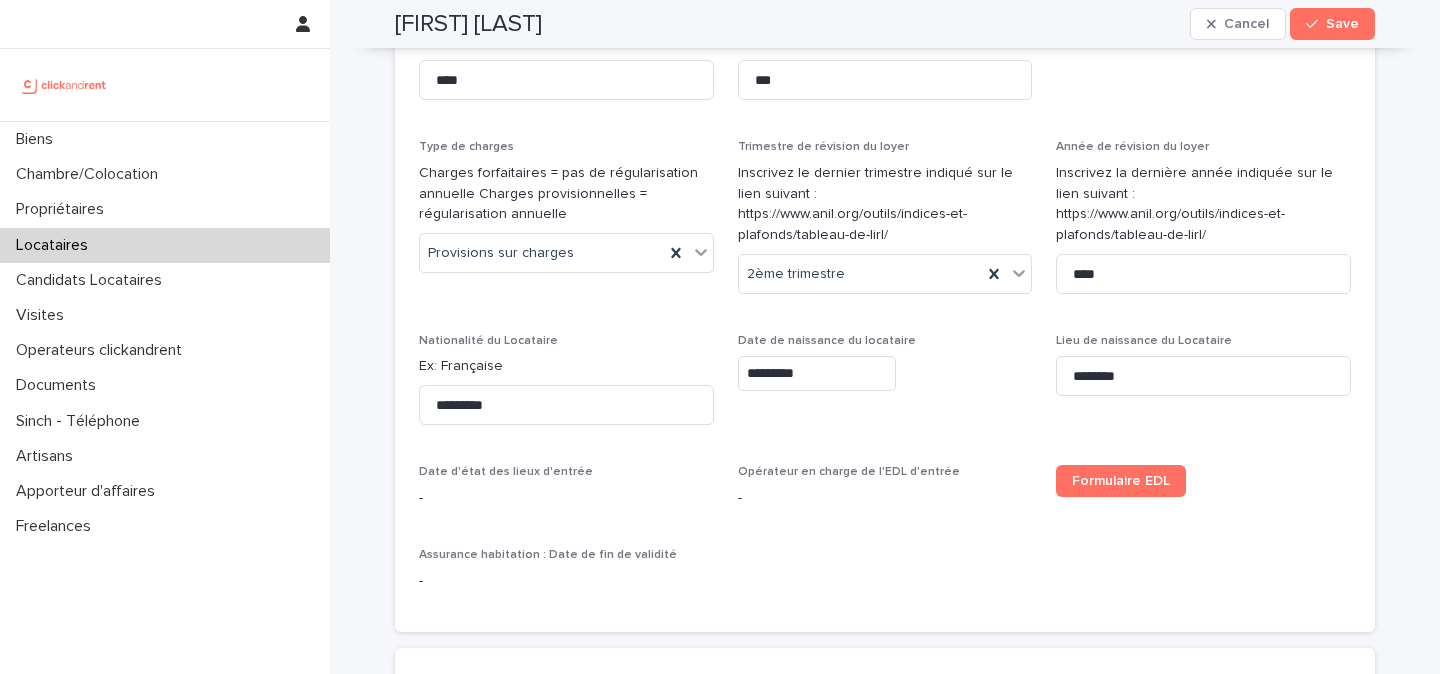 click on "Date de naissance du locataire *********" at bounding box center (885, 387) 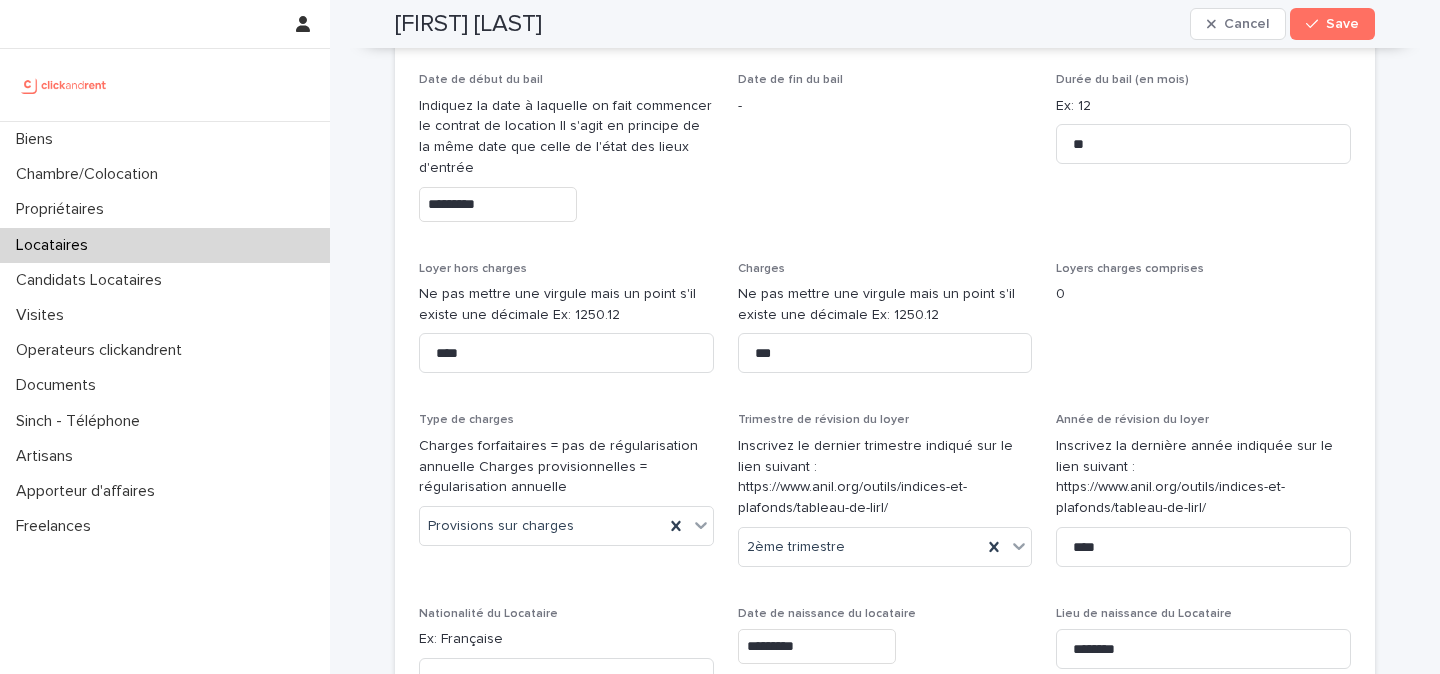 scroll, scrollTop: 825, scrollLeft: 0, axis: vertical 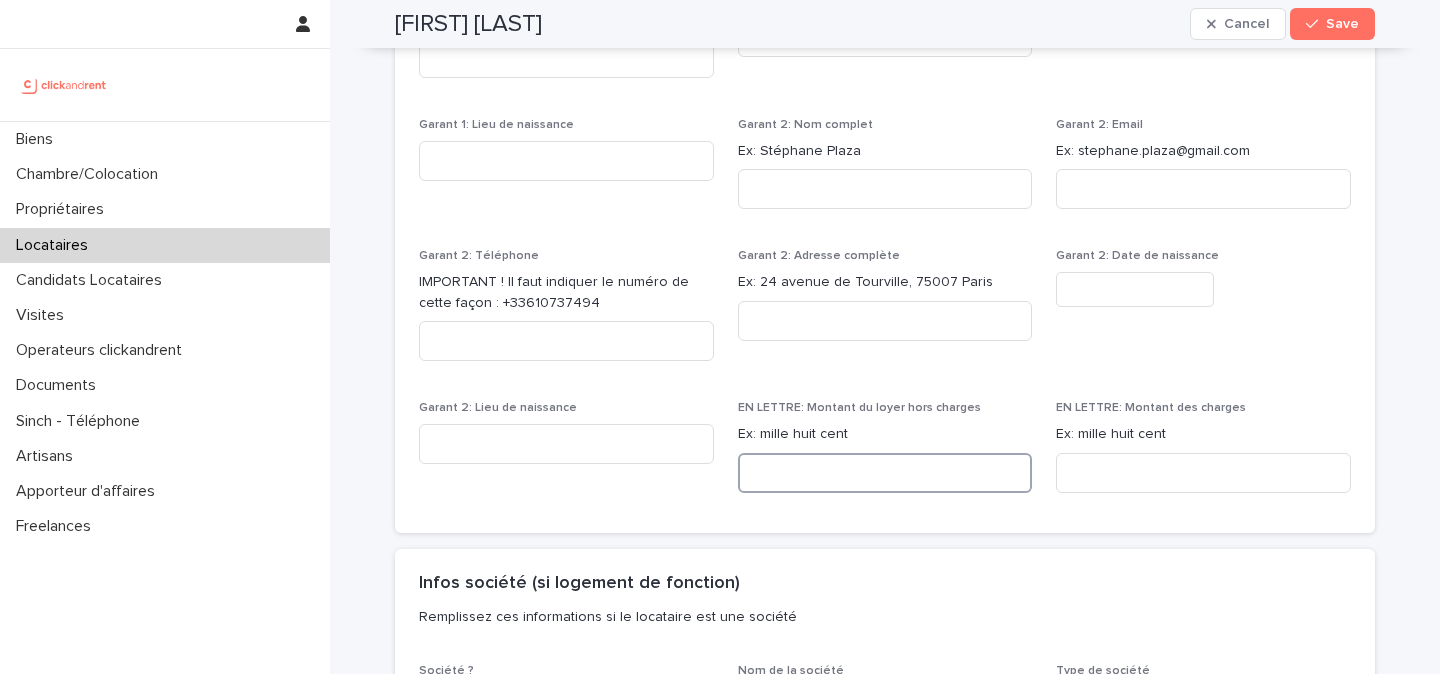 click at bounding box center [885, 473] 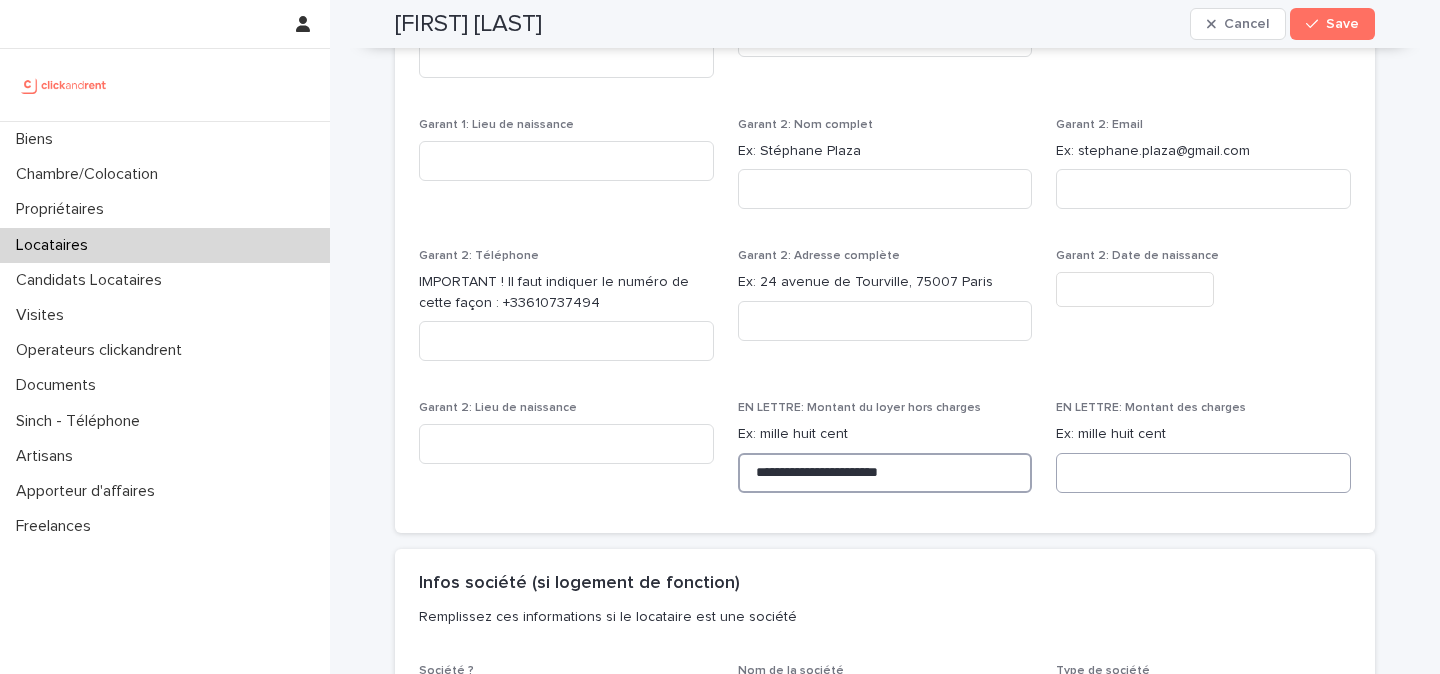 type on "**********" 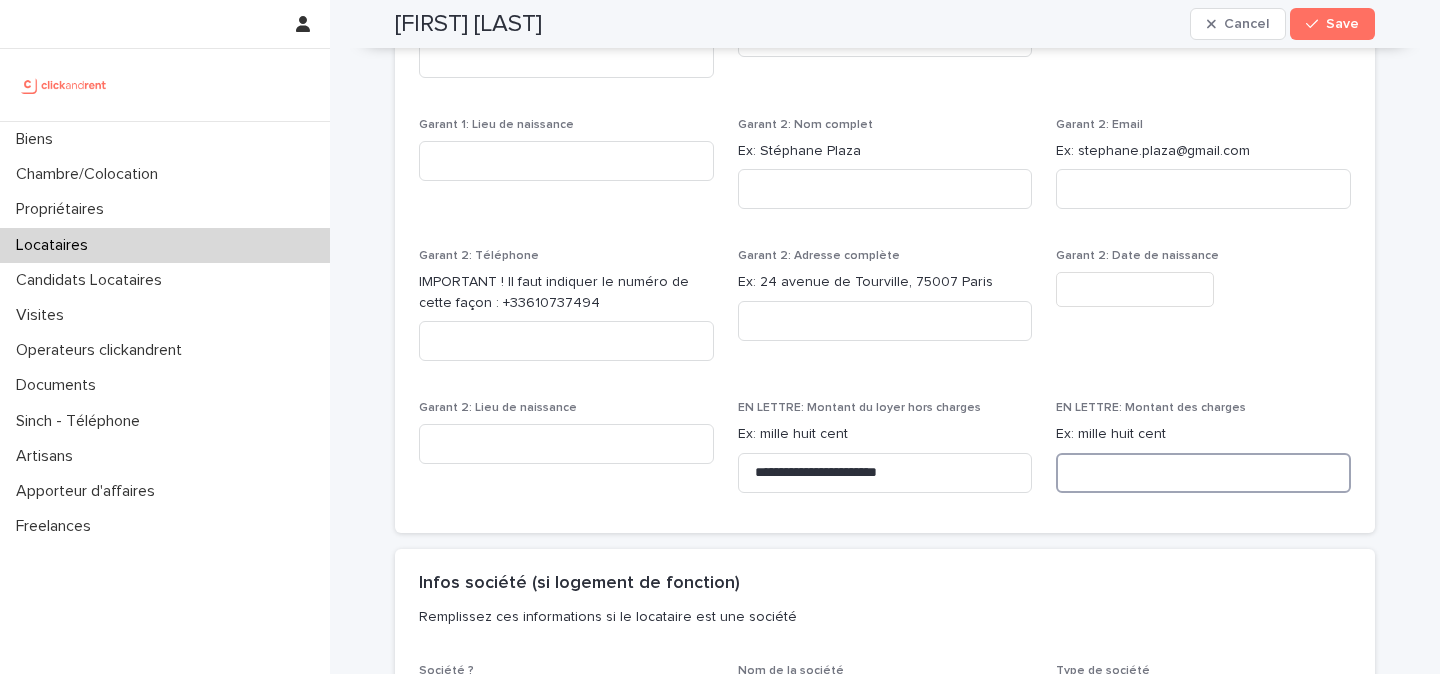 click at bounding box center (1203, 473) 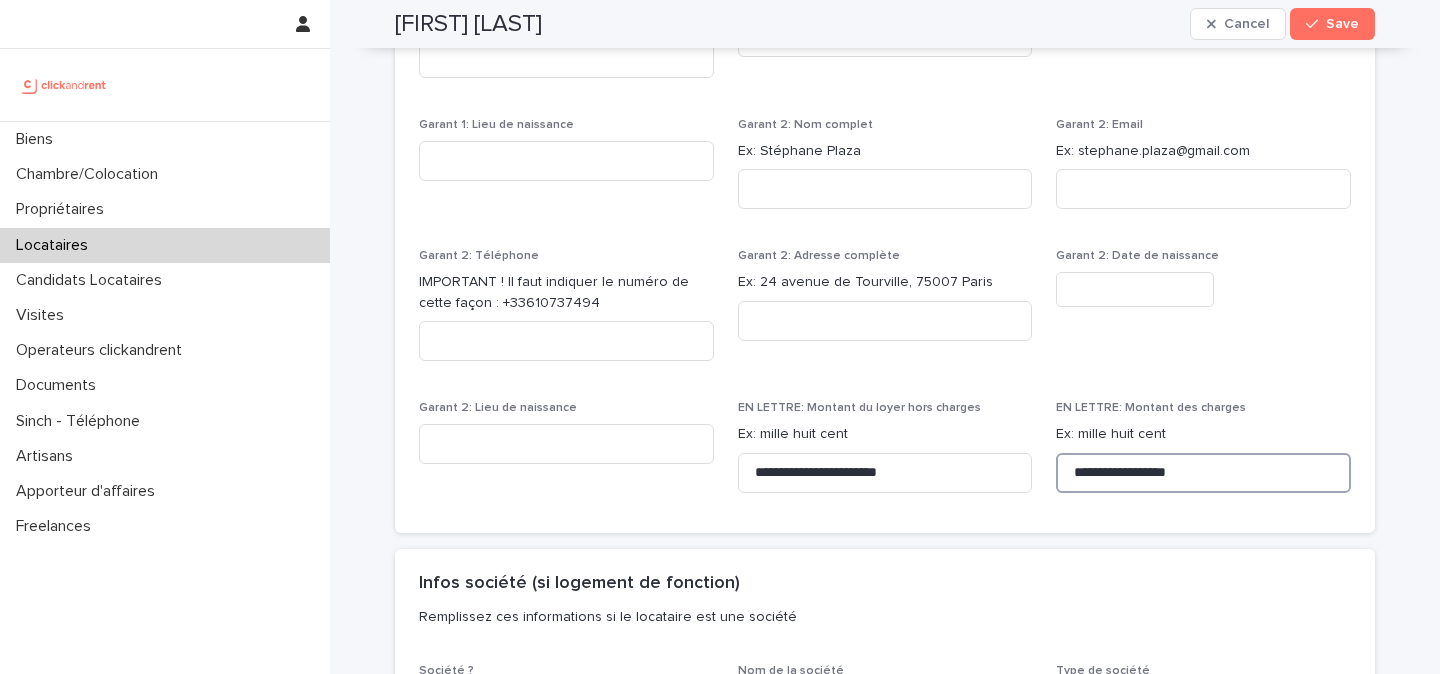 click on "**********" at bounding box center (1203, 473) 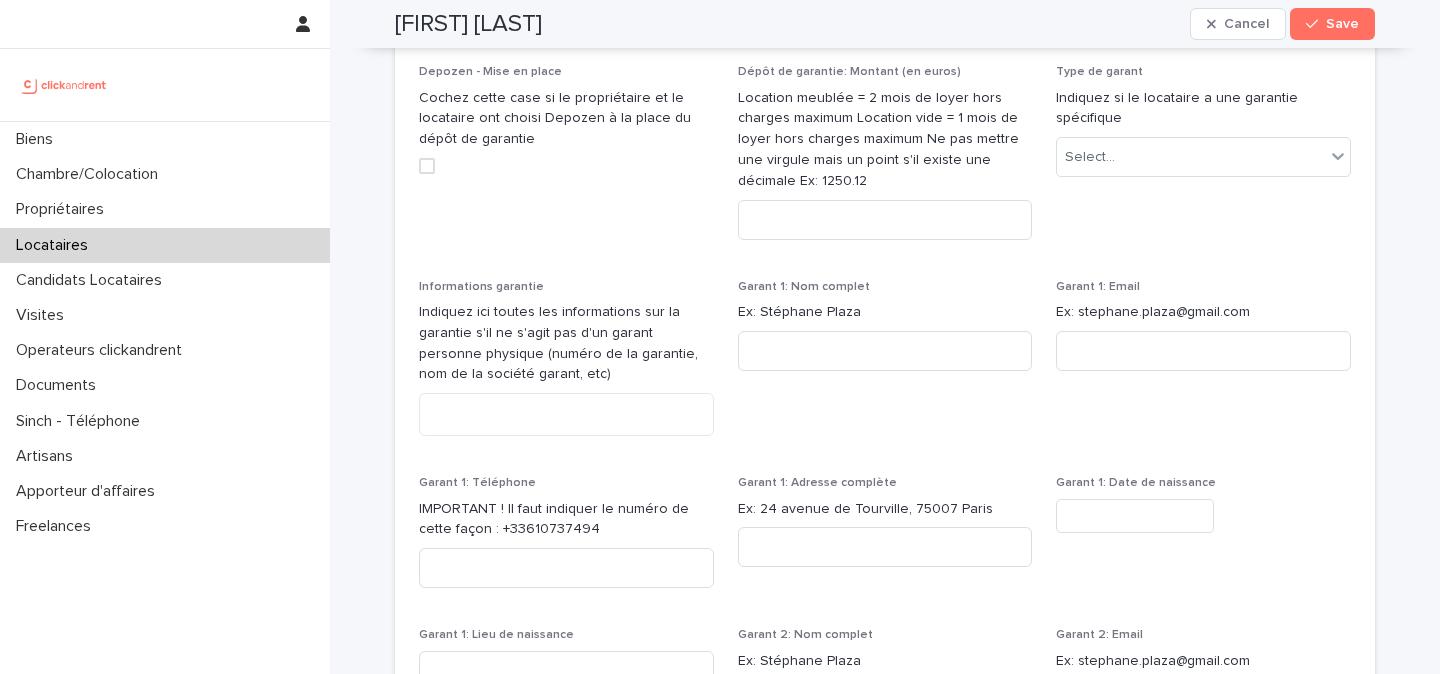 scroll, scrollTop: 1731, scrollLeft: 0, axis: vertical 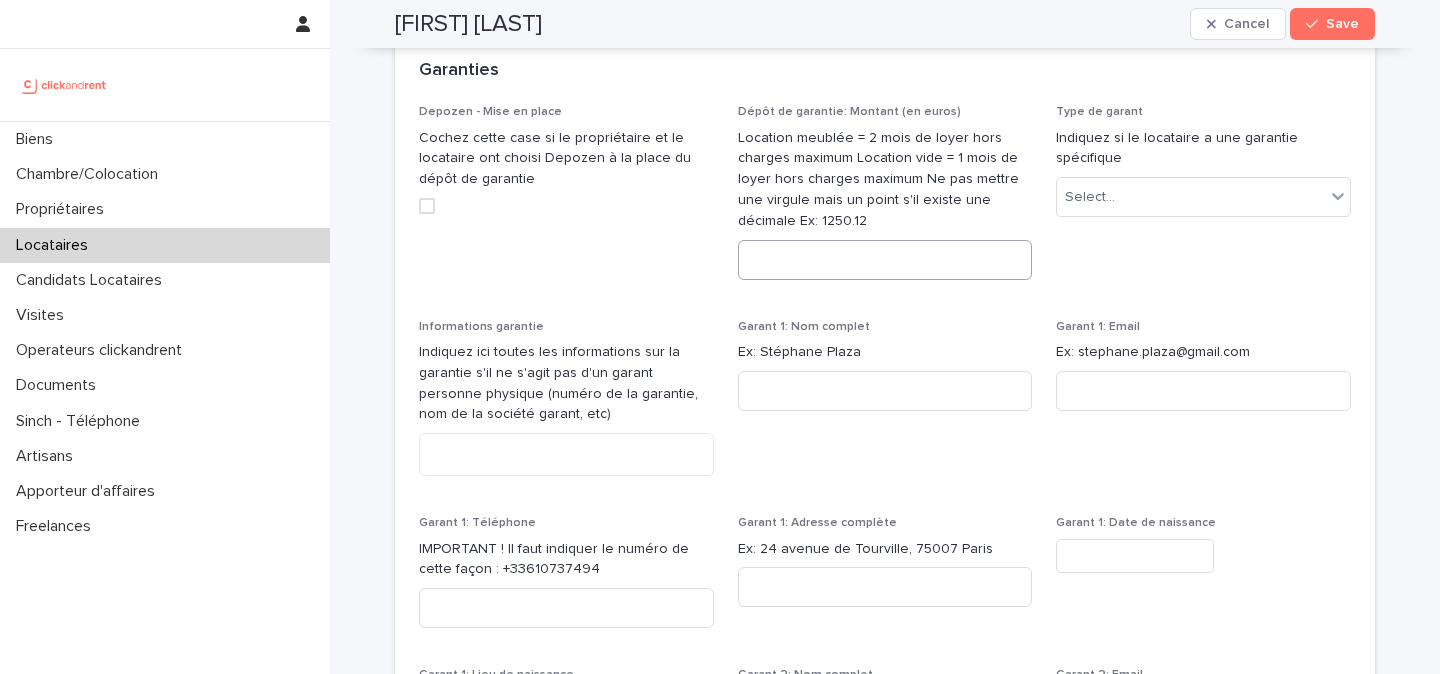 type on "**********" 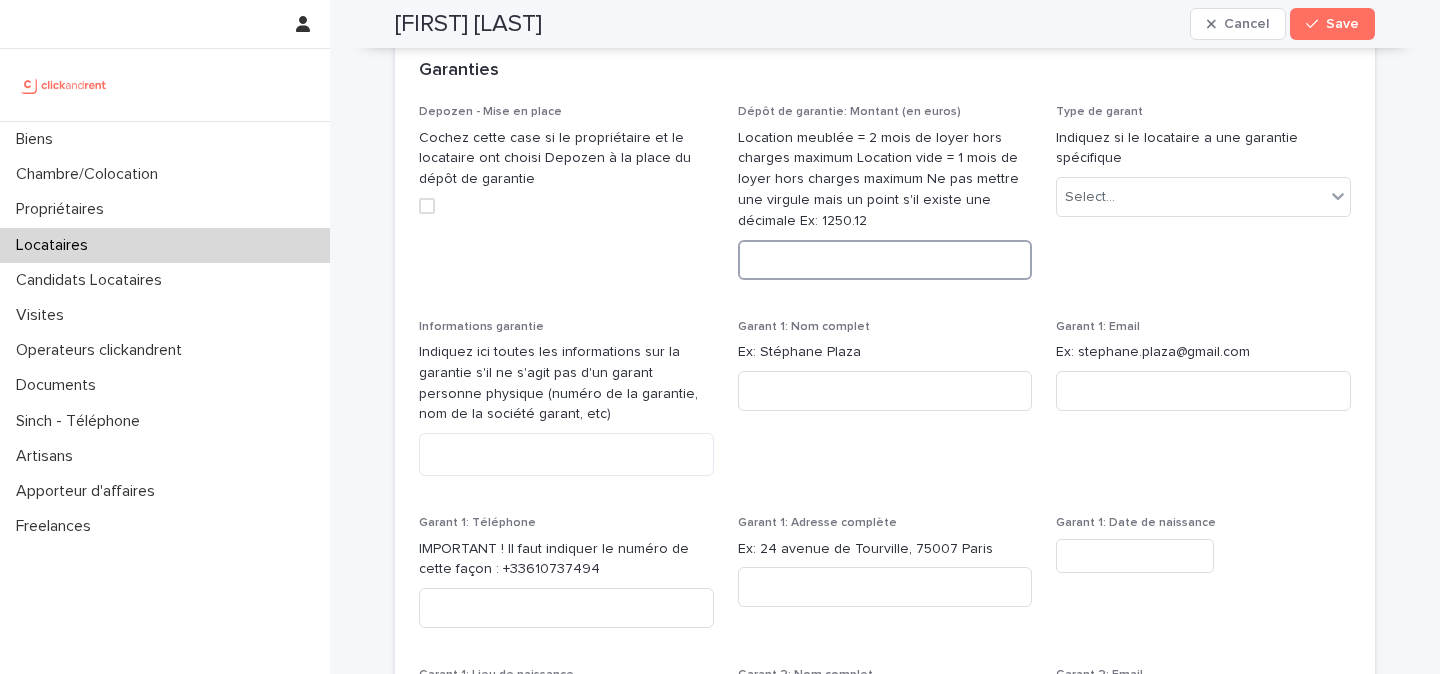 click at bounding box center [885, 260] 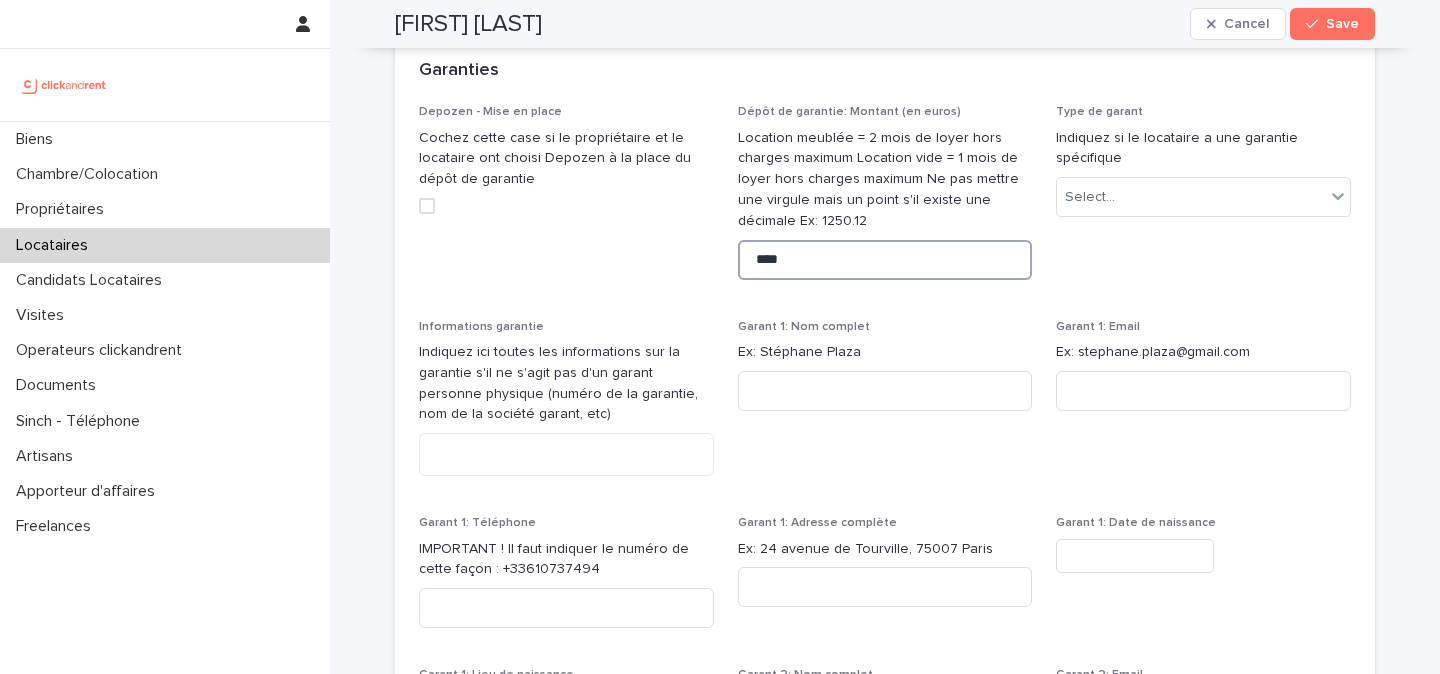 type on "****" 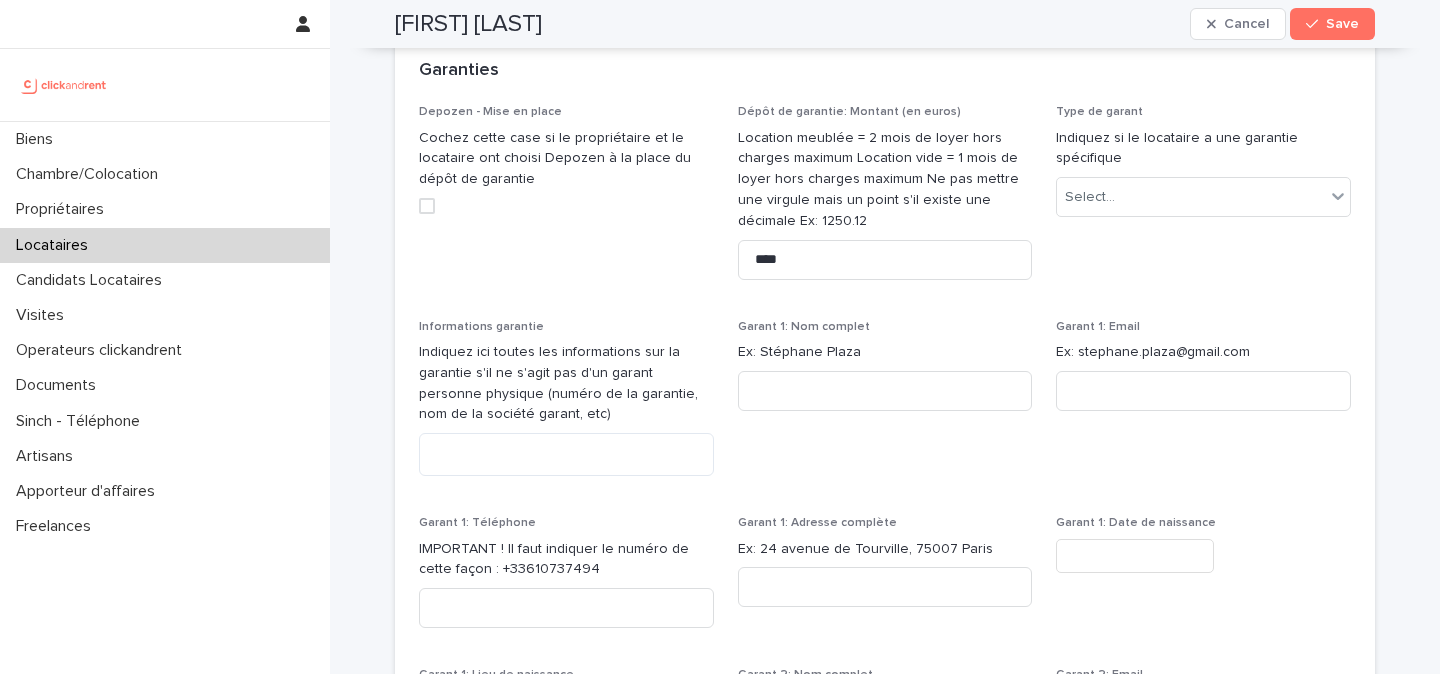 click on "Depozen - Mise en place Cochez cette case si le propriétaire et le locataire ont choisi Depozen à la place du dépôt de garantie Dépôt de garantie: Montant (en euros) Location meublée = 2 mois de loyer hors charges maximum
Location vide = 1 mois de loyer hors charges maximum
Ne pas mettre une virgule mais un point s'il existe une décimale
Ex: 1250.12 **** Type de garant Indiquez si le locataire a une garantie spécifique Select... Informations garantie Indiquez ici toutes les informations sur la garantie s'il ne s'agit pas d'un garant personne physique (numéro de la garantie, nom de la société garant, etc) Garant 1: Nom complet Ex: Stéphane Plaza Garant 1: Email Ex: stephane.plaza@gmail.com Garant 1: Téléphone IMPORTANT ! Il faut indiquer le numéro de cette façon : +33610737494 Garant 1: Adresse complète Ex: 24 avenue de Tourville, 75007 Paris Garant 1: Date de naissance Garant 1: Lieu de naissance Garant 2: Nom complet Ex: Stéphane Plaza Garant 2: Email Ex: stephane.plaza@gmail.com" at bounding box center [885, 581] 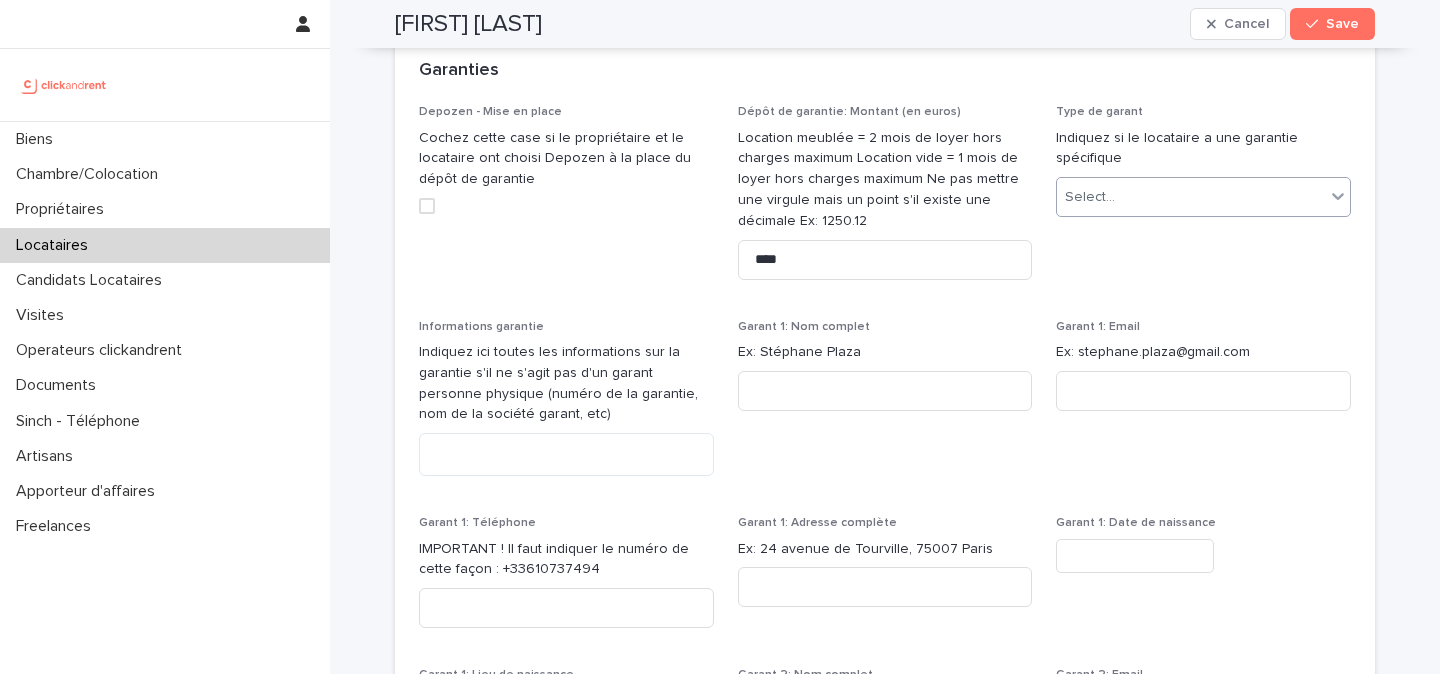 click on "Select..." at bounding box center (1090, 197) 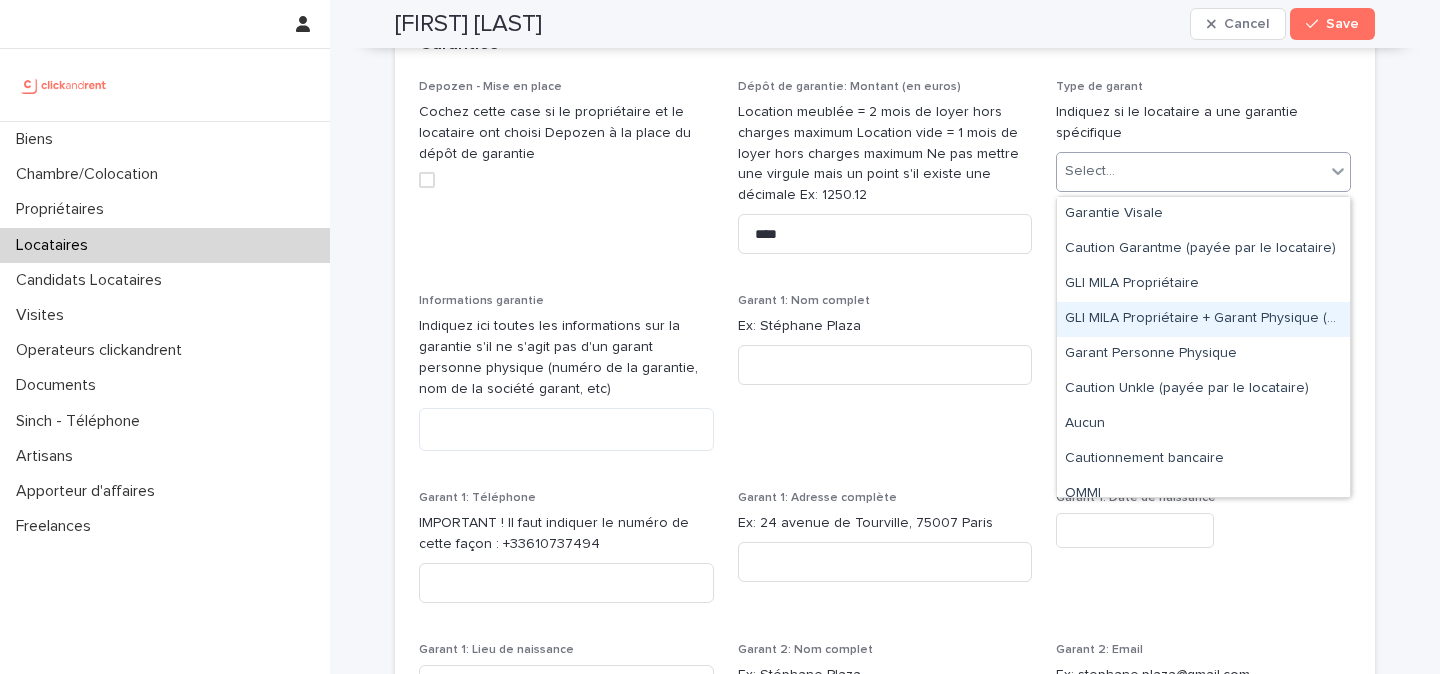click on "GLI MILA Propriétaire + Garant Physique (étudiant ou apprenti)" at bounding box center (1203, 319) 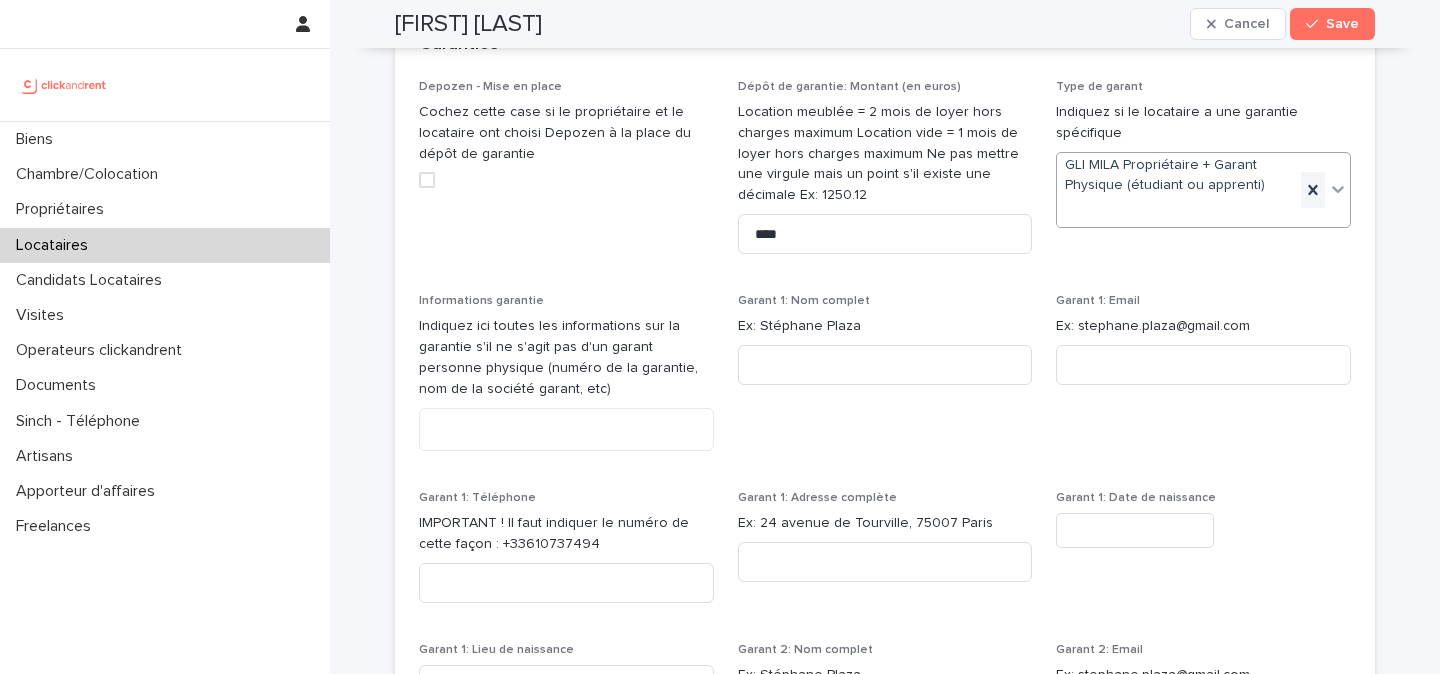 click 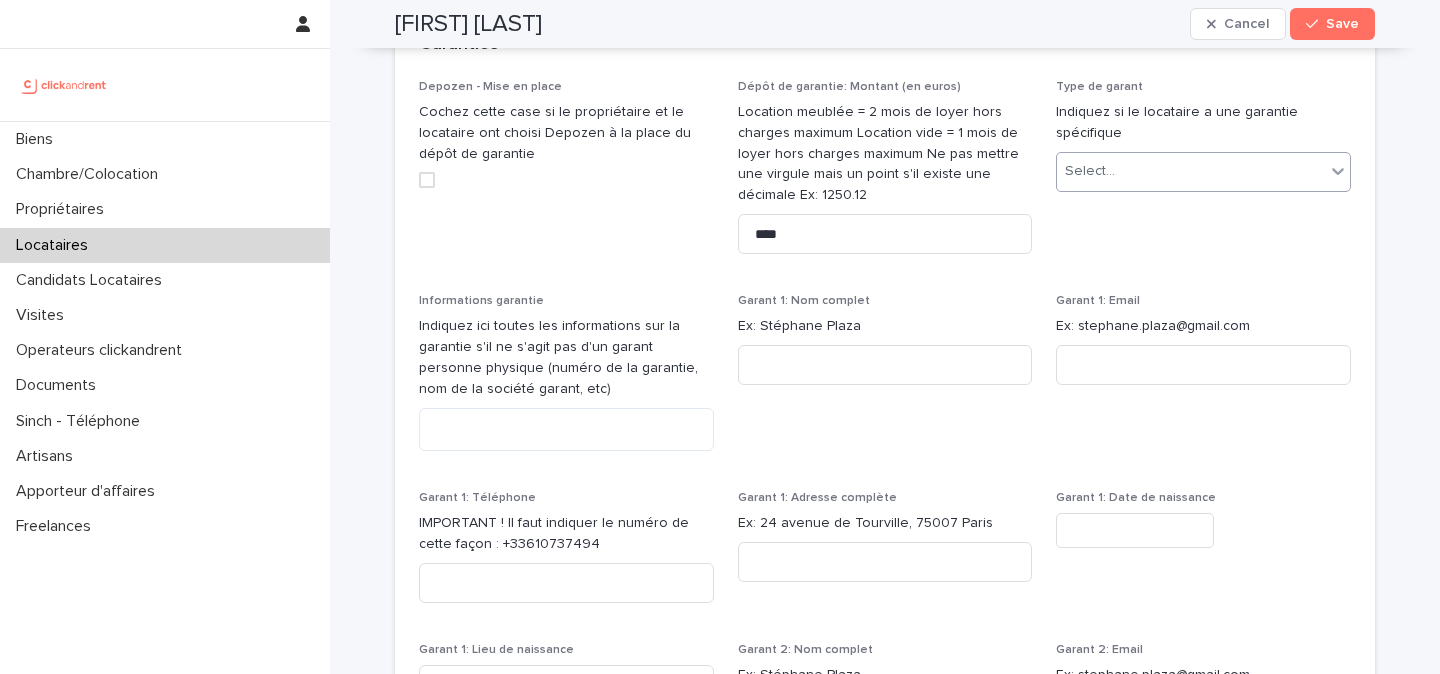 click on "Select..." at bounding box center [1191, 171] 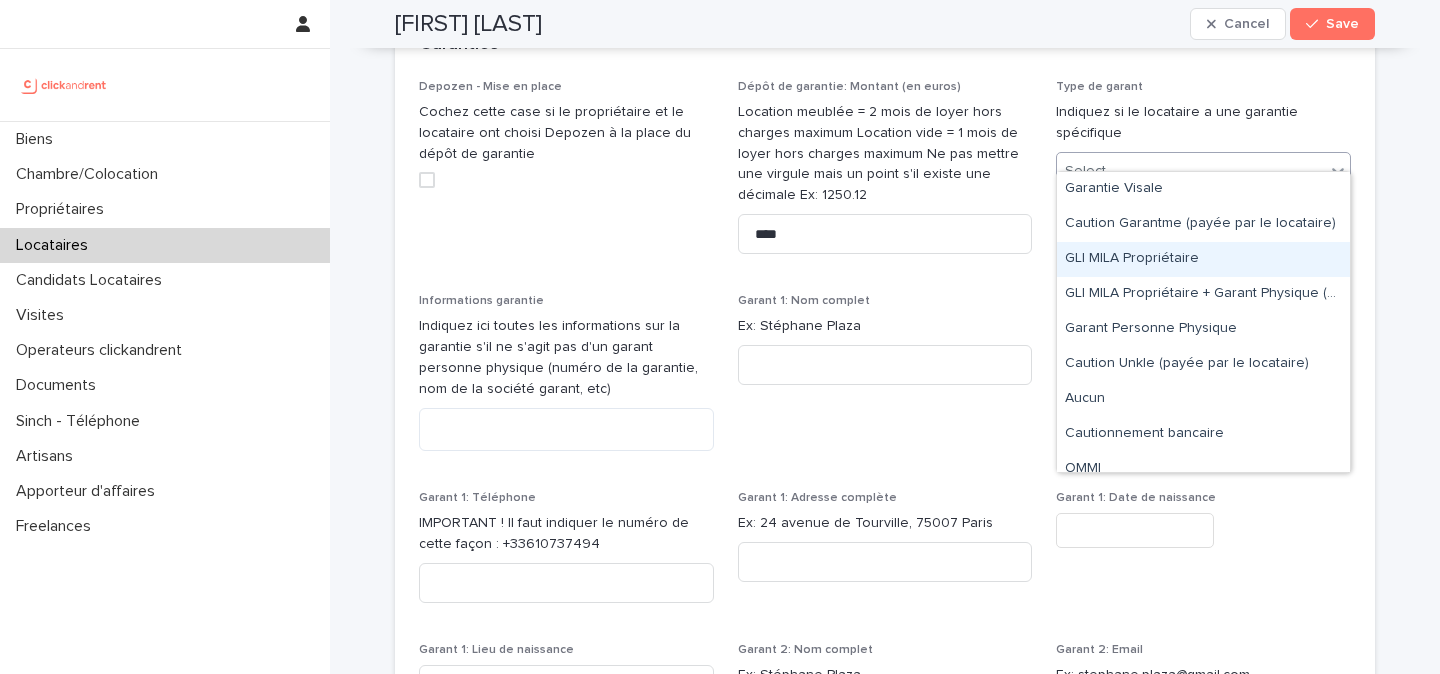 click on "GLI MILA Propriétaire" at bounding box center (1203, 259) 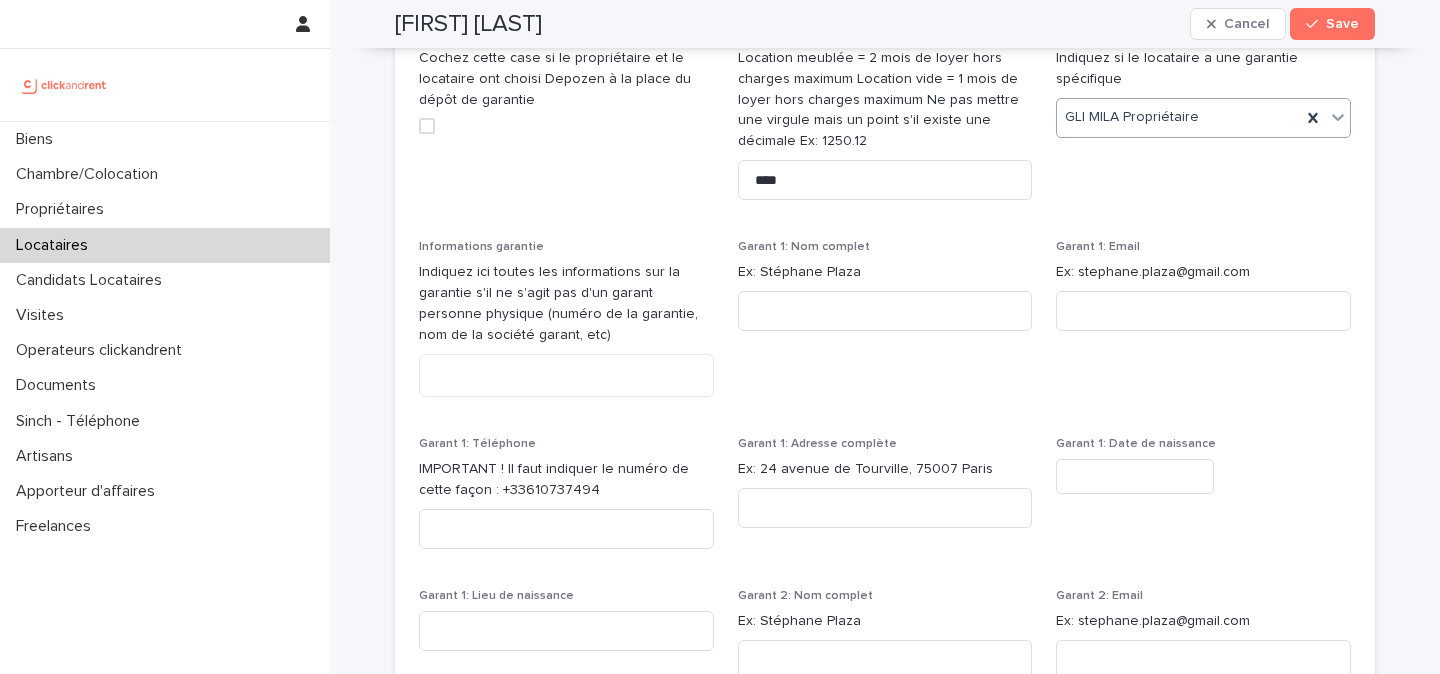 scroll, scrollTop: 1805, scrollLeft: 0, axis: vertical 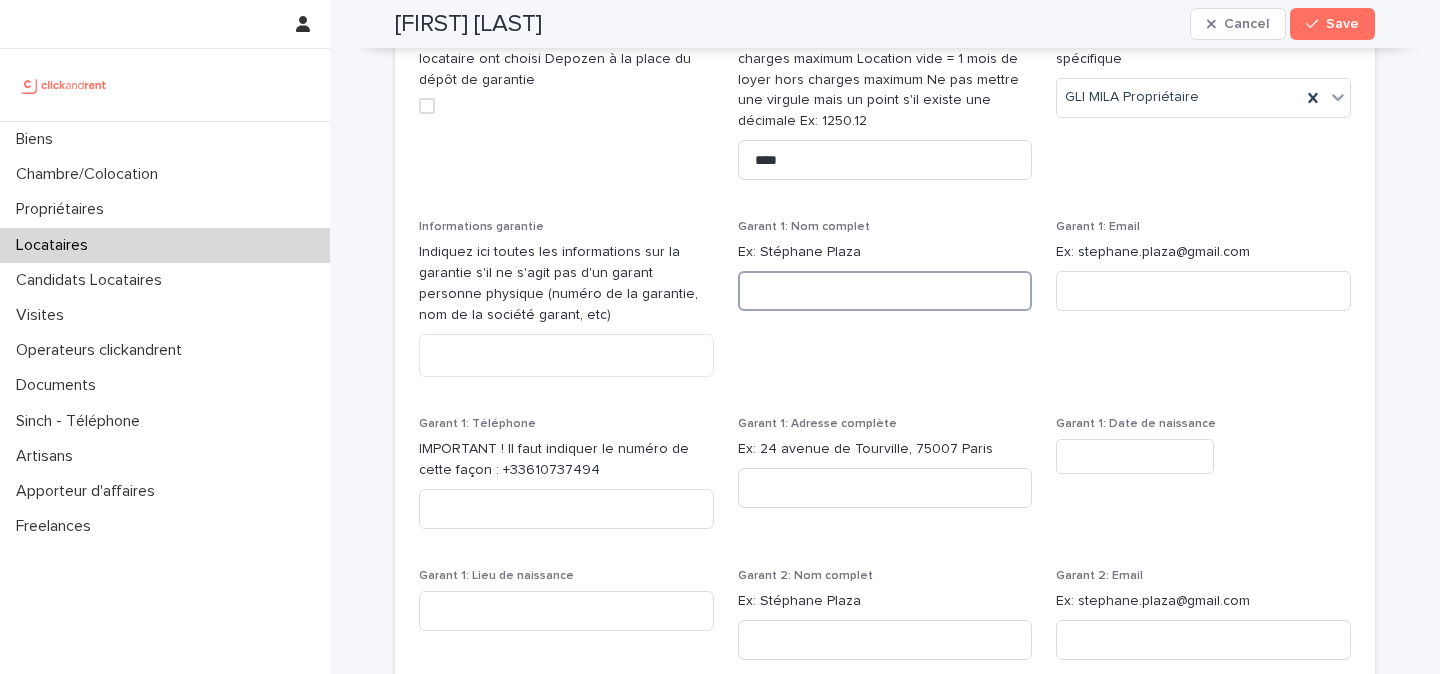 click at bounding box center (885, 291) 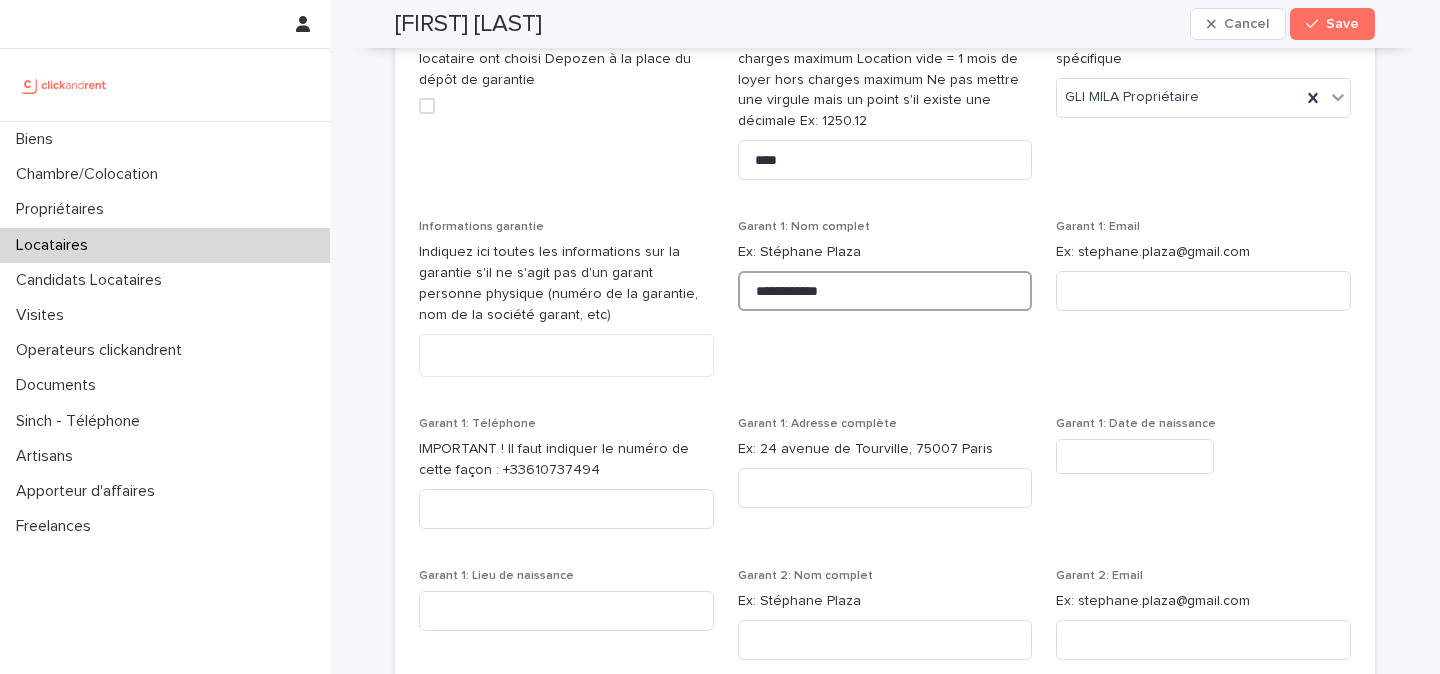 type on "**********" 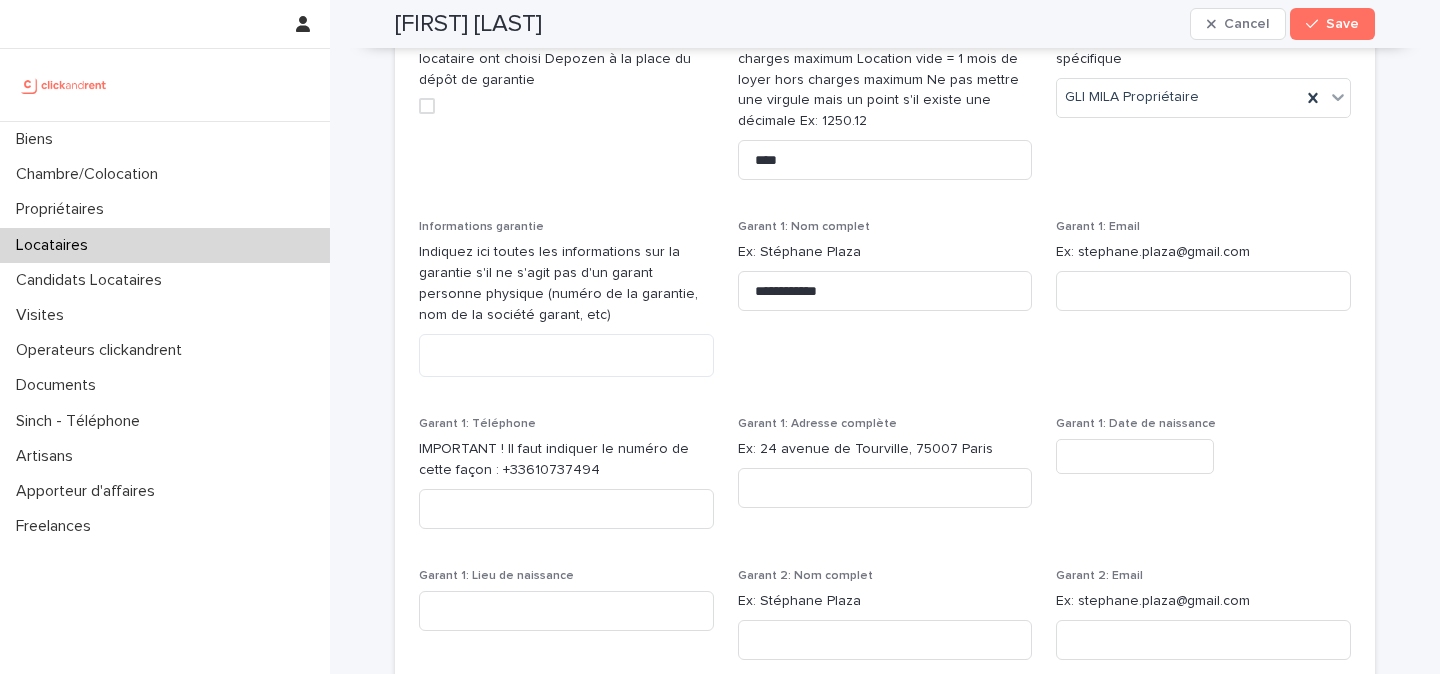 click on "**********" at bounding box center [885, 273] 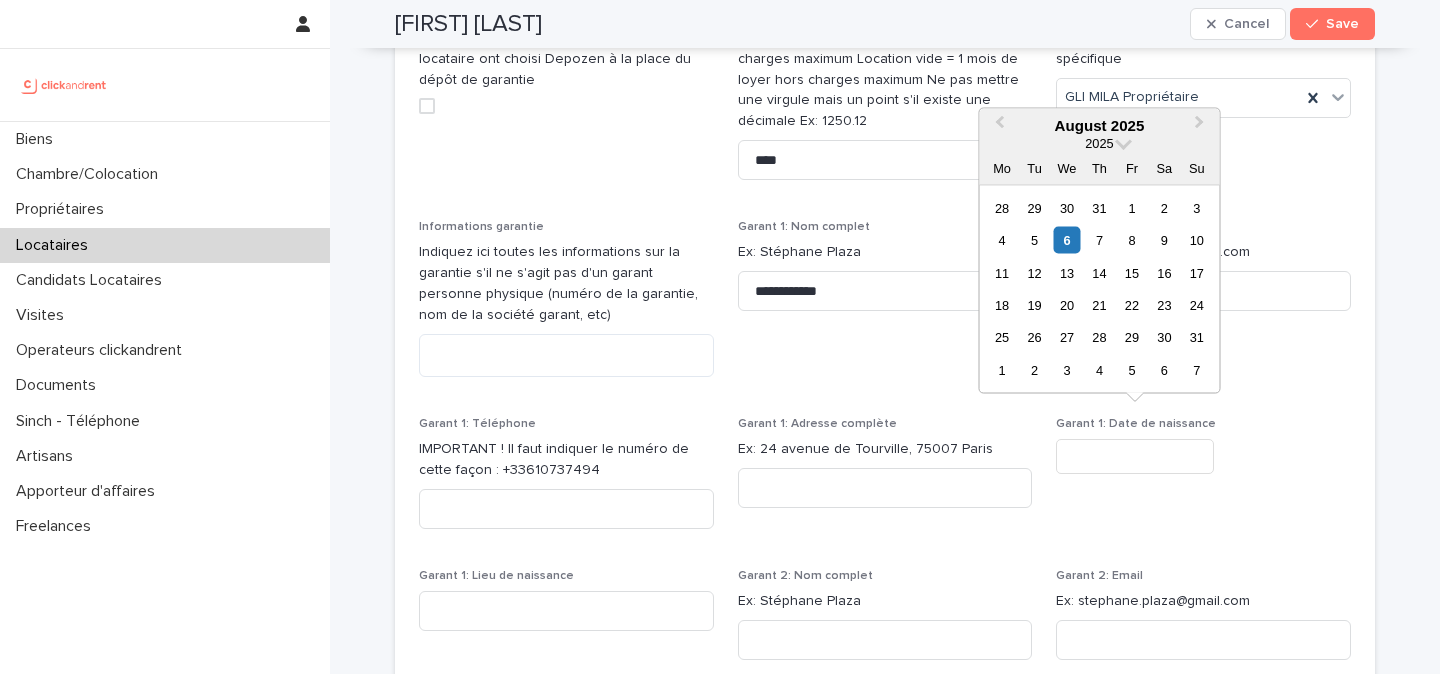 click at bounding box center (1135, 456) 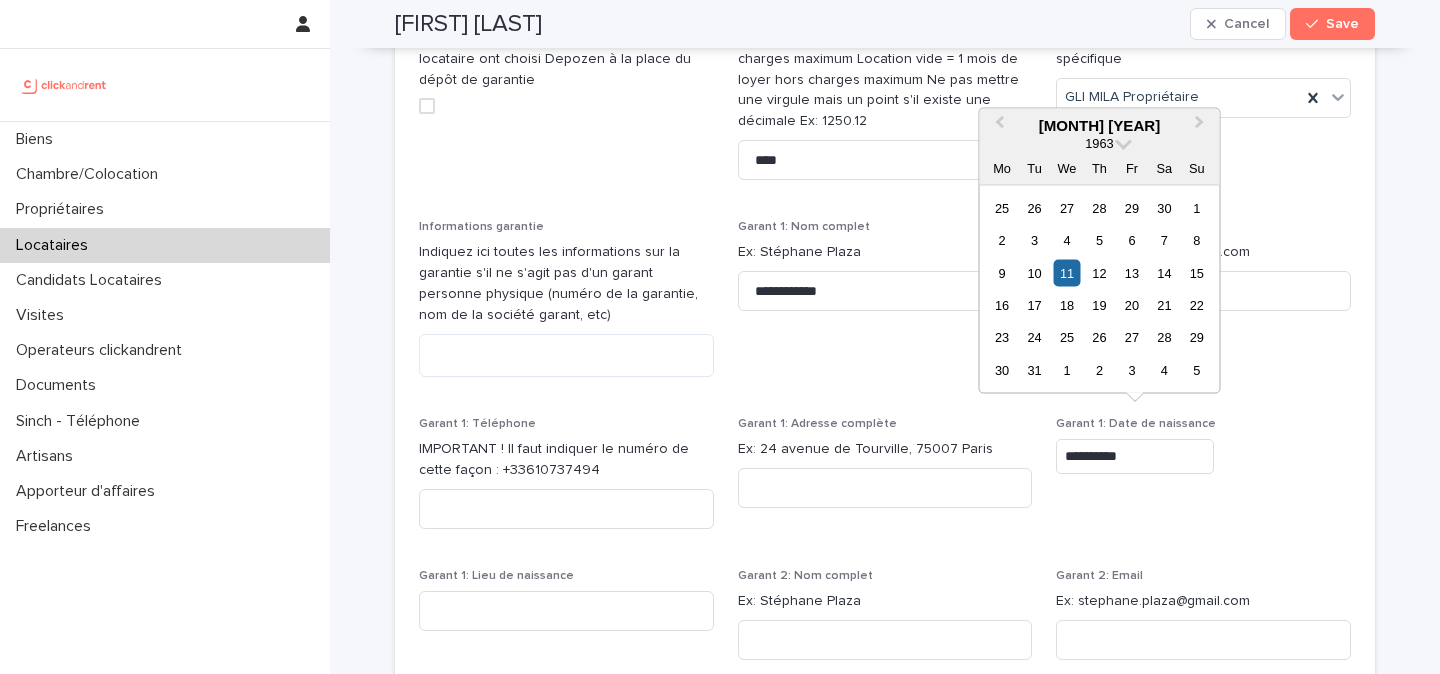 type on "**********" 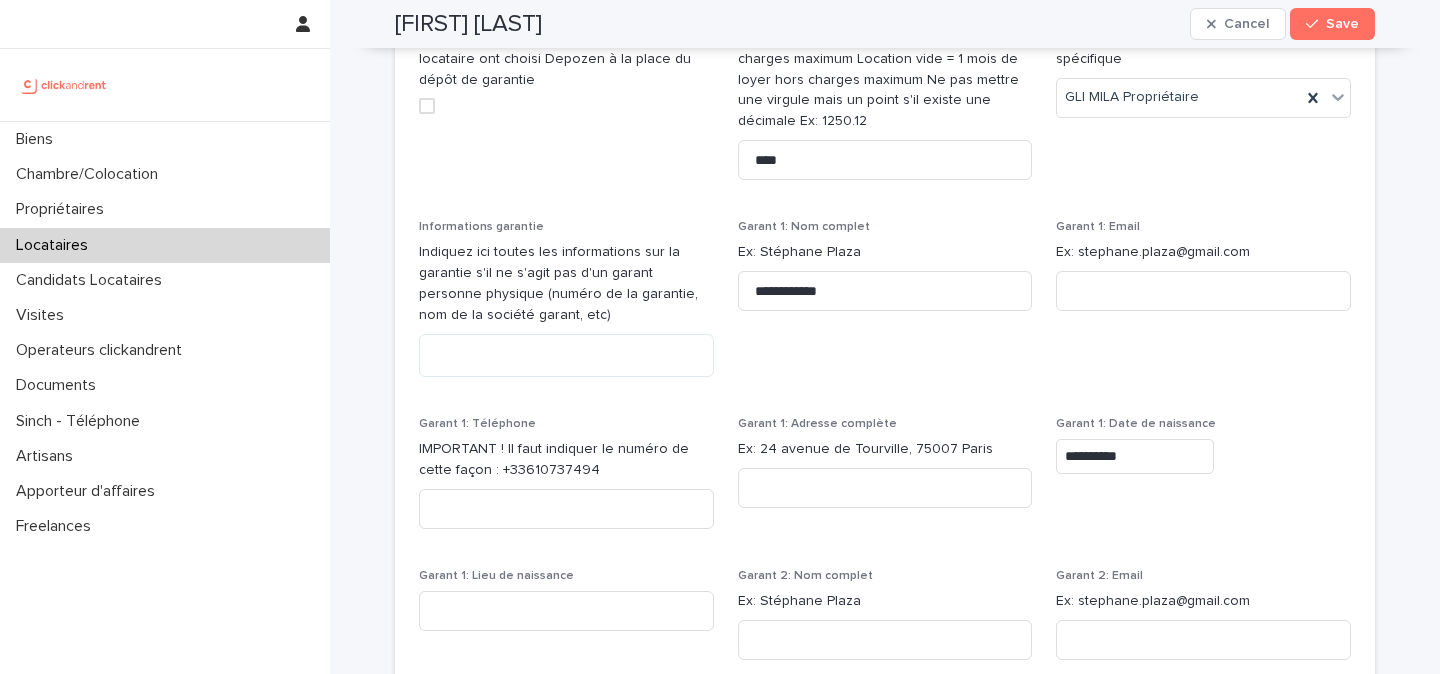 click on "Garant 1: Adresse complète Ex: 24 avenue de Tourville, 75007 Paris" at bounding box center [885, 470] 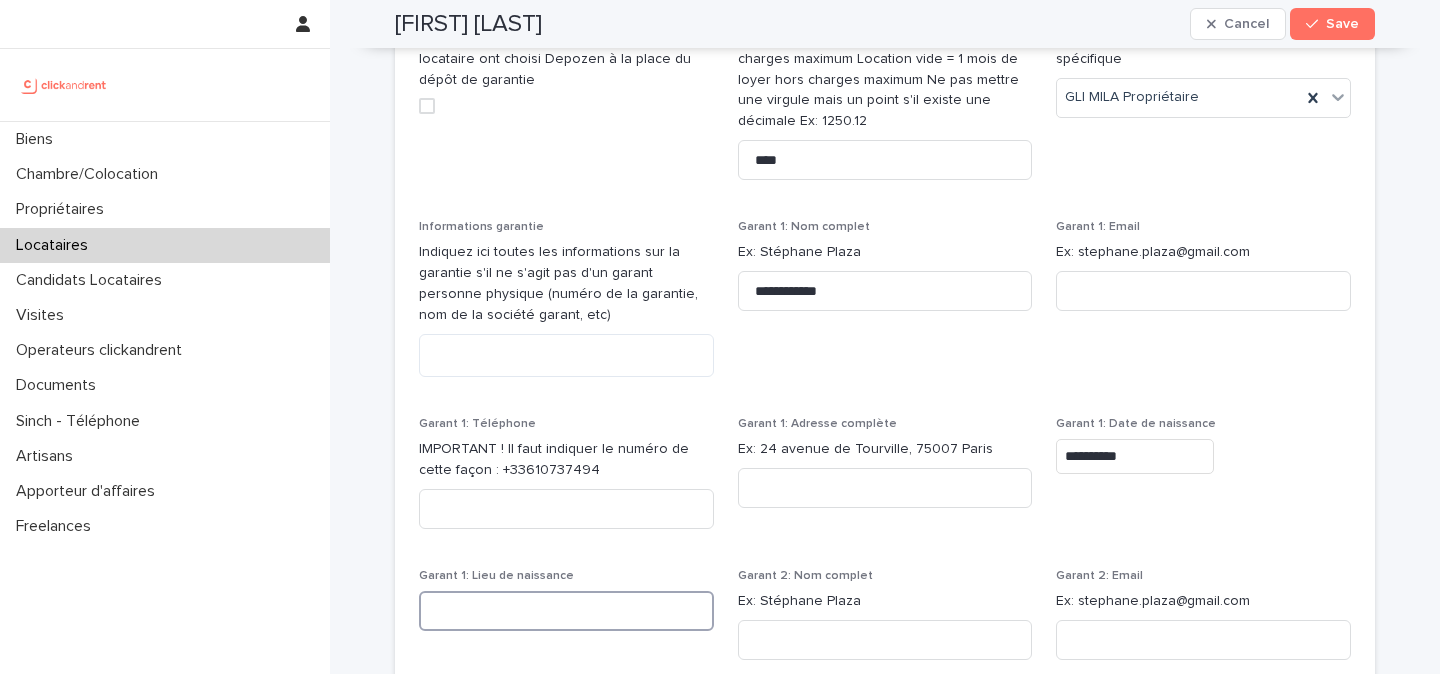 click at bounding box center [566, 611] 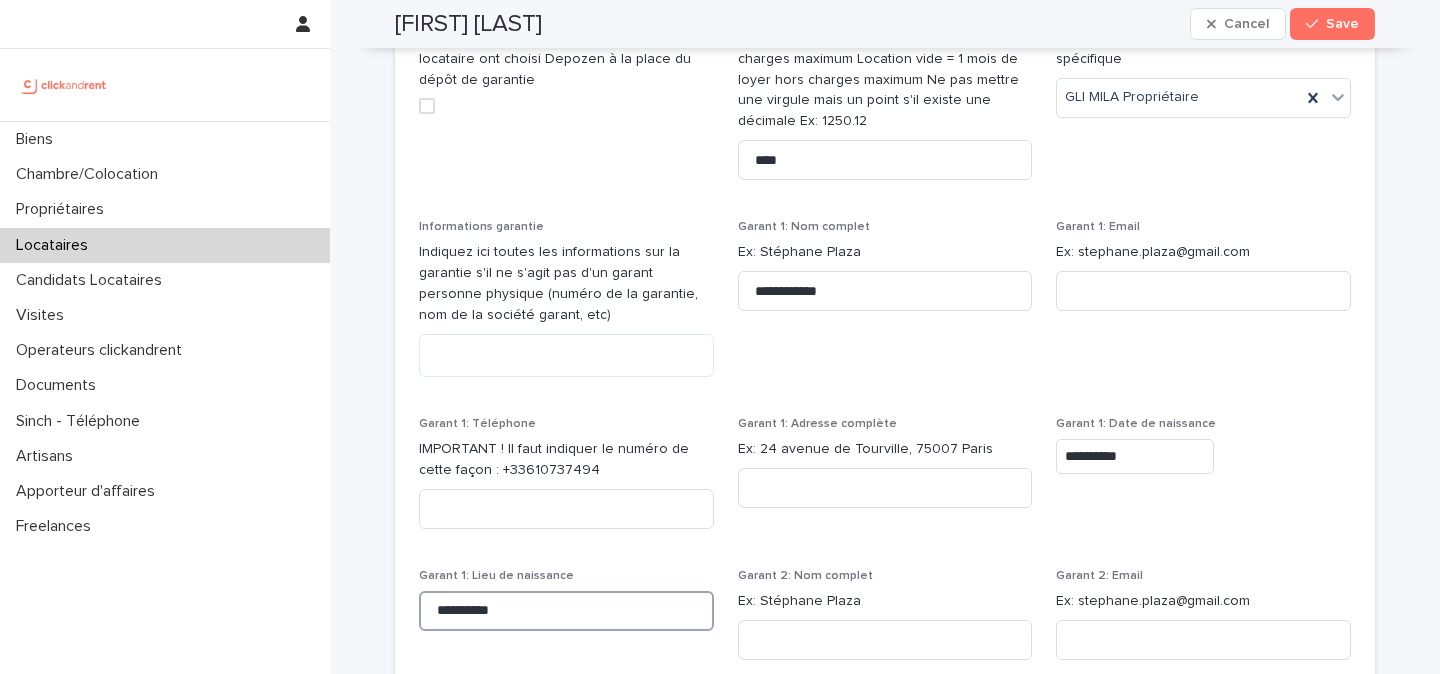 type on "**********" 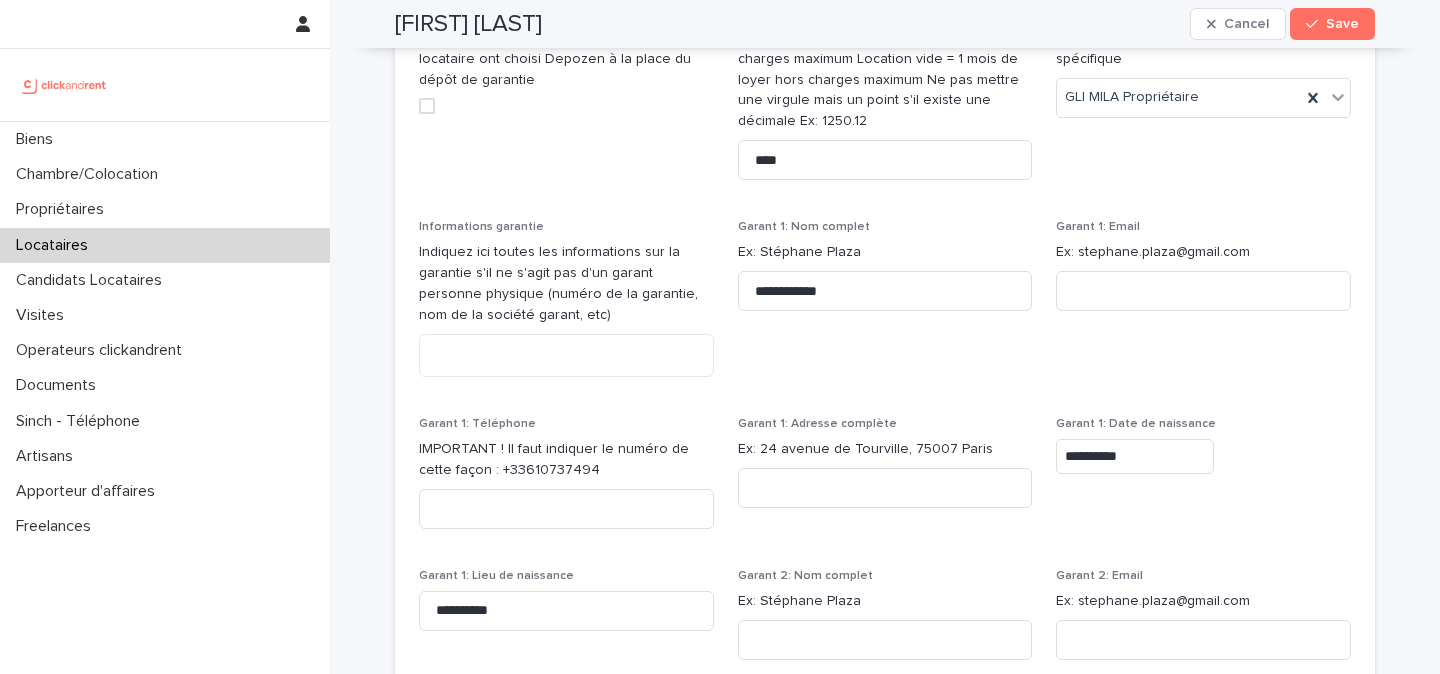 click on "**********" at bounding box center [885, 482] 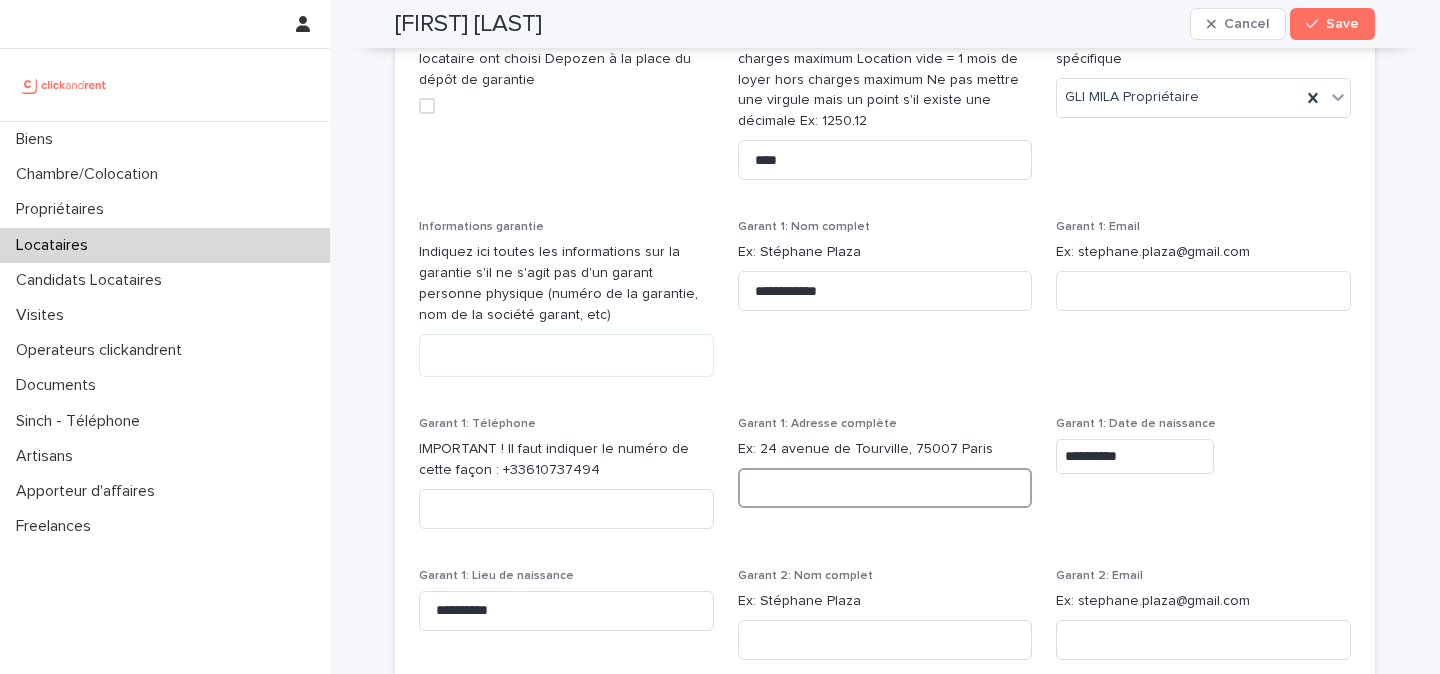 click at bounding box center [885, 488] 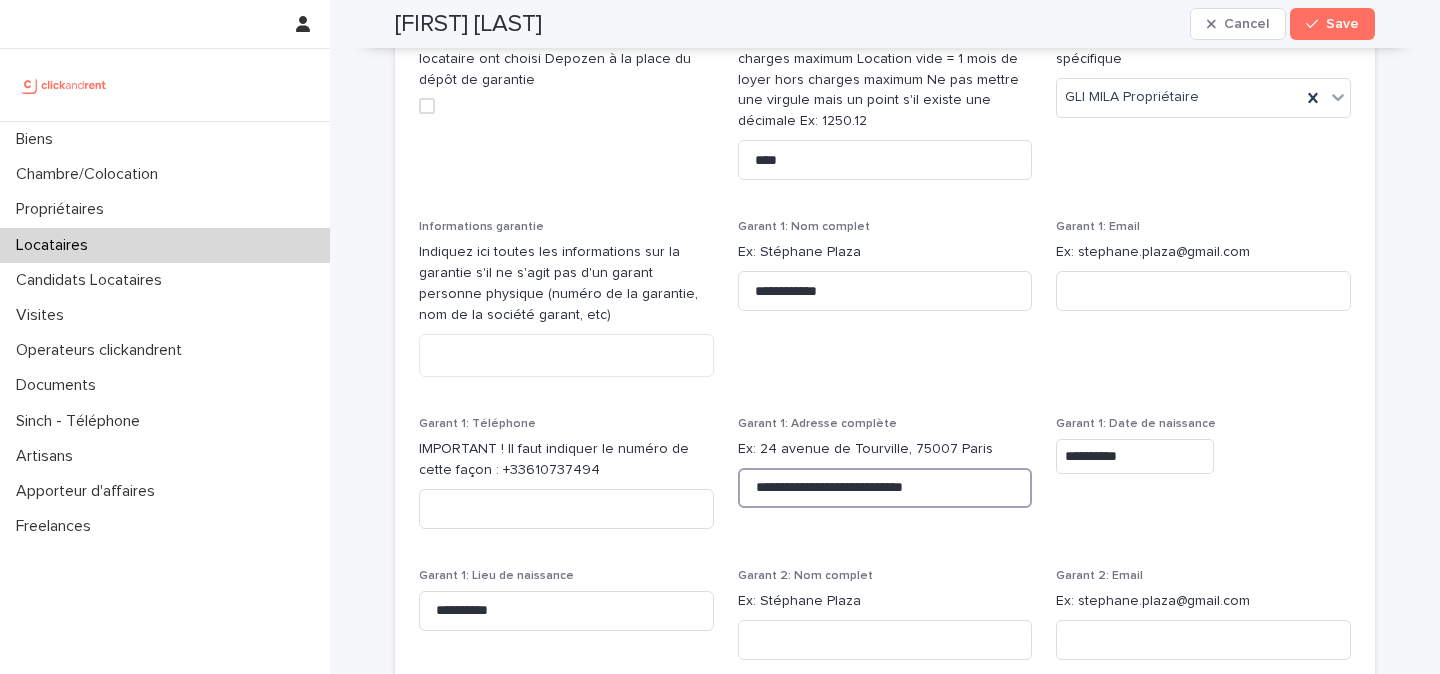 type on "**********" 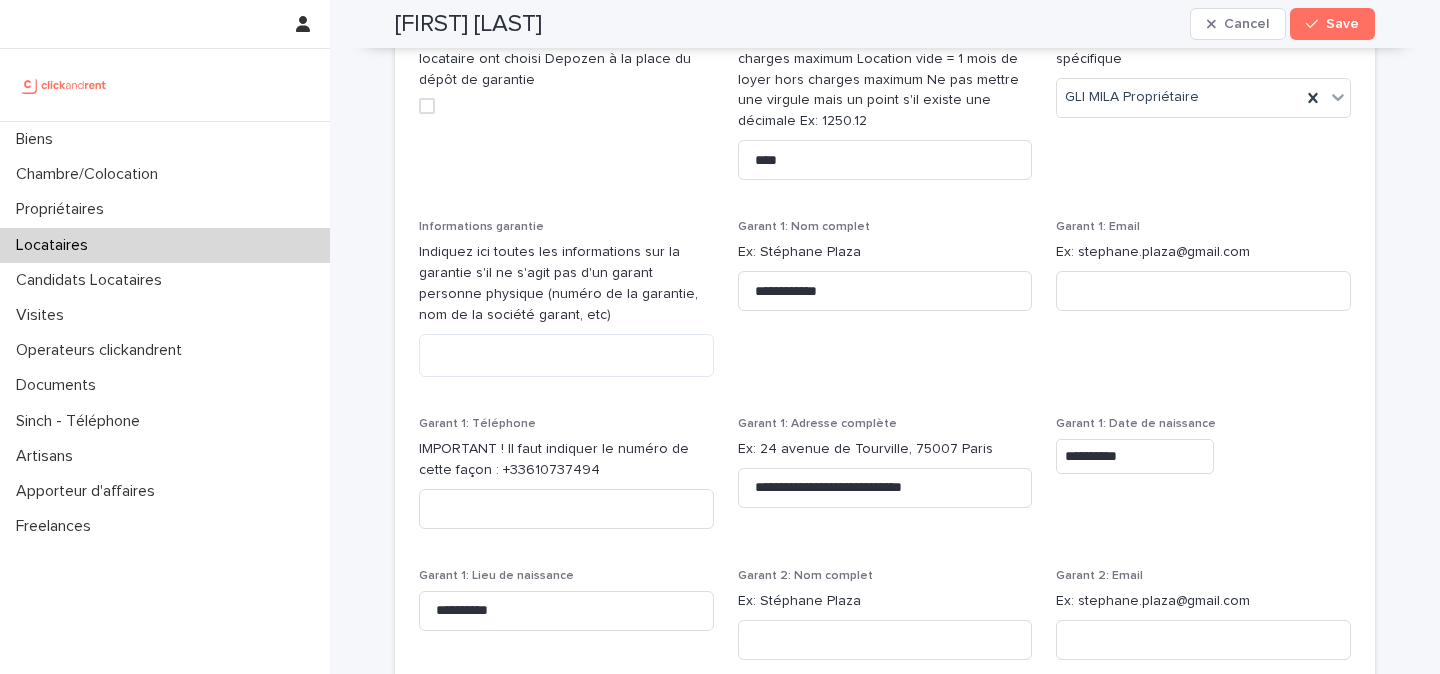 click on "**********" at bounding box center [885, 470] 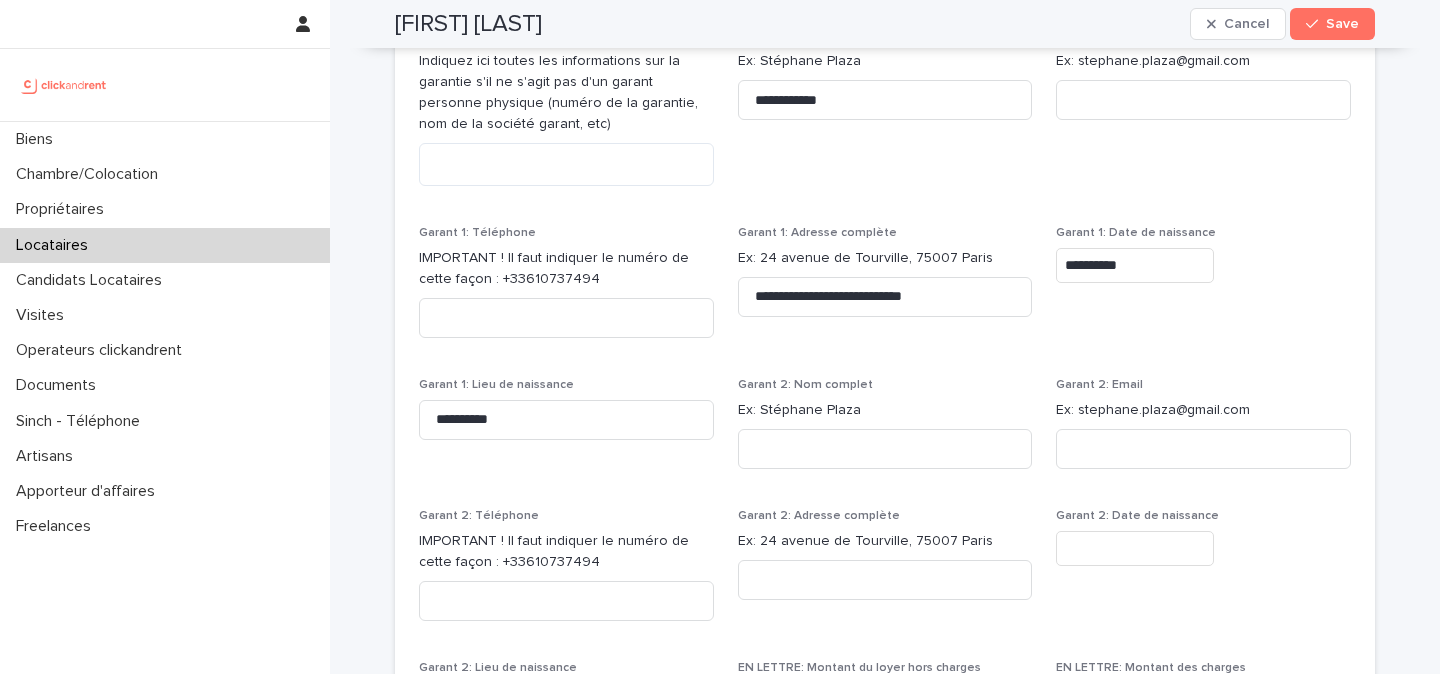 scroll, scrollTop: 1999, scrollLeft: 0, axis: vertical 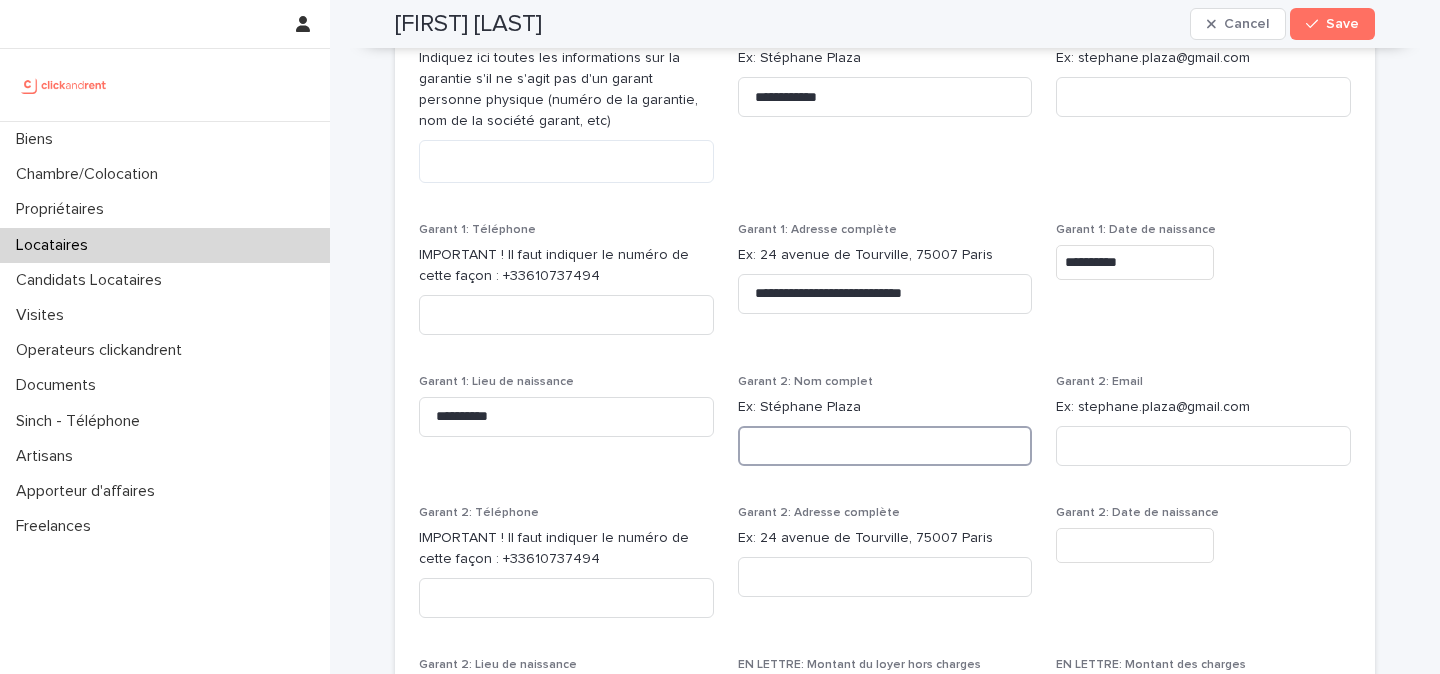click at bounding box center (885, 446) 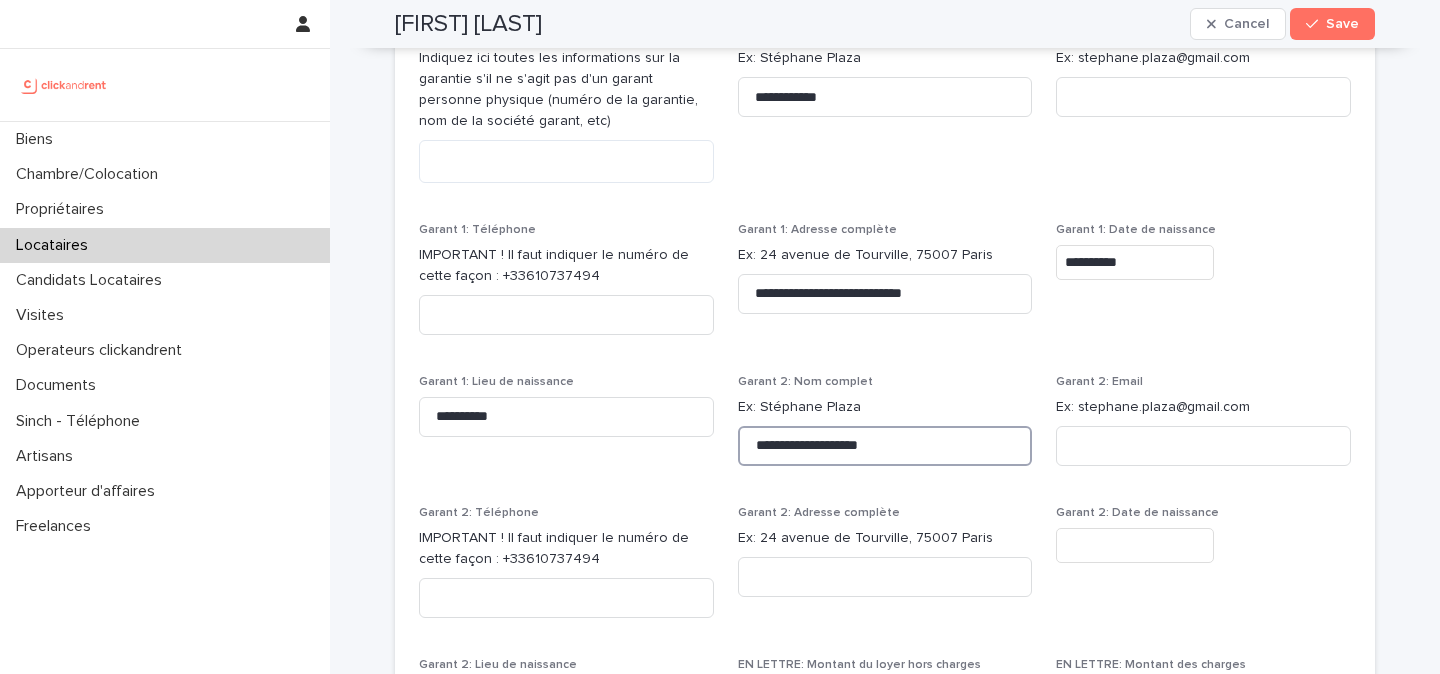 type on "**********" 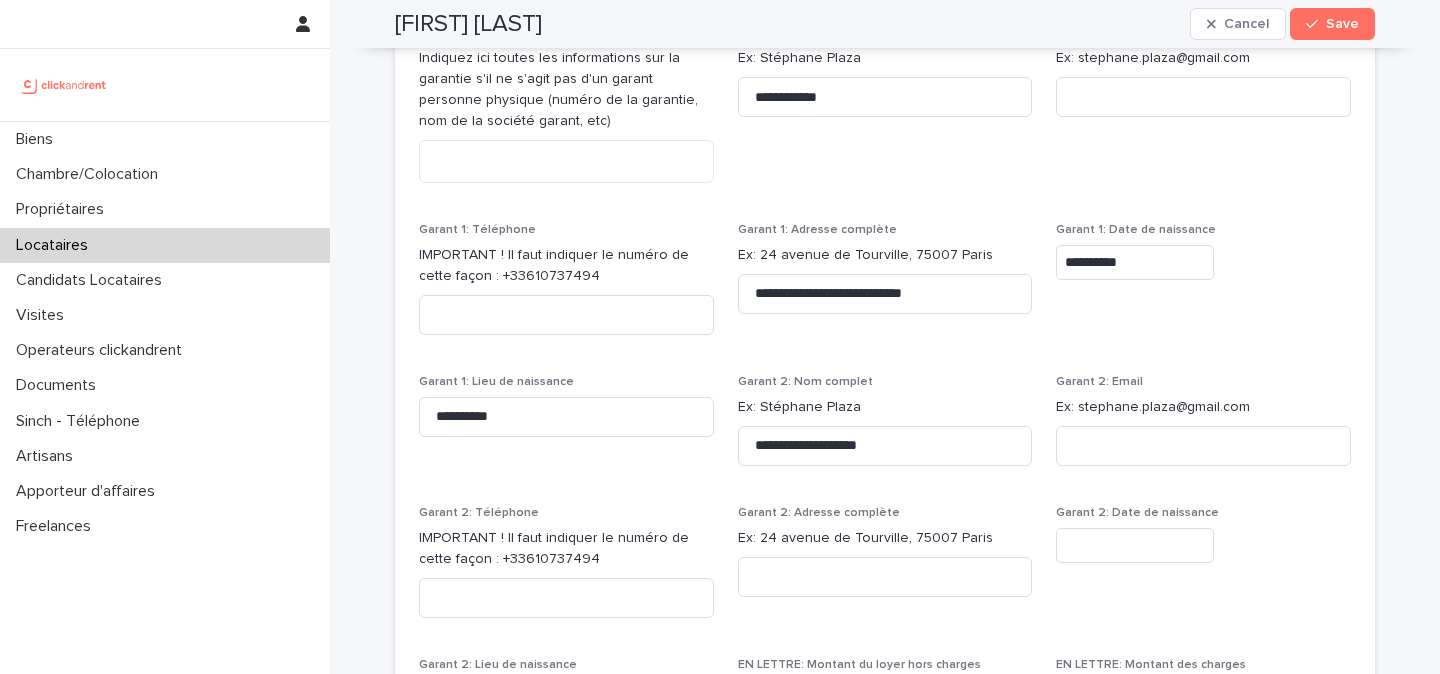click on "**********" at bounding box center (885, 288) 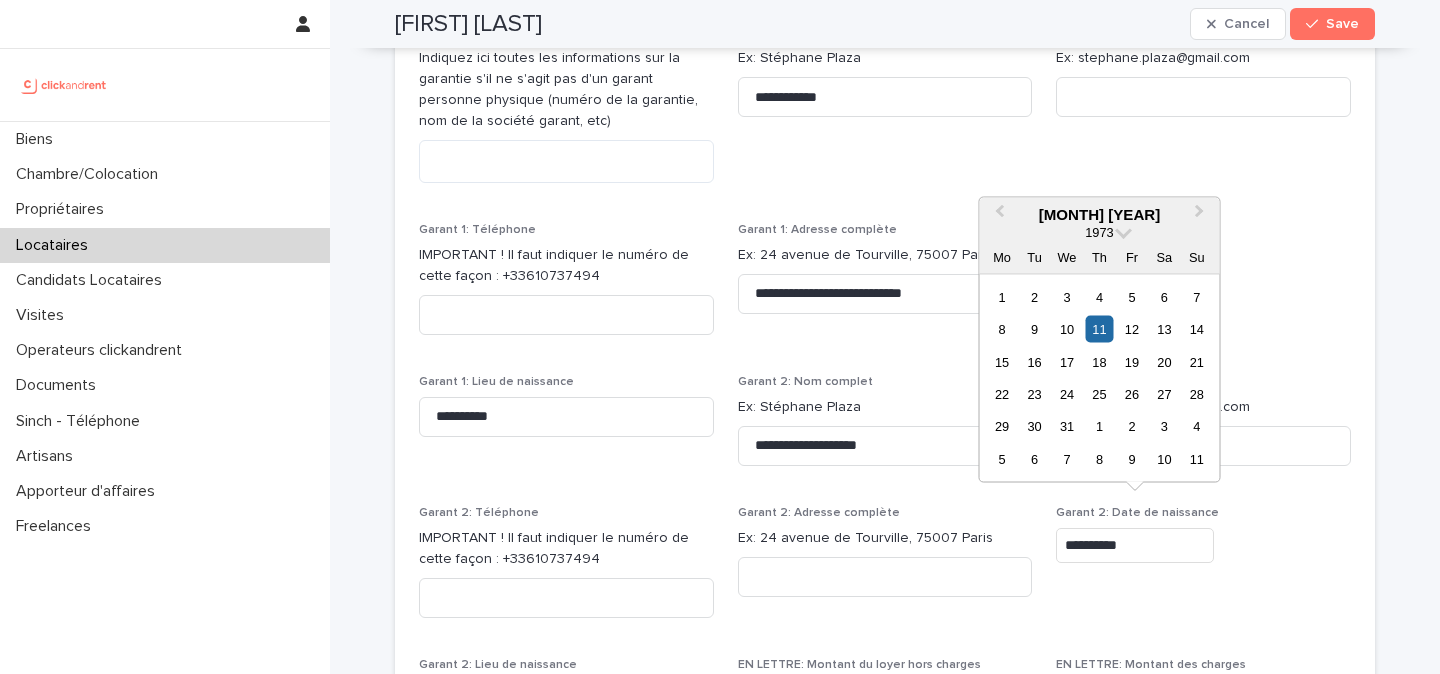 type on "**********" 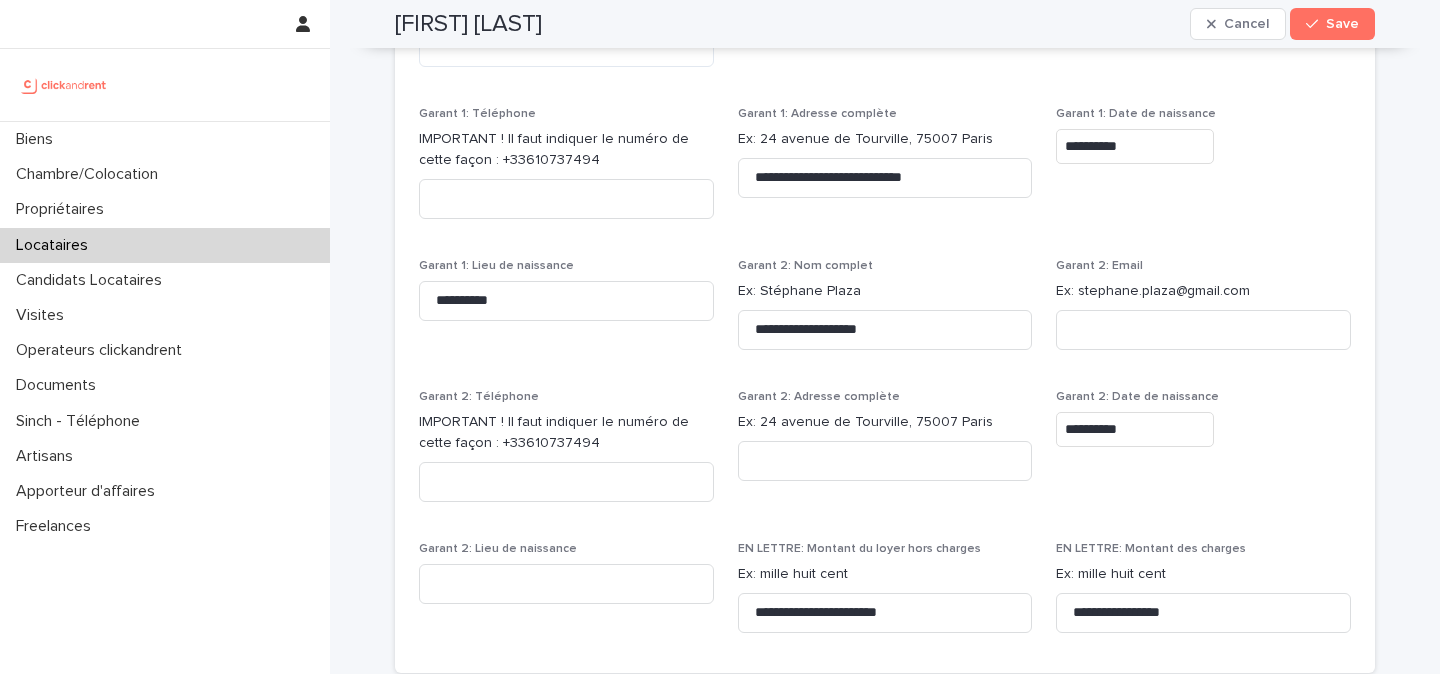 scroll, scrollTop: 2175, scrollLeft: 0, axis: vertical 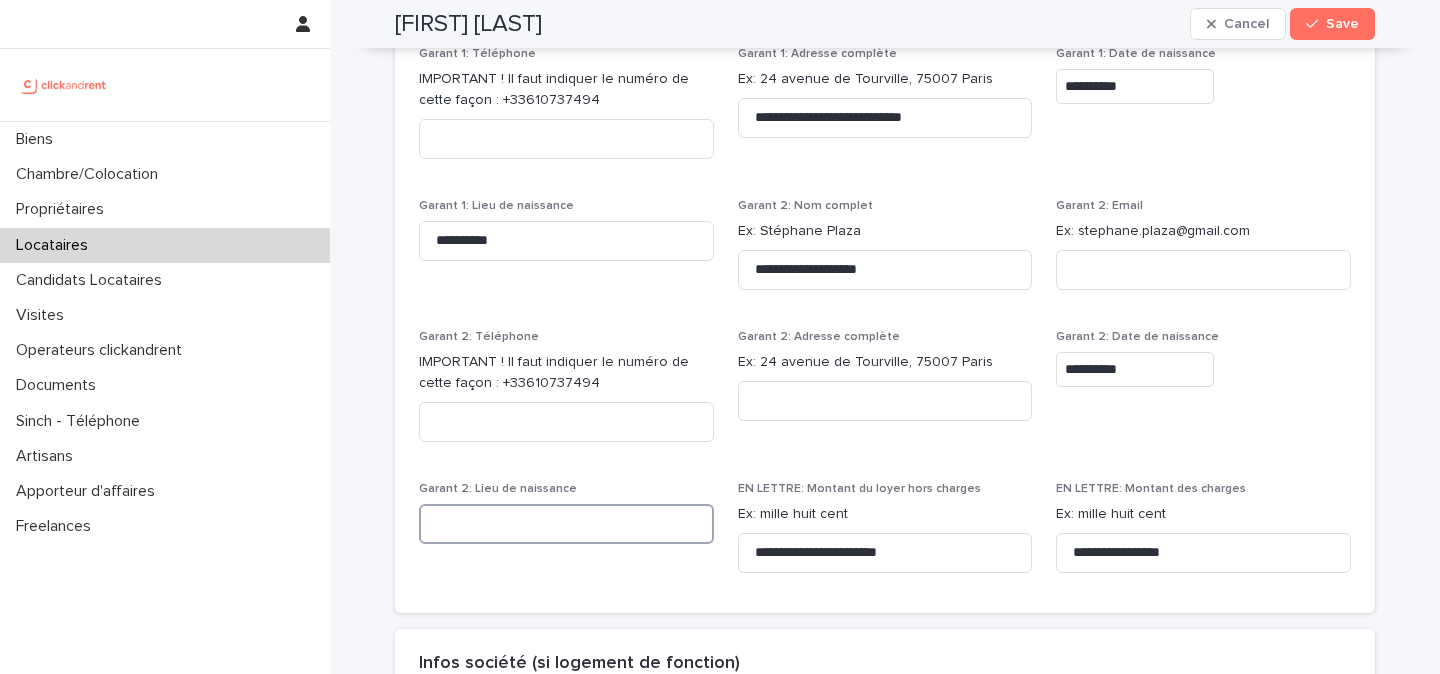 click at bounding box center (566, 524) 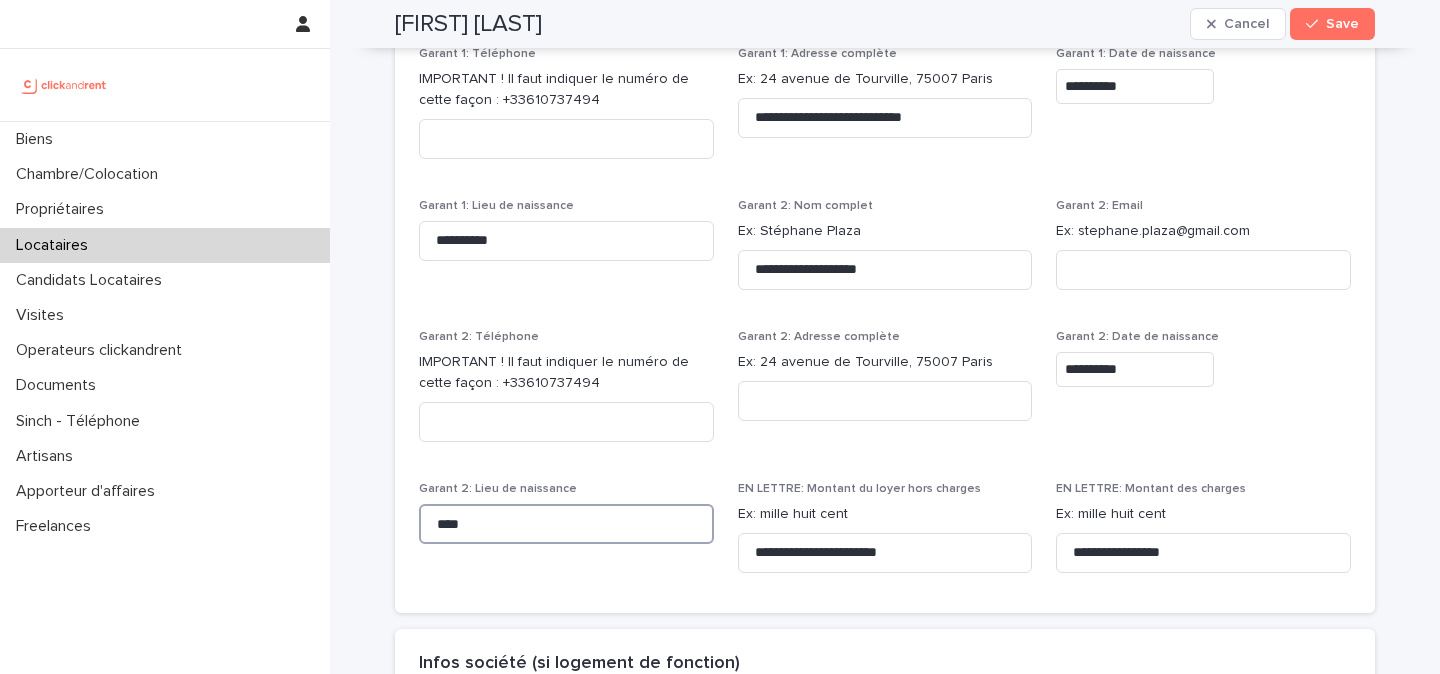 type on "****" 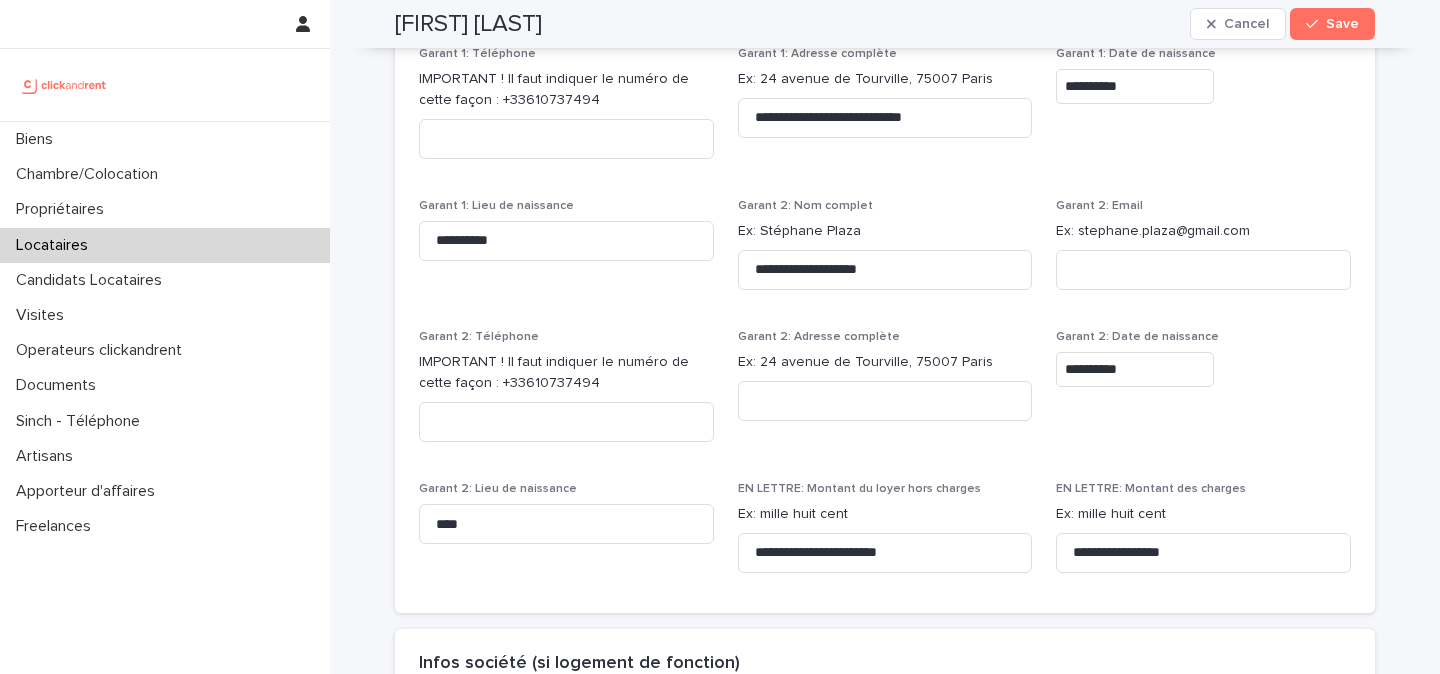 click on "**********" at bounding box center (885, 112) 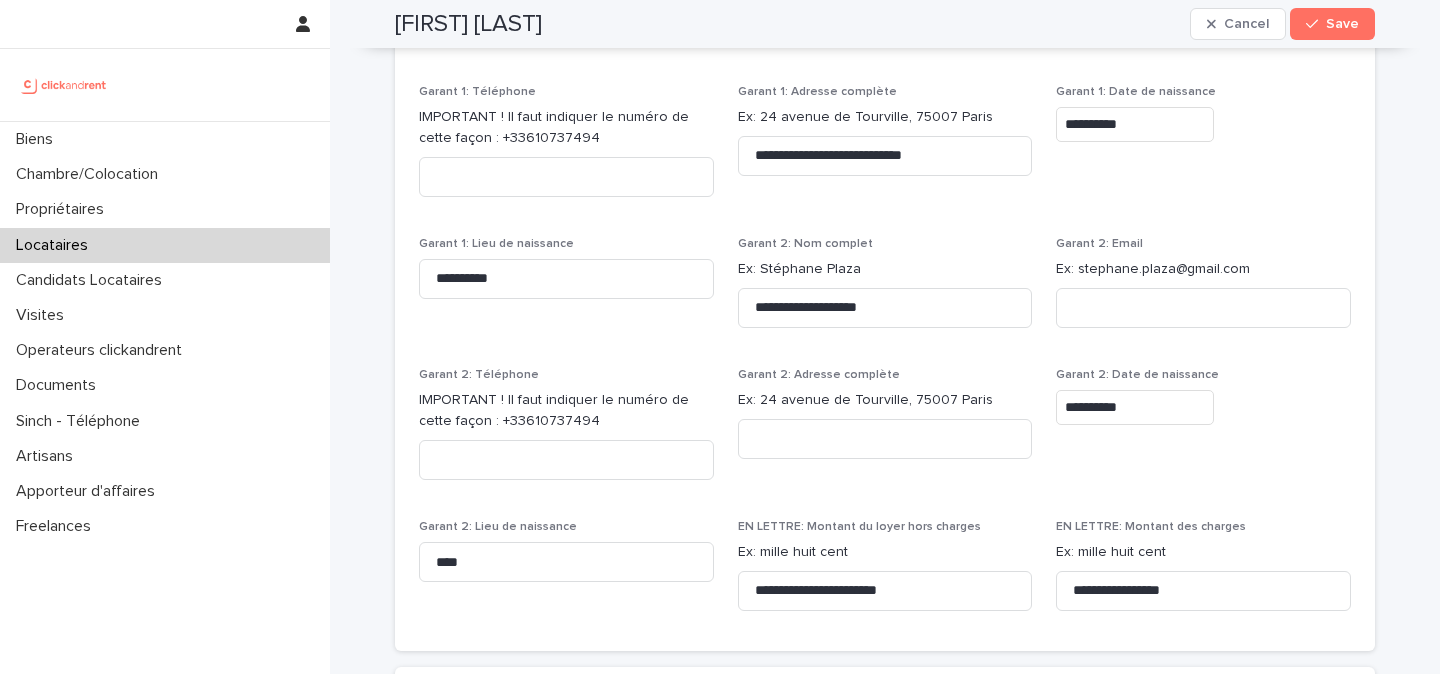 scroll, scrollTop: 2136, scrollLeft: 0, axis: vertical 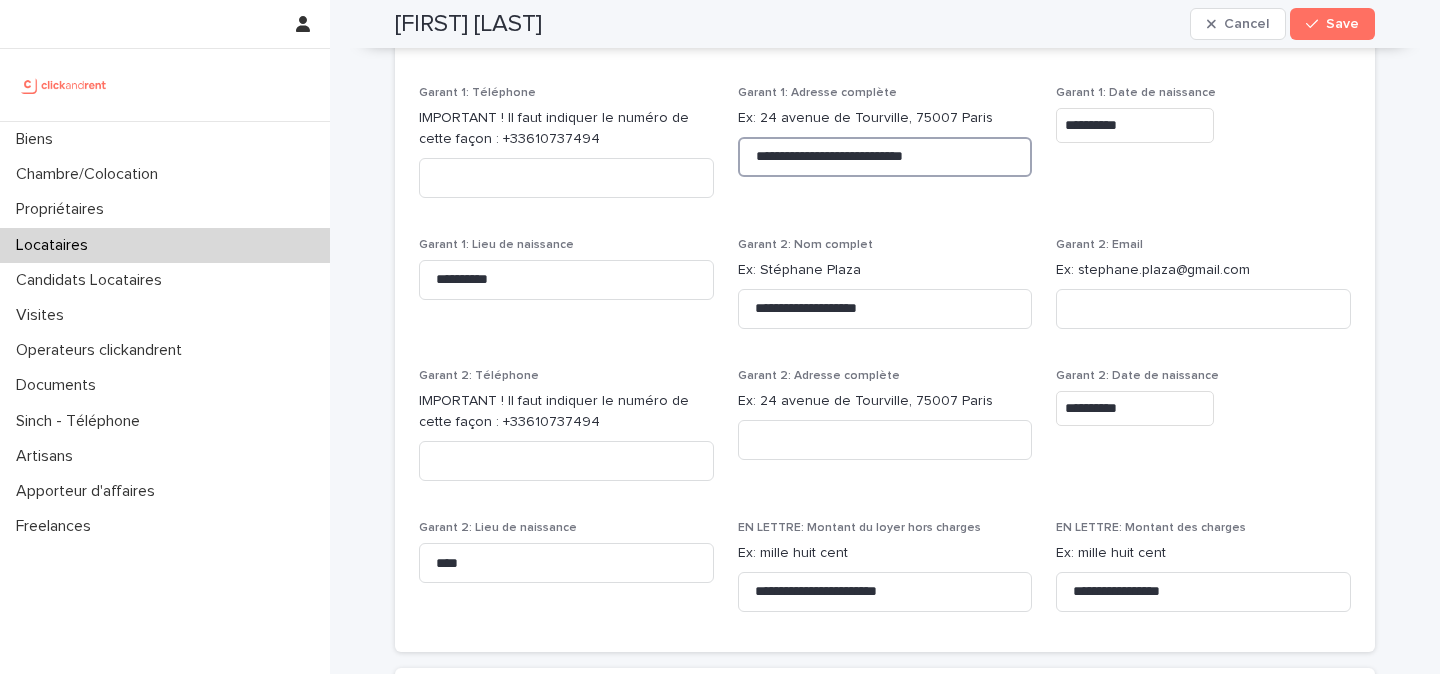 click on "**********" at bounding box center (885, 157) 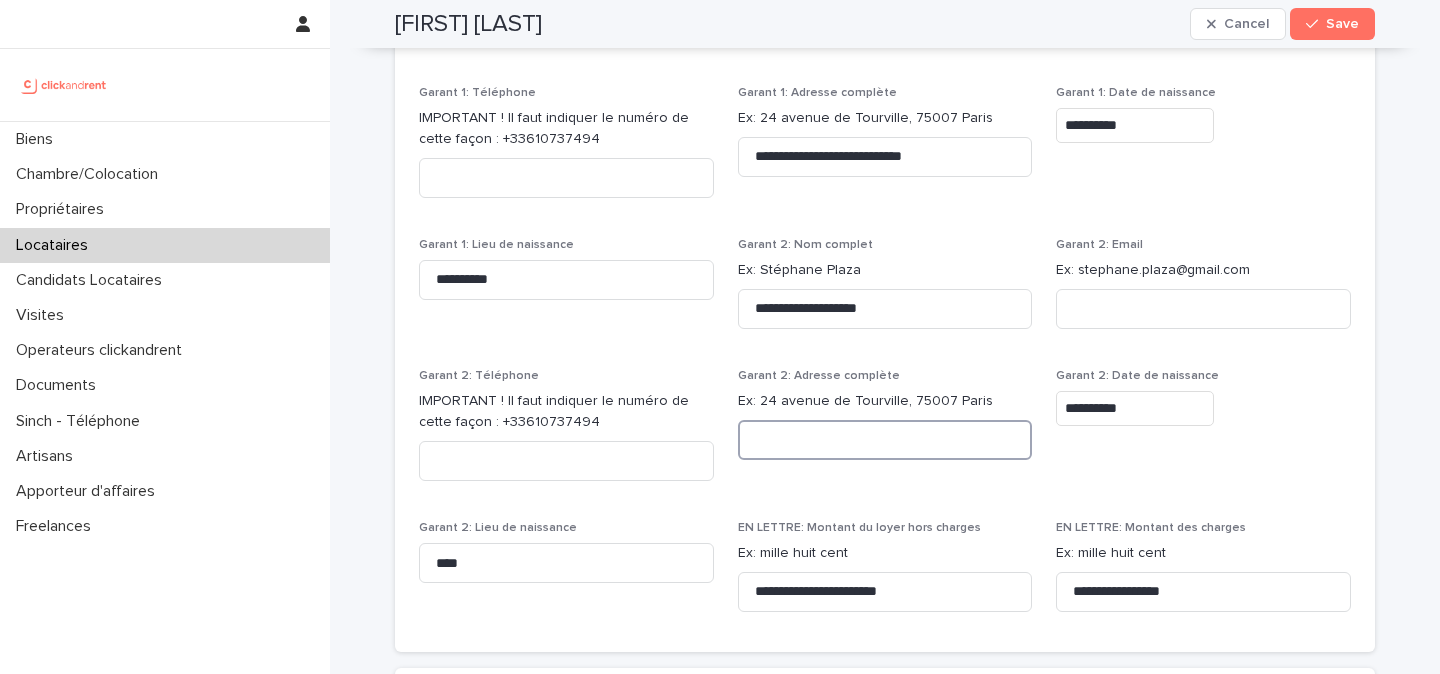 click at bounding box center [885, 440] 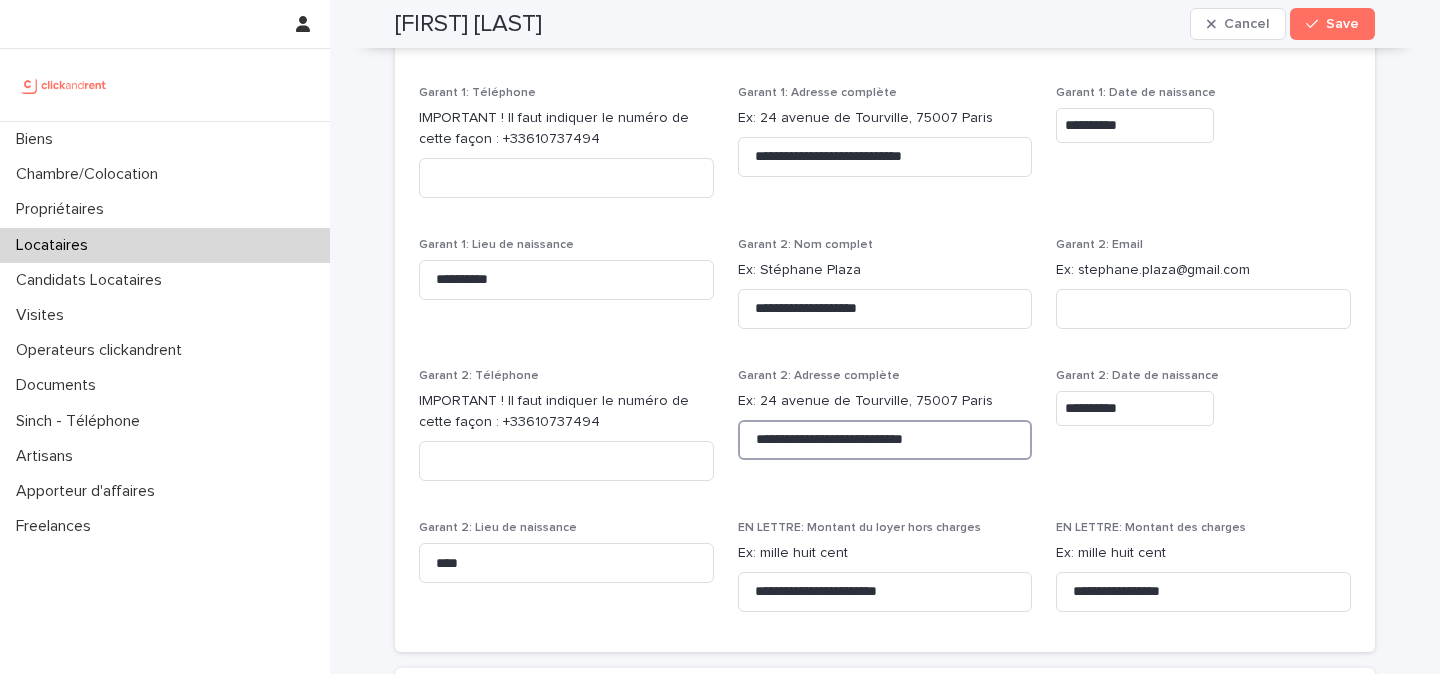 type on "**********" 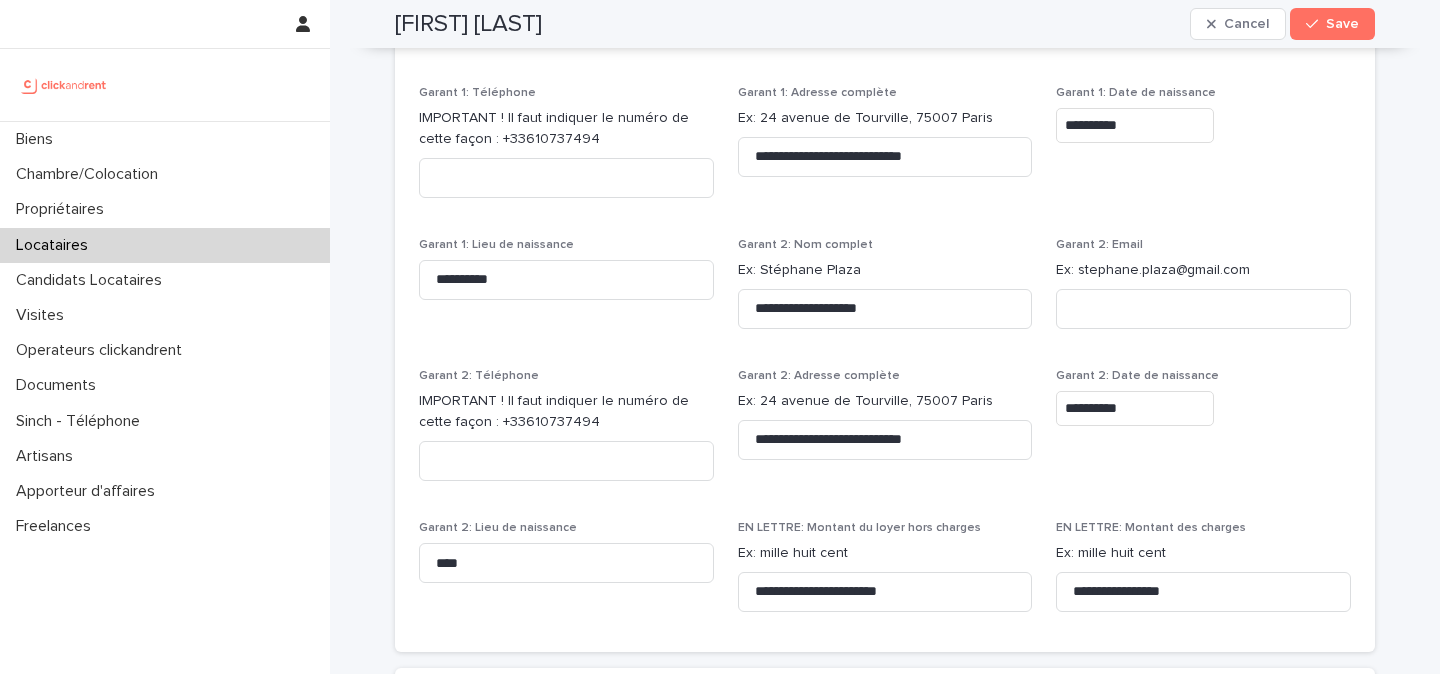click on "**********" at bounding box center [885, 151] 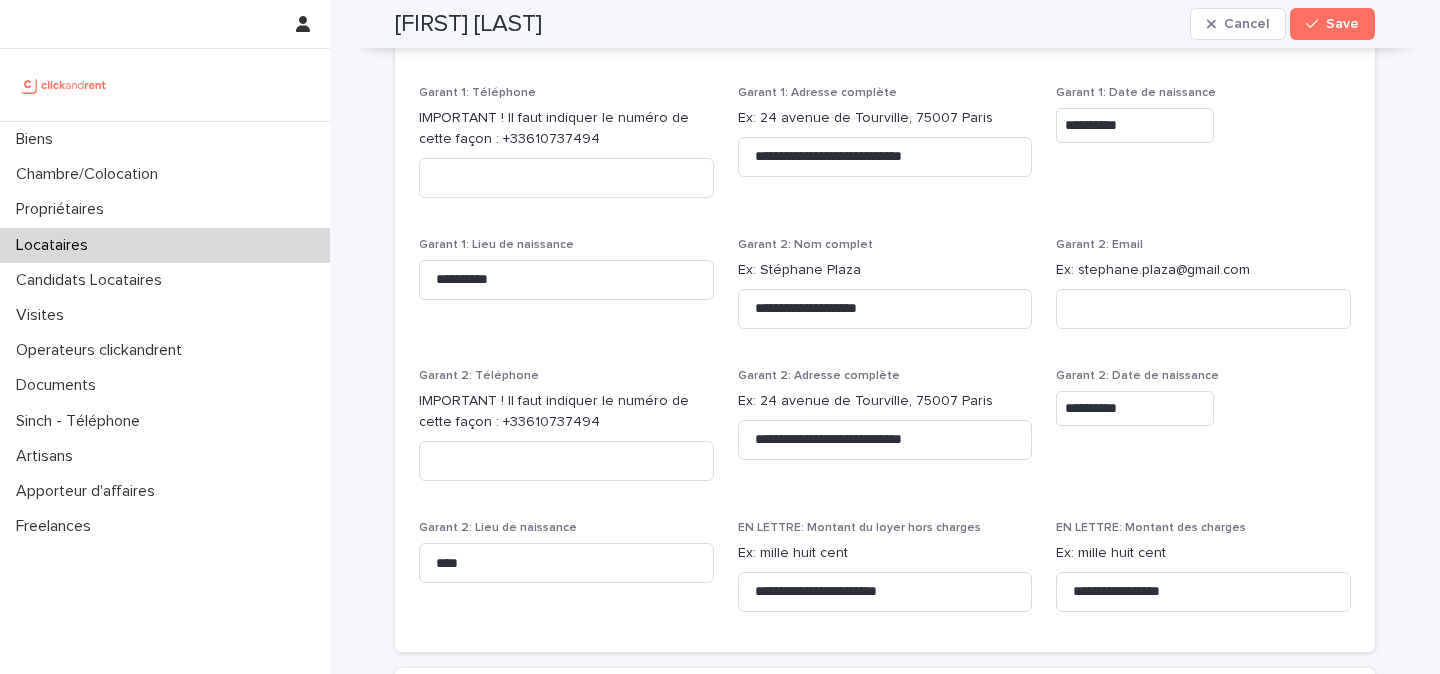 scroll, scrollTop: 2127, scrollLeft: 0, axis: vertical 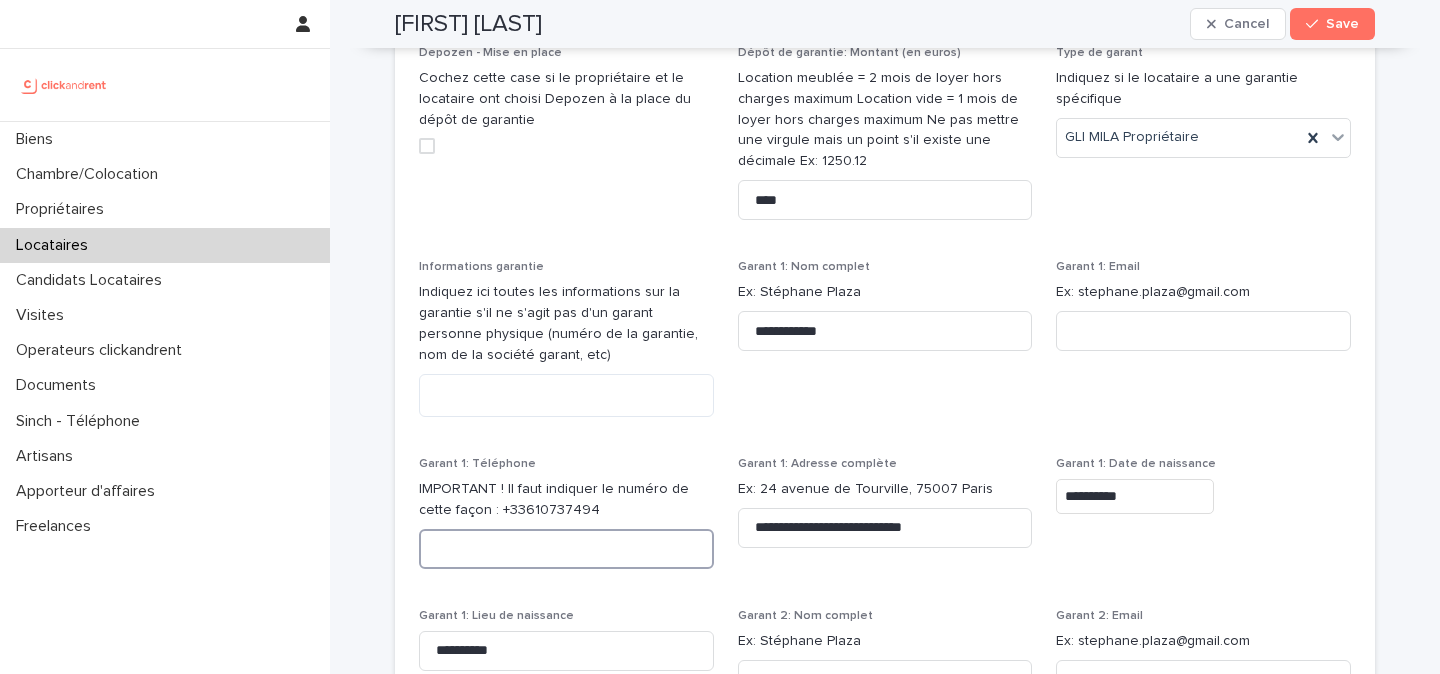 click at bounding box center (566, 549) 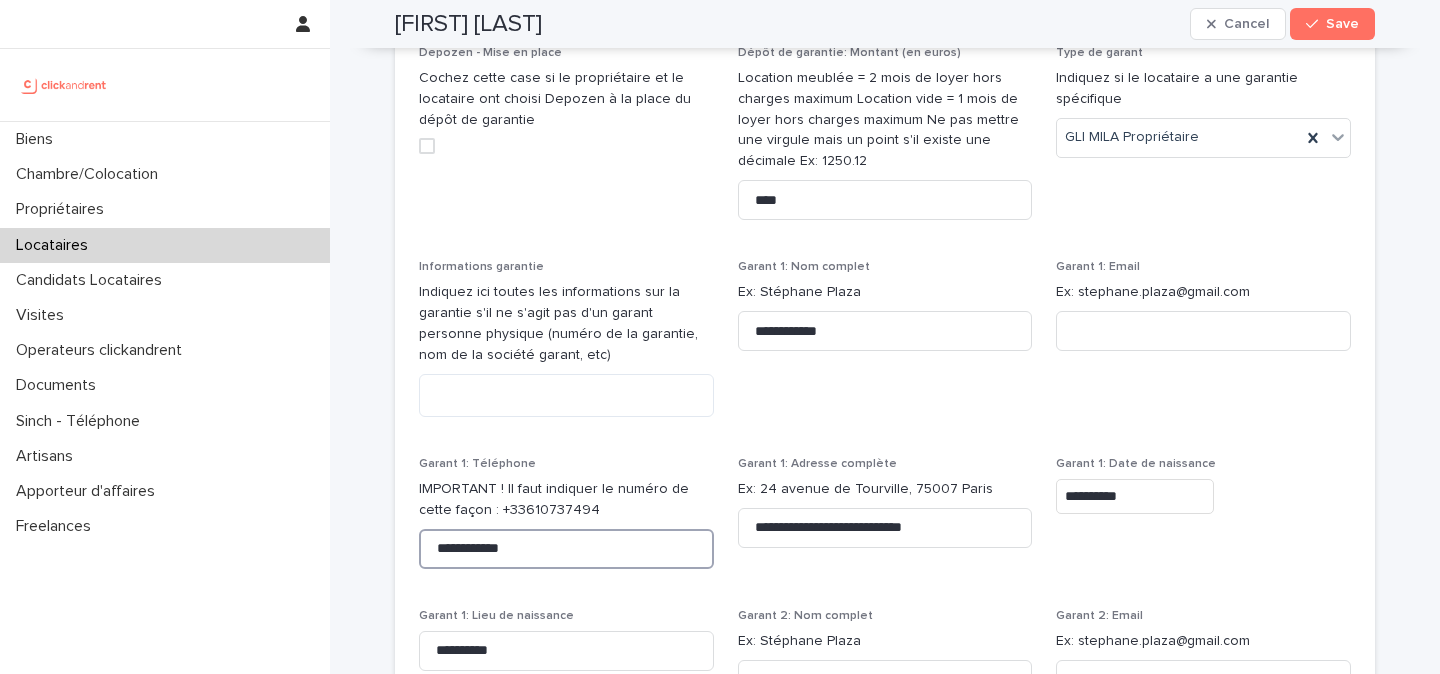 type on "**********" 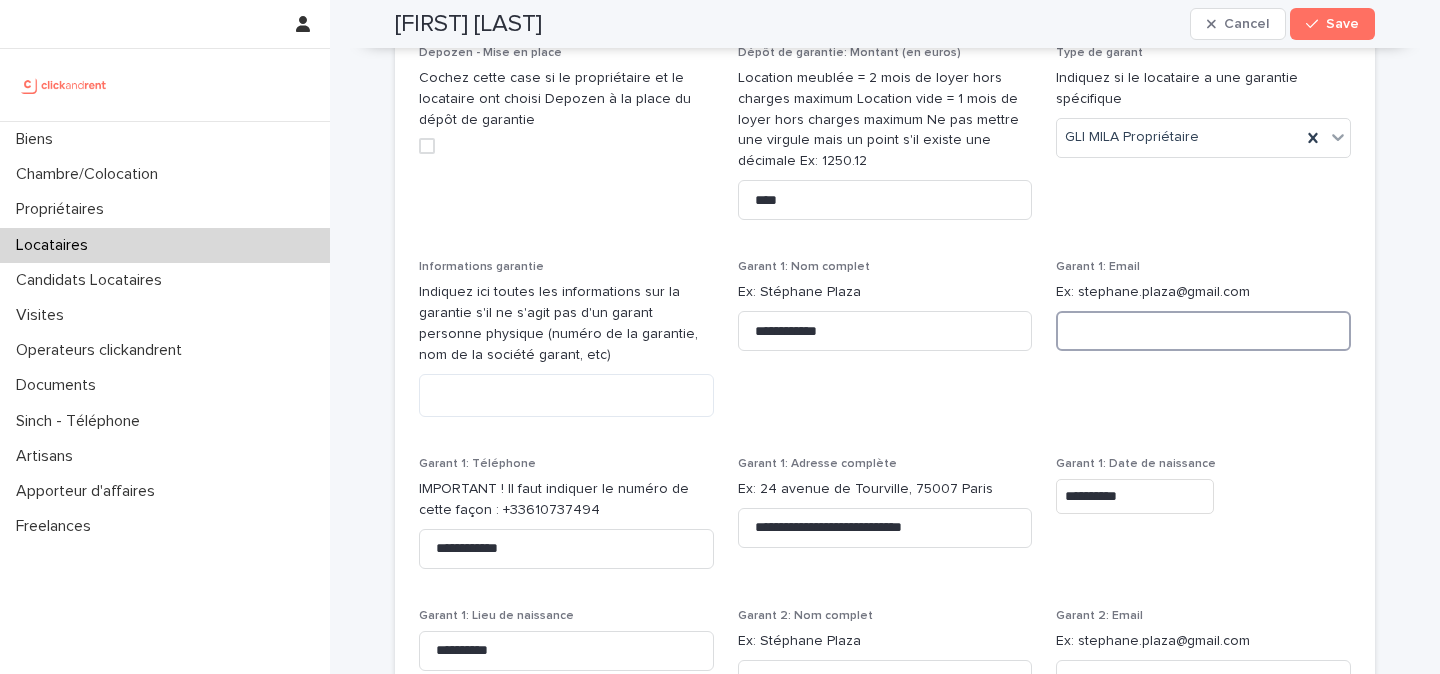 click at bounding box center [1203, 331] 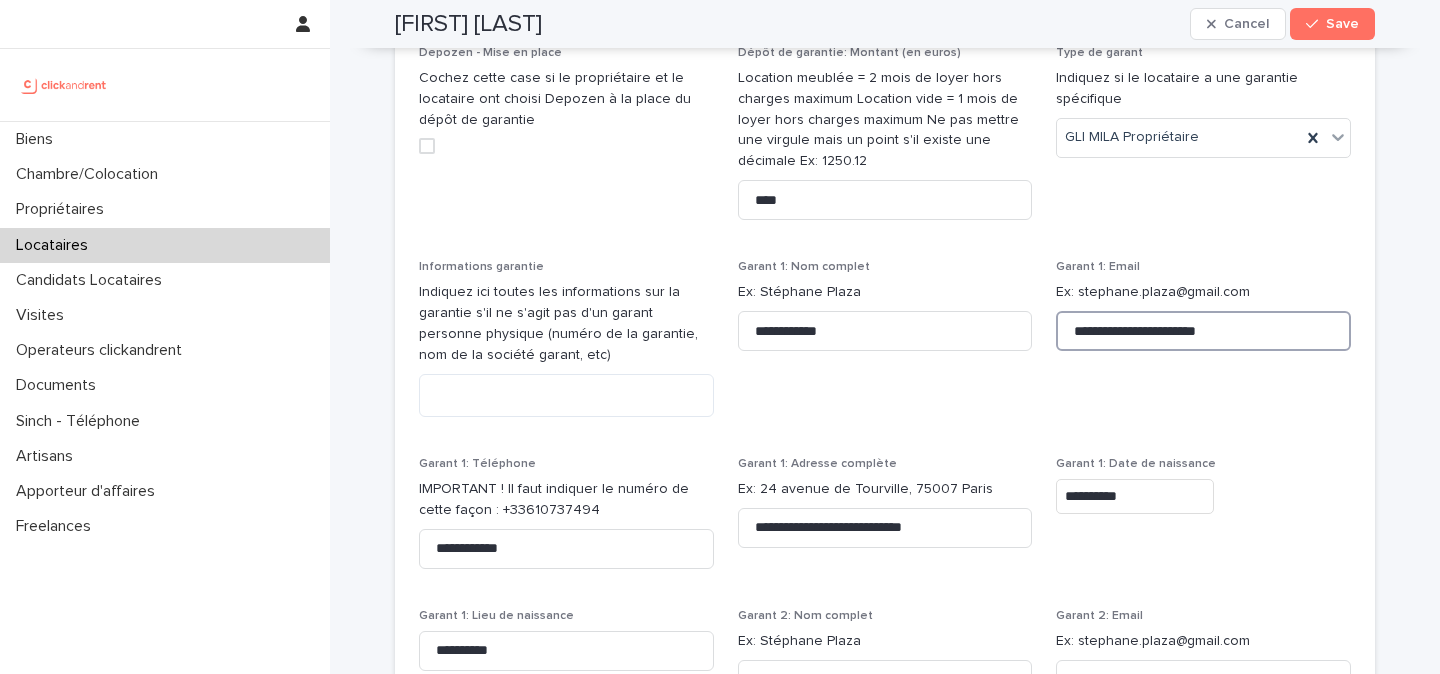 type on "**********" 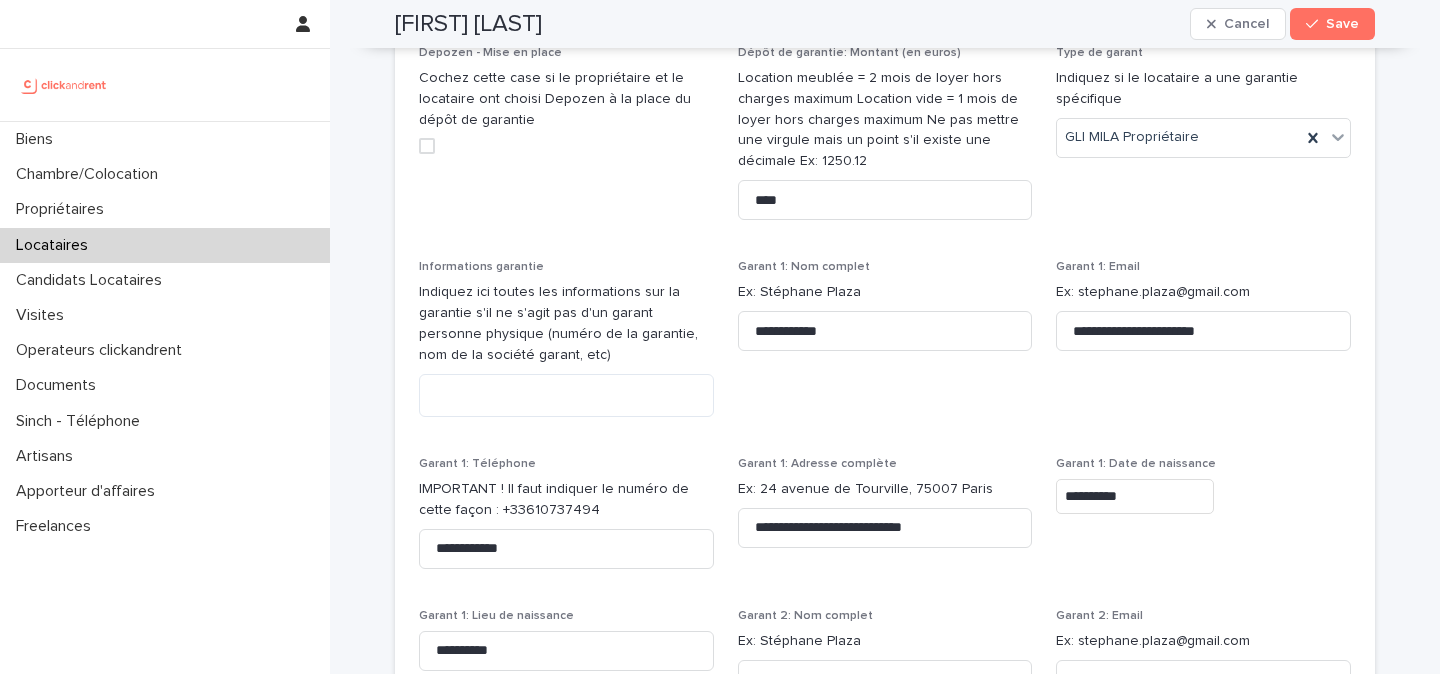 click on "**********" at bounding box center [885, 522] 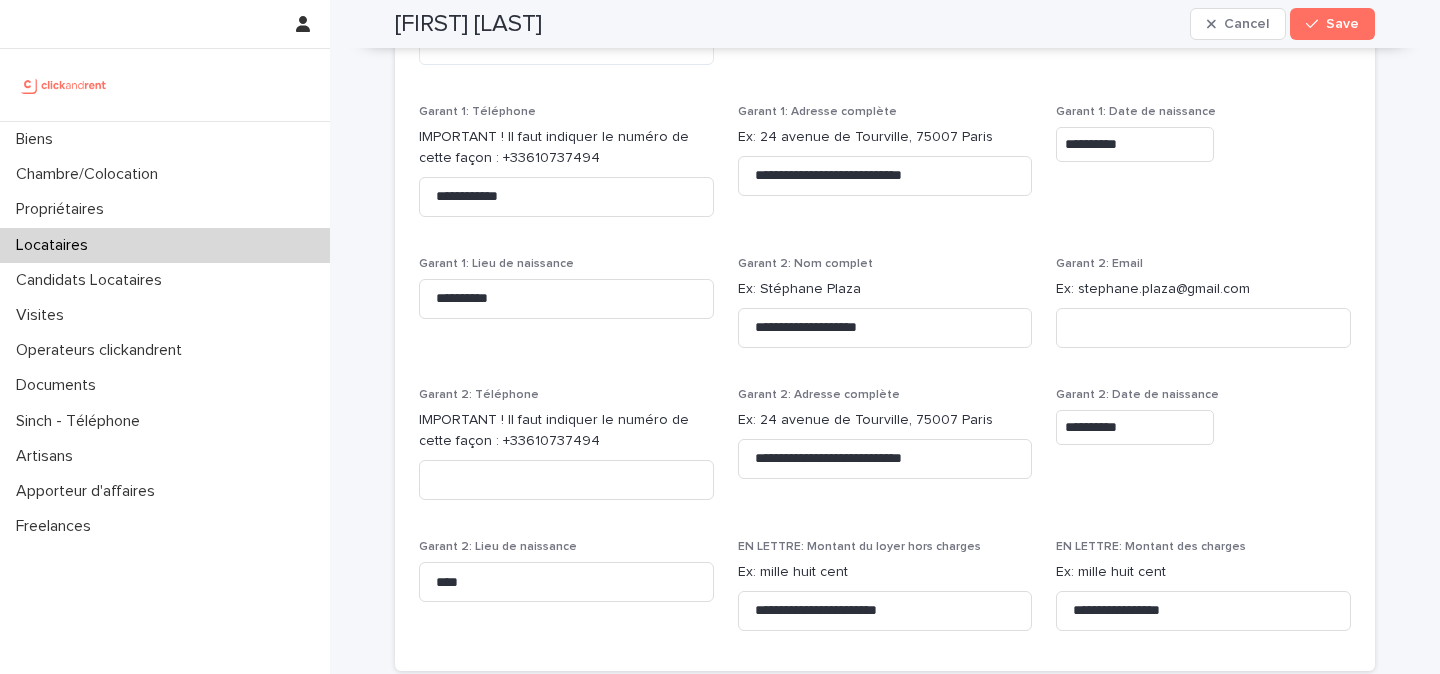 scroll, scrollTop: 2133, scrollLeft: 0, axis: vertical 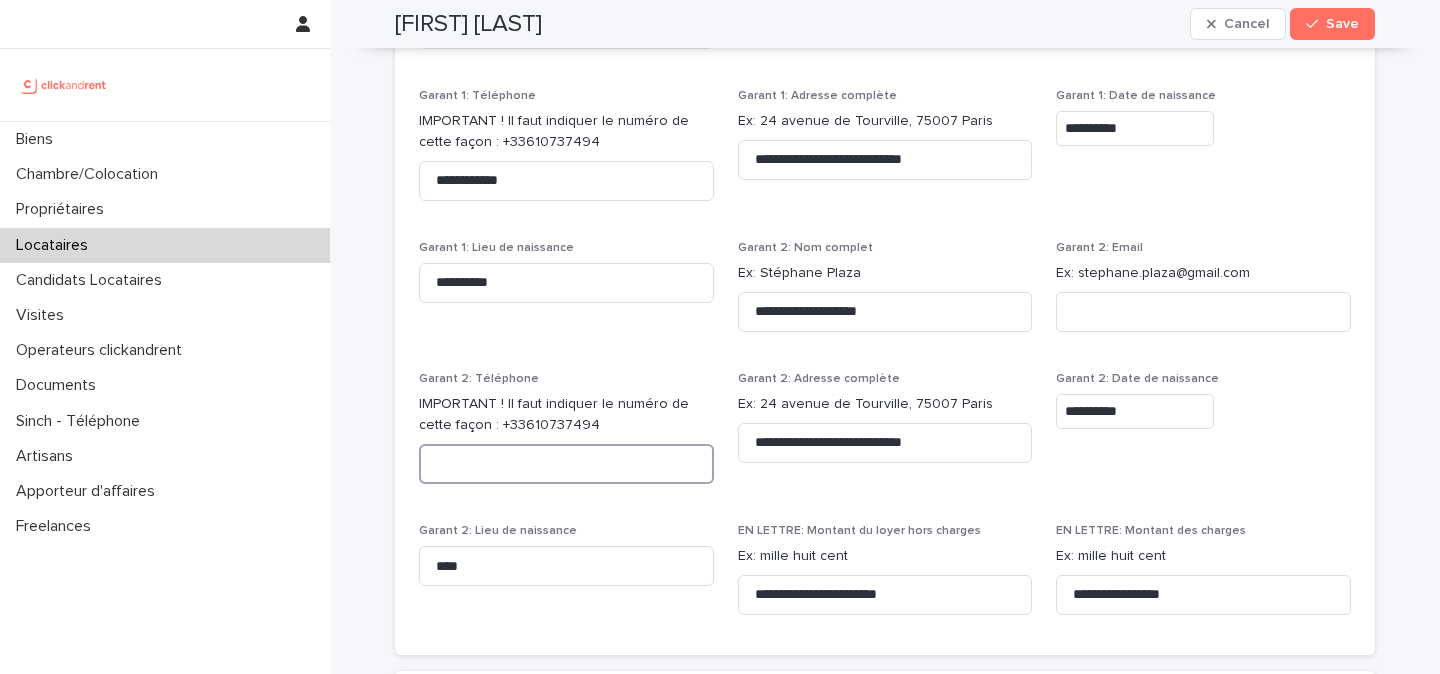 click at bounding box center [566, 464] 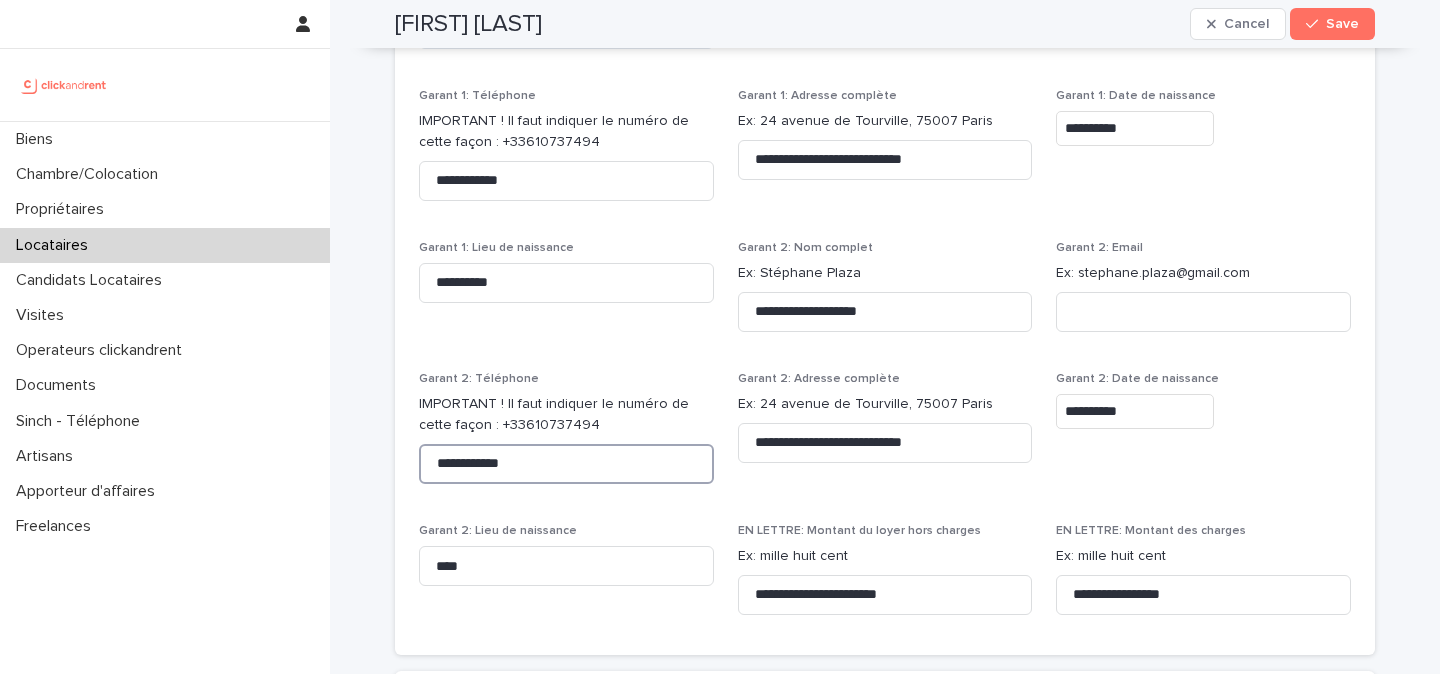 type on "**********" 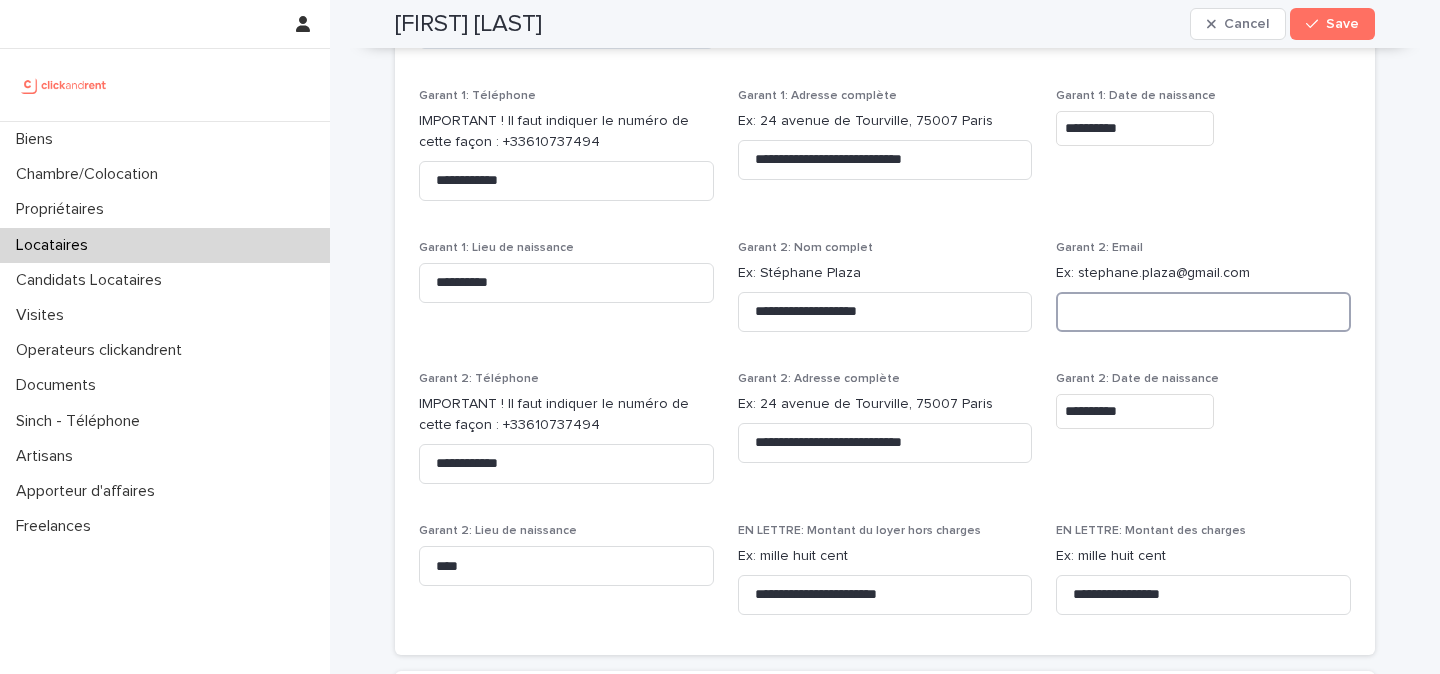 click at bounding box center (1203, 312) 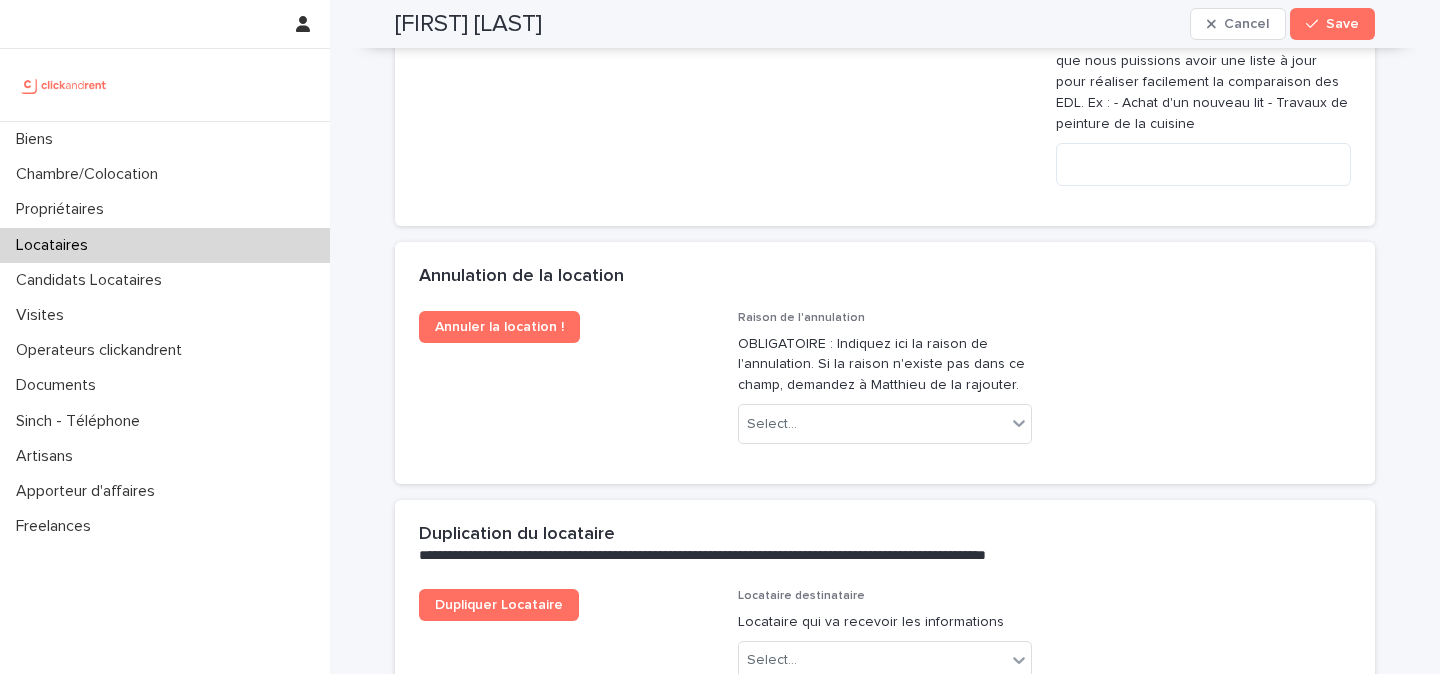 scroll, scrollTop: 4280, scrollLeft: 0, axis: vertical 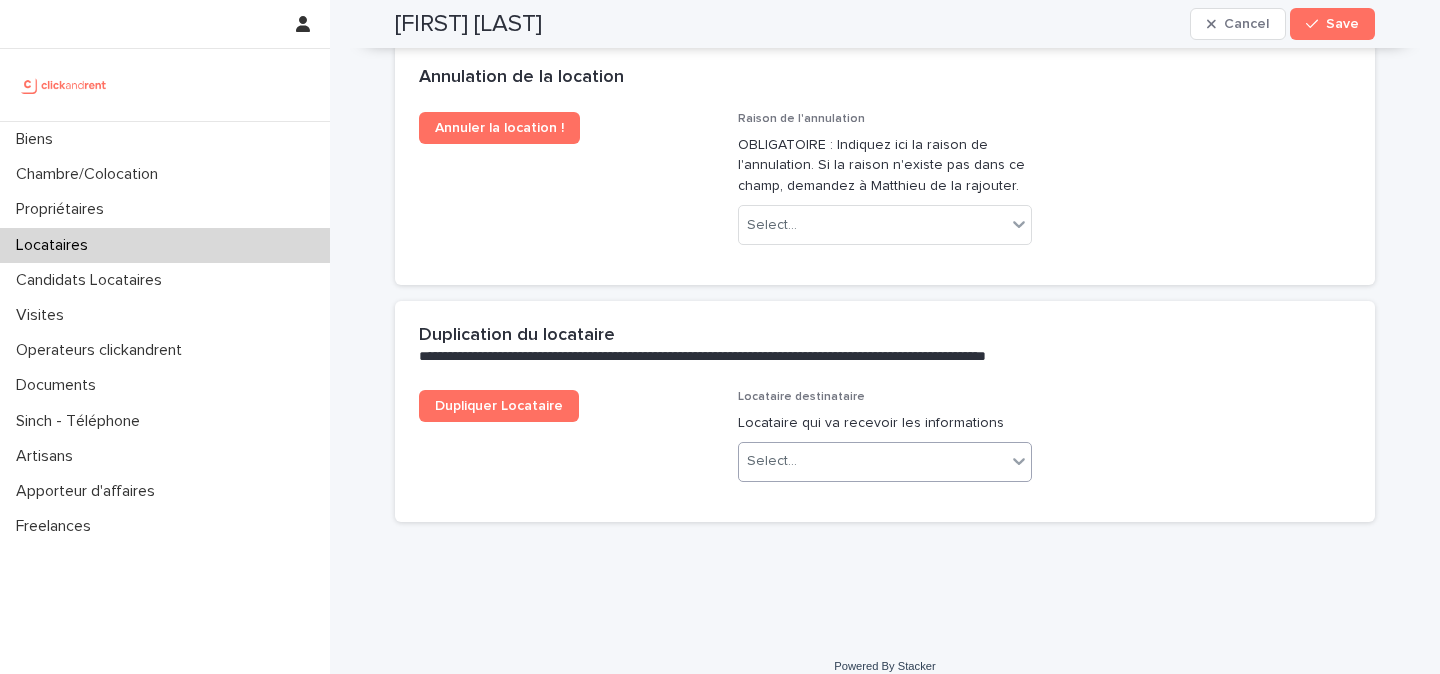 type on "**********" 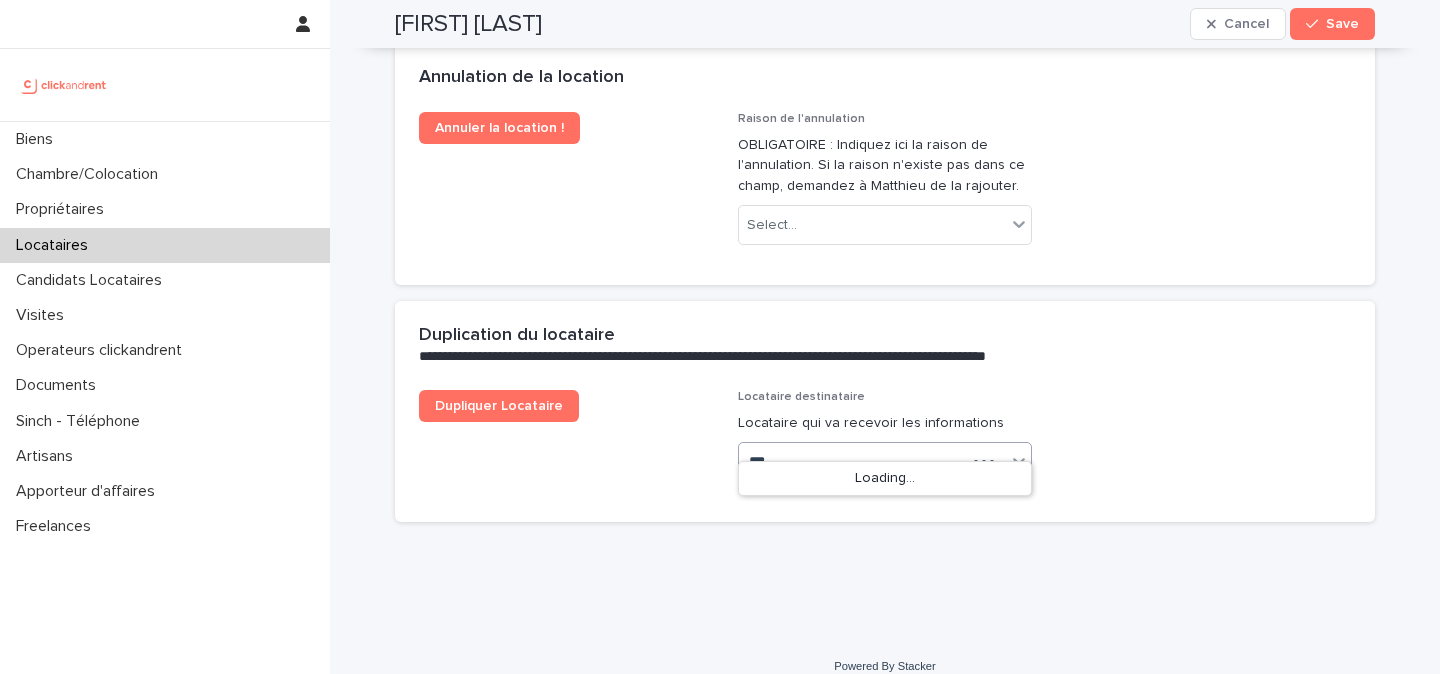 type on "****" 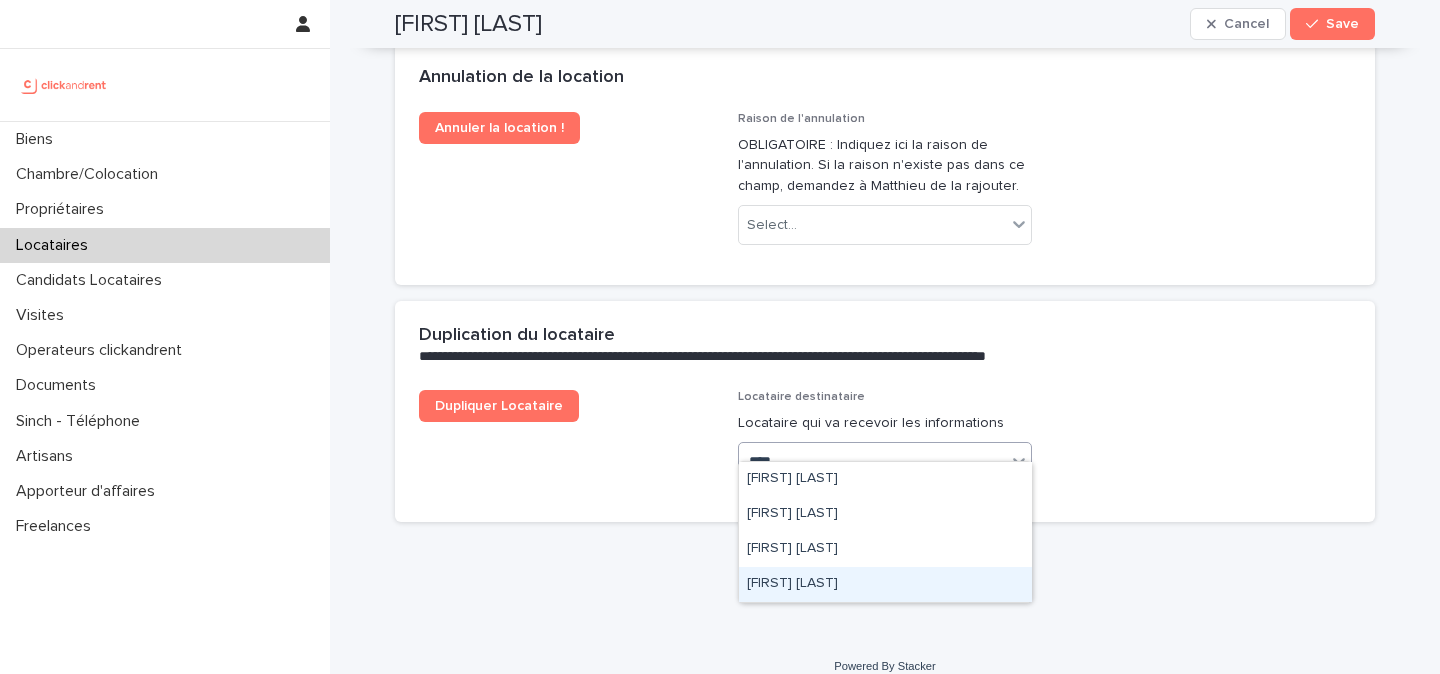 click on "[FIRST] [LAST]" at bounding box center [885, 584] 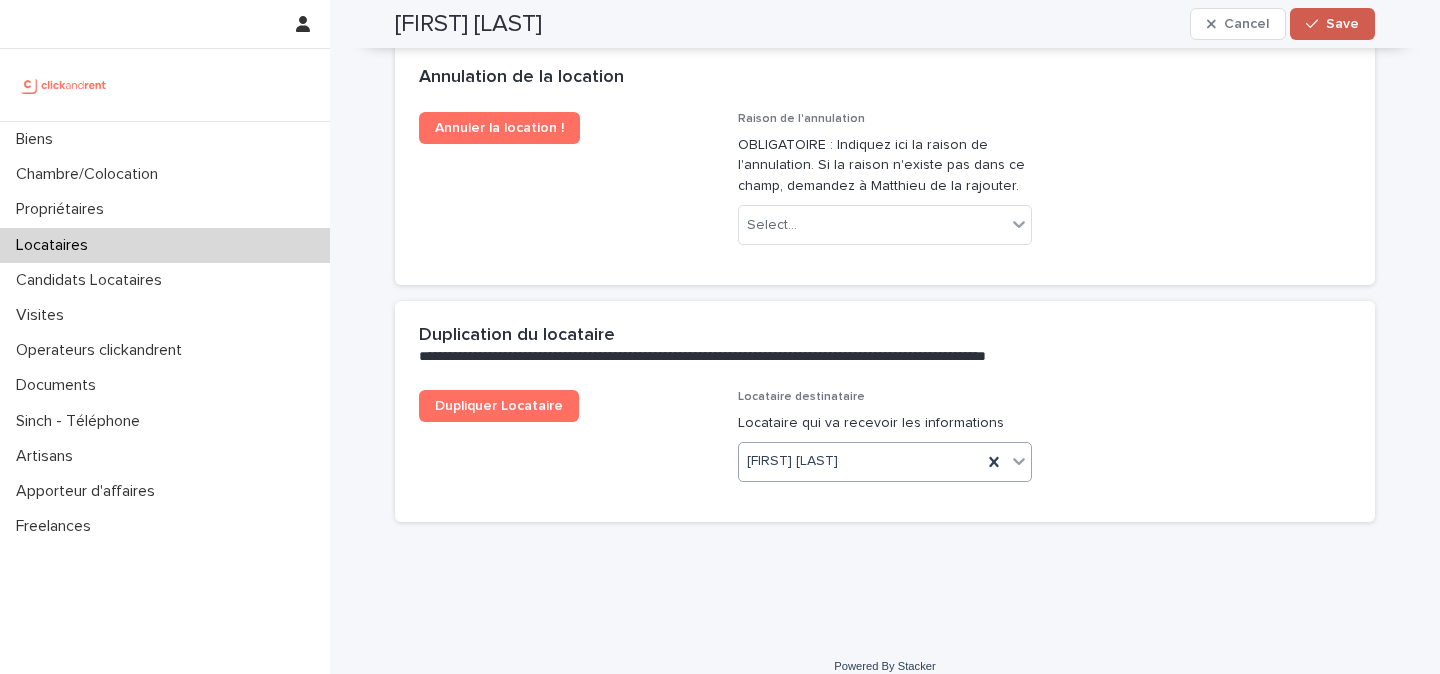 click on "Save" at bounding box center (1332, 24) 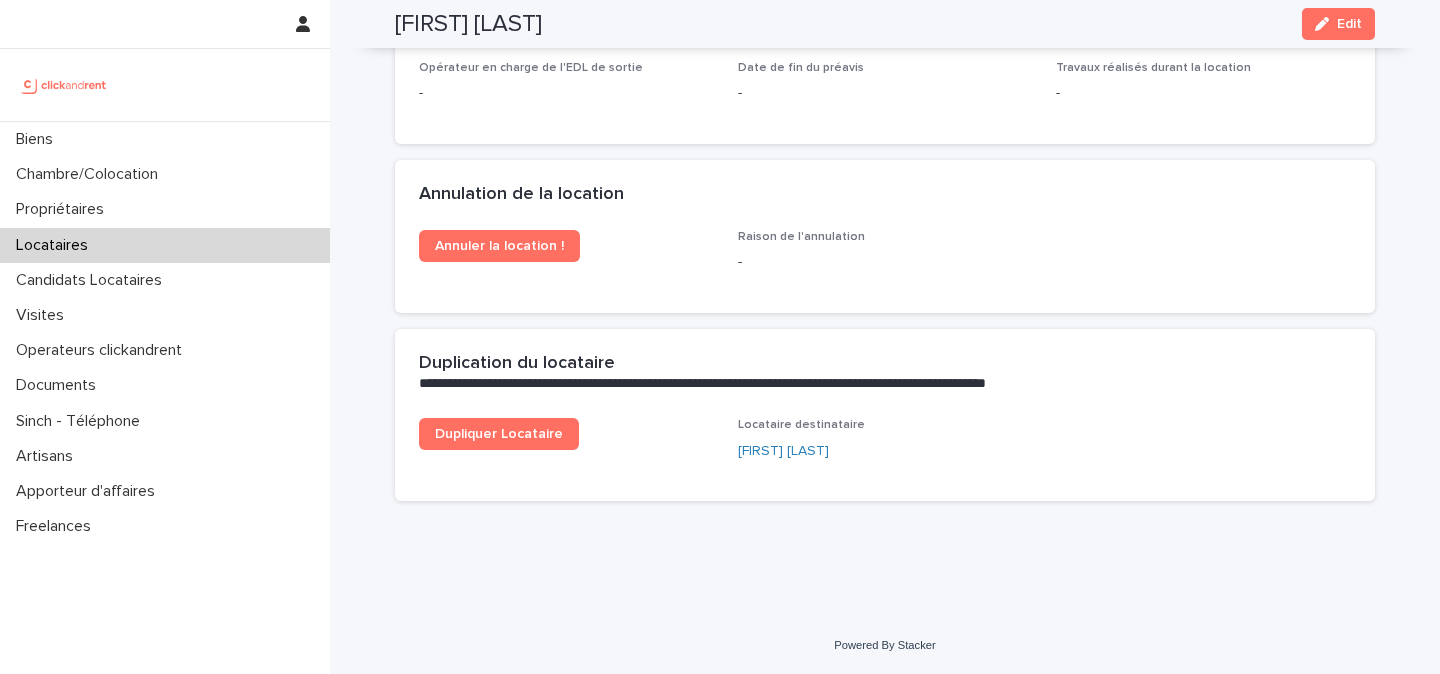 scroll, scrollTop: 2721, scrollLeft: 0, axis: vertical 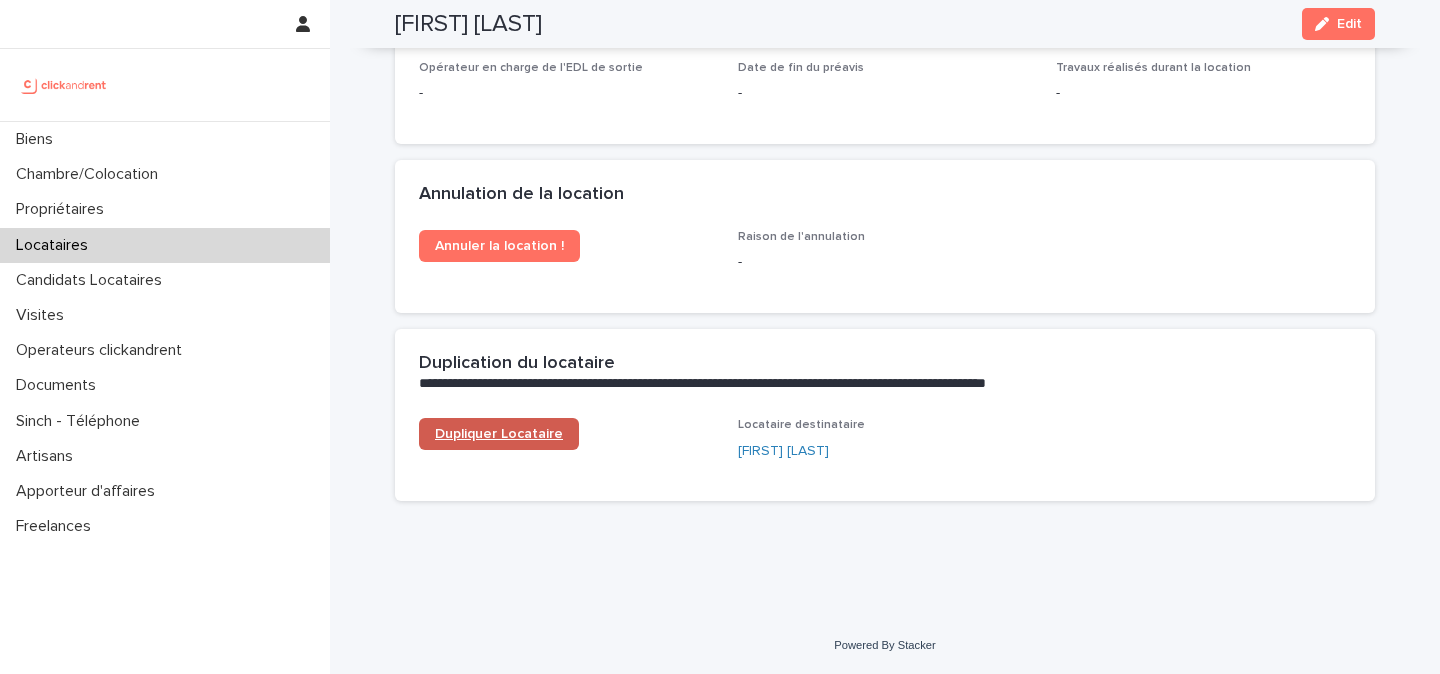 click on "Dupliquer Locataire" at bounding box center (499, 434) 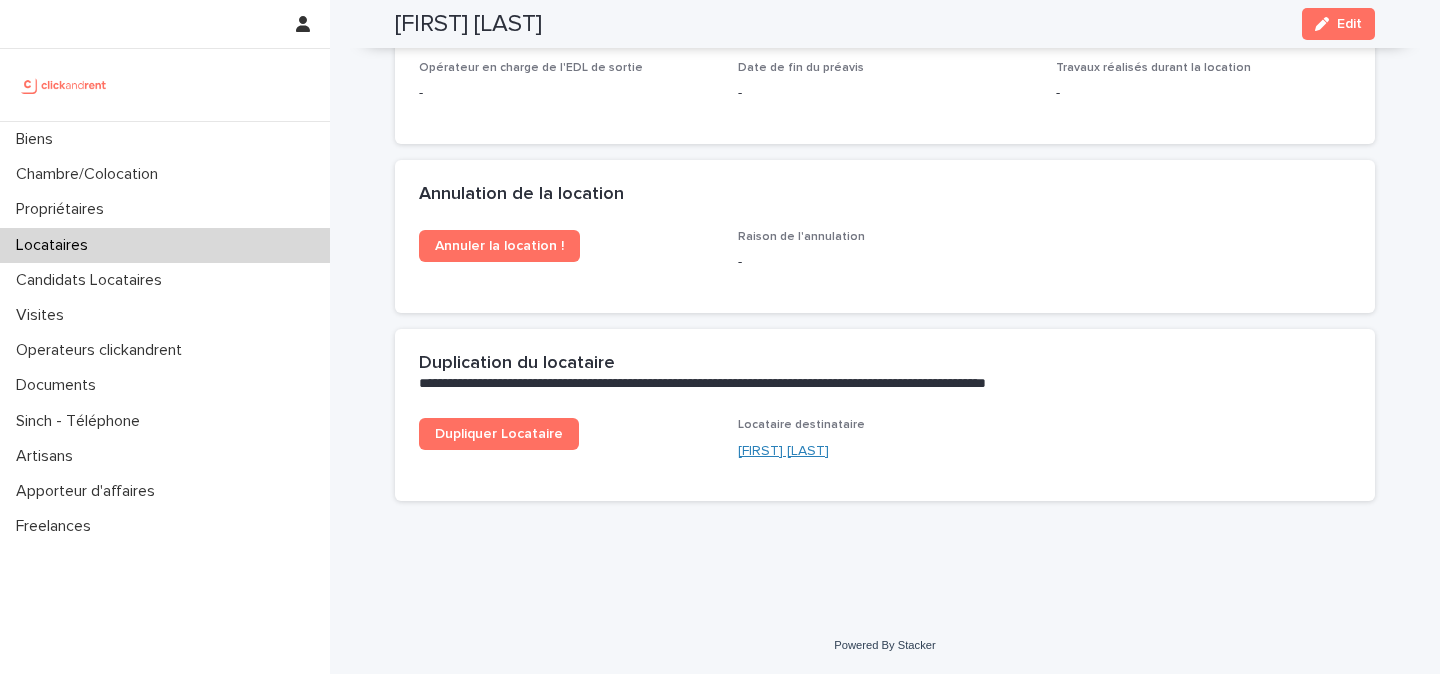 click on "[FIRST] [LAST]" at bounding box center (783, 451) 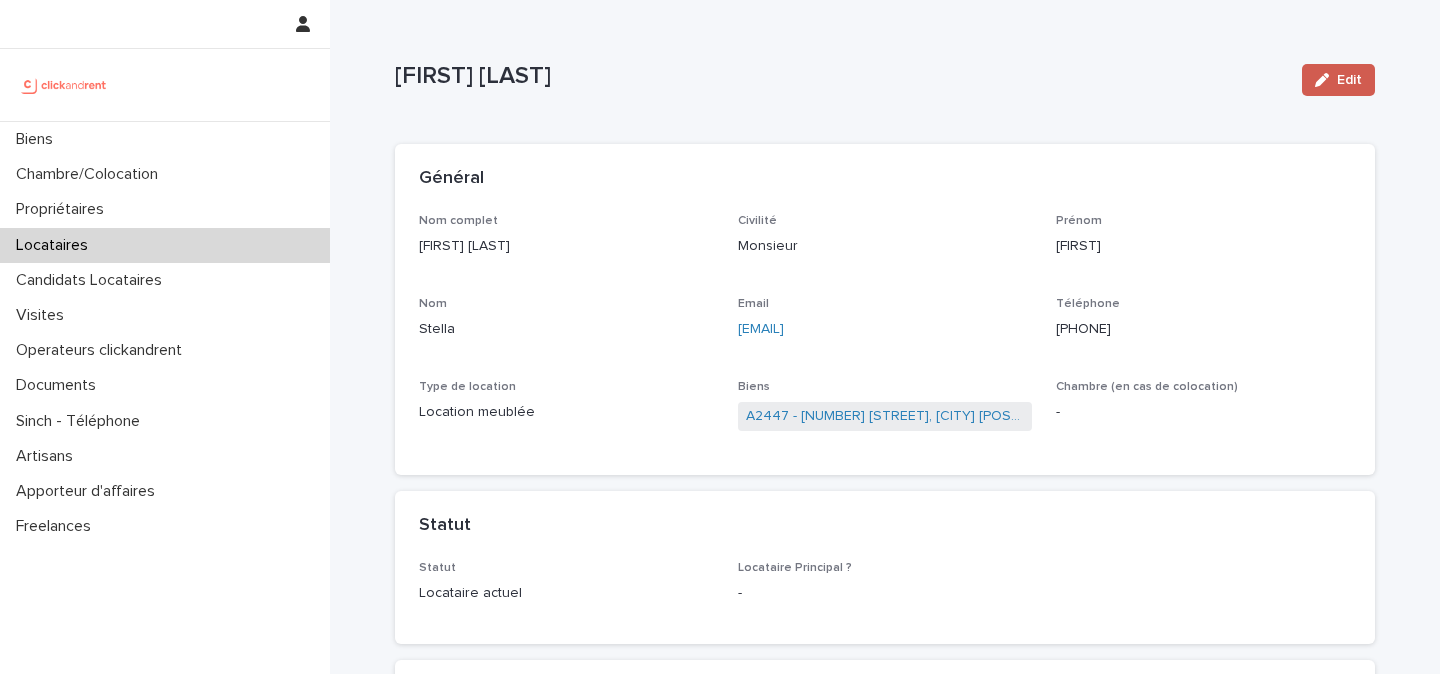 click at bounding box center (1326, 80) 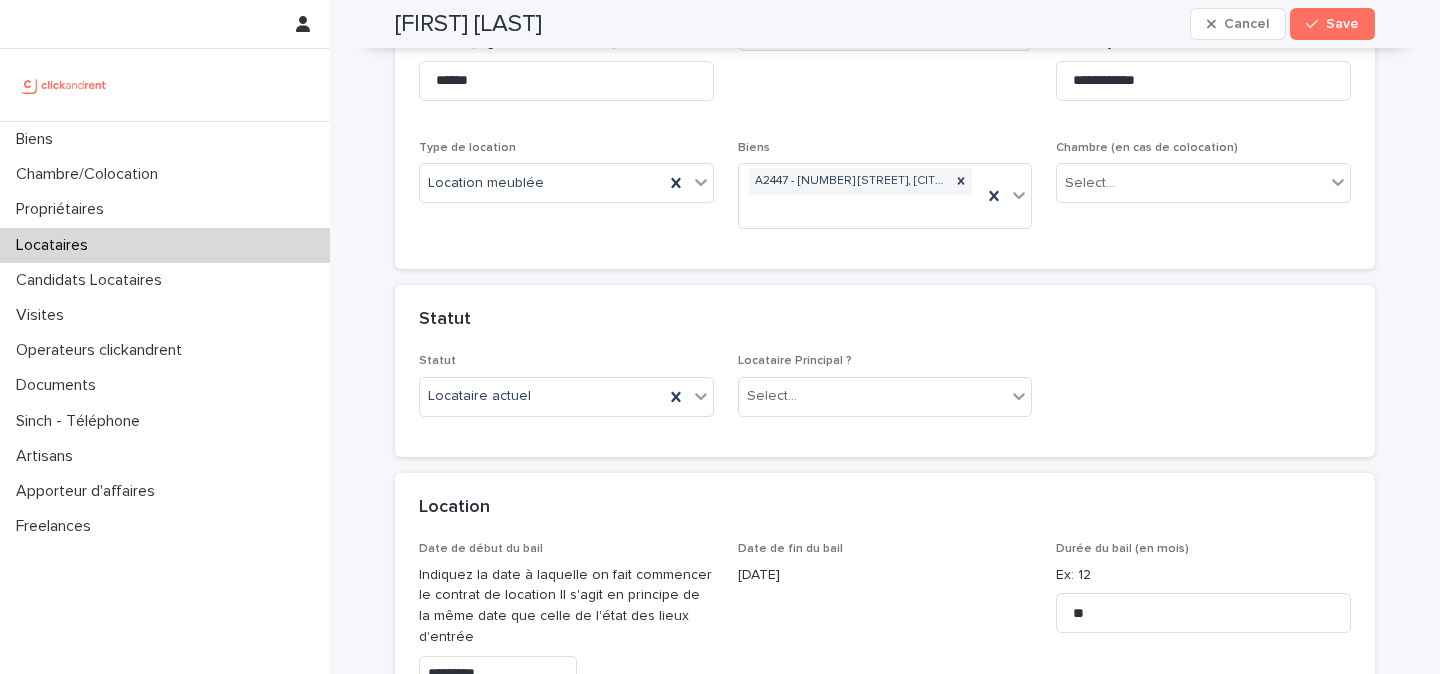 scroll, scrollTop: 383, scrollLeft: 0, axis: vertical 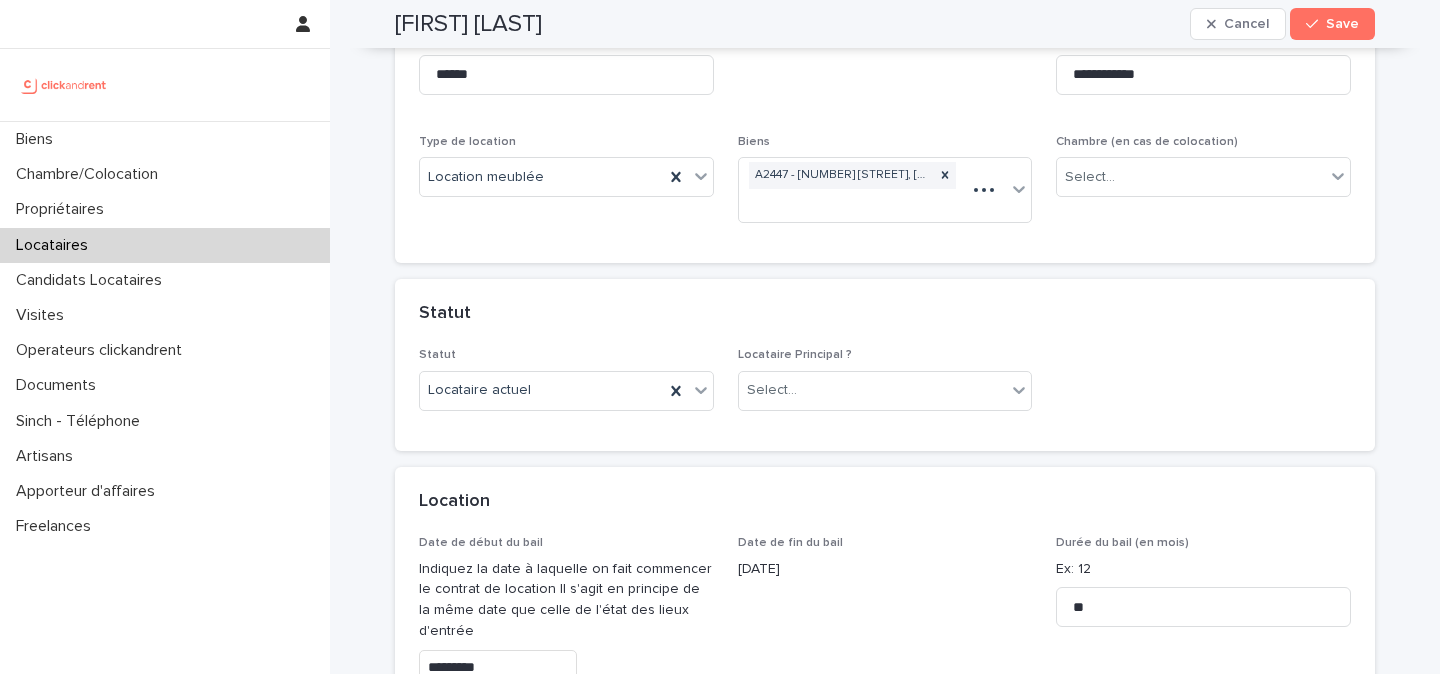 click on "Locataire Principal ? Select..." at bounding box center (885, 387) 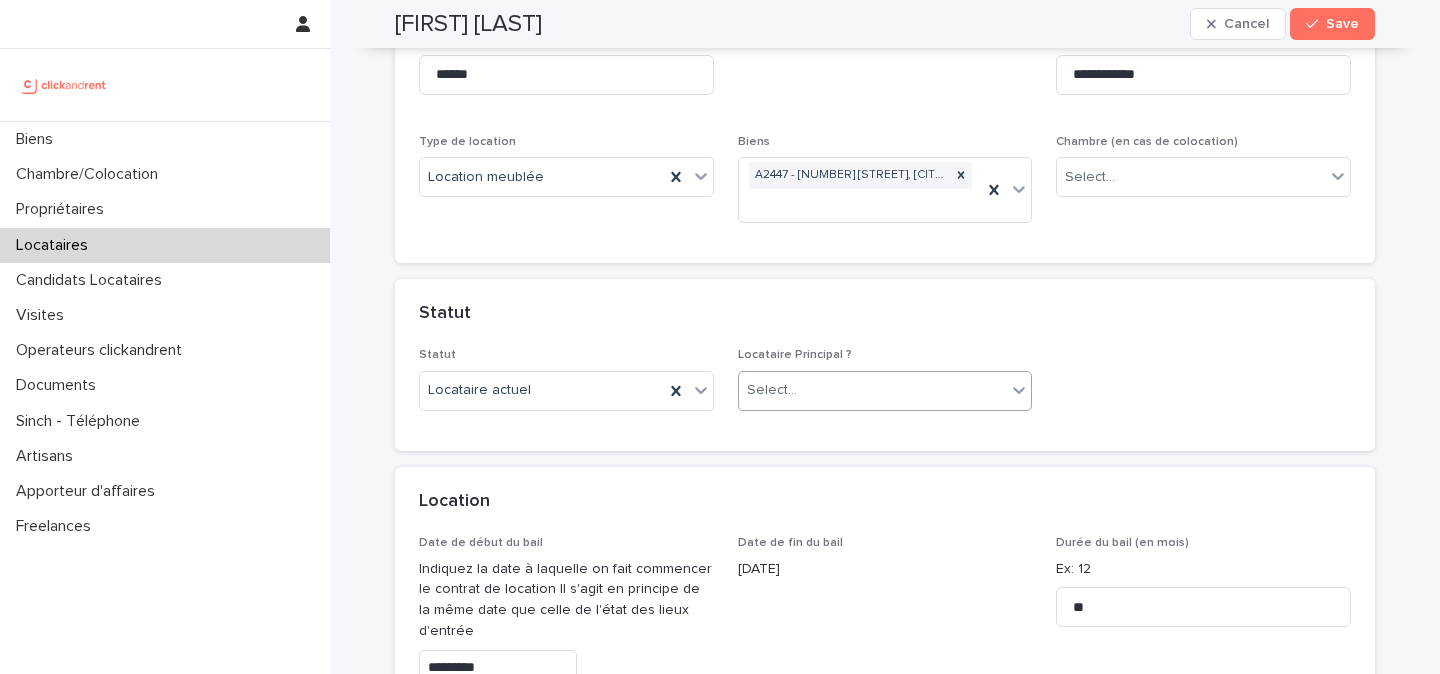 click on "Select..." at bounding box center (873, 390) 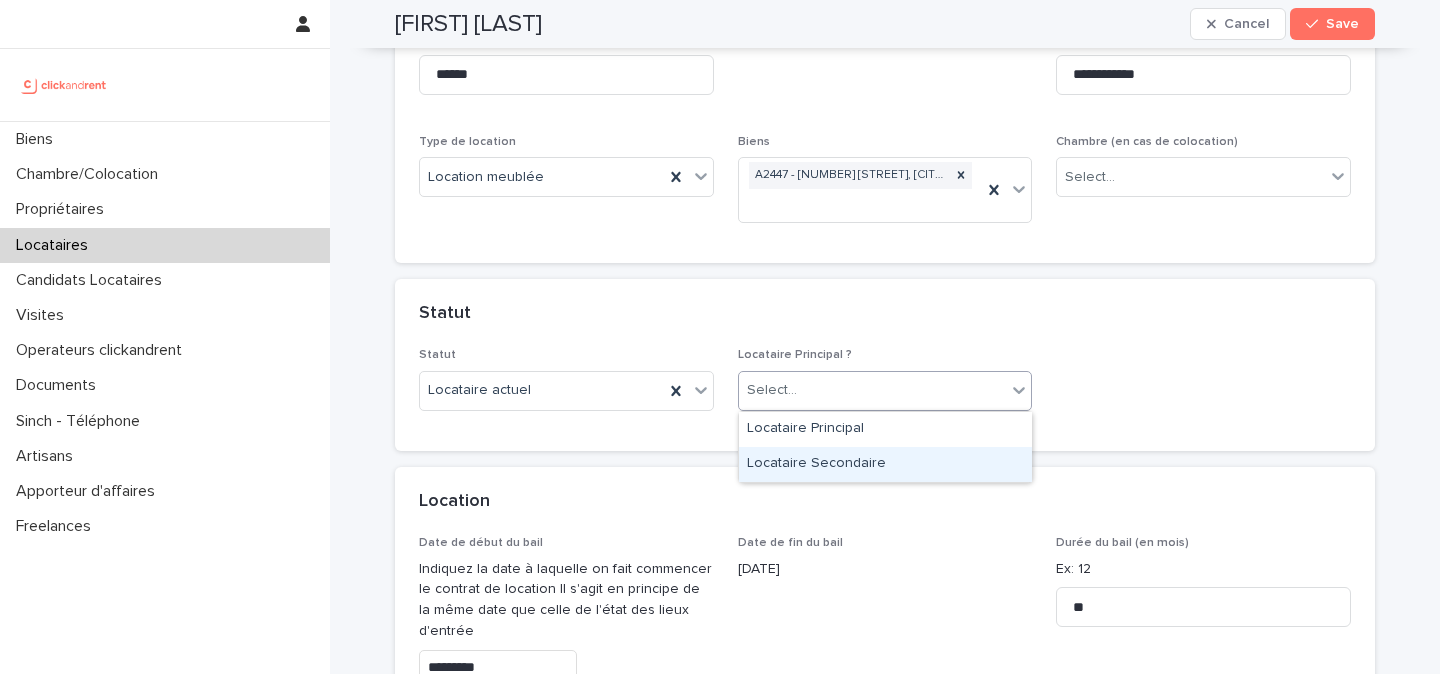click on "Locataire Secondaire" at bounding box center (885, 464) 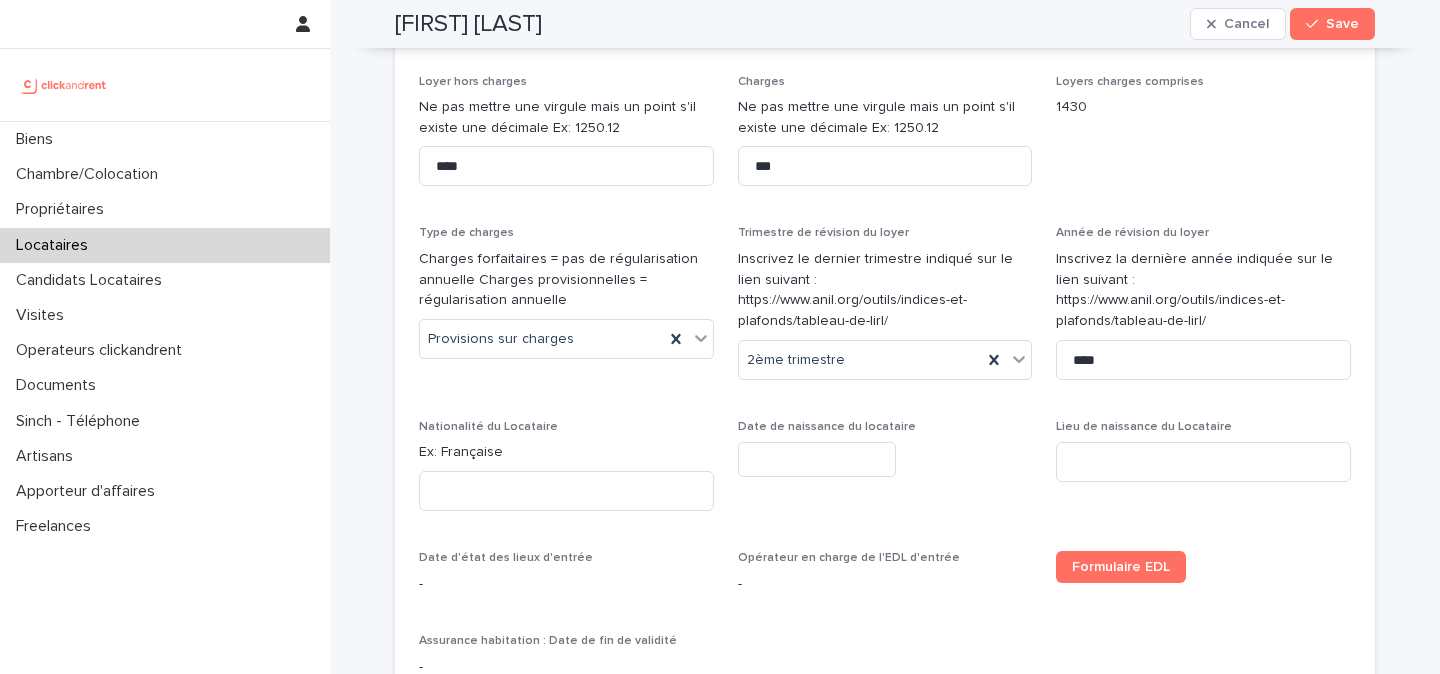 scroll, scrollTop: 1062, scrollLeft: 0, axis: vertical 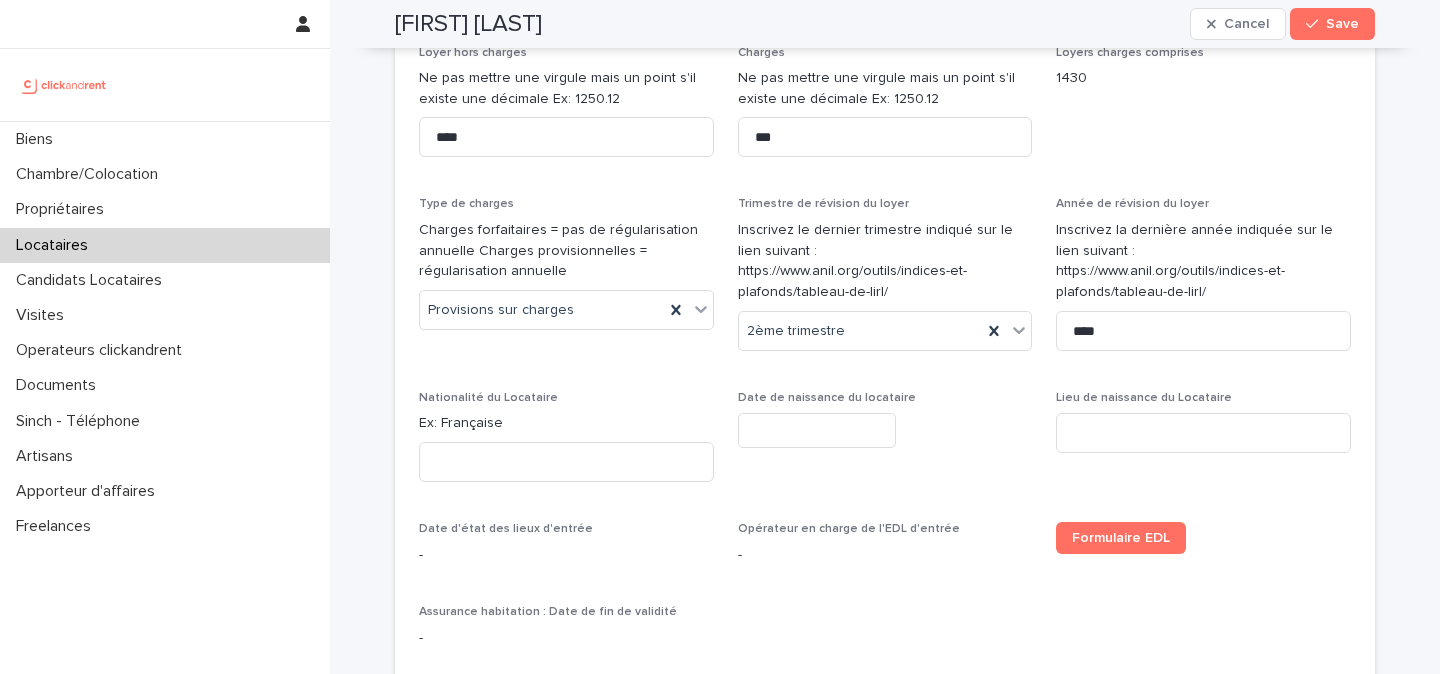 click on "Ex: Française" at bounding box center (566, 423) 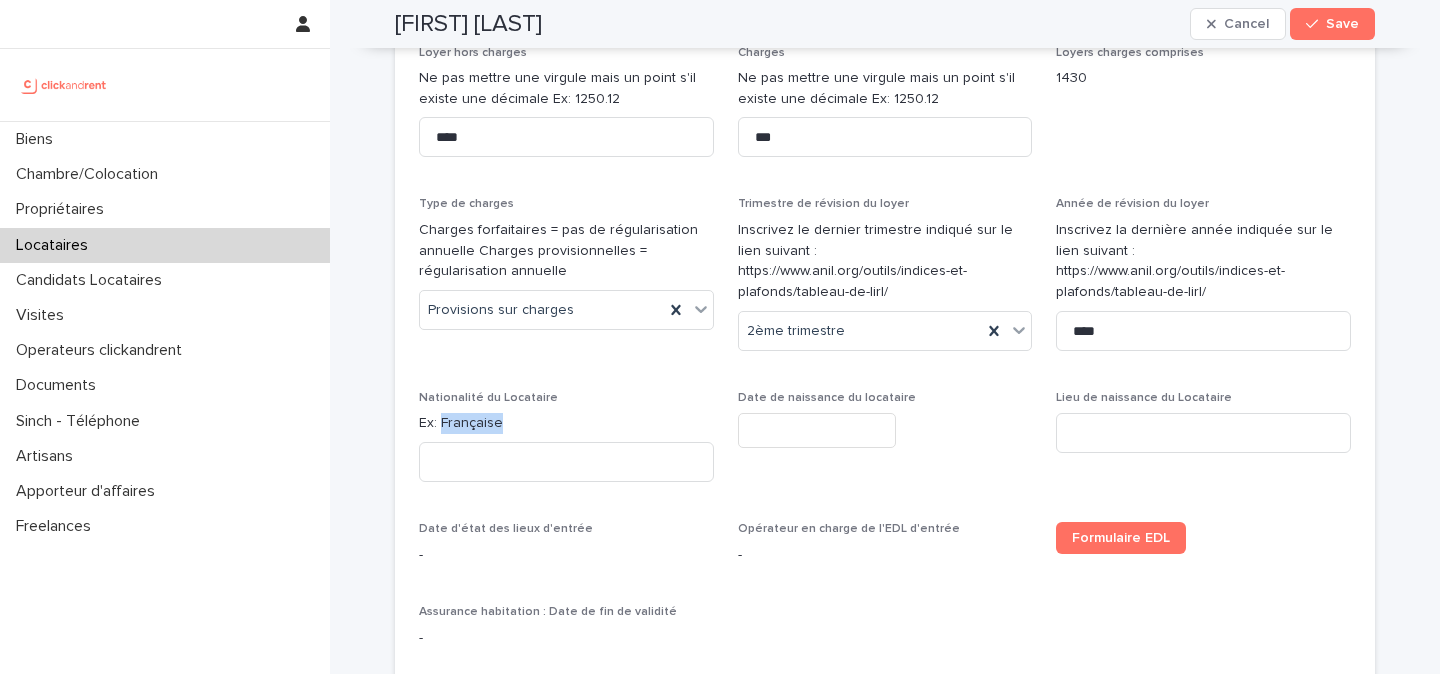 click on "Ex: Française" at bounding box center [566, 423] 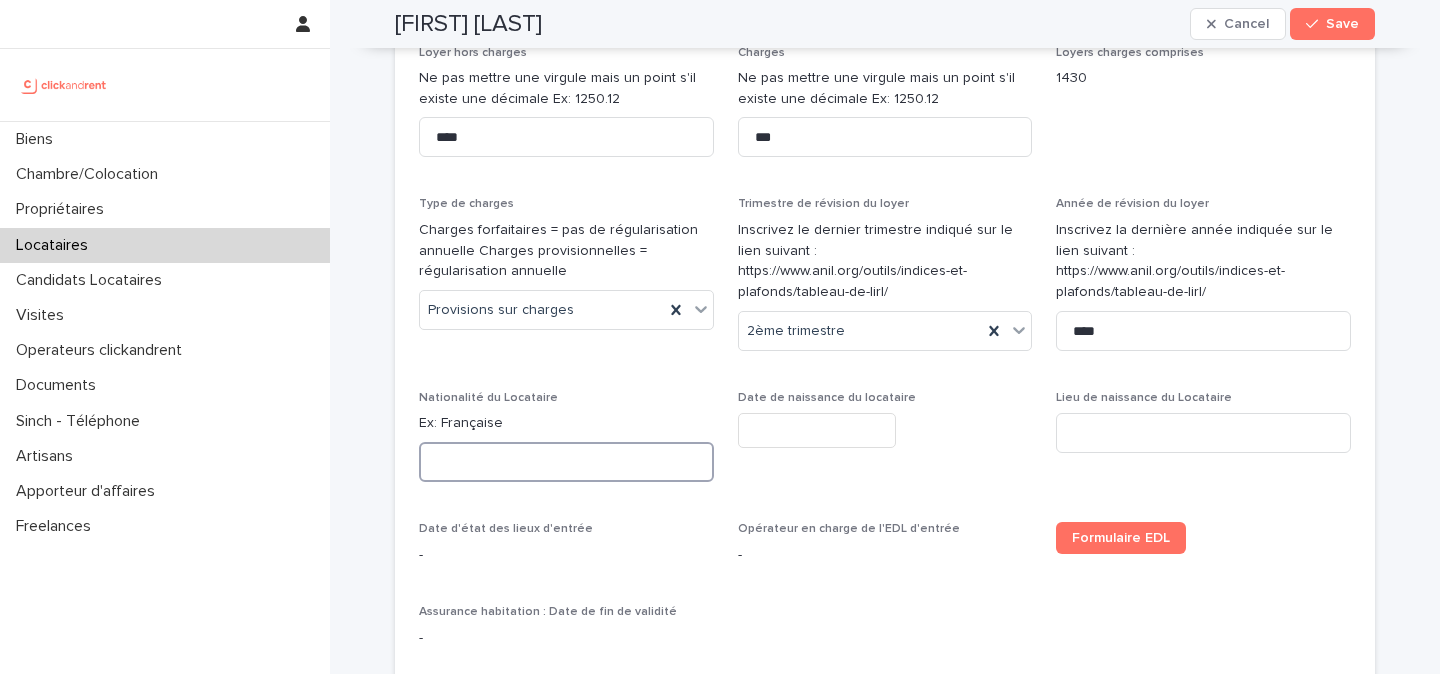 click at bounding box center (566, 462) 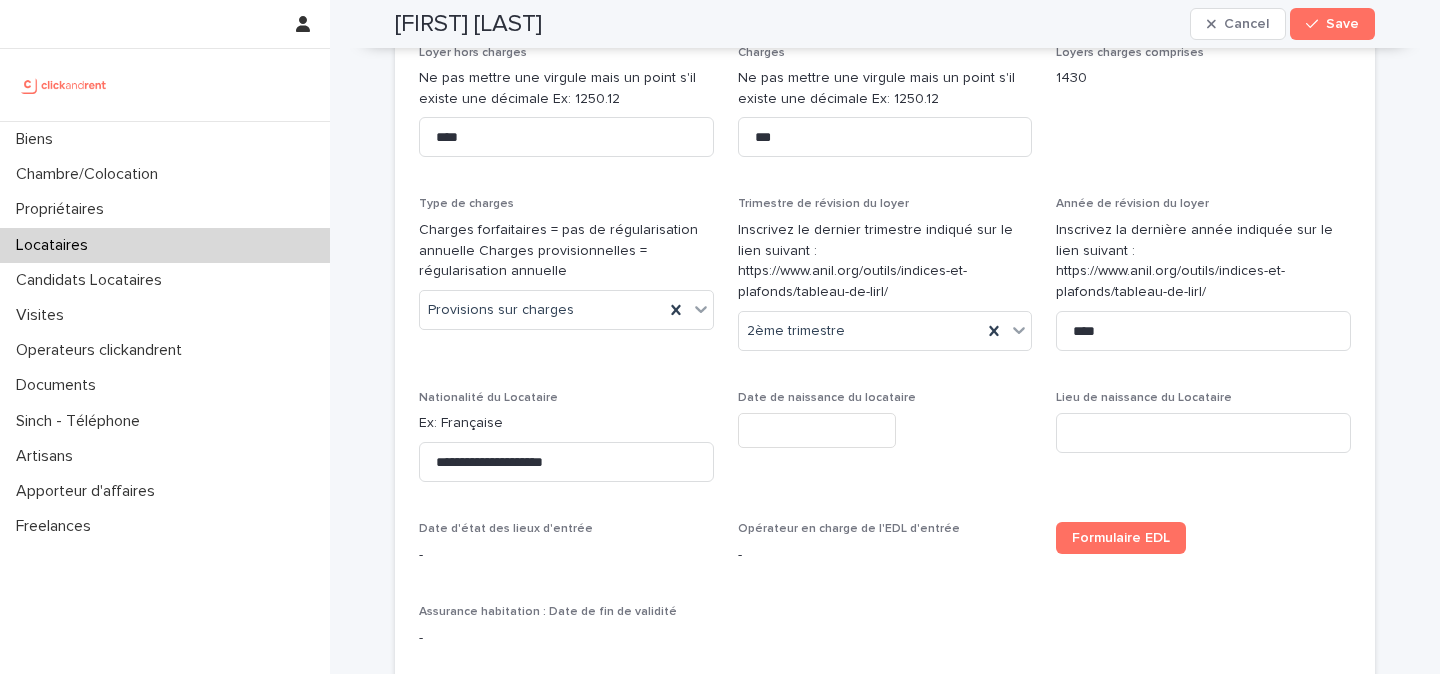 click on "Ex: Française" at bounding box center (566, 423) 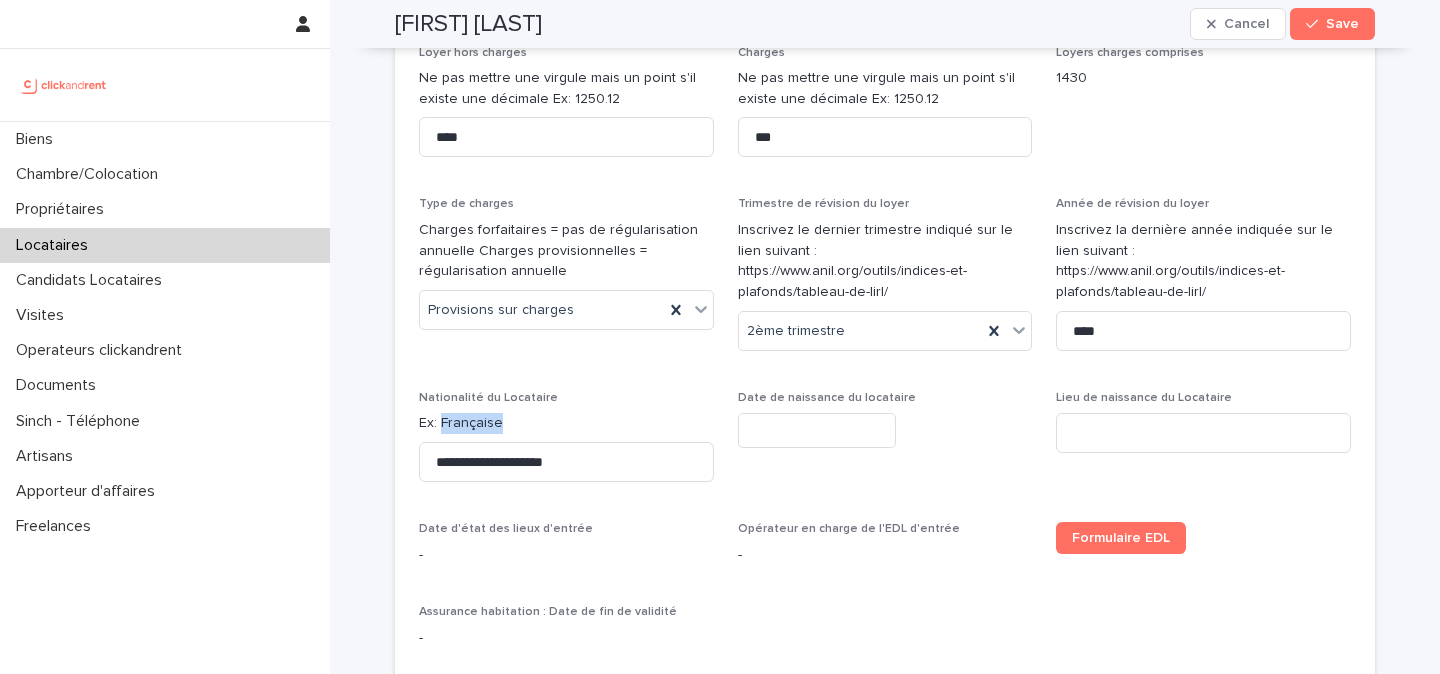 click on "Ex: Française" at bounding box center (566, 423) 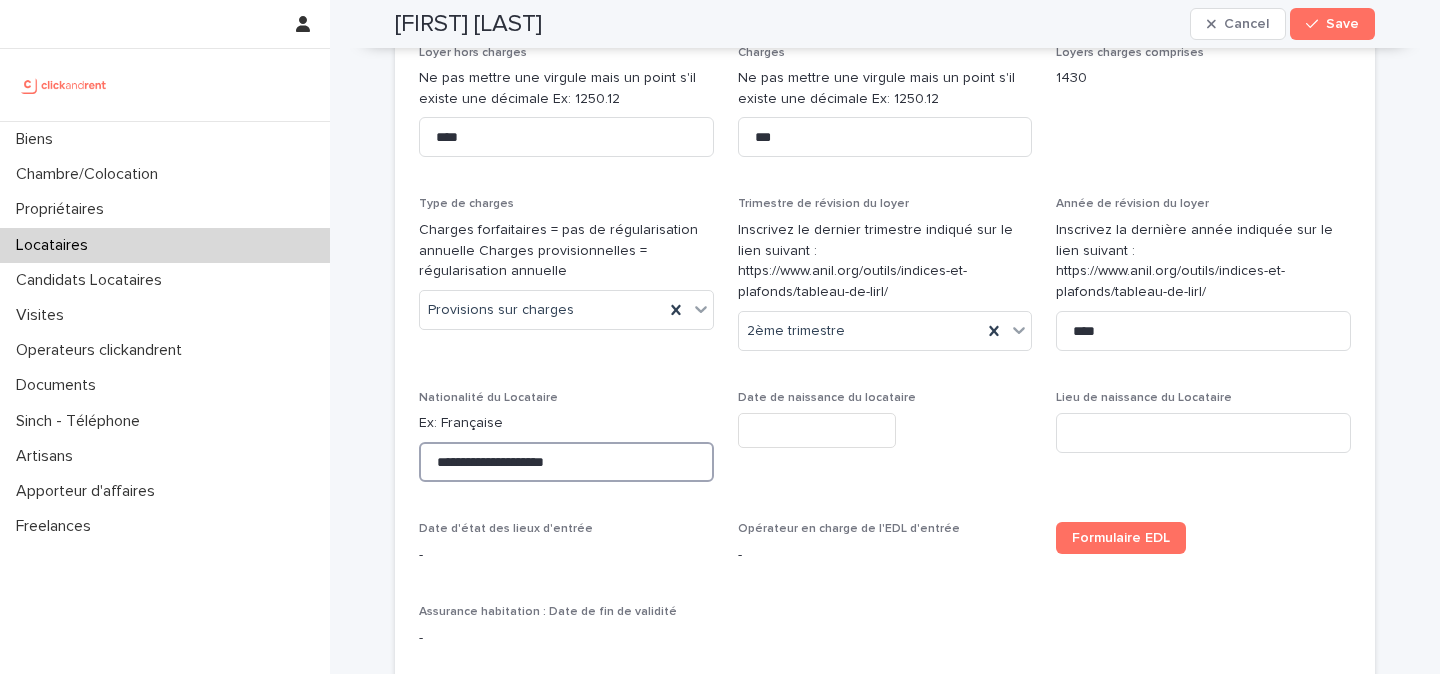 click on "**********" at bounding box center [566, 462] 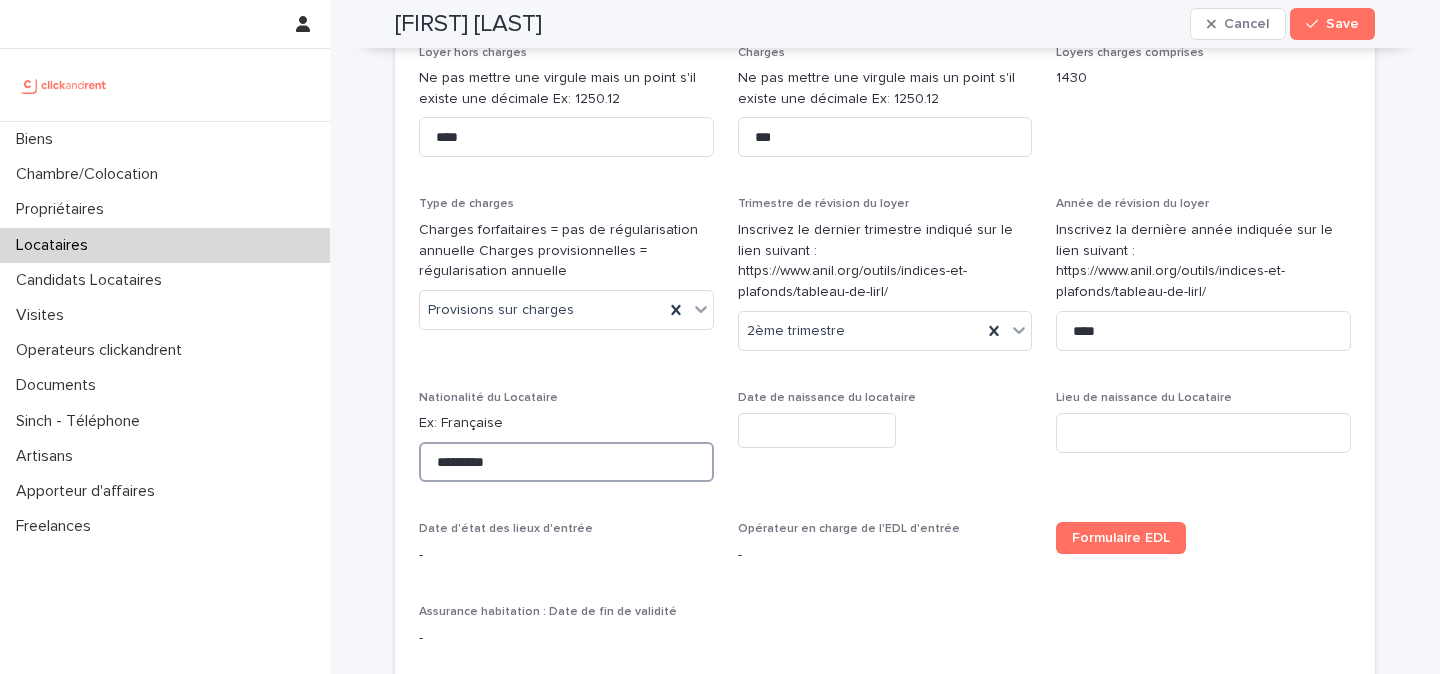 type on "*********" 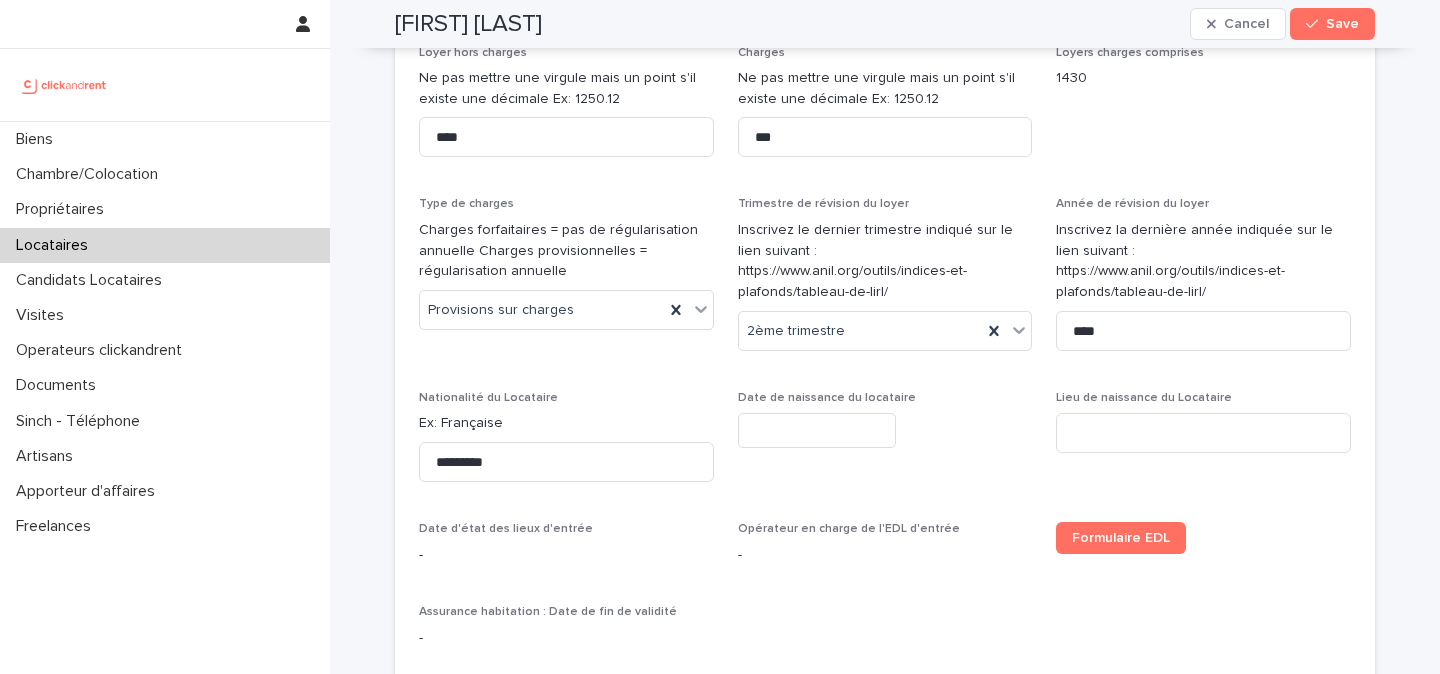click on "Nationalité du Locataire Ex: Française *********" at bounding box center [566, 444] 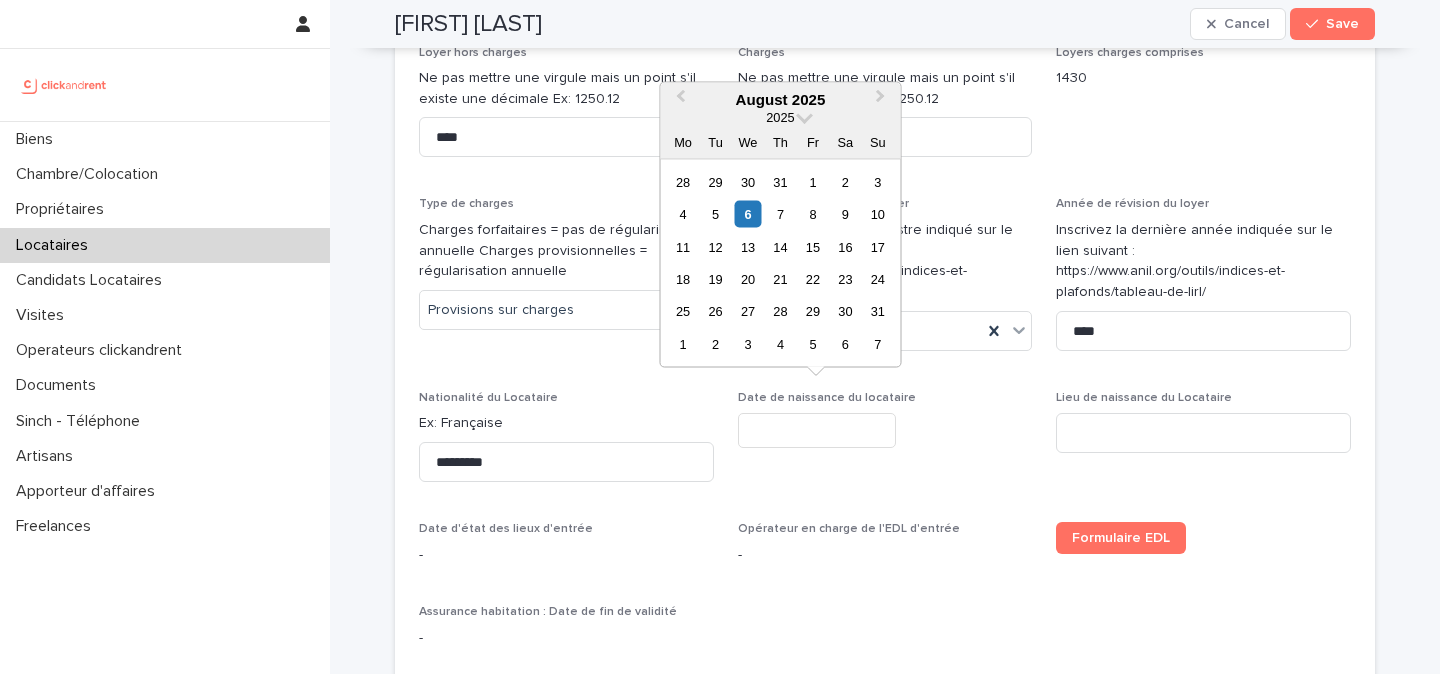 click at bounding box center (817, 430) 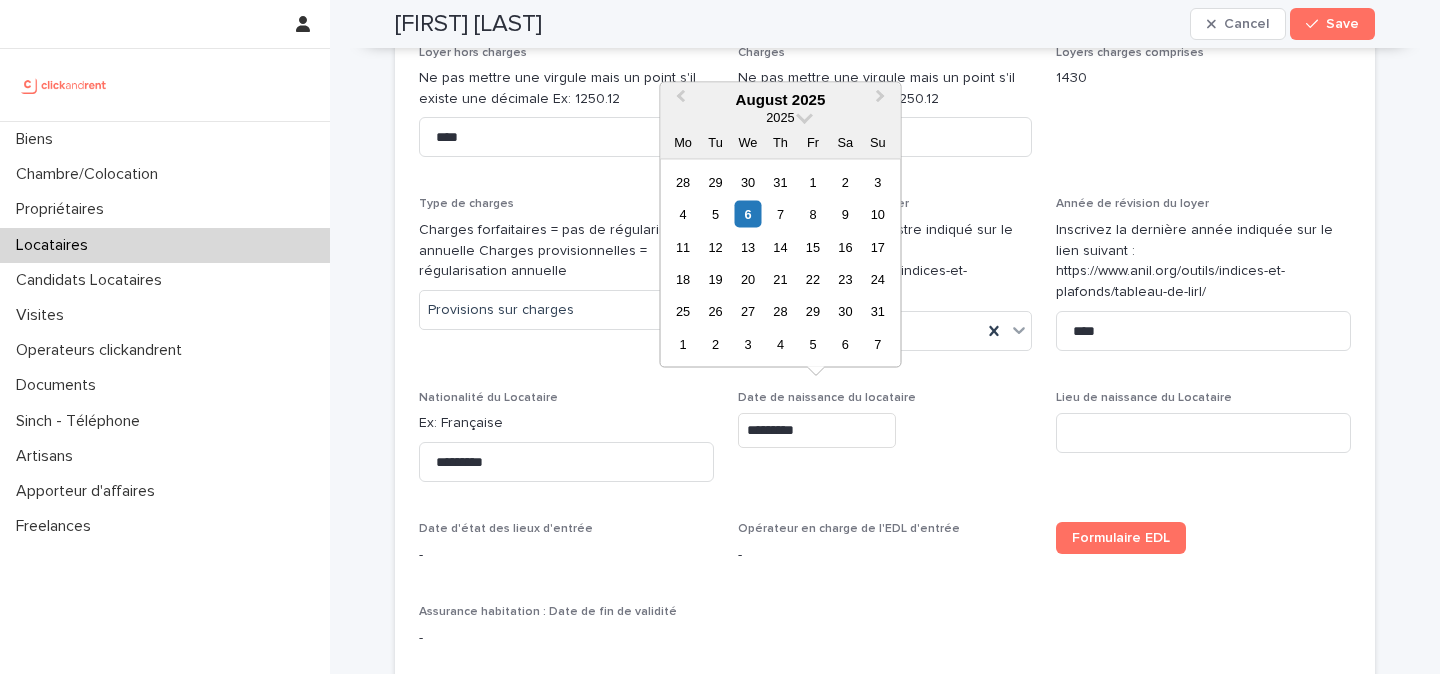 type 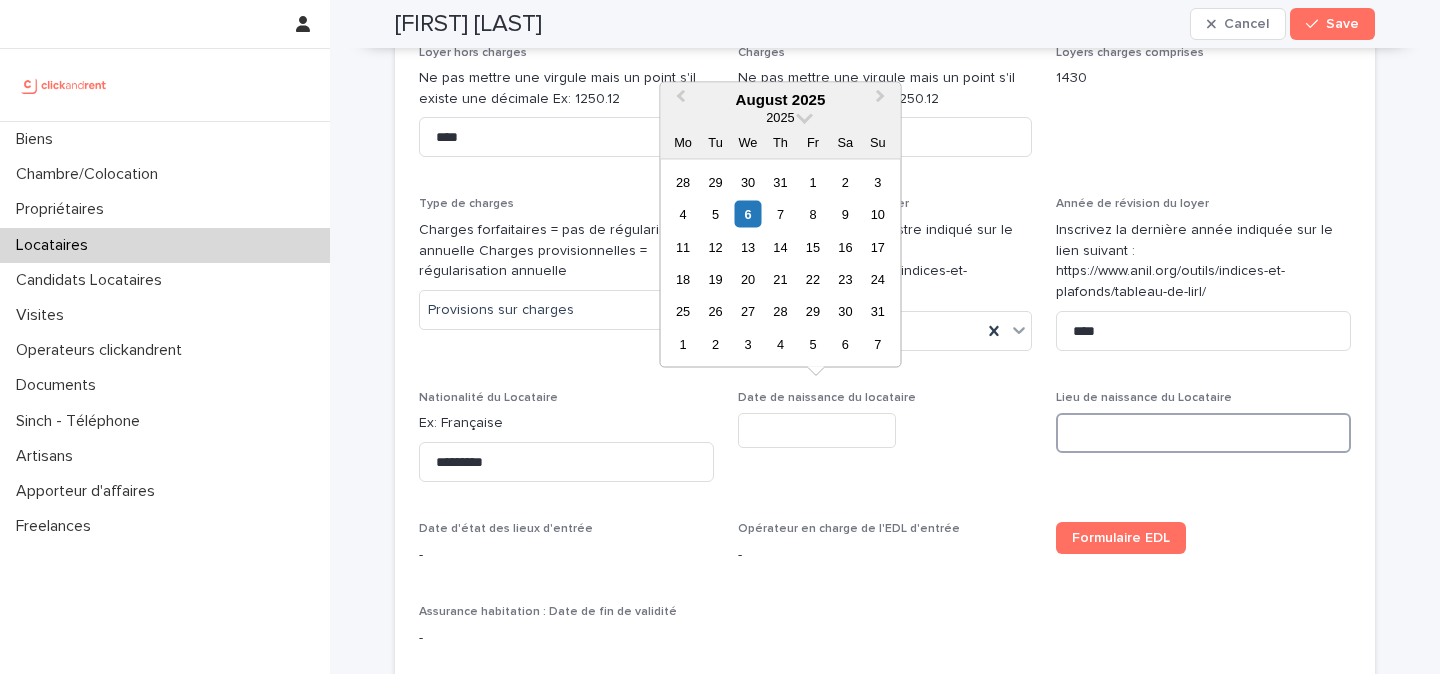 click at bounding box center [1203, 433] 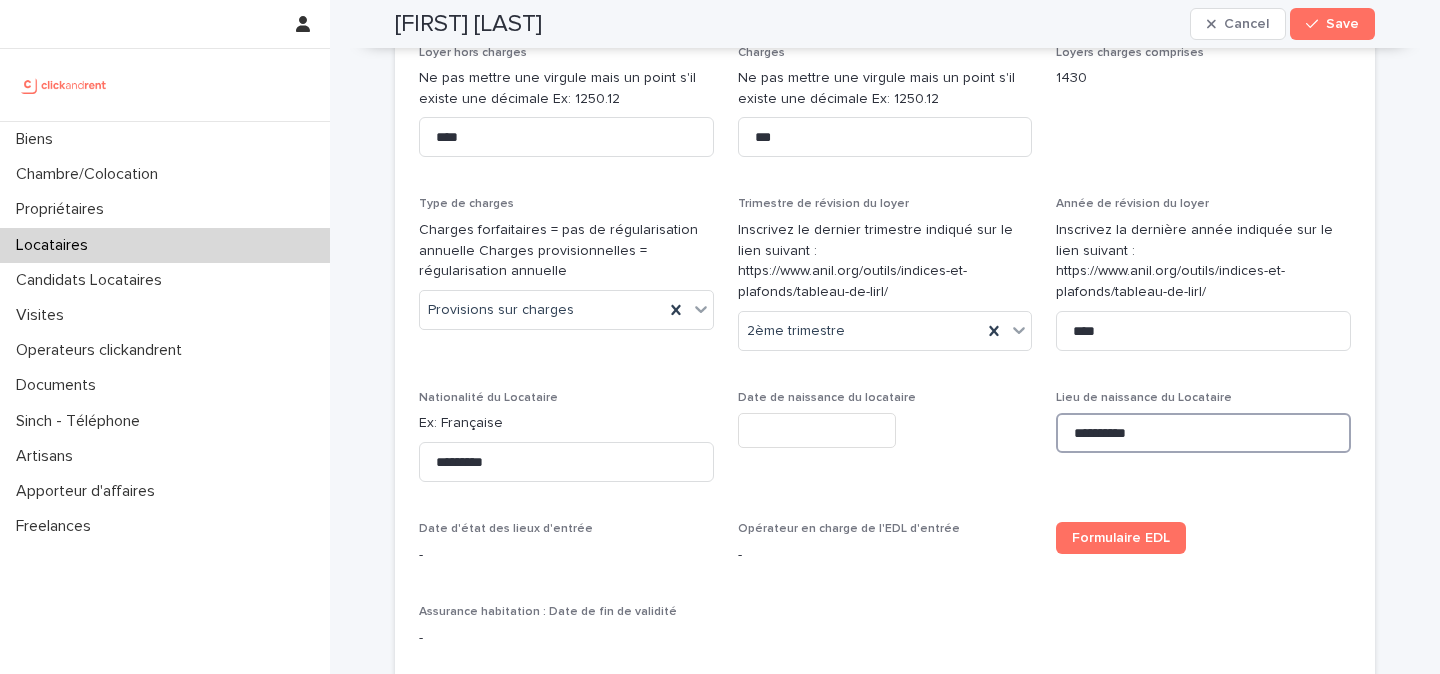 type on "**********" 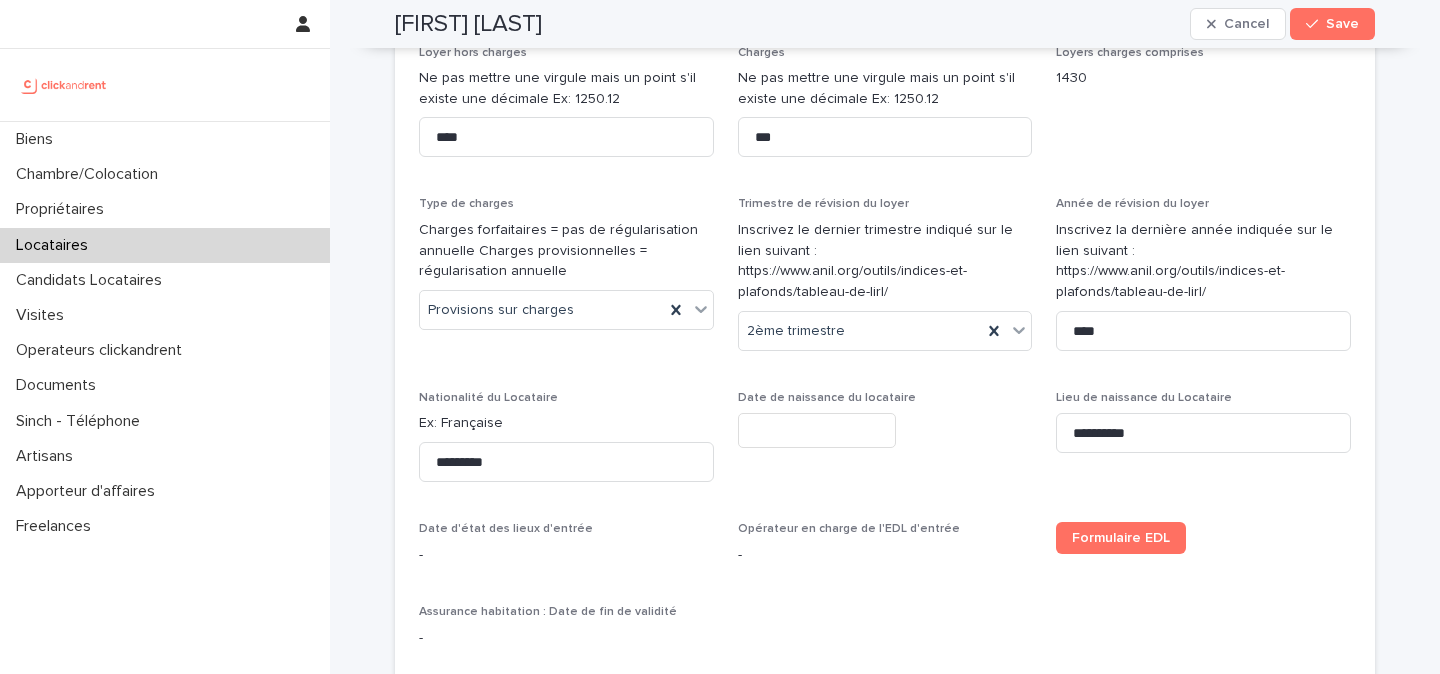 click at bounding box center [817, 430] 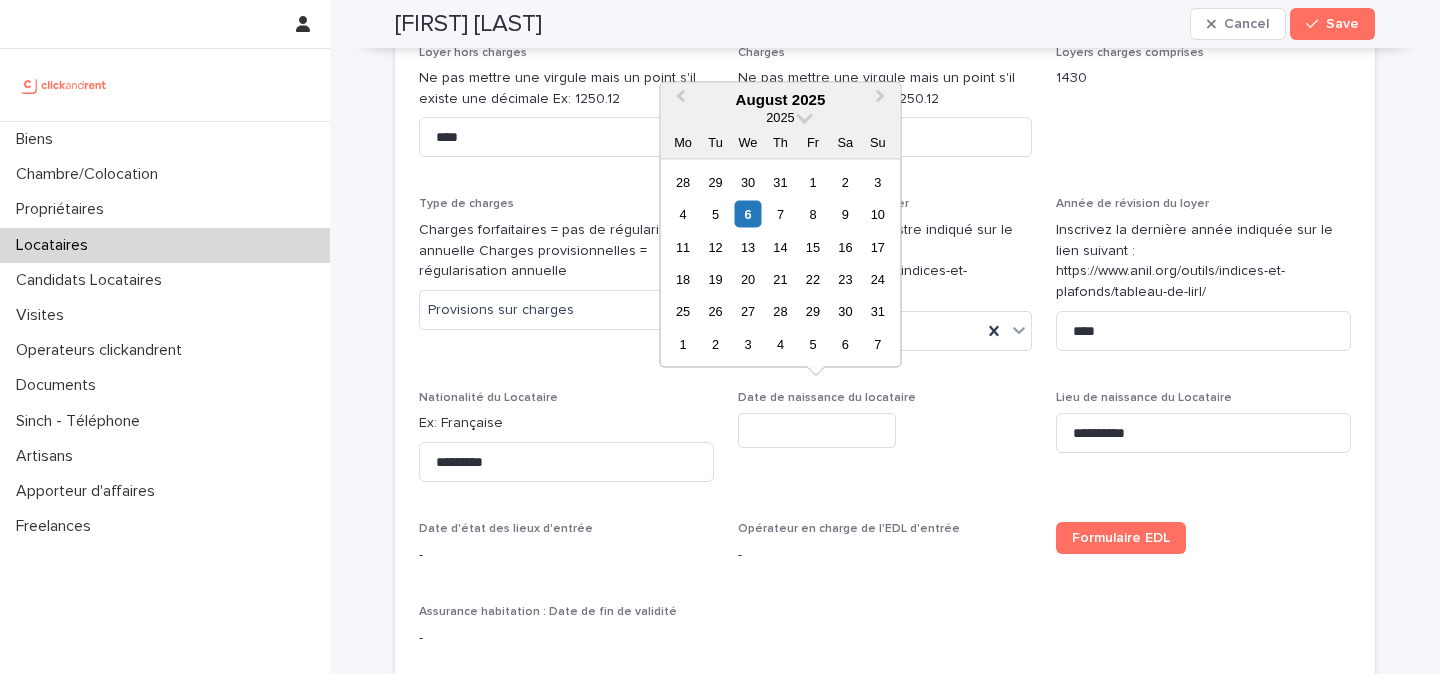 paste on "**********" 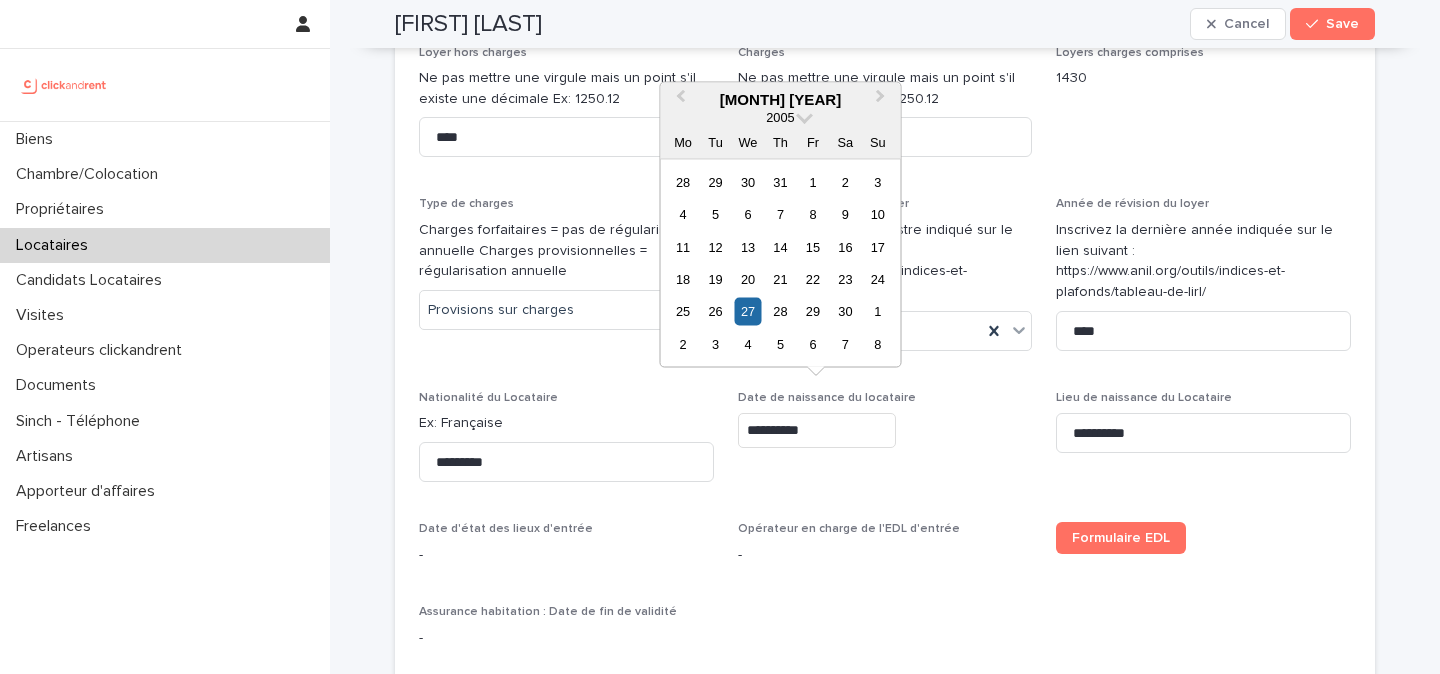 type on "*********" 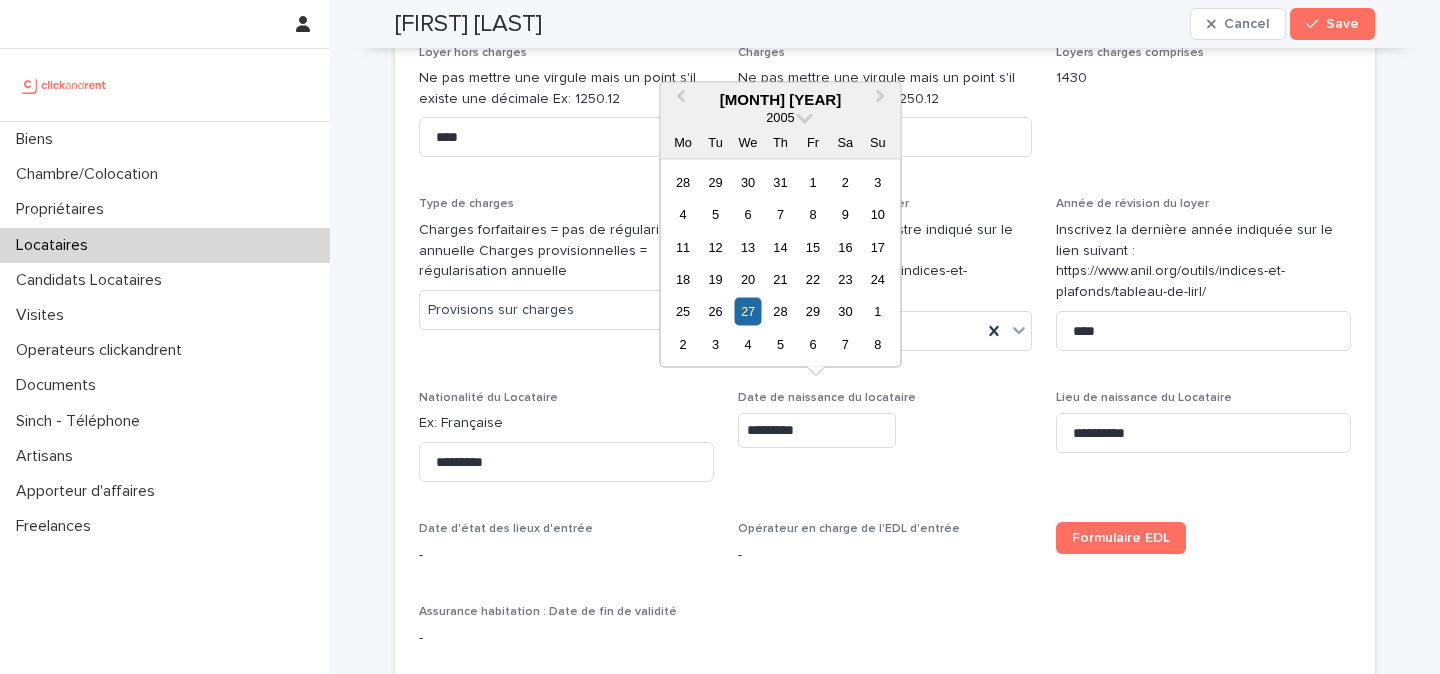 click on "Date de naissance du locataire *********" at bounding box center [885, 444] 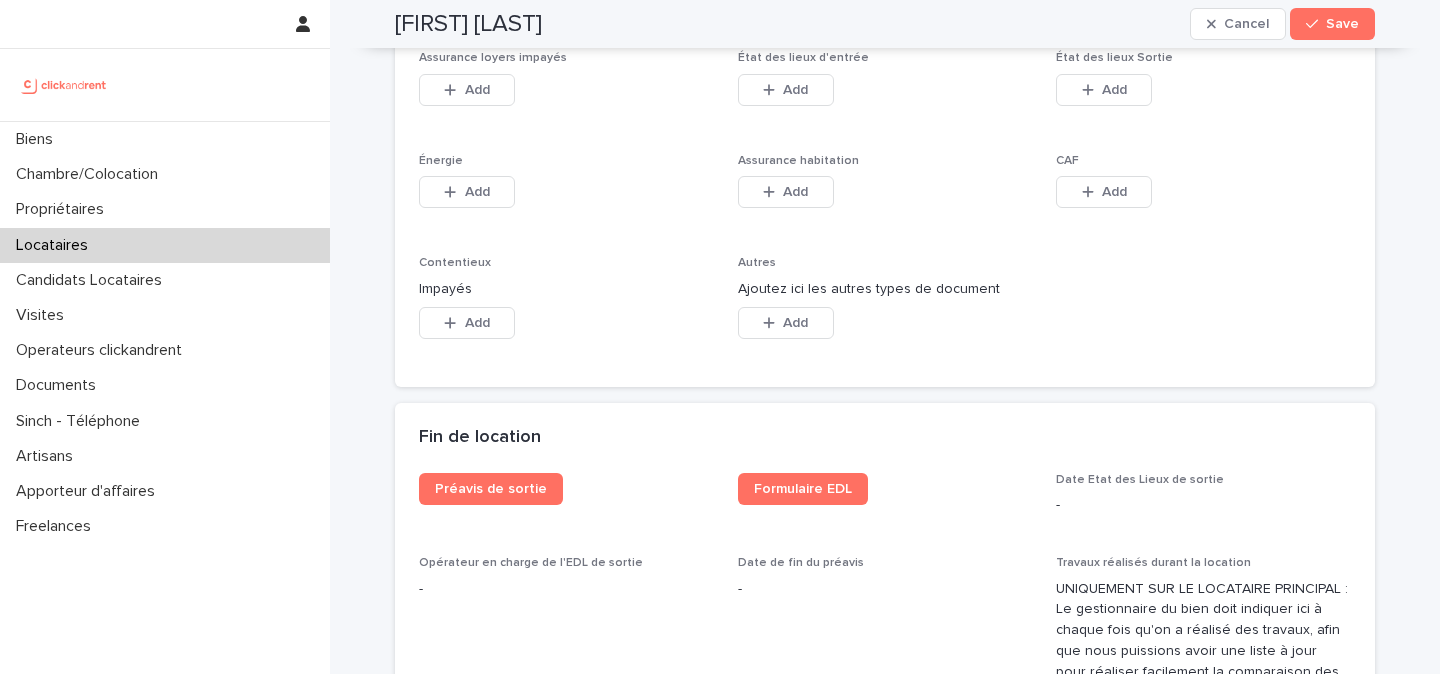 scroll, scrollTop: 3529, scrollLeft: 0, axis: vertical 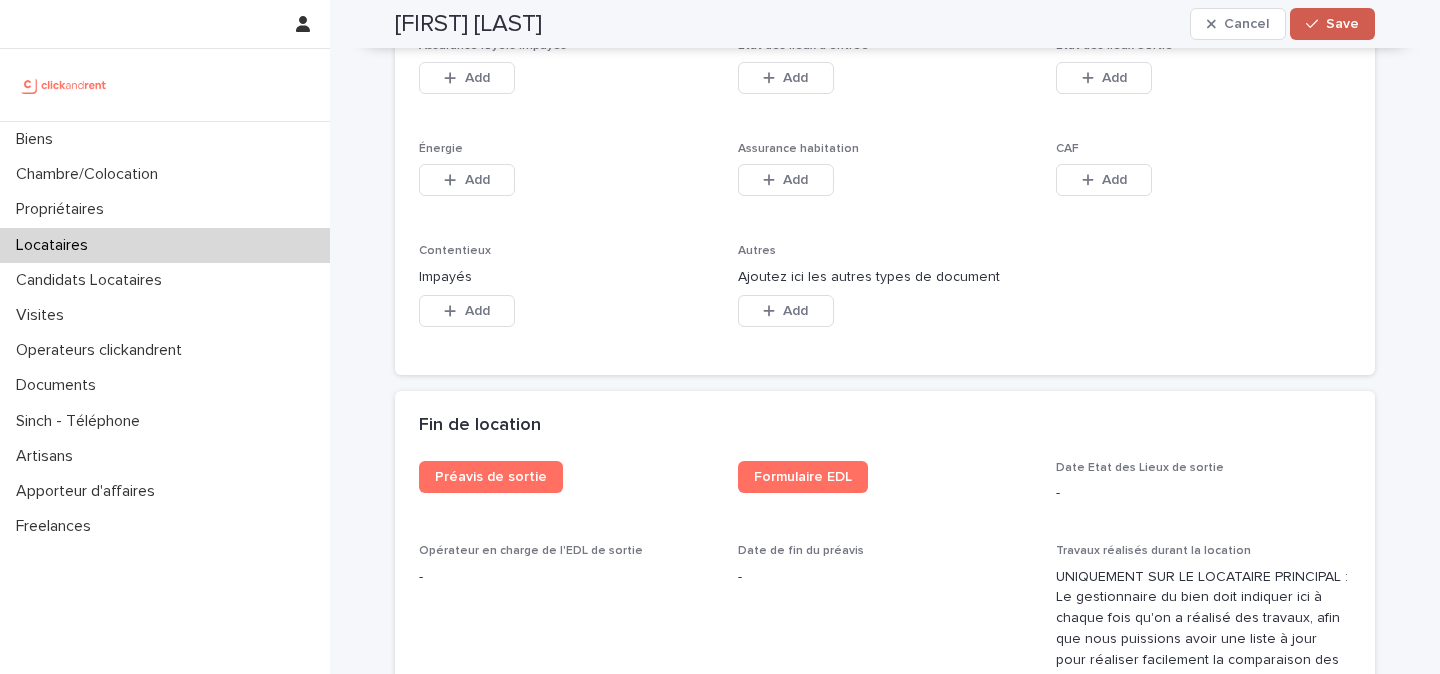 click 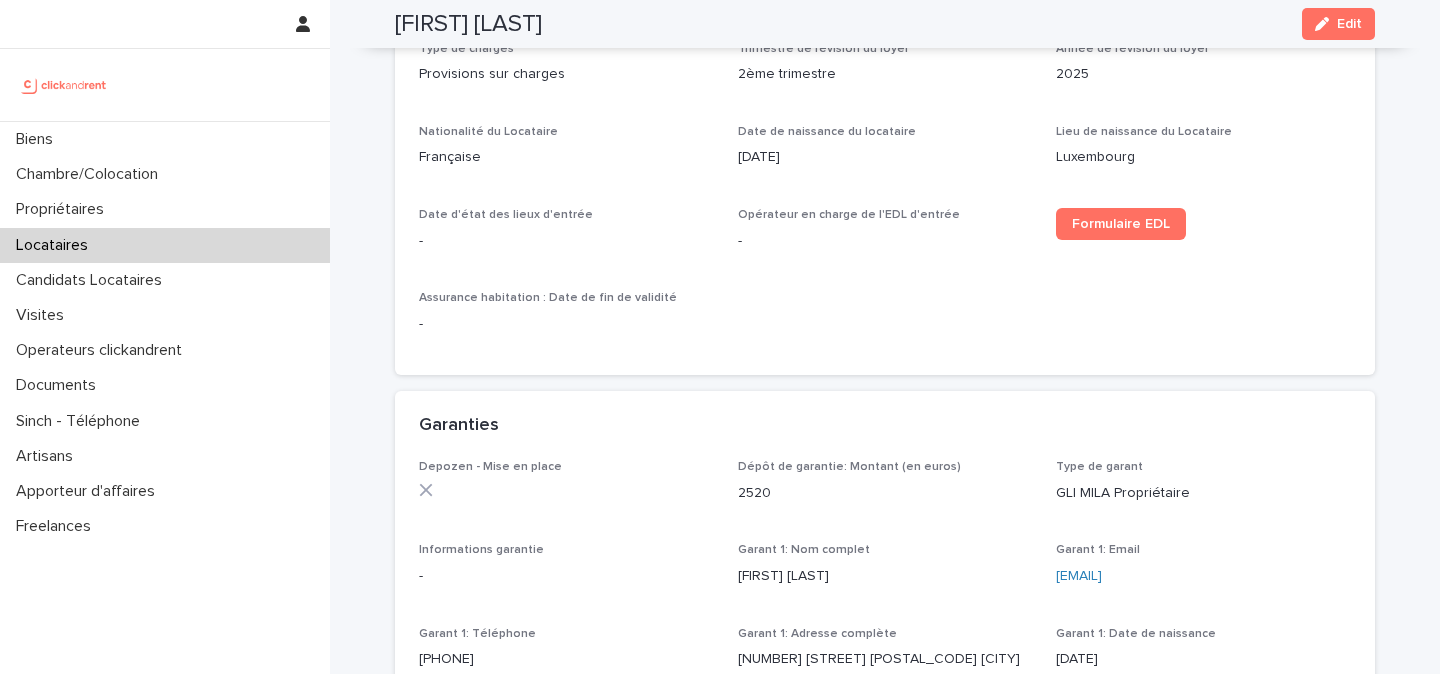 scroll, scrollTop: 846, scrollLeft: 0, axis: vertical 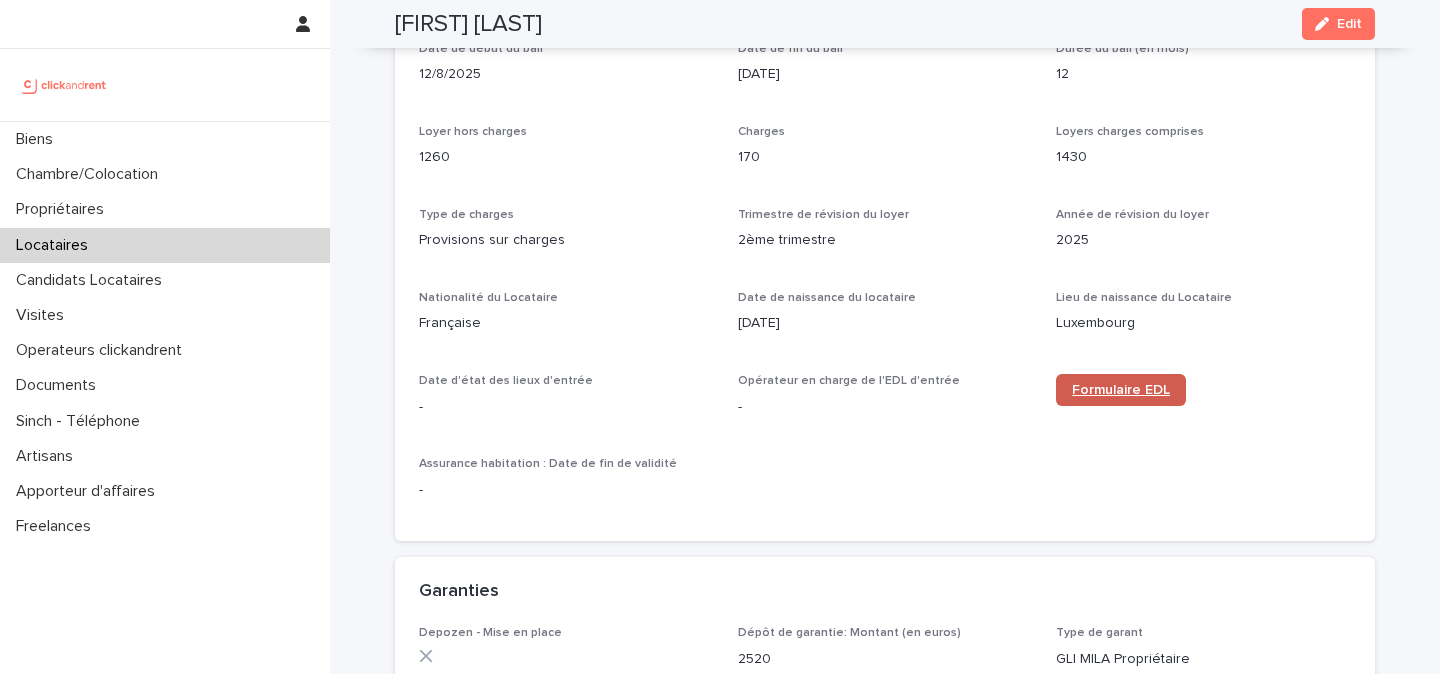 click on "Formulaire EDL" at bounding box center [1121, 390] 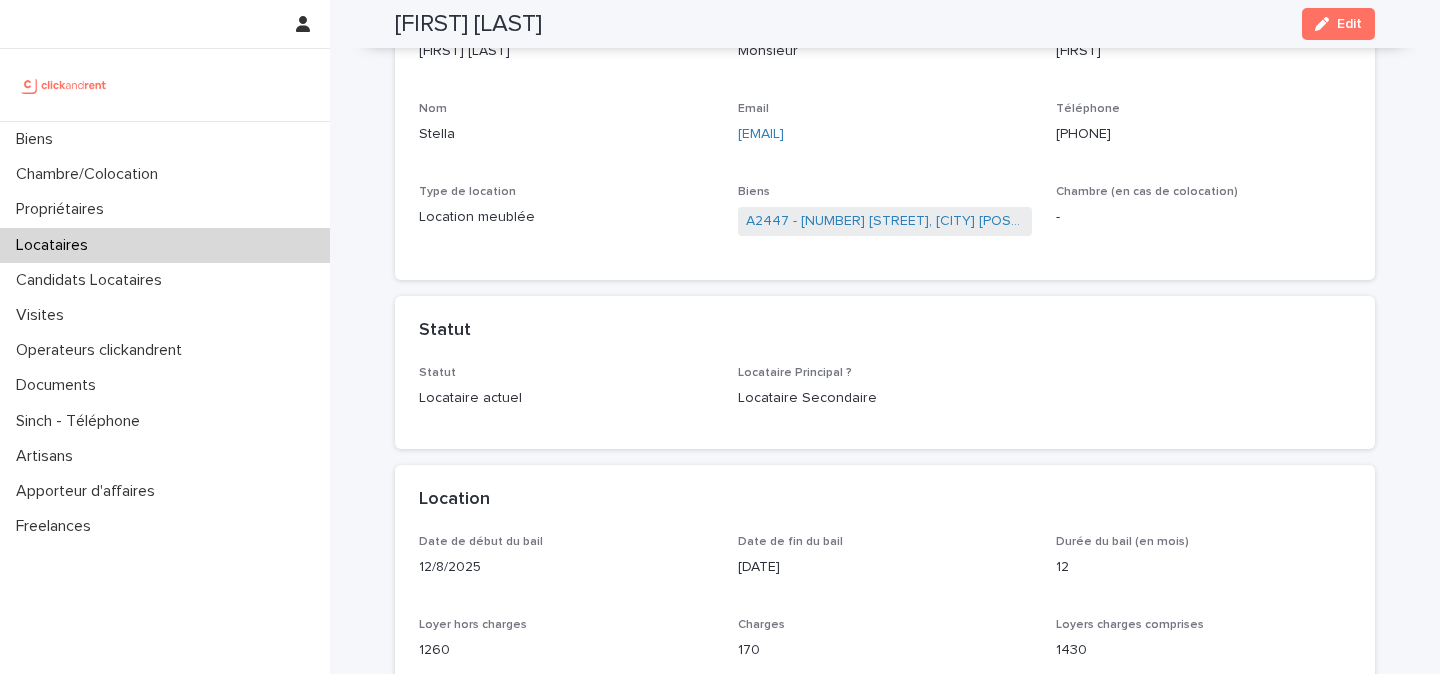 scroll, scrollTop: 0, scrollLeft: 0, axis: both 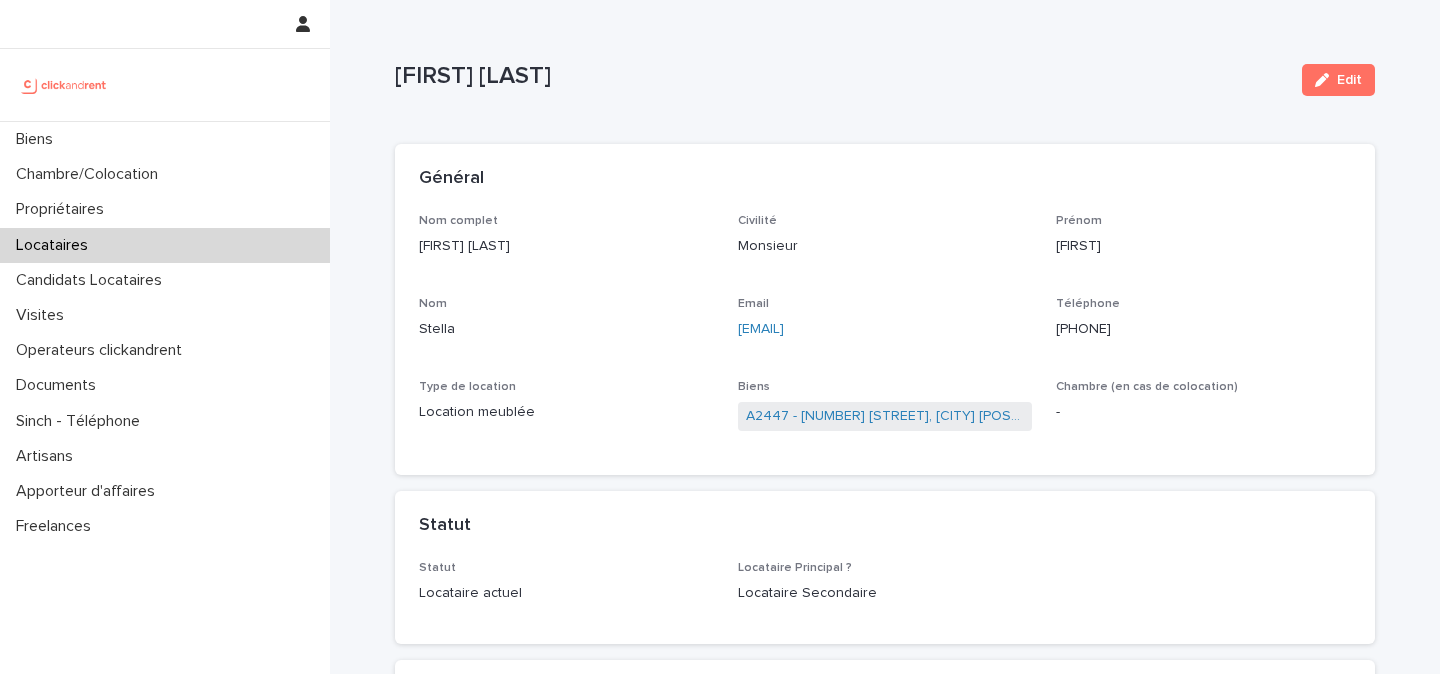 click on "[FIRST] [LAST]" at bounding box center (840, 76) 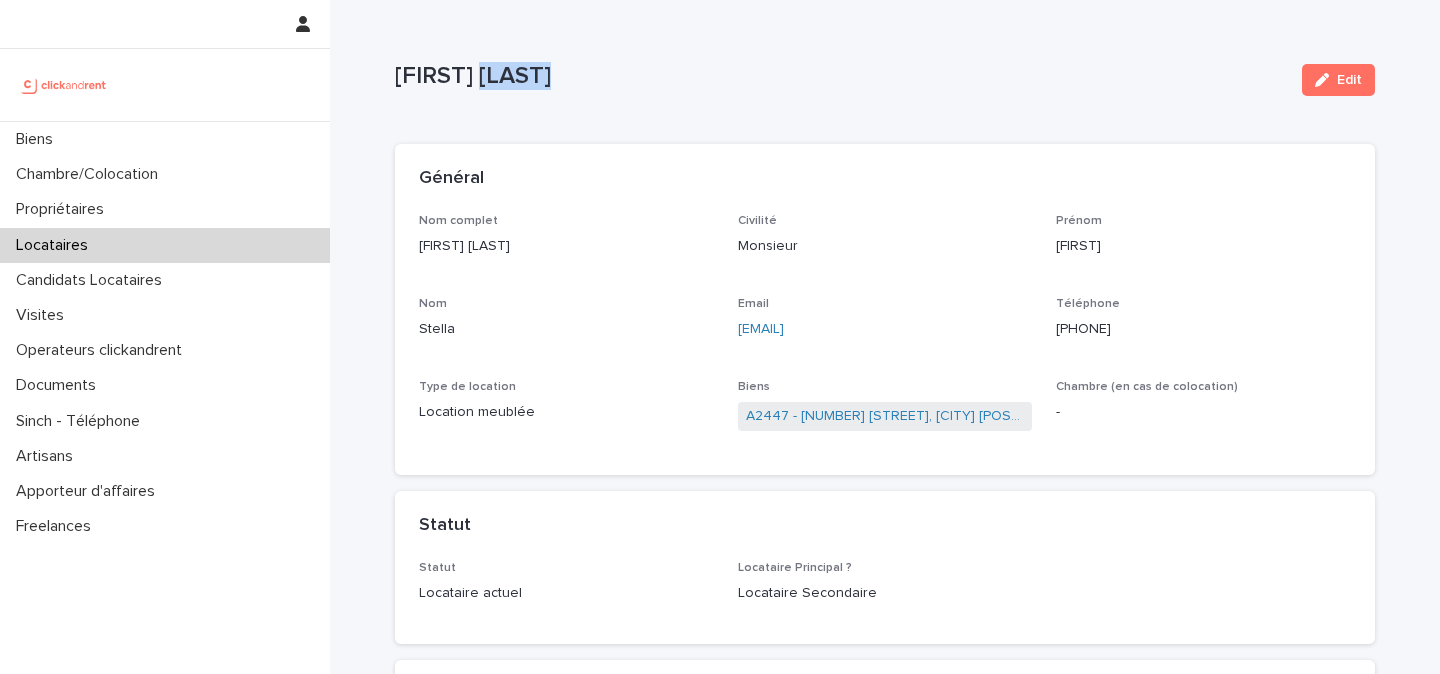 click on "[FIRST] [LAST]" at bounding box center (840, 76) 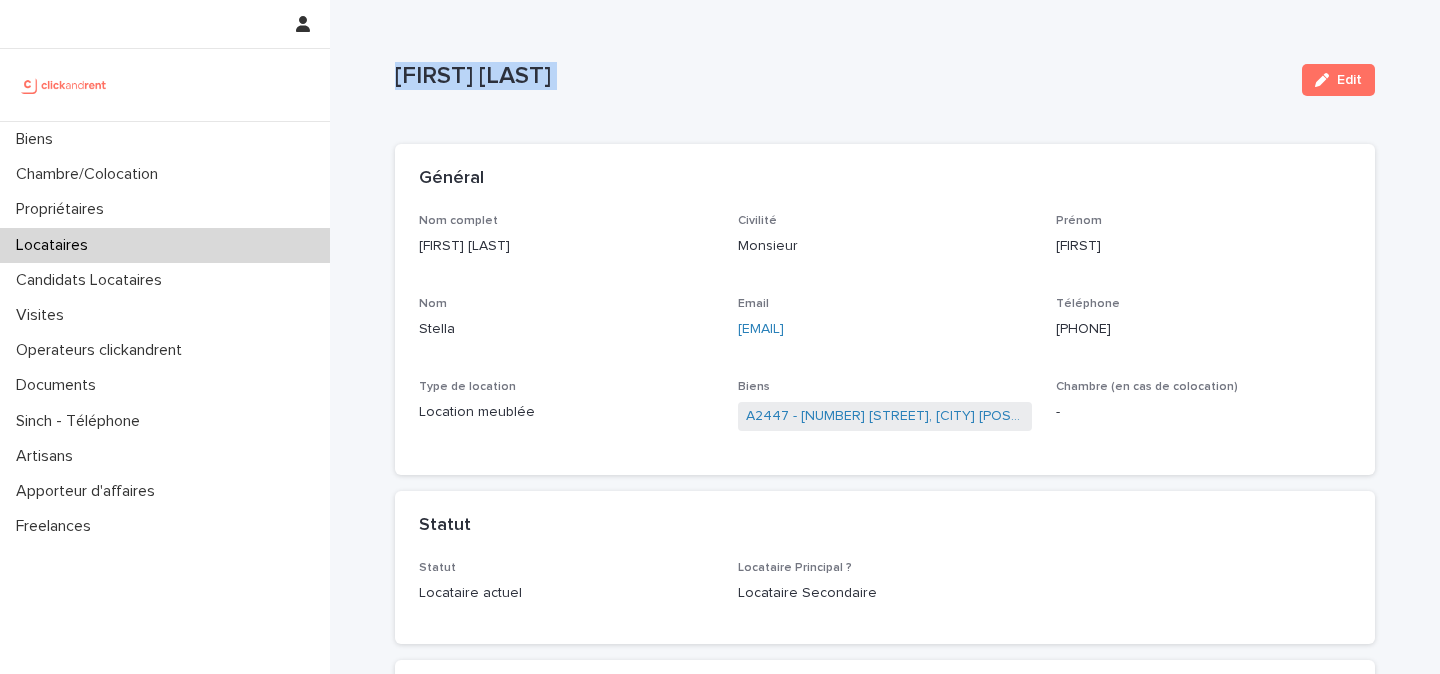 click on "[FIRST] [LAST]" at bounding box center [840, 76] 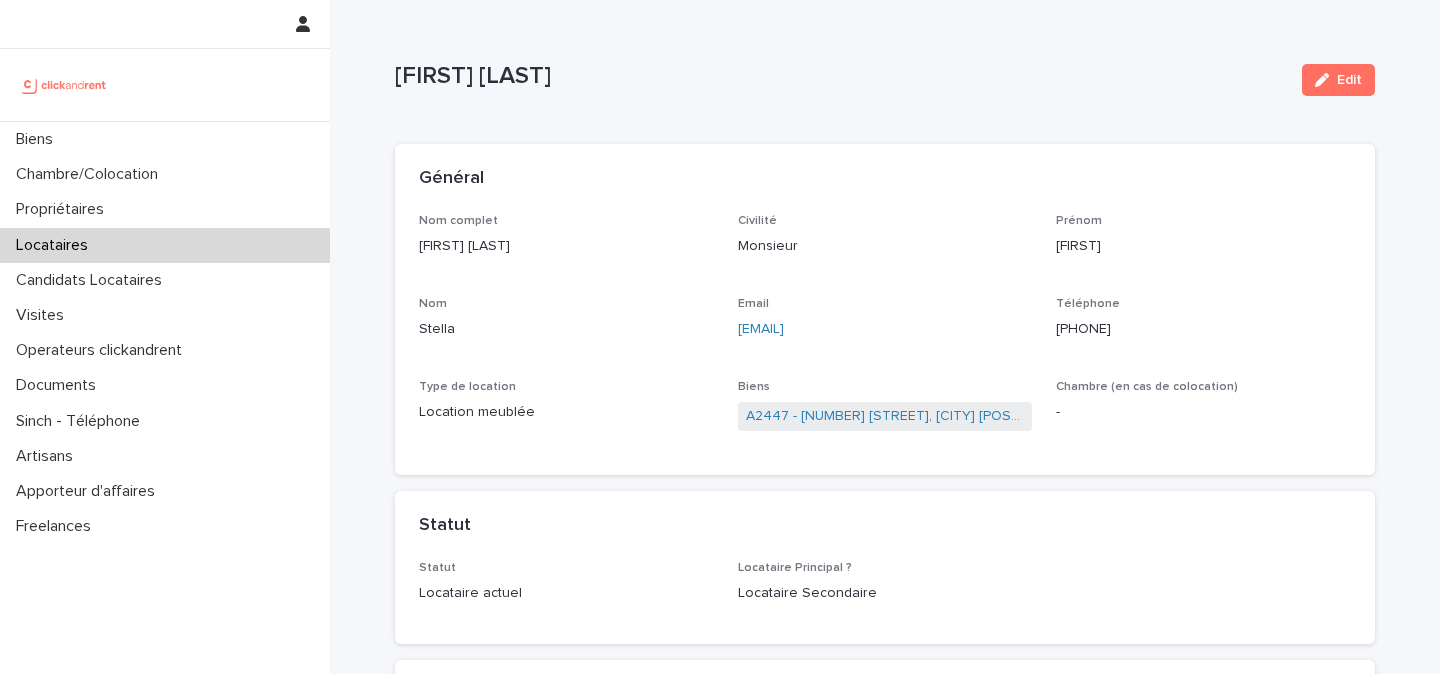 click on "[EMAIL]" at bounding box center [885, 329] 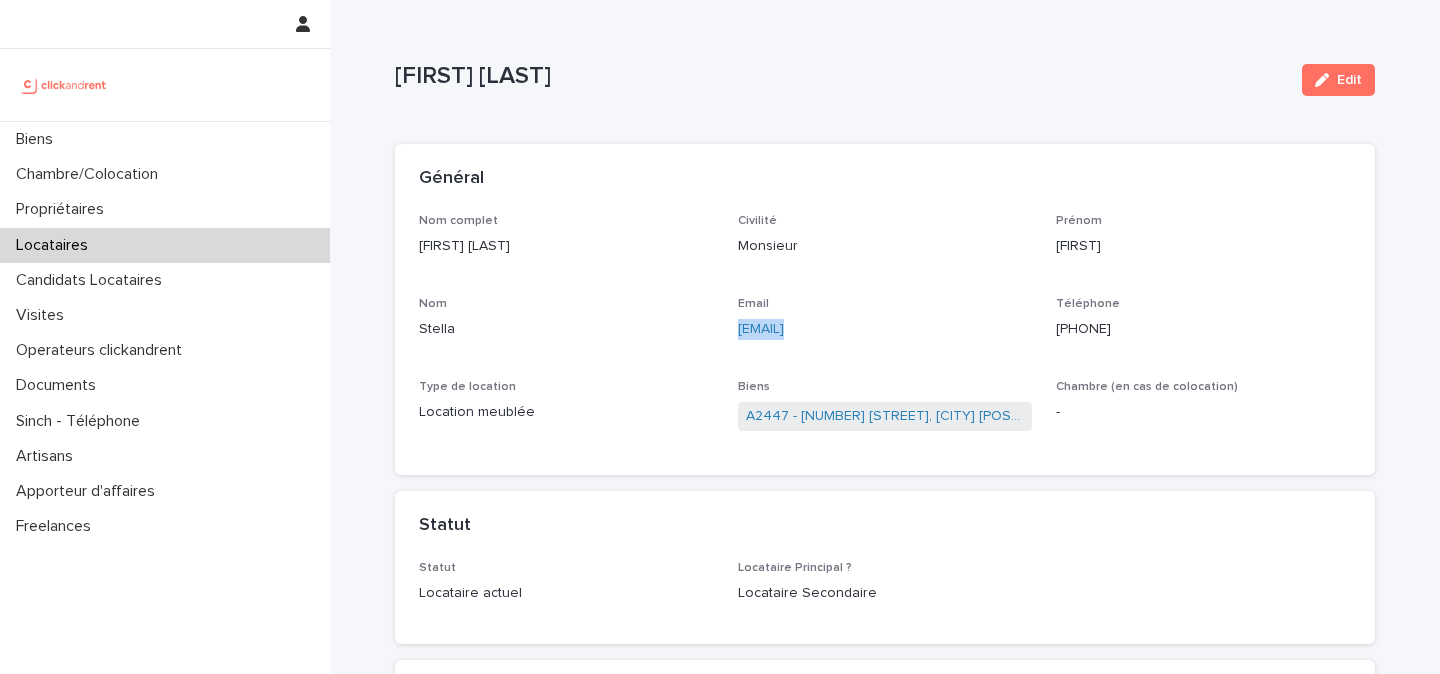 click on "[EMAIL]" at bounding box center [885, 329] 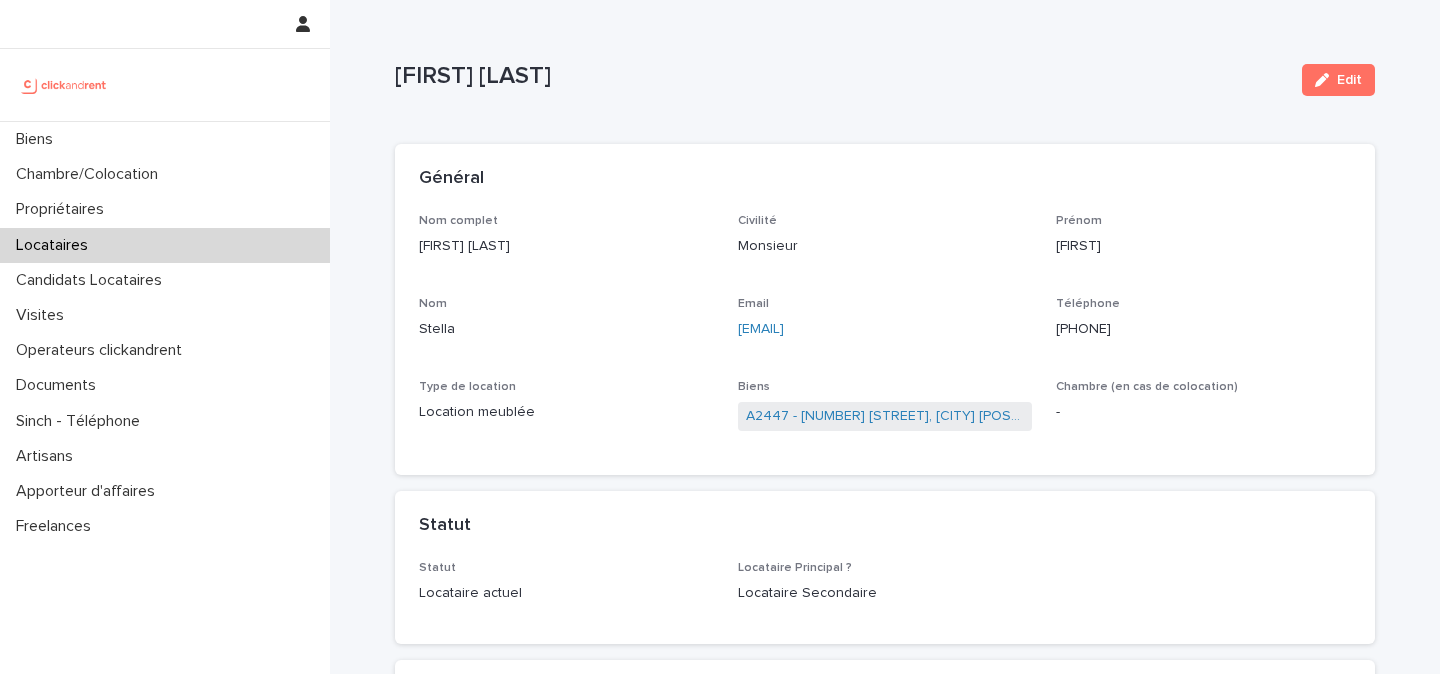 click on "[PHONE]" at bounding box center [1203, 329] 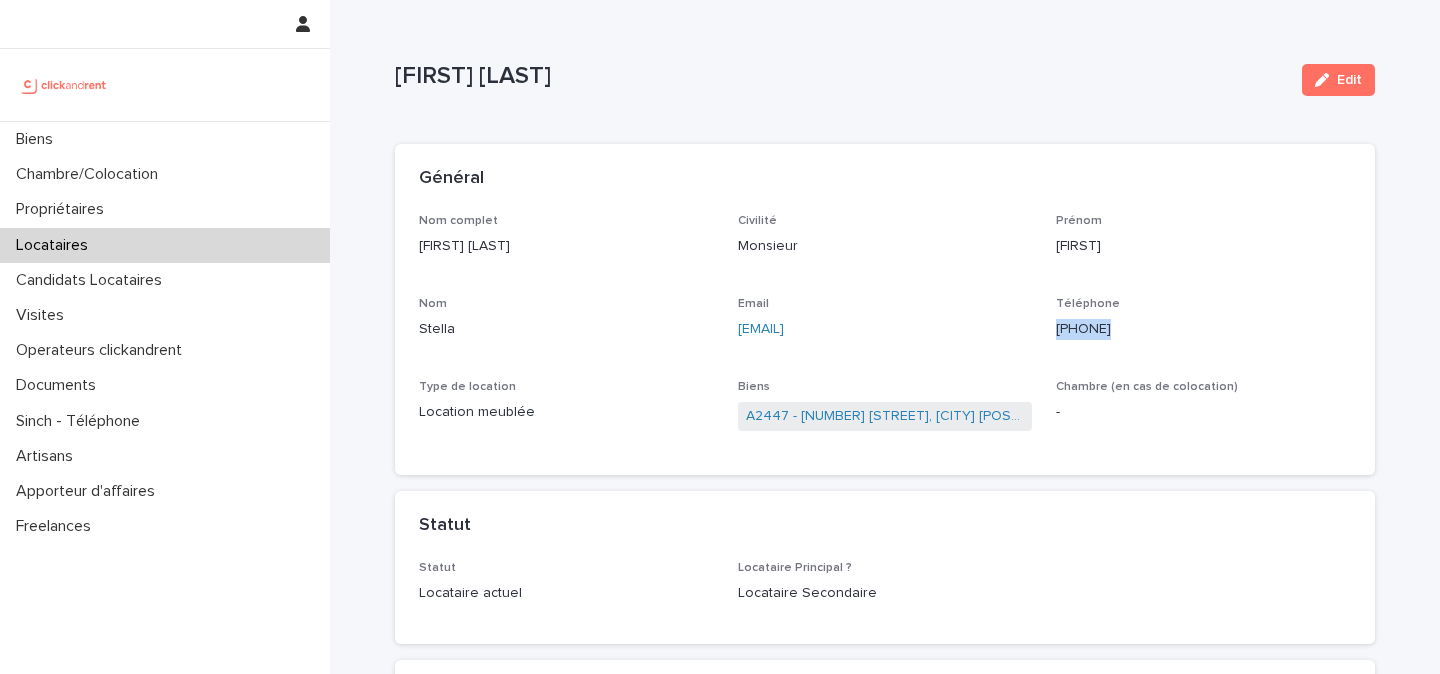 click on "[PHONE]" at bounding box center (1203, 329) 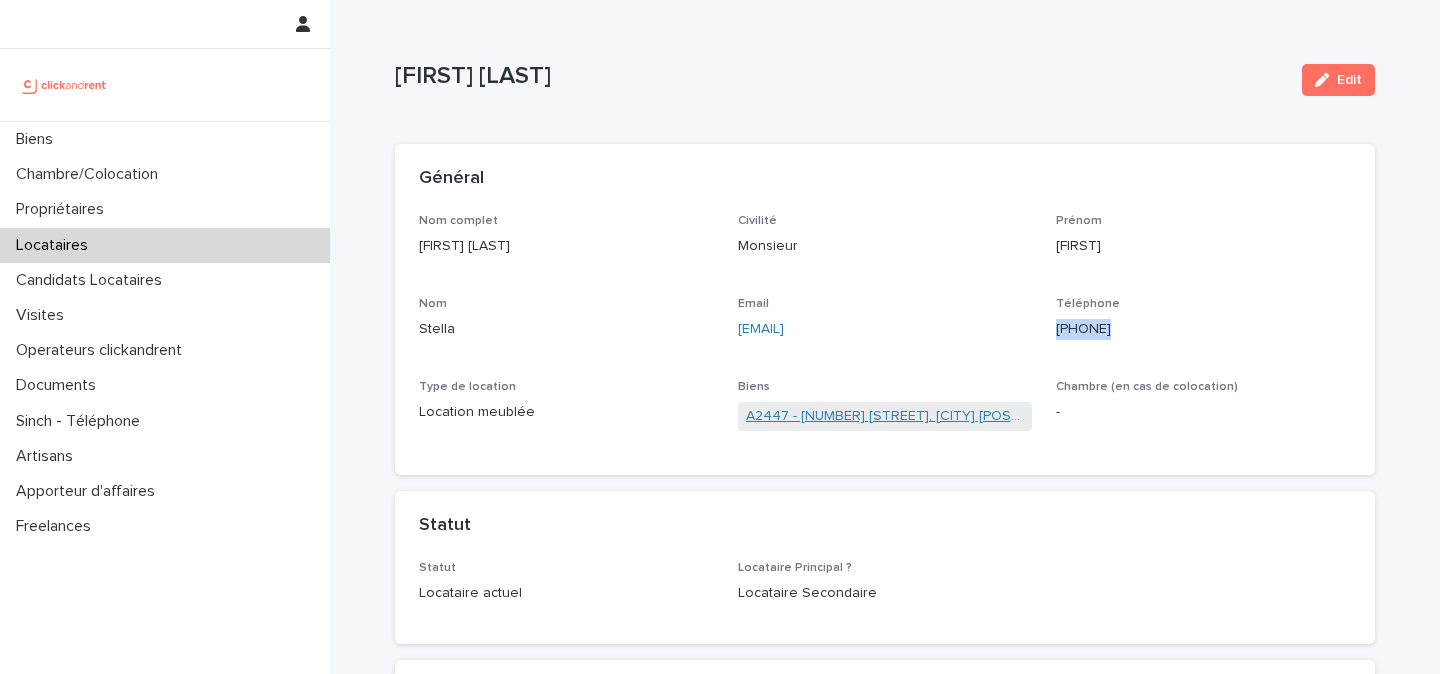 click on "A2447 - [NUMBER] [STREET], [CITY] [POSTAL_CODE]" at bounding box center (885, 416) 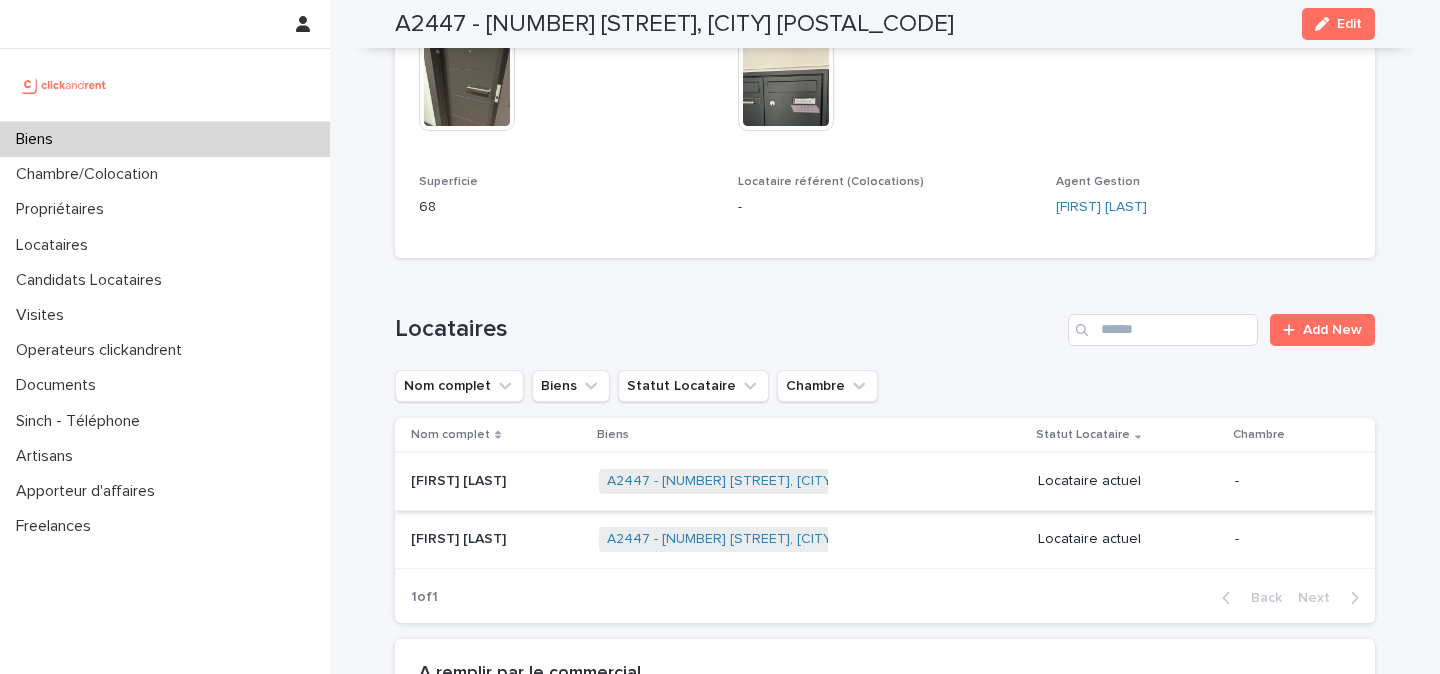 scroll, scrollTop: 1210, scrollLeft: 0, axis: vertical 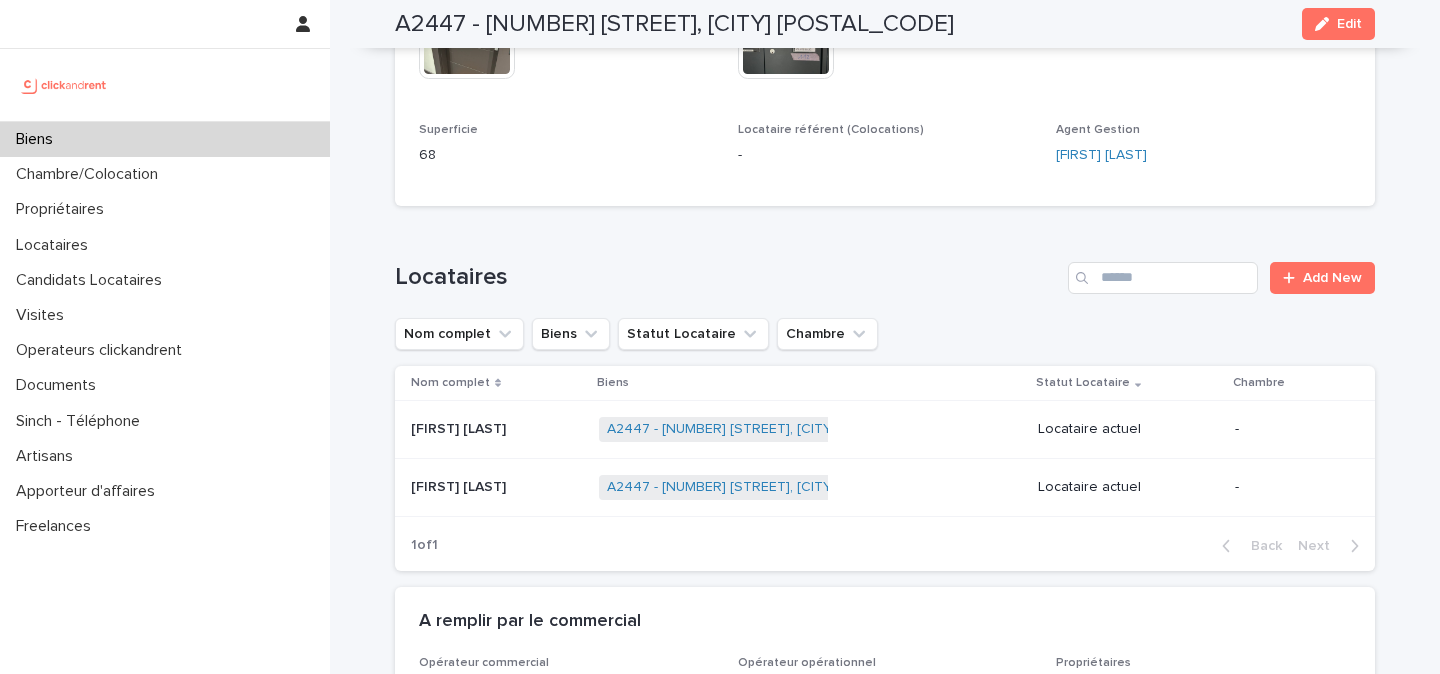 click at bounding box center (497, 429) 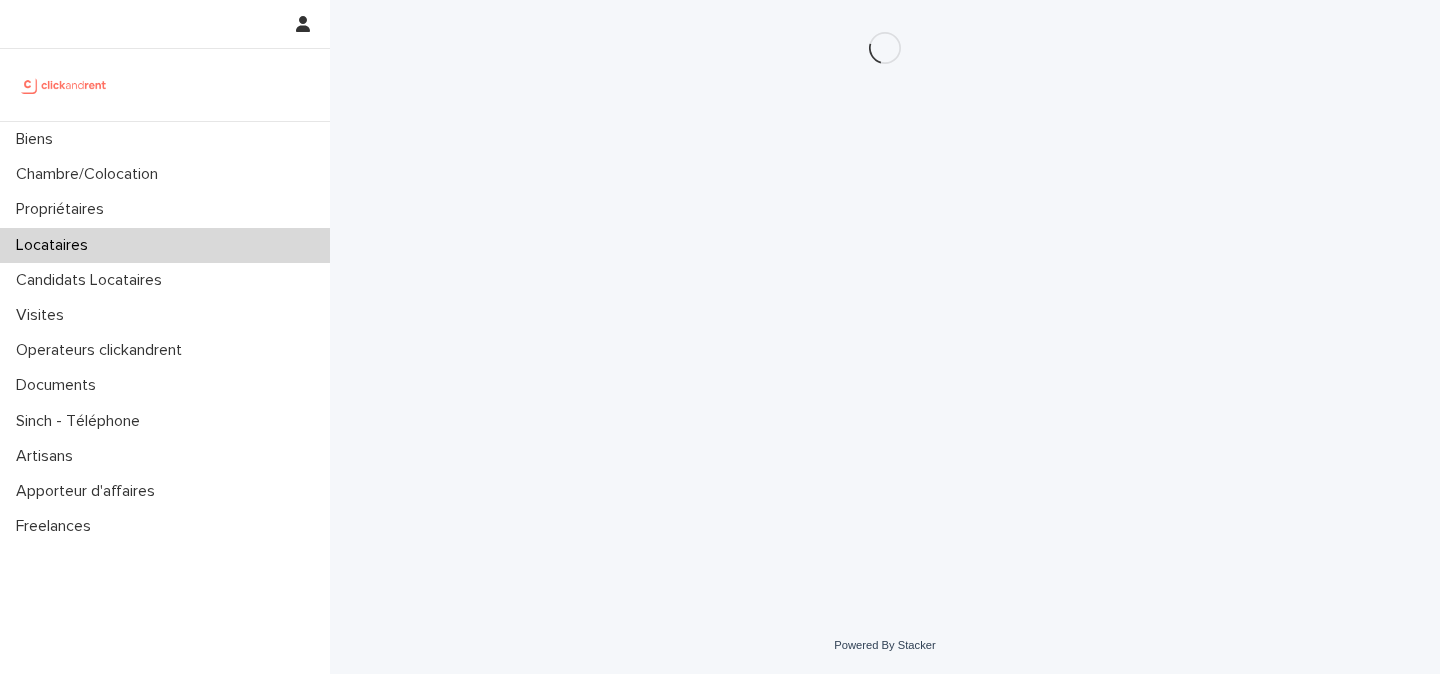scroll, scrollTop: 0, scrollLeft: 0, axis: both 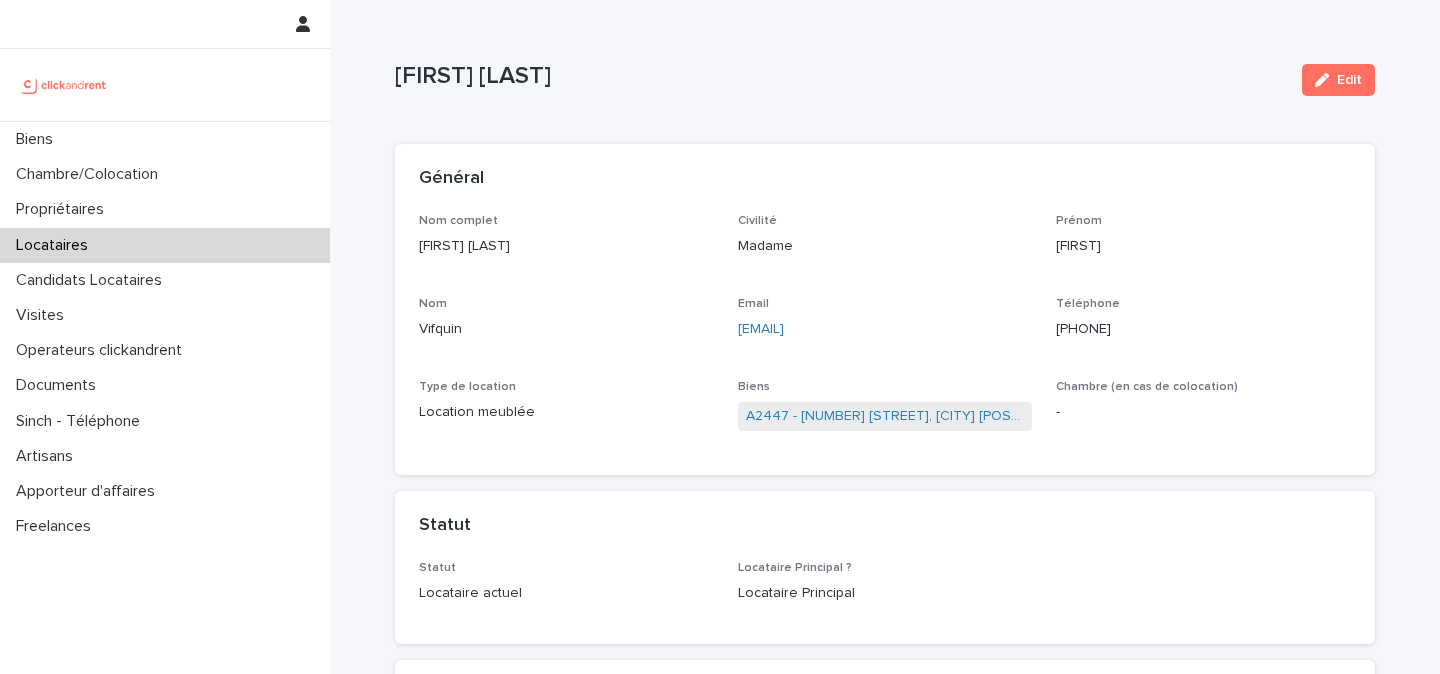 click on "[FIRST] [LAST]" at bounding box center (840, 76) 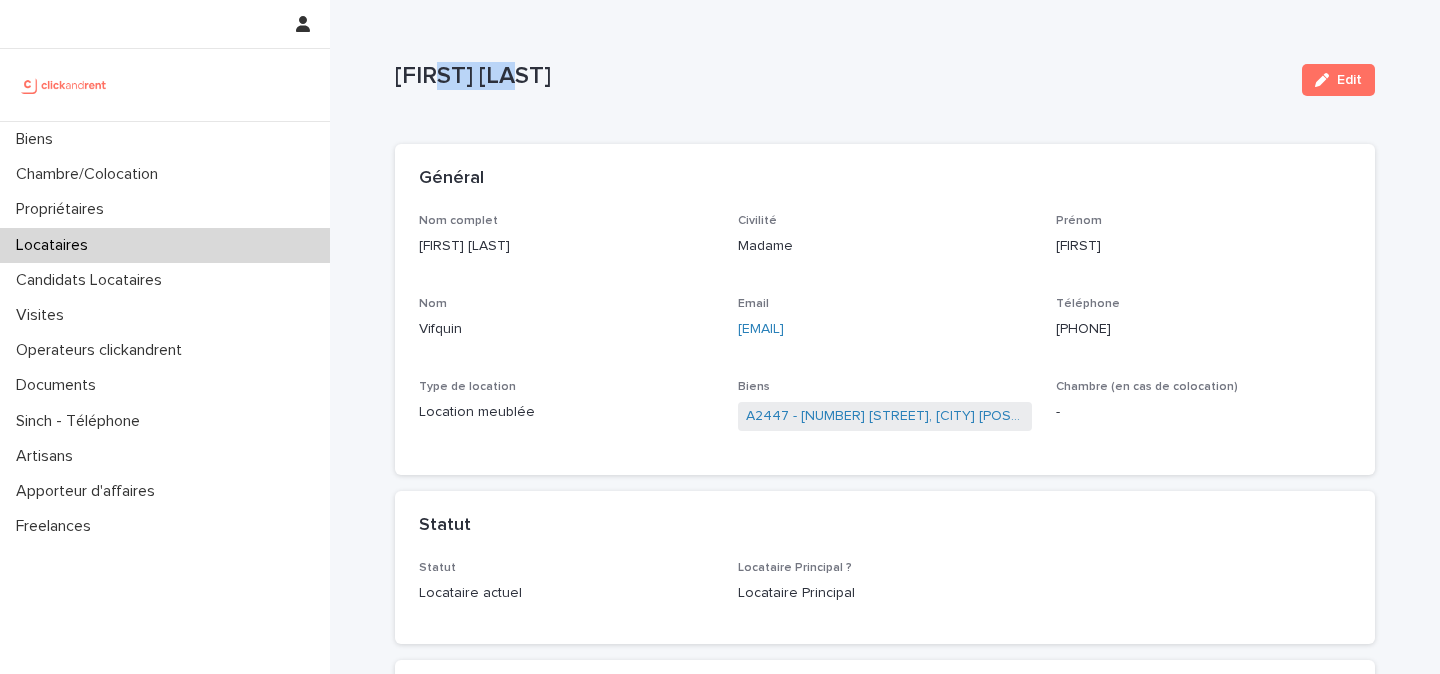 click on "[FIRST] [LAST]" at bounding box center (840, 76) 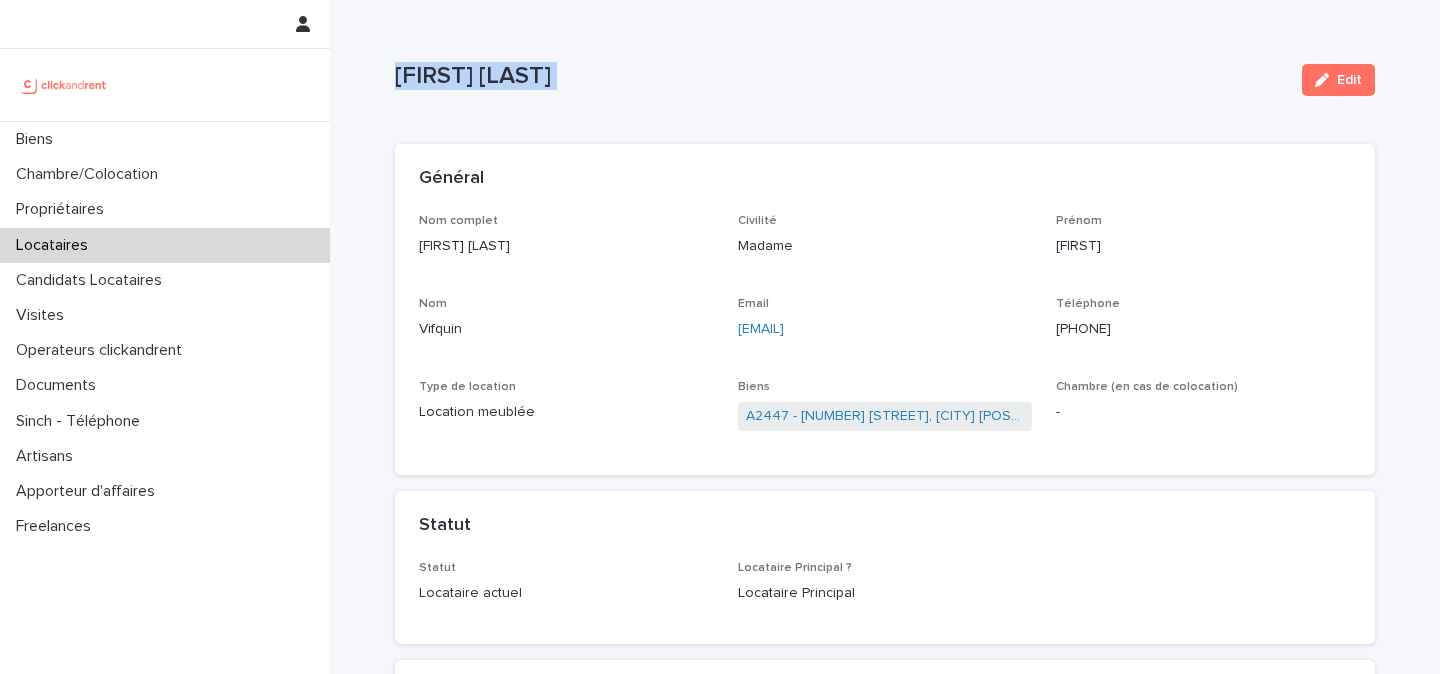 click on "[FIRST] [LAST]" at bounding box center [840, 76] 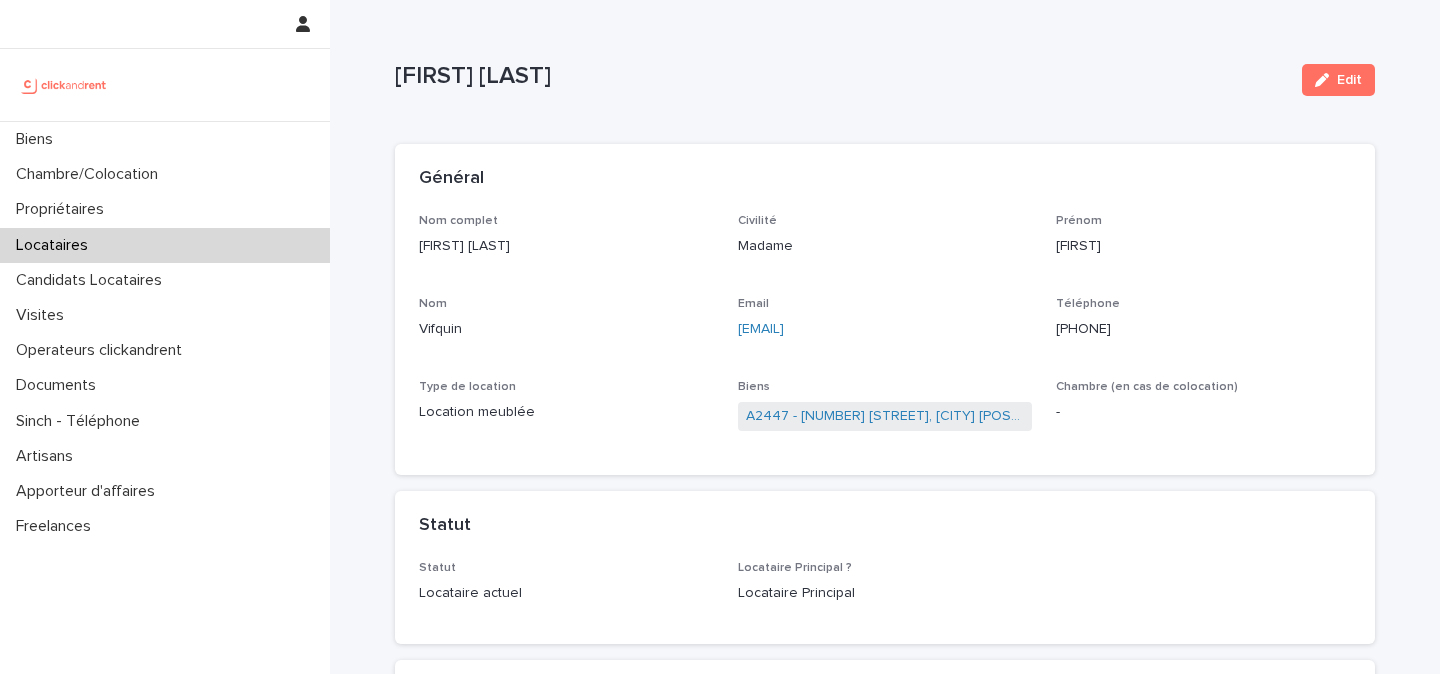 click on "[PHONE]" at bounding box center [1203, 329] 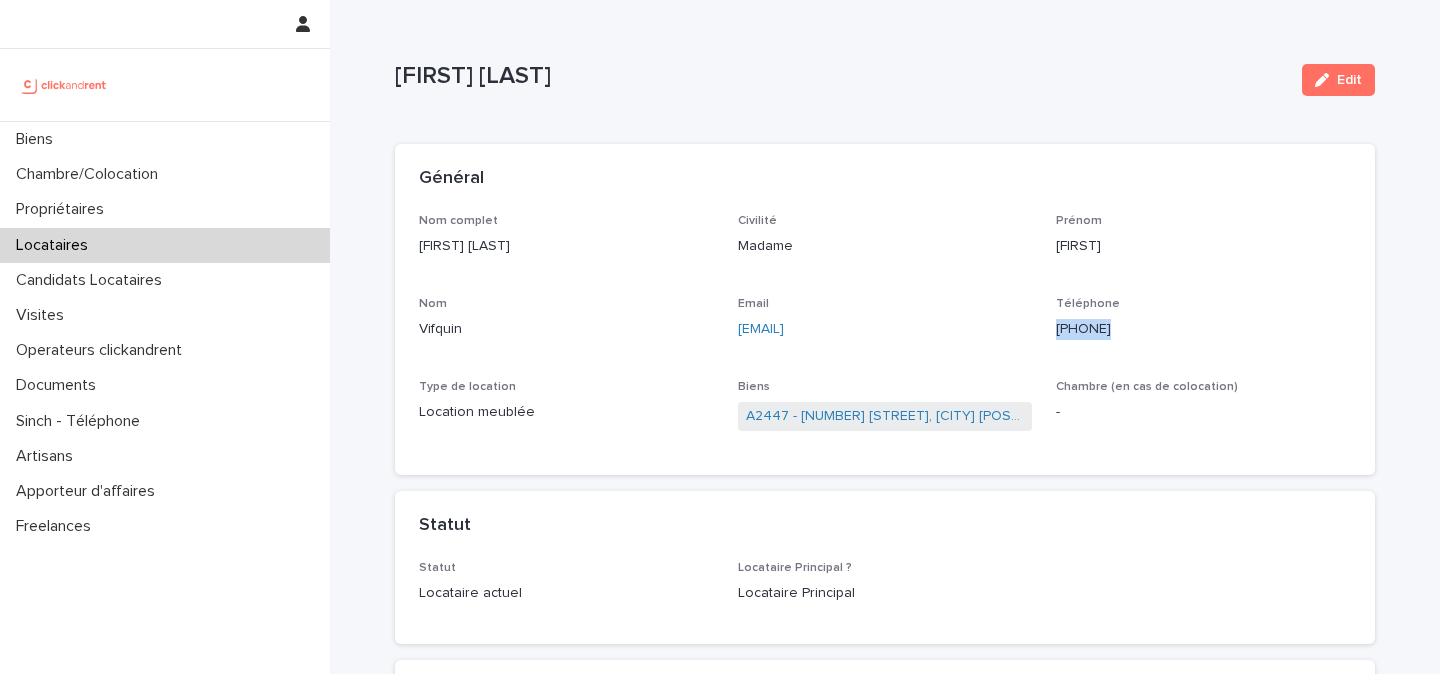 click on "[PHONE]" at bounding box center [1203, 329] 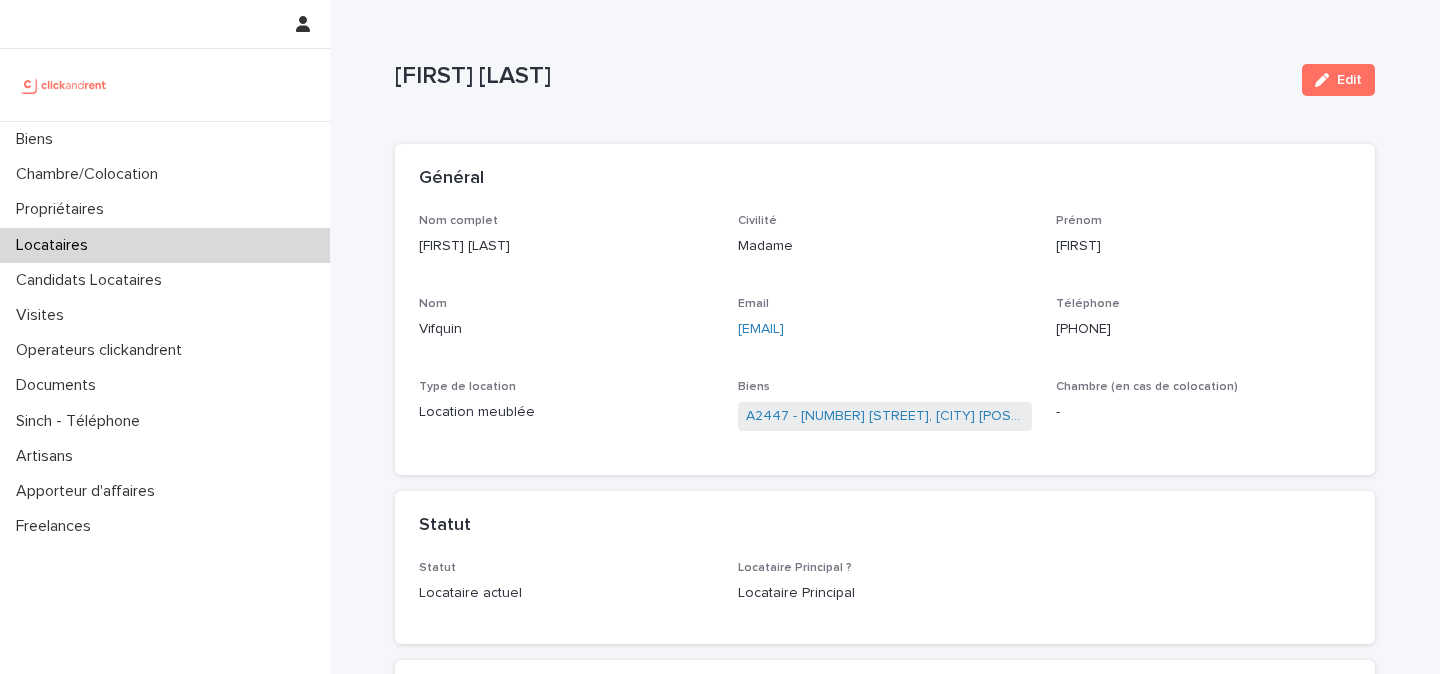 click on "[EMAIL]" at bounding box center (885, 329) 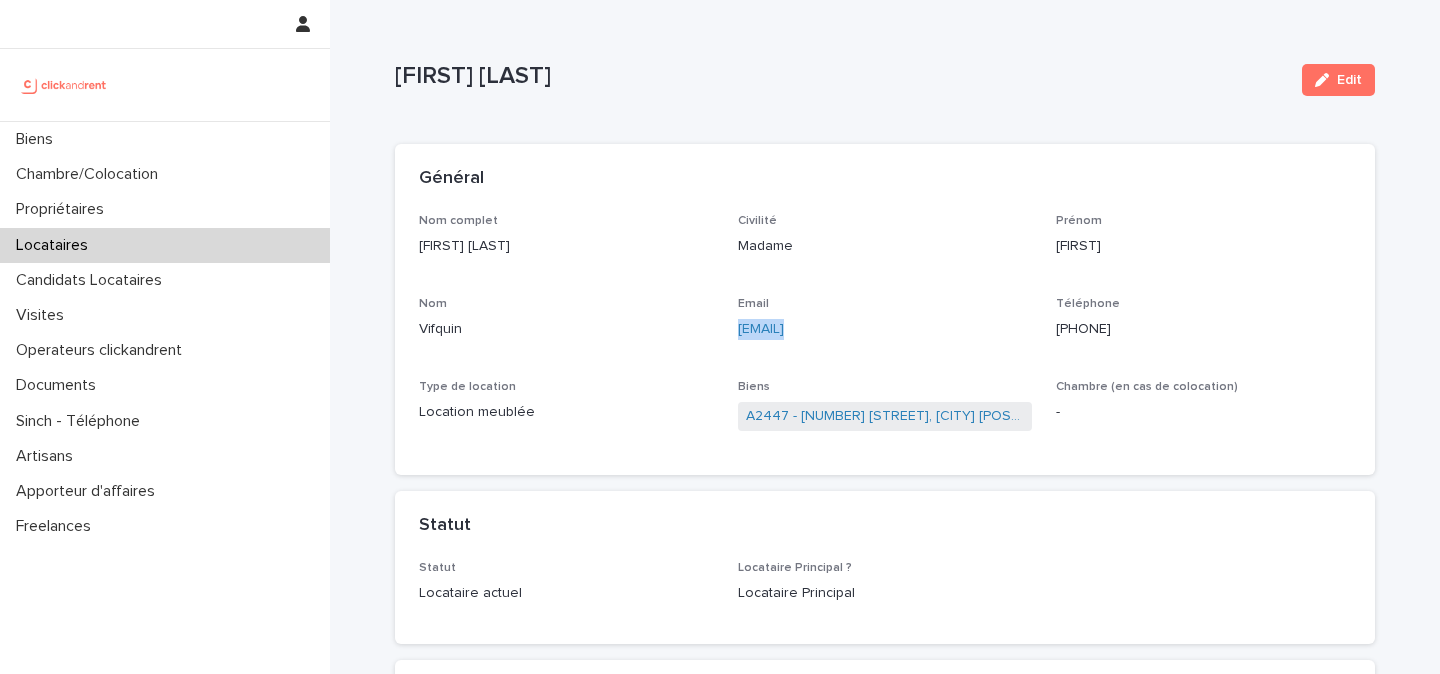 click on "[EMAIL]" at bounding box center [885, 329] 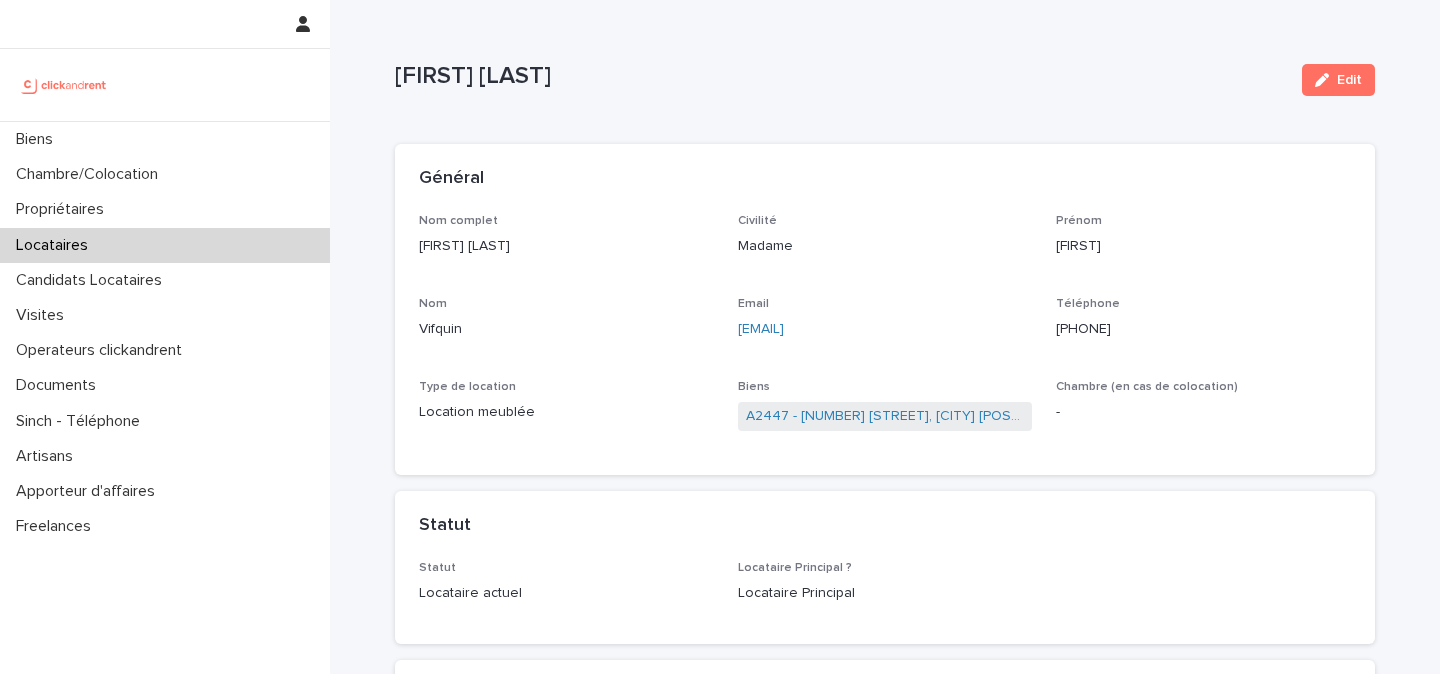 click on "[PHONE]" at bounding box center (1203, 329) 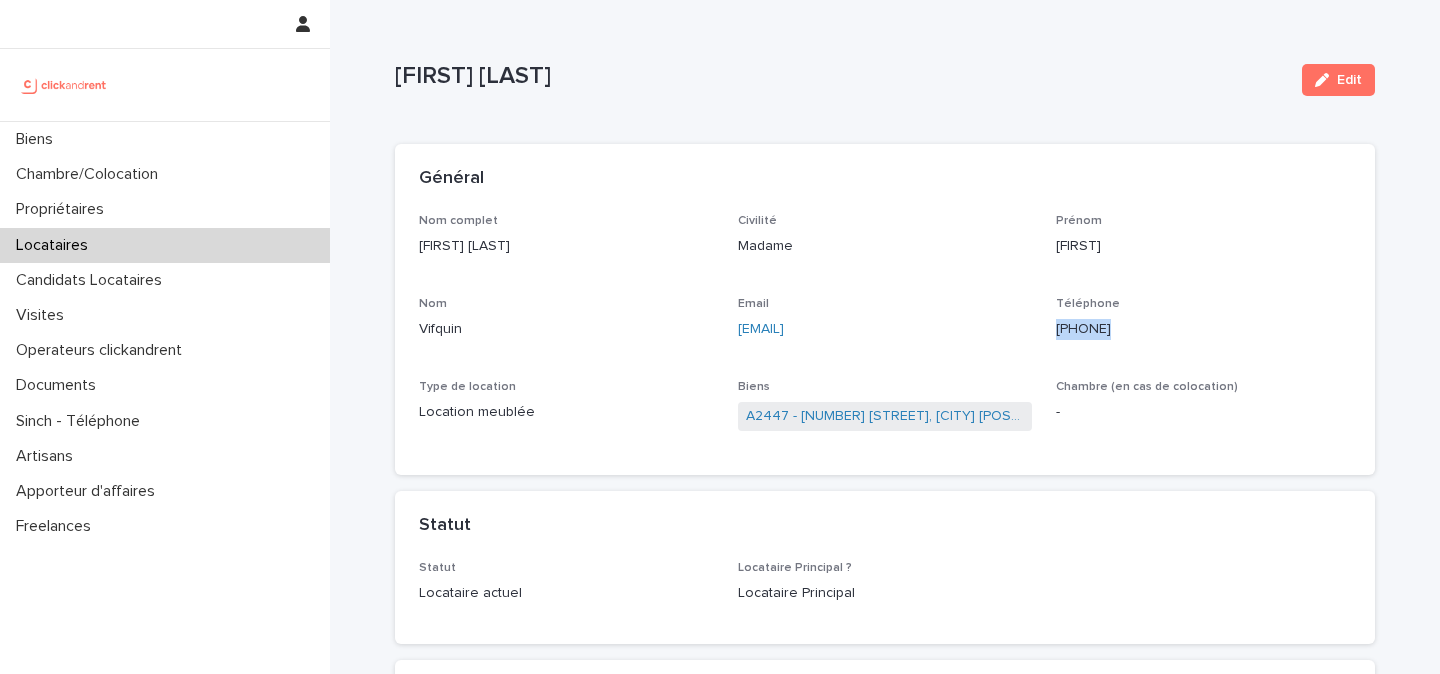 click on "[PHONE]" at bounding box center (1203, 329) 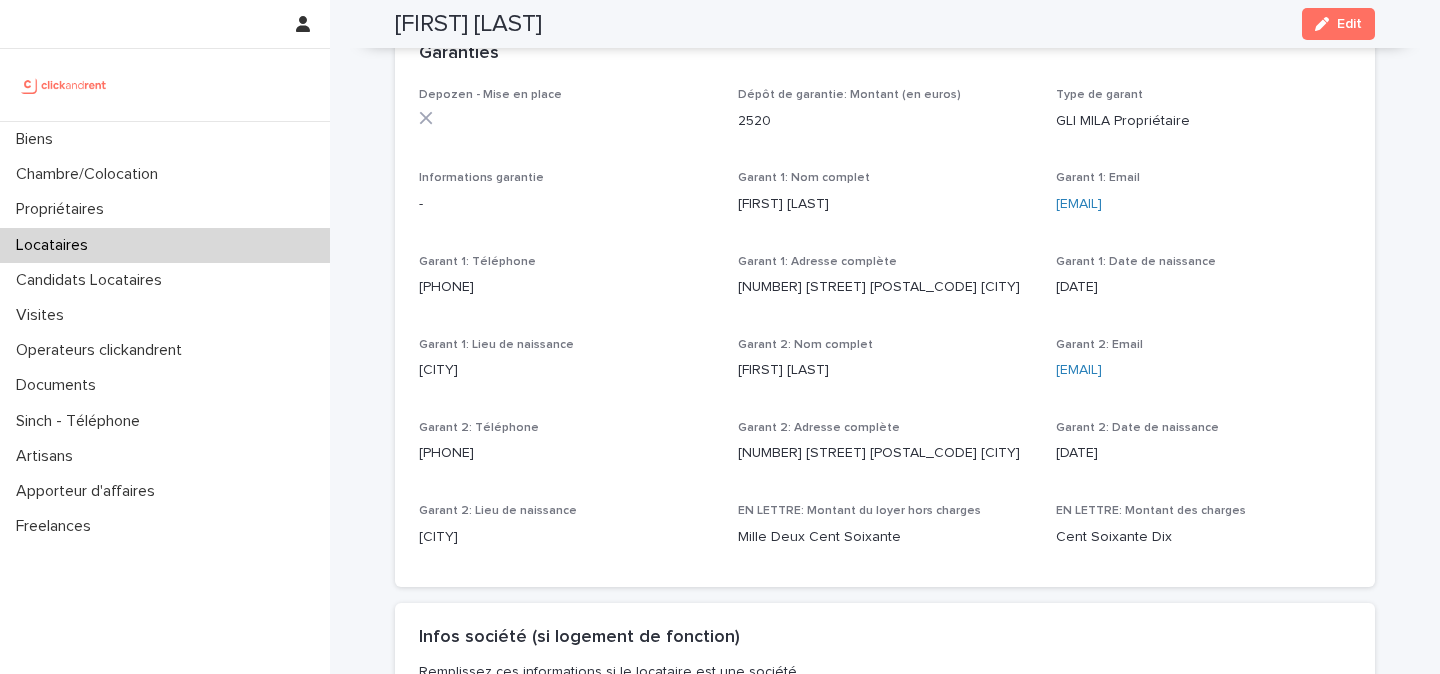 scroll, scrollTop: 1234, scrollLeft: 0, axis: vertical 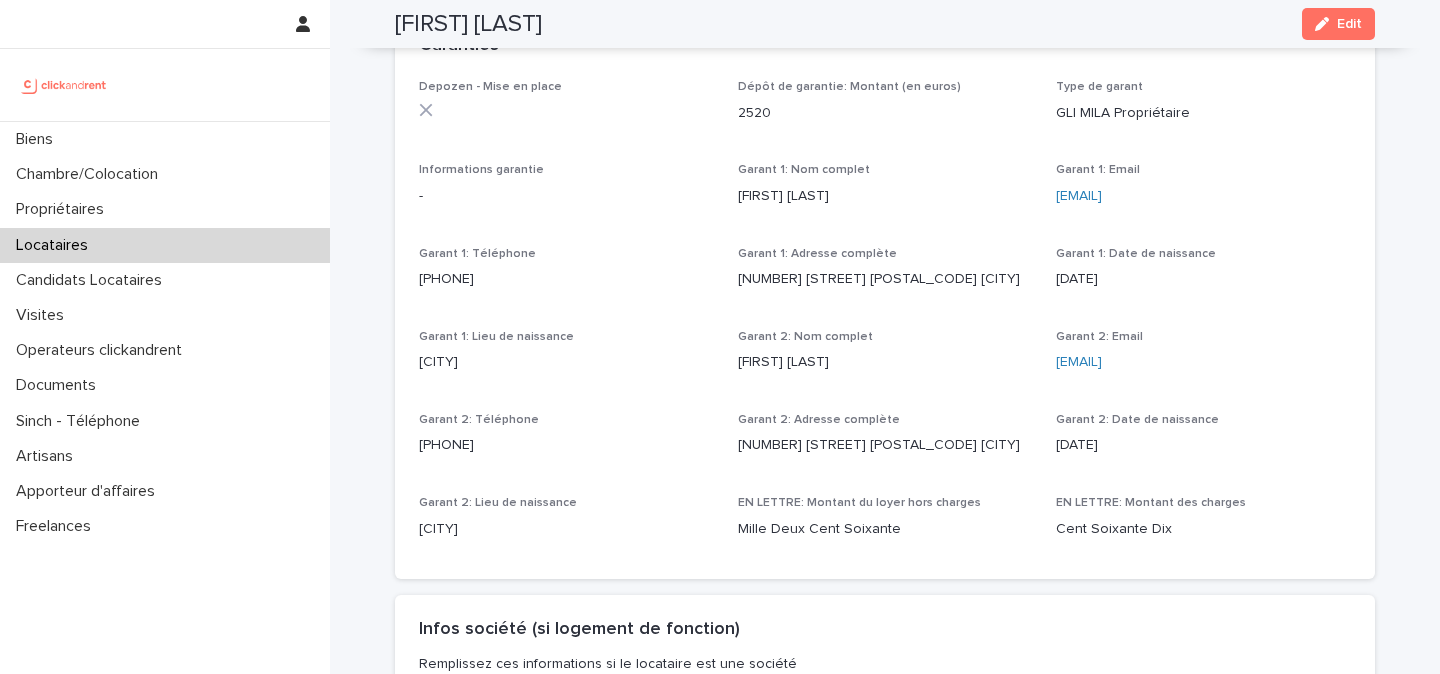 click on "rogerstella395@gmail.com" at bounding box center [1203, 196] 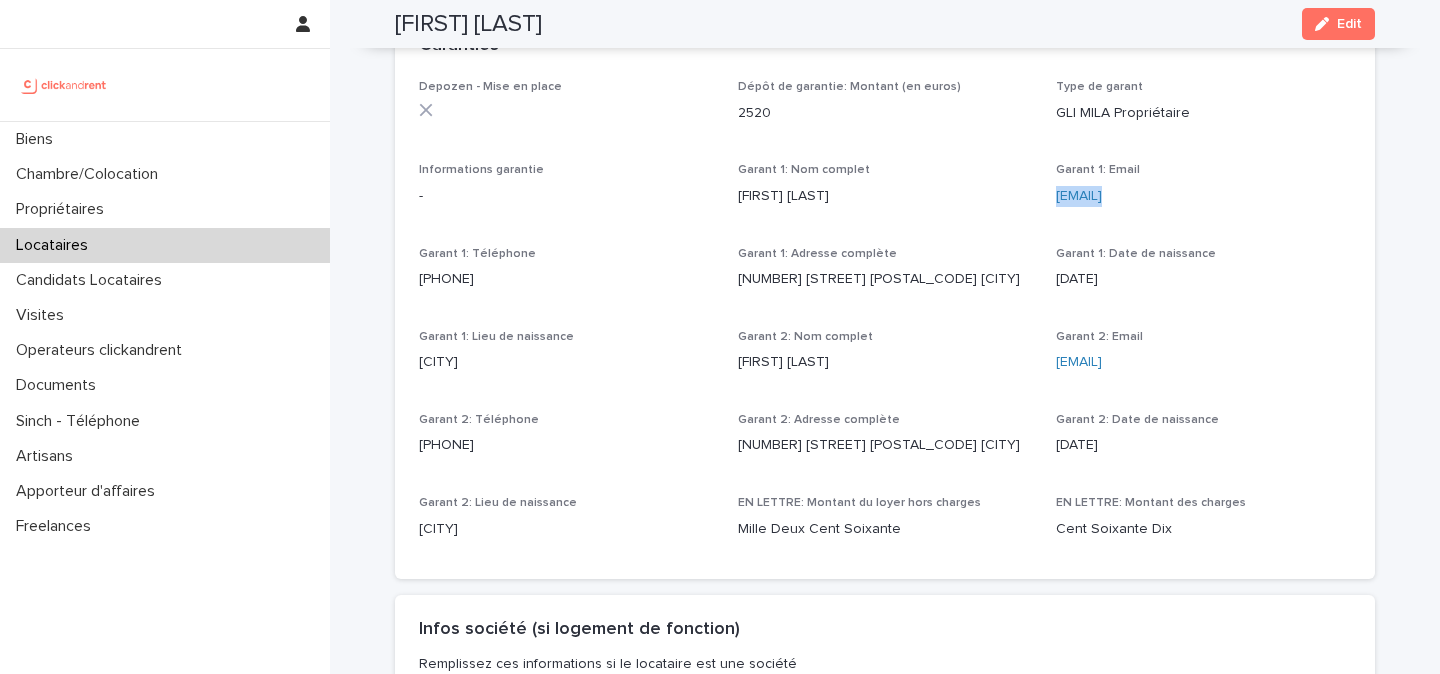 click on "rogerstella395@gmail.com" at bounding box center [1203, 196] 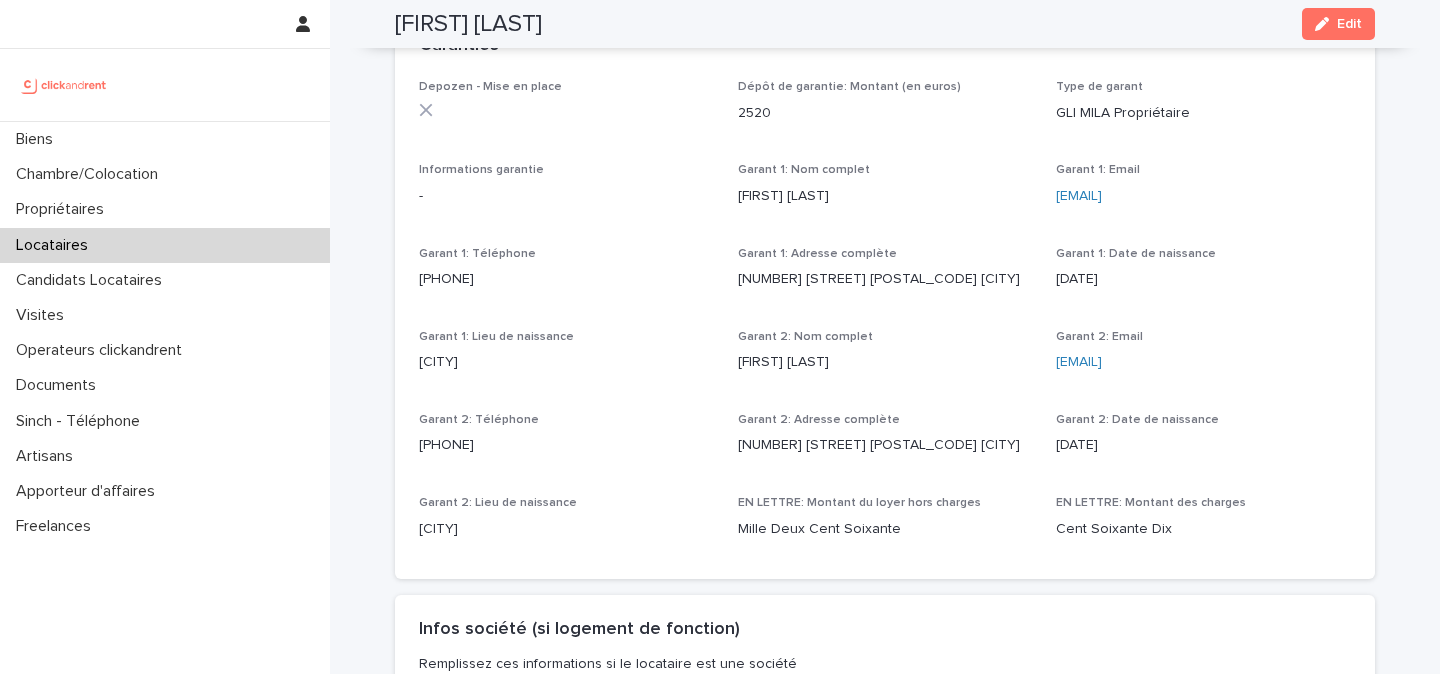 click on "+33662221963" at bounding box center [566, 279] 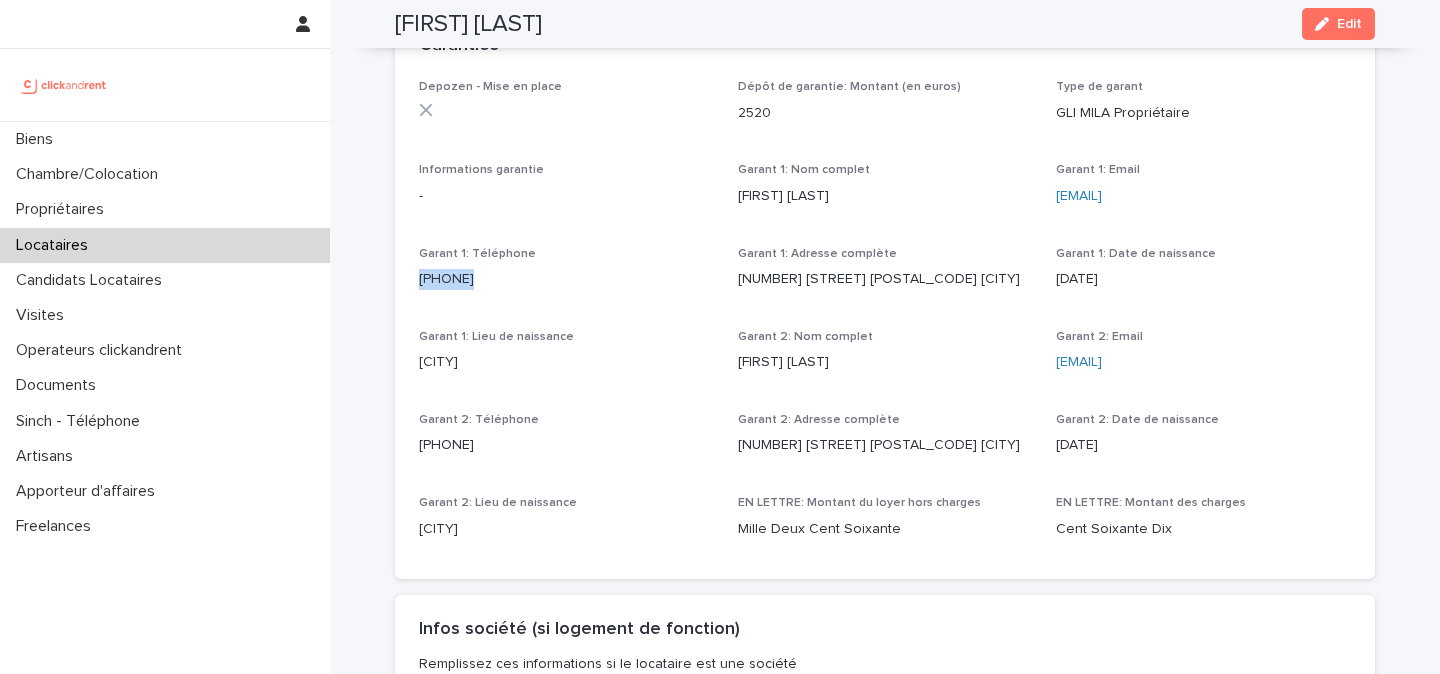 click on "+33662221963" at bounding box center (566, 279) 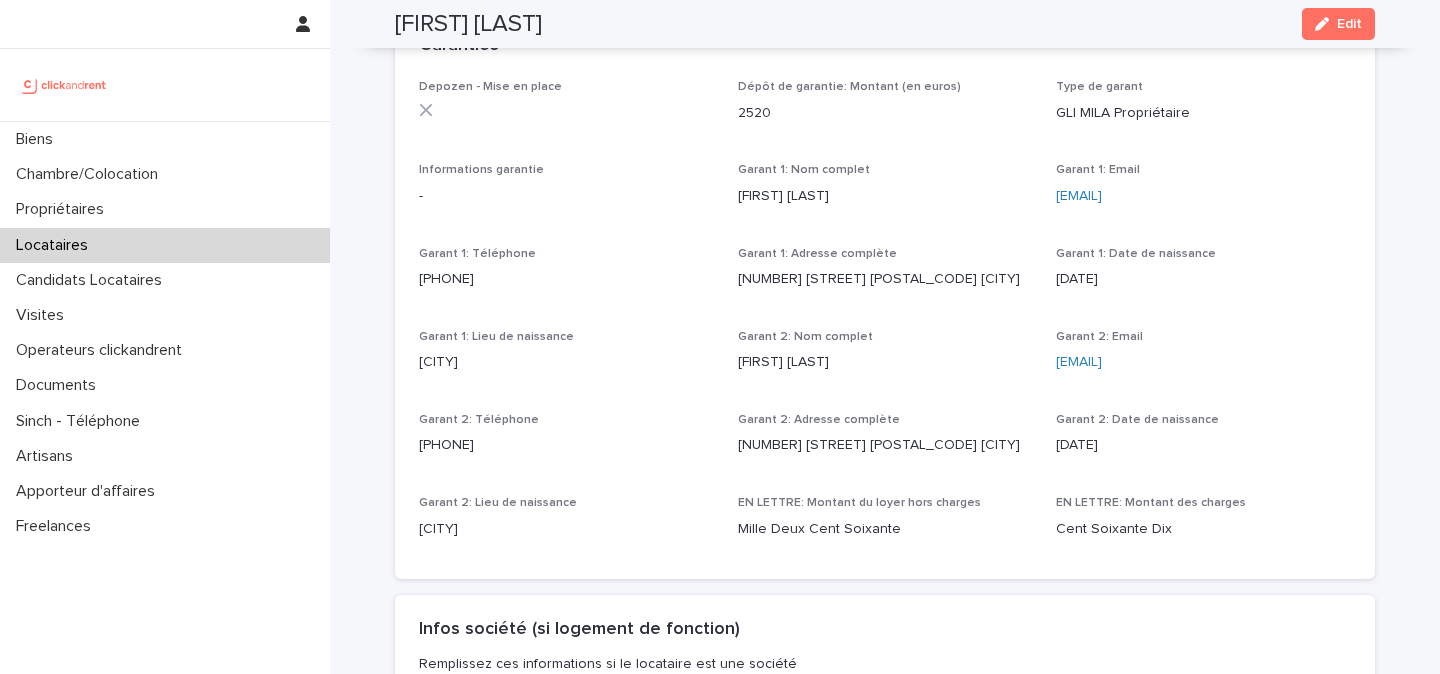 click on "Isabelle Stella Rego" at bounding box center [885, 362] 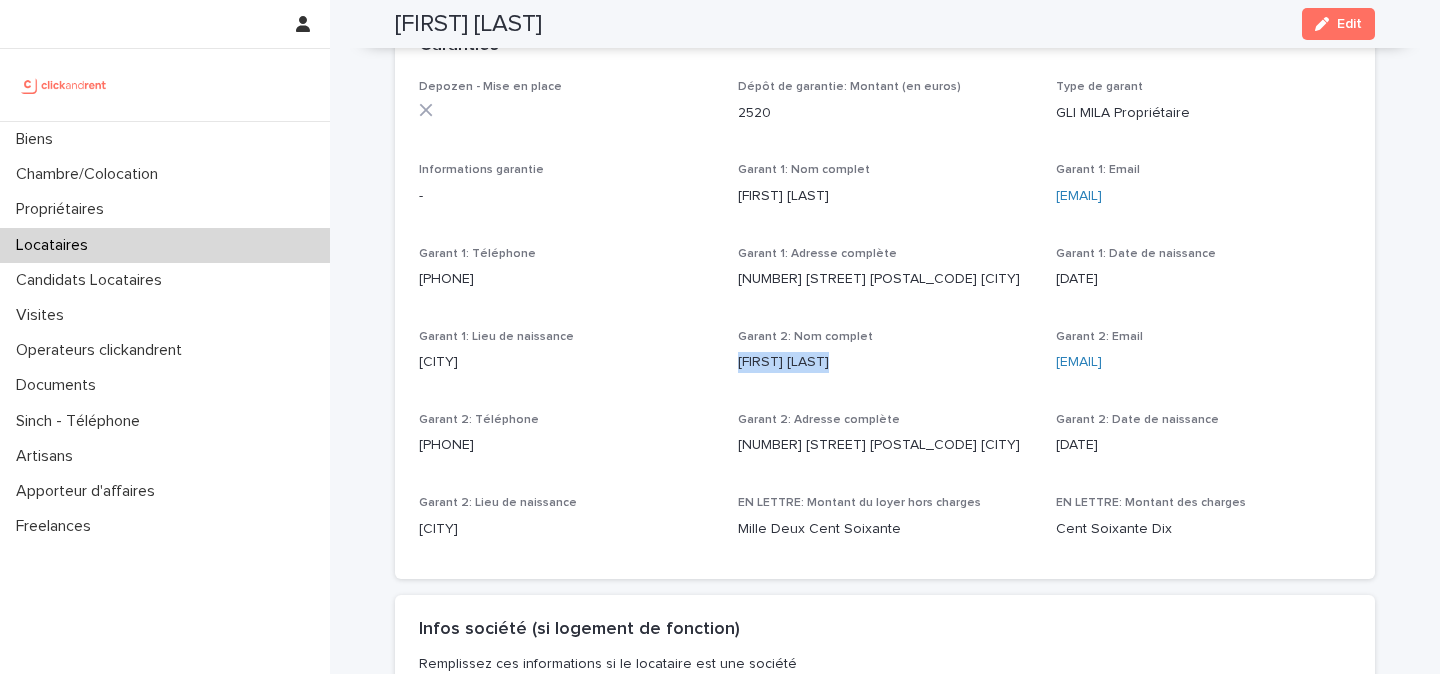 click on "Isabelle Stella Rego" at bounding box center [885, 362] 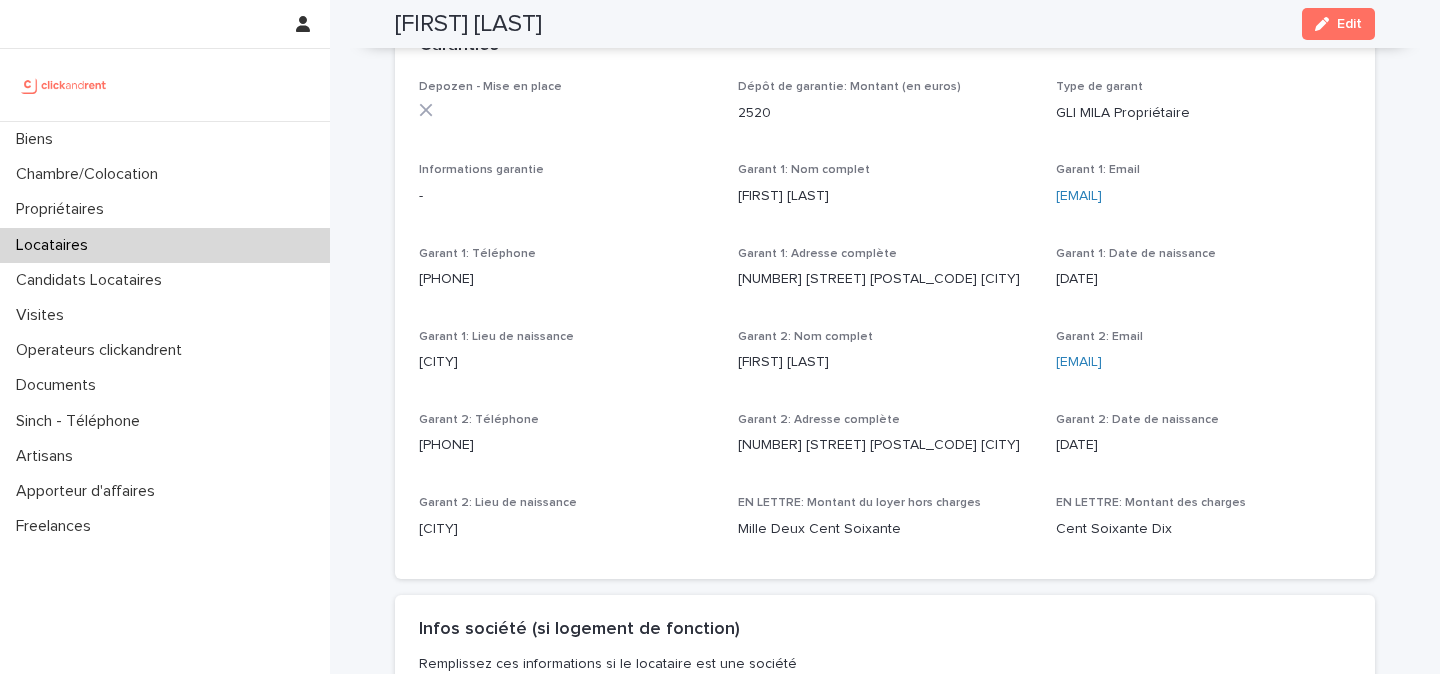 click on "regoisabelle@yahoo.fr" at bounding box center (1203, 362) 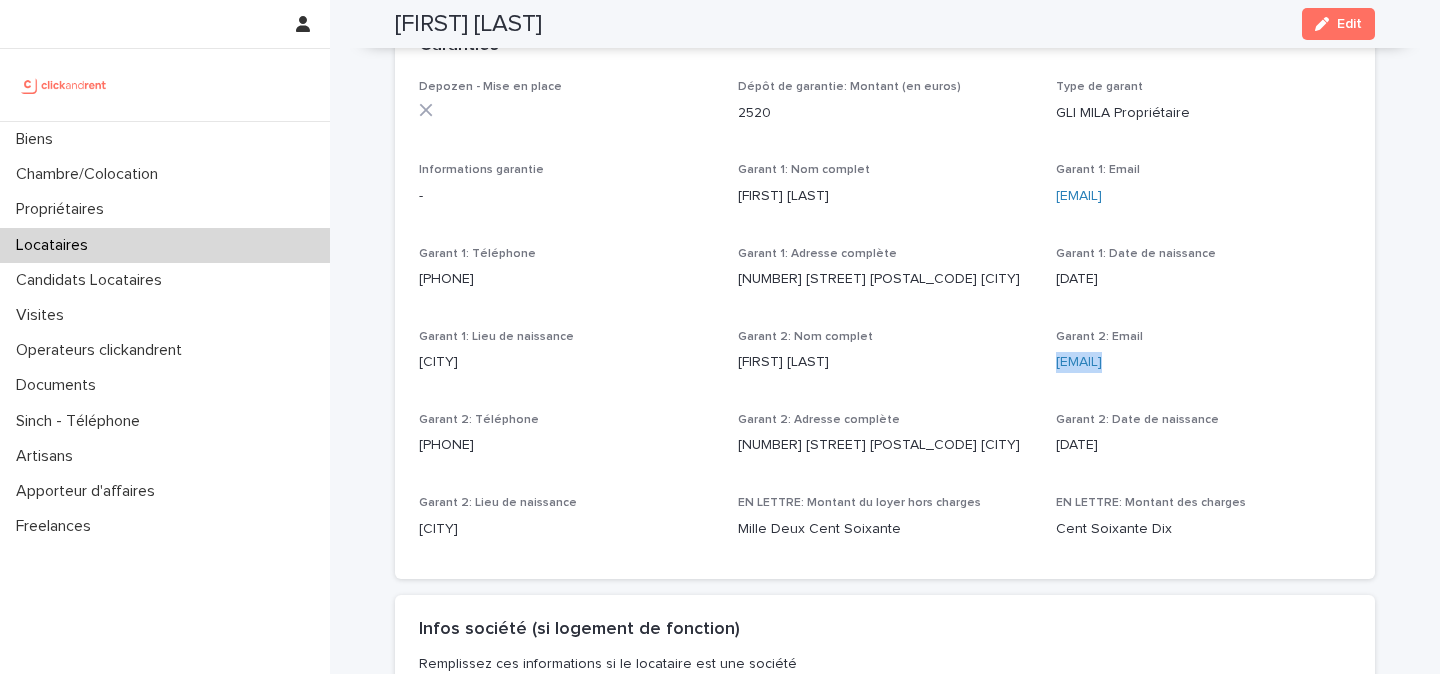 click on "regoisabelle@yahoo.fr" at bounding box center (1203, 362) 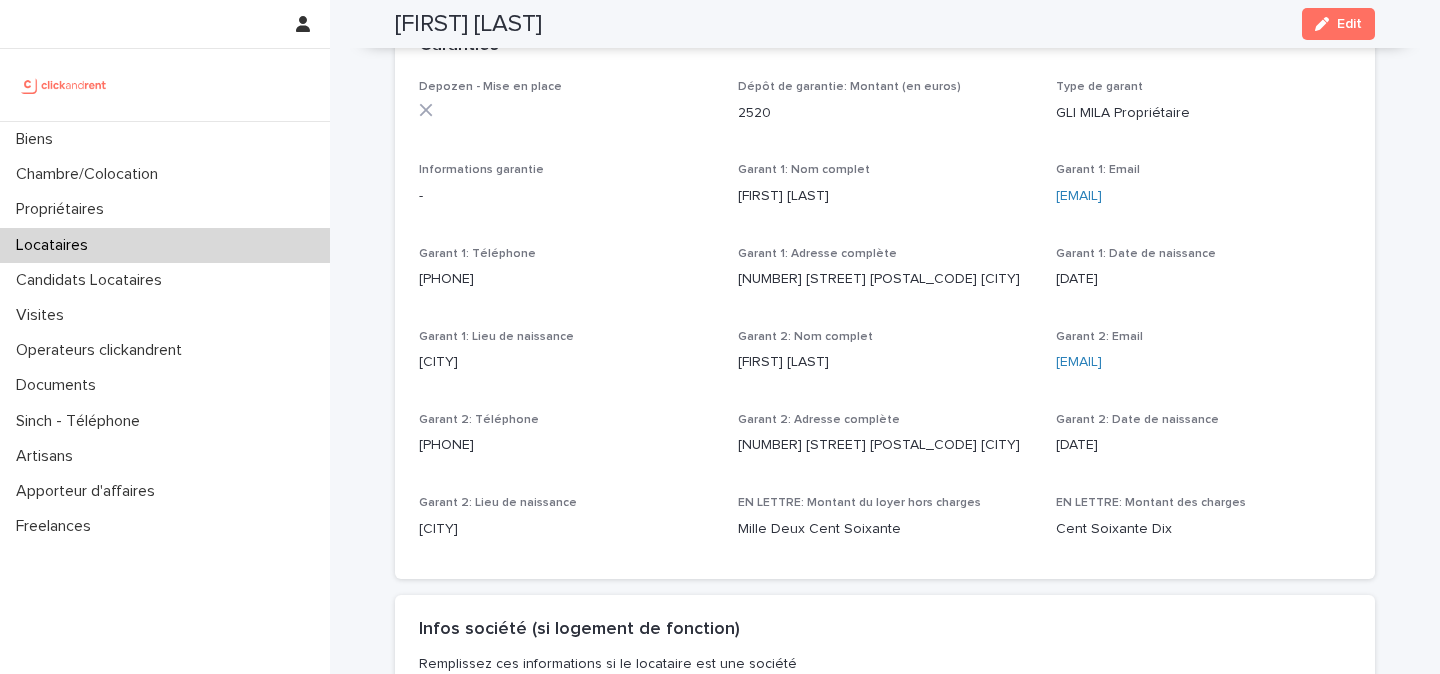 click on "+33682821069" at bounding box center [566, 445] 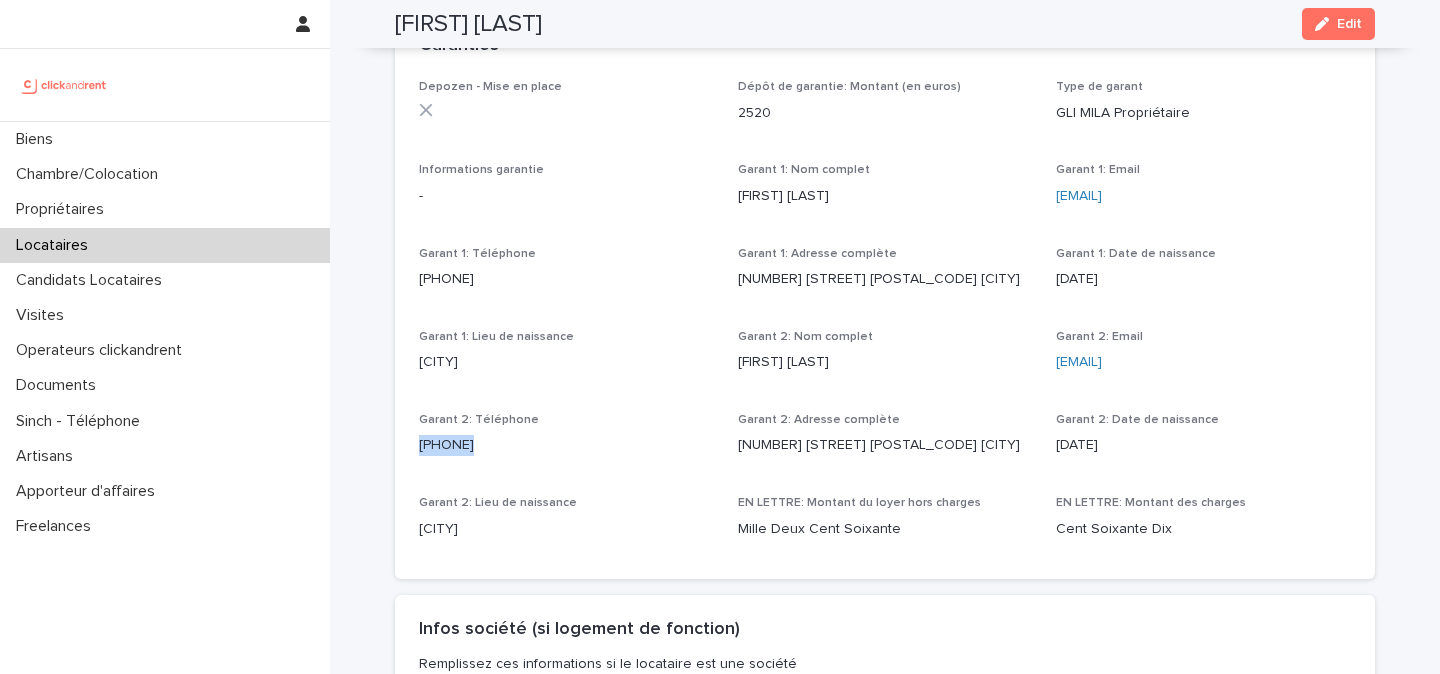 click on "+33682821069" at bounding box center (566, 445) 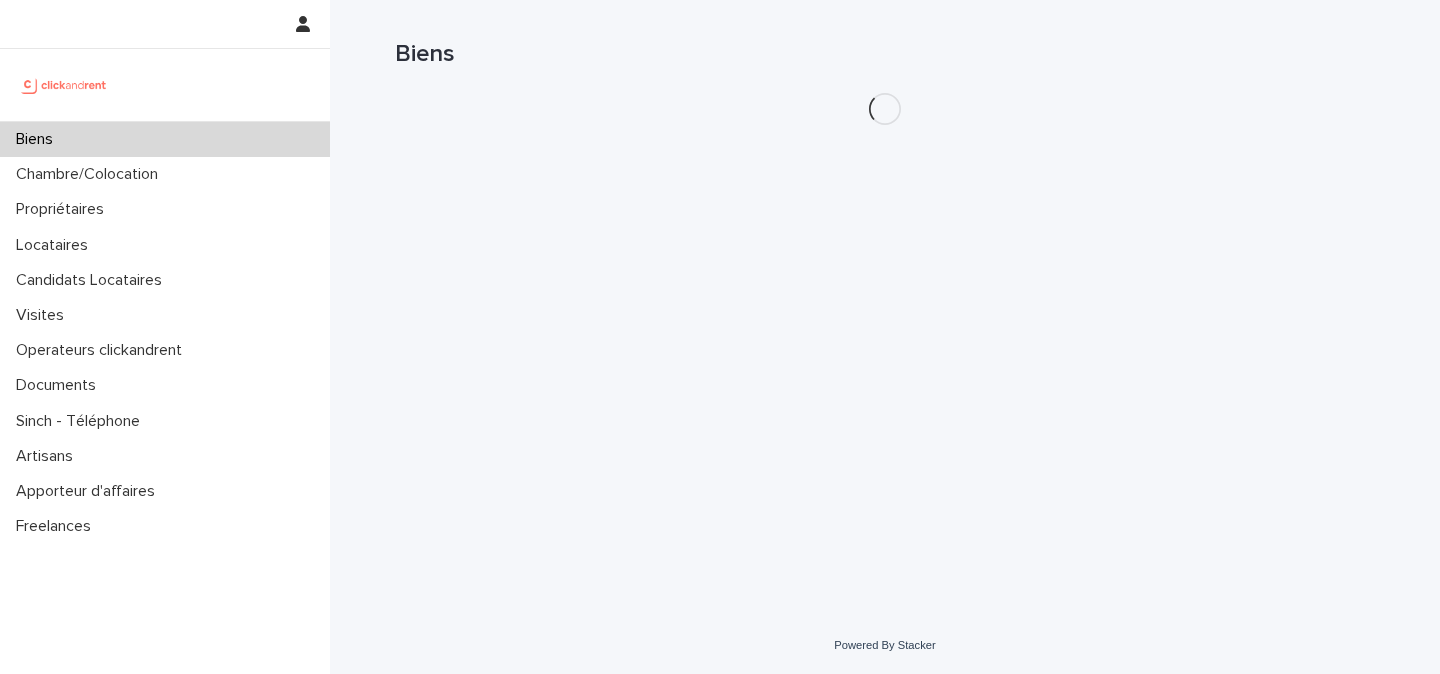scroll, scrollTop: 0, scrollLeft: 0, axis: both 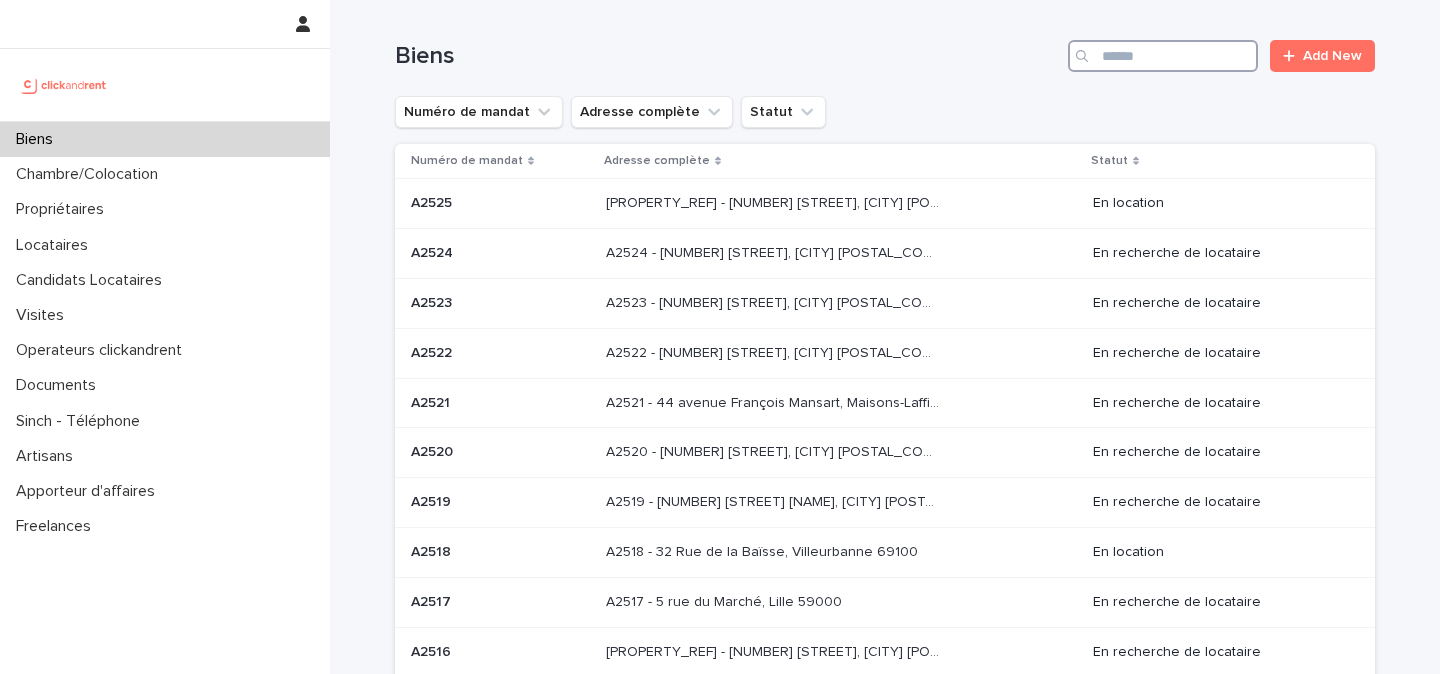 click at bounding box center (1163, 56) 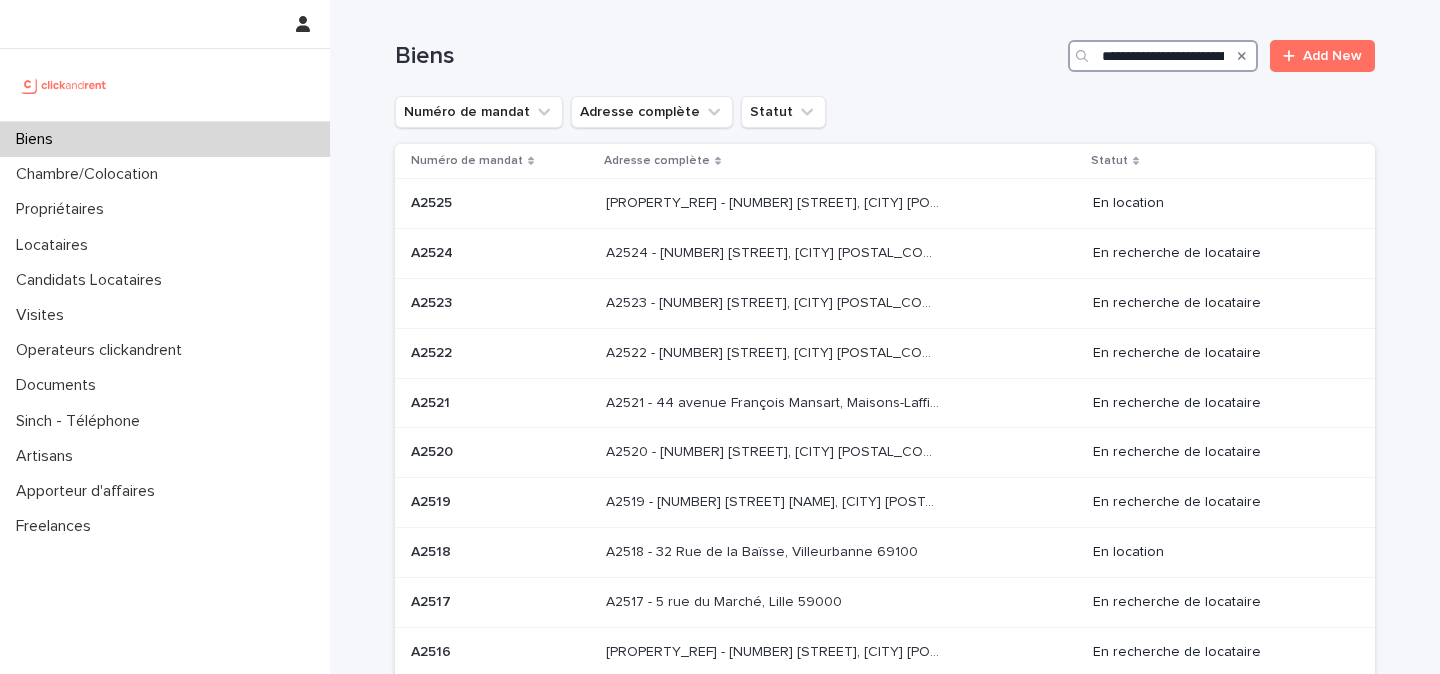 scroll, scrollTop: 0, scrollLeft: 163, axis: horizontal 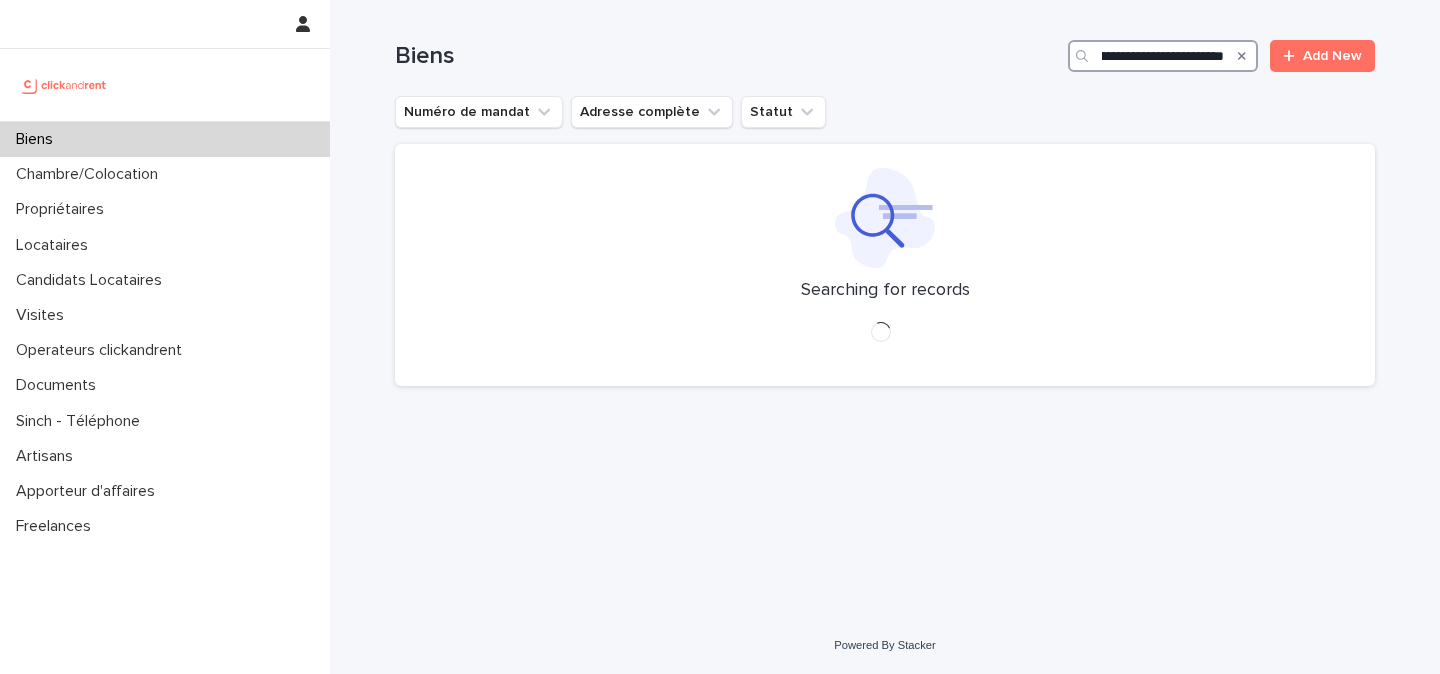 type on "**********" 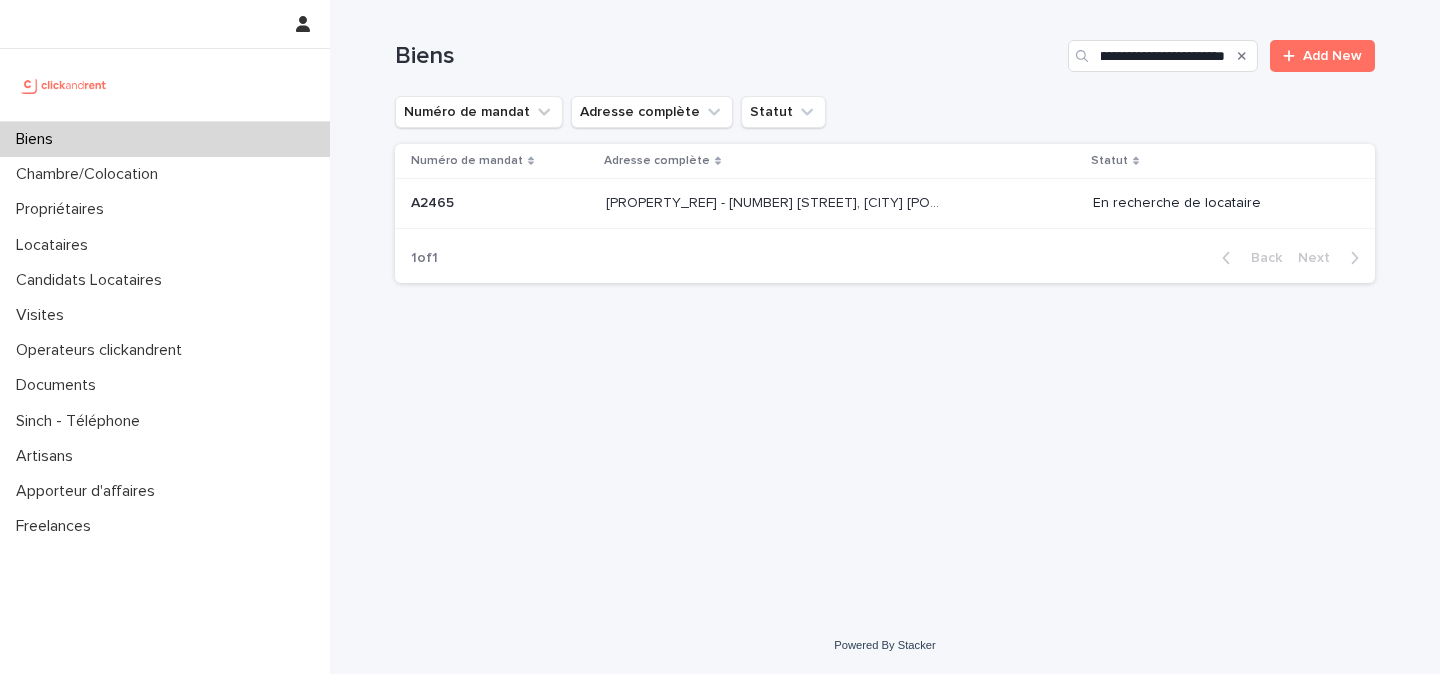 click on "A2465 - 14 rue de la Merci,  Montpellier 34000 A2465 - 14 rue de la Merci,  Montpellier 34000" at bounding box center [841, 204] 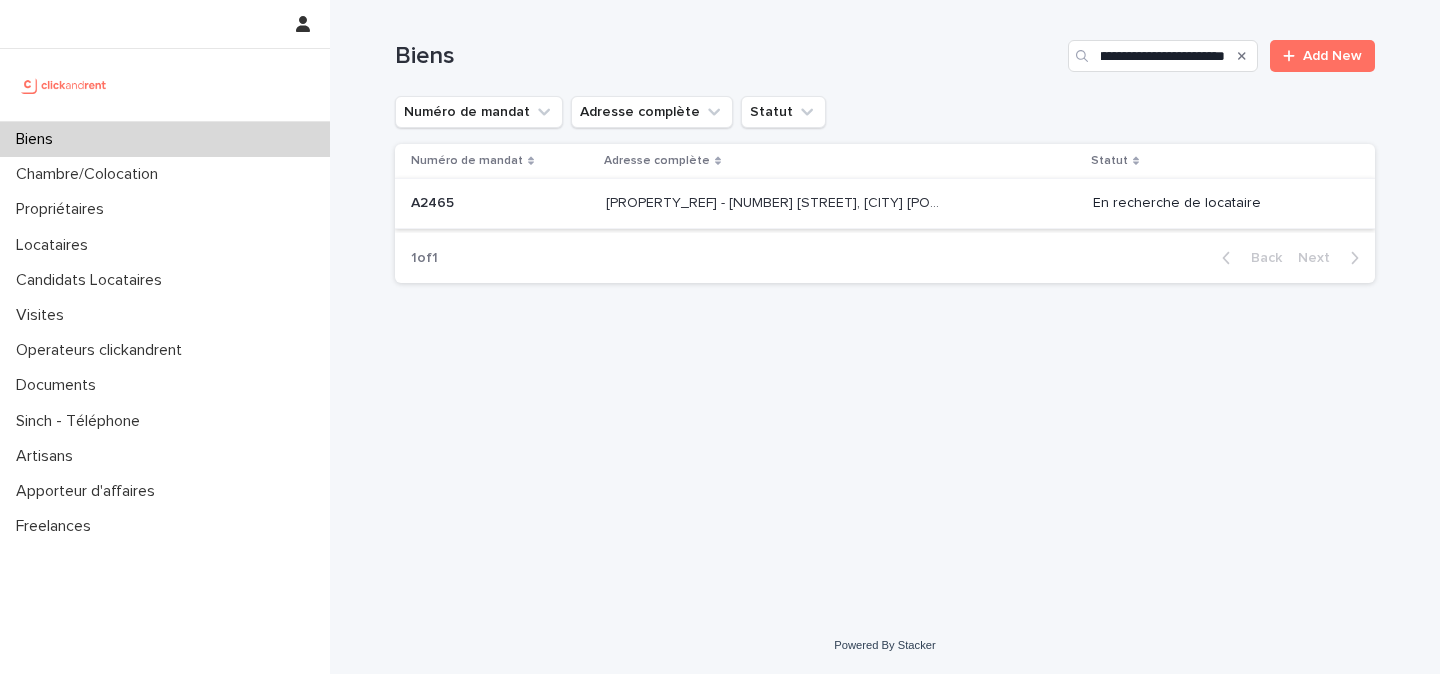 scroll, scrollTop: 0, scrollLeft: 0, axis: both 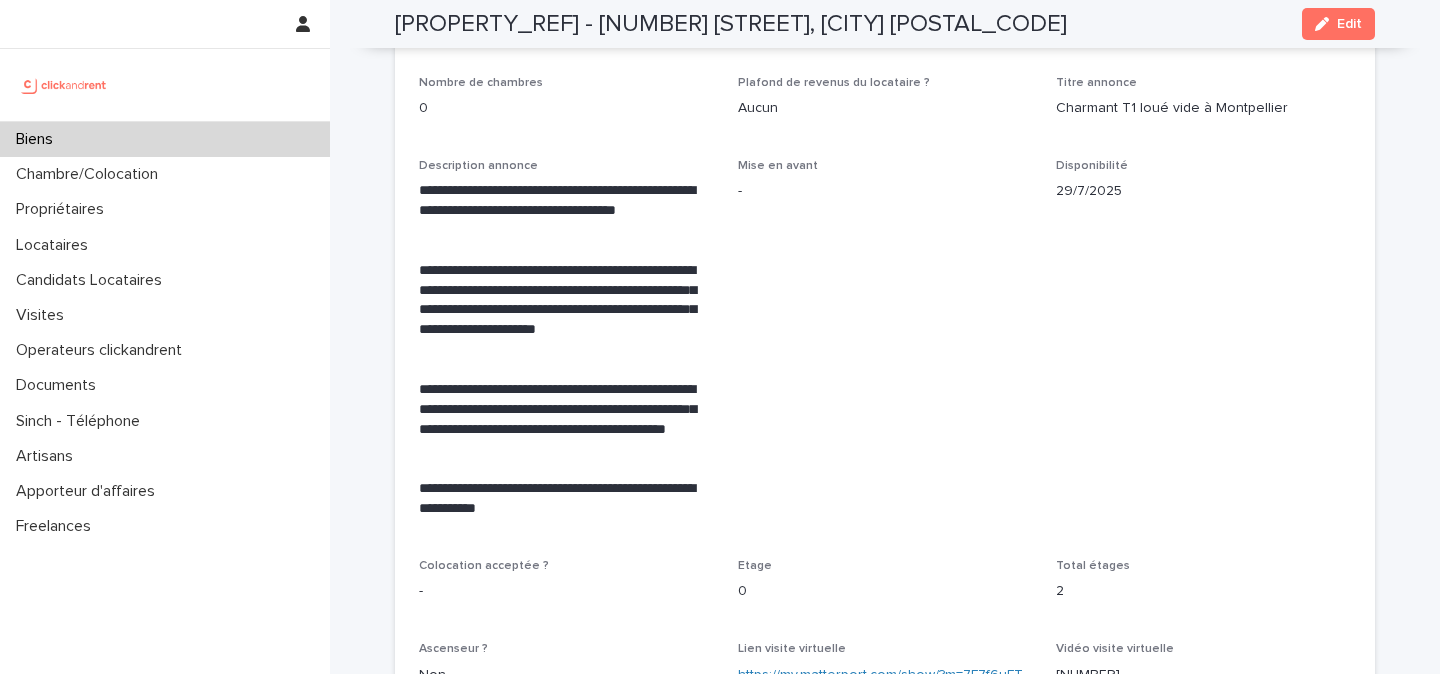 click at bounding box center (64, 85) 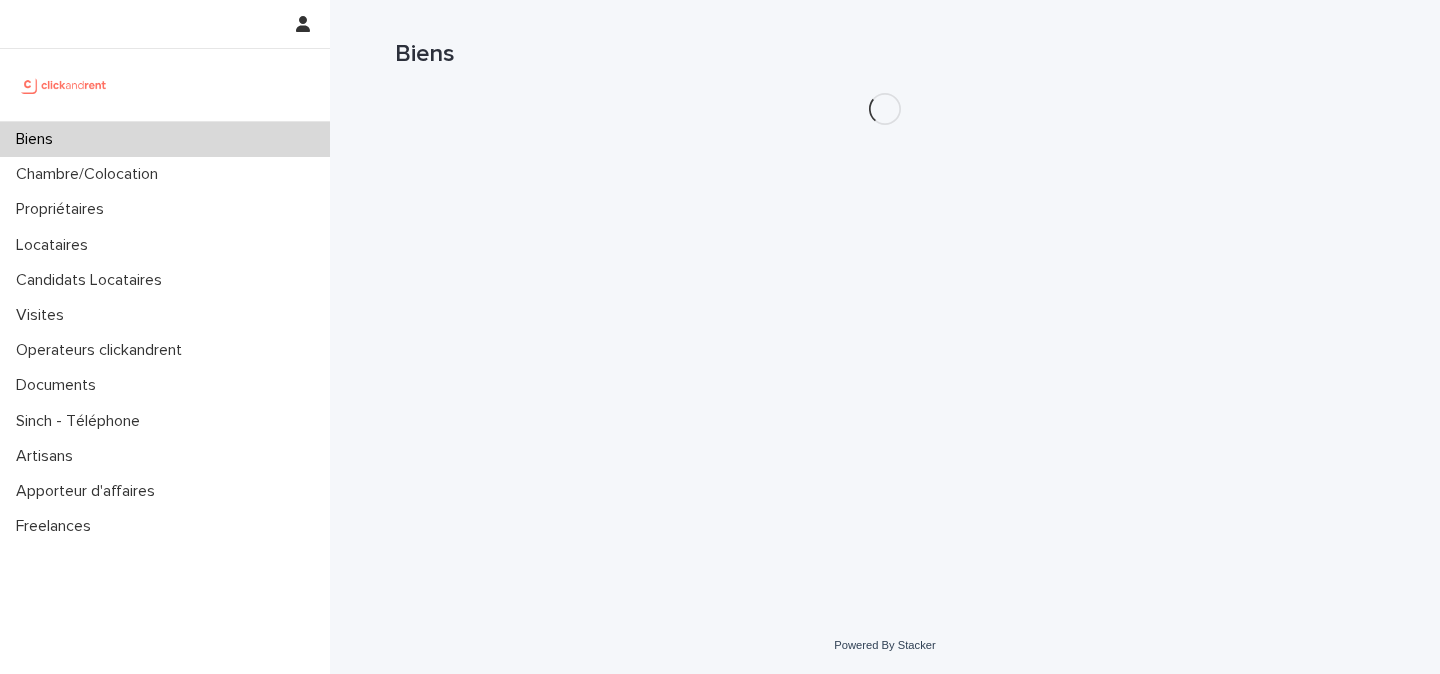 scroll, scrollTop: 0, scrollLeft: 0, axis: both 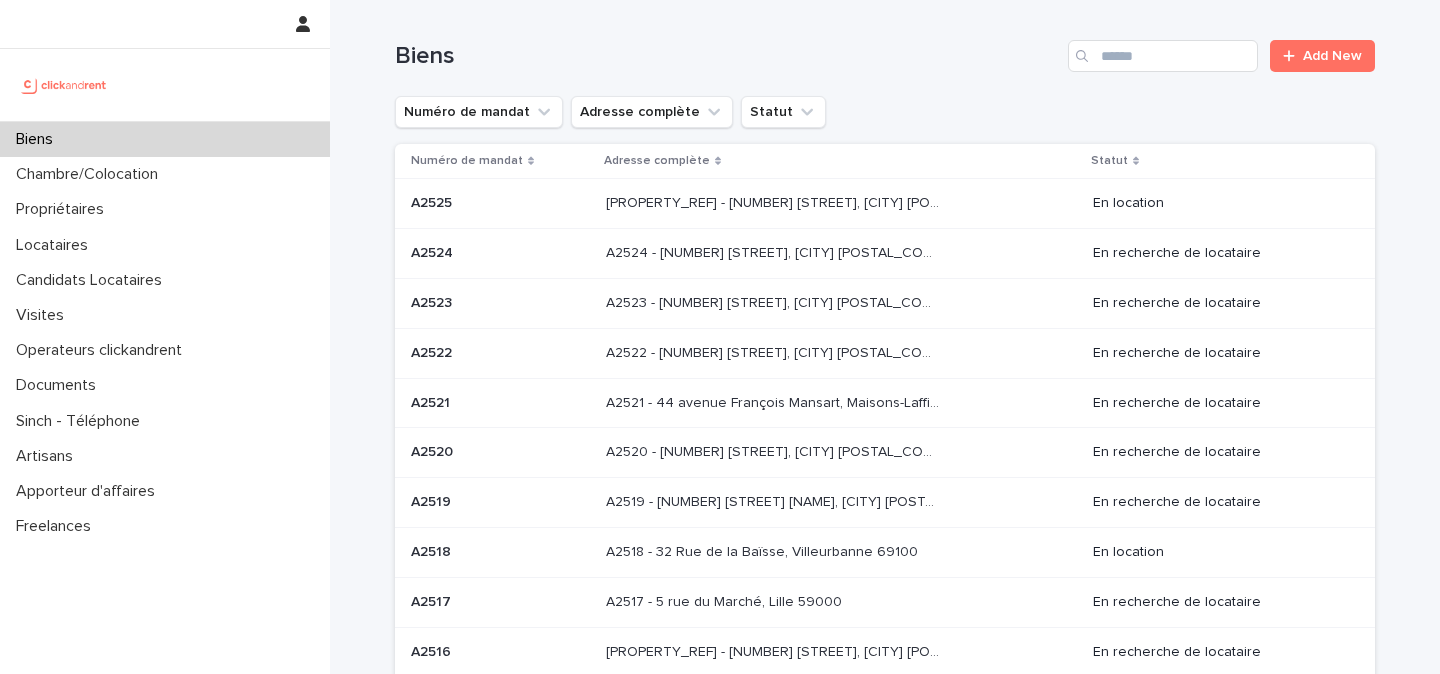 click on "Biens Add New" at bounding box center (885, 48) 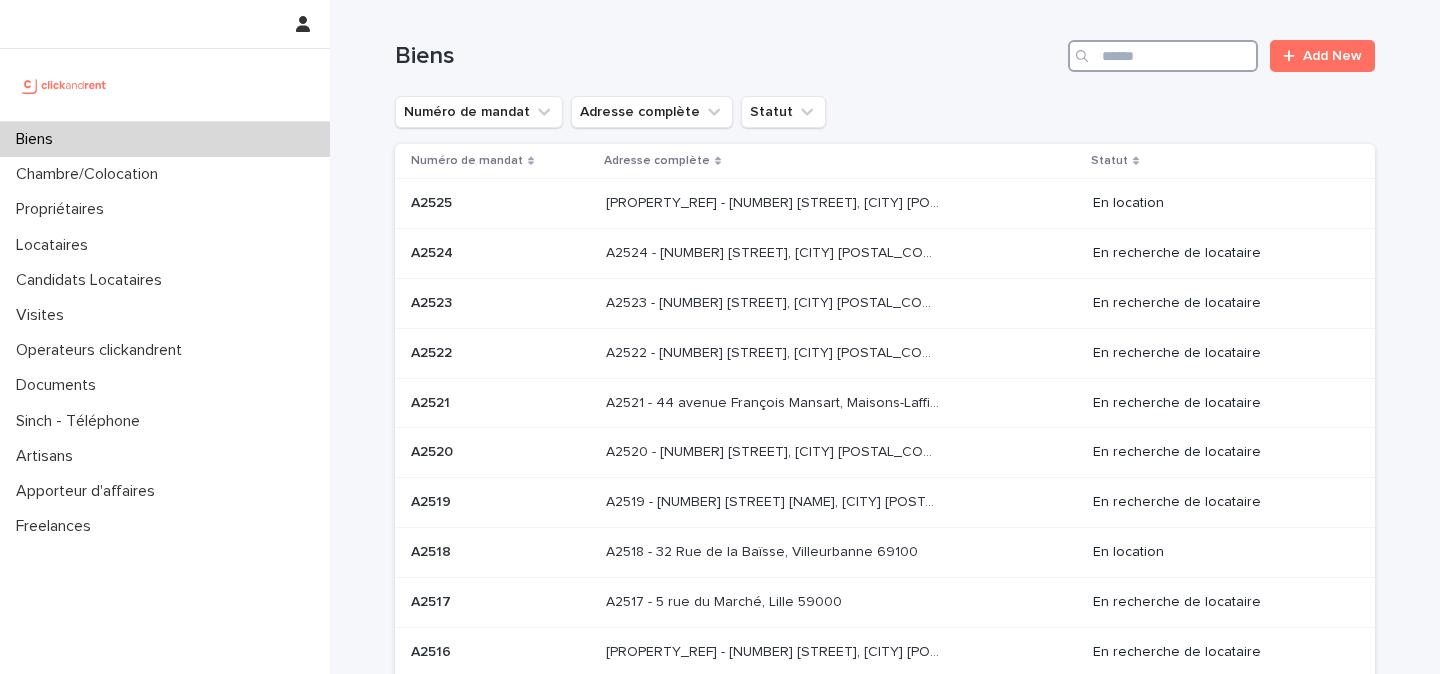 click at bounding box center (1163, 56) 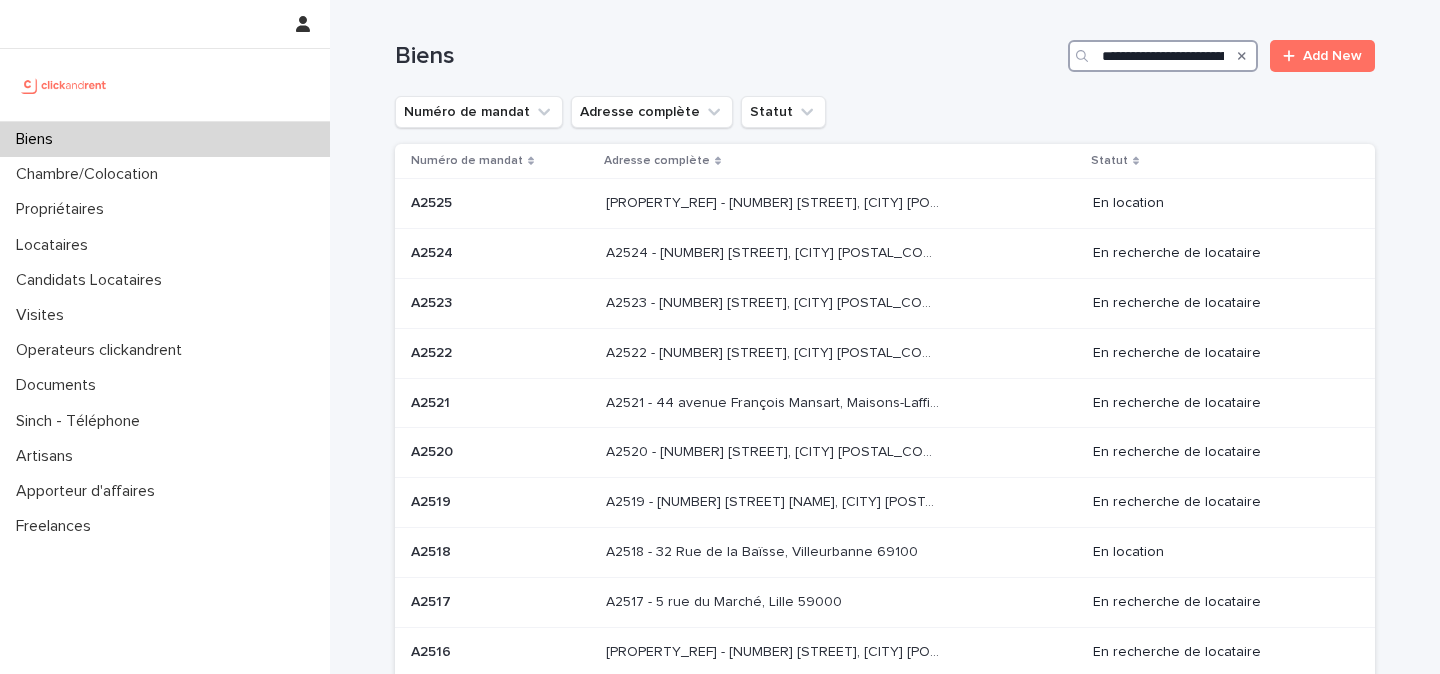 scroll, scrollTop: 0, scrollLeft: 130, axis: horizontal 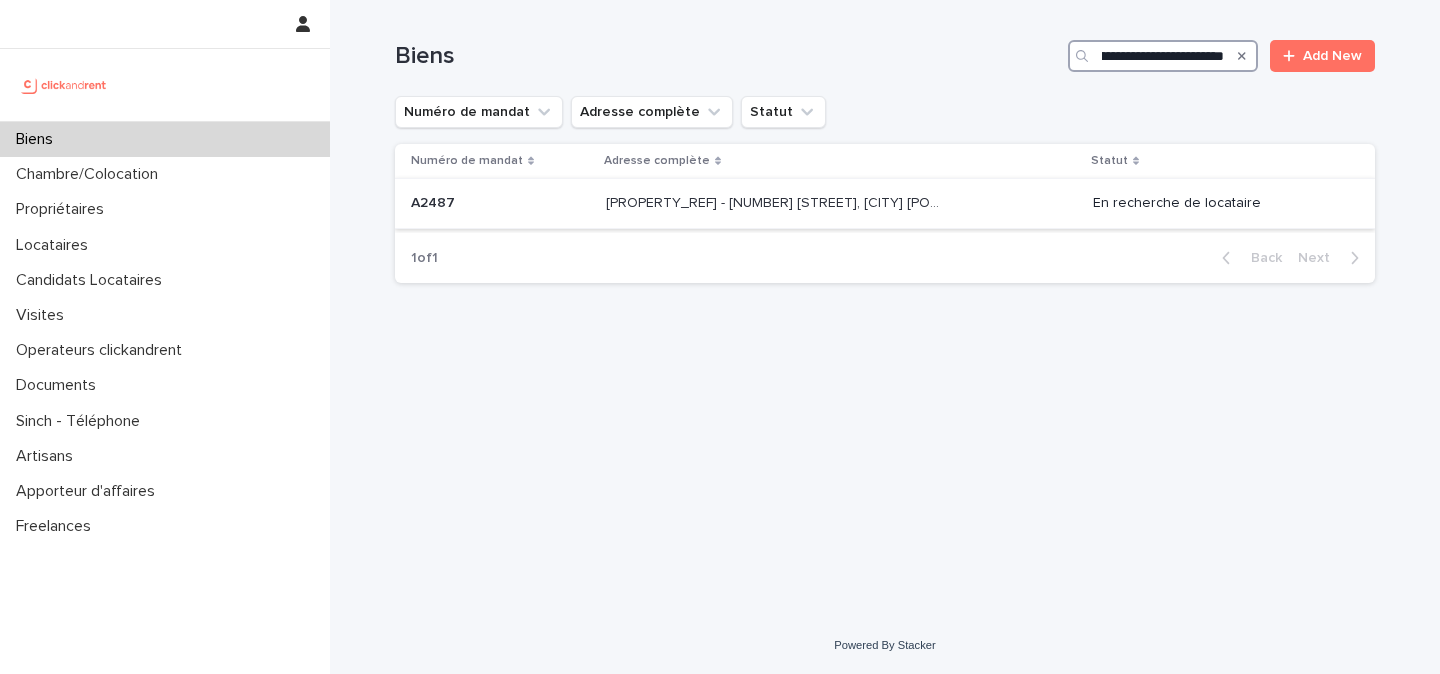 type on "**********" 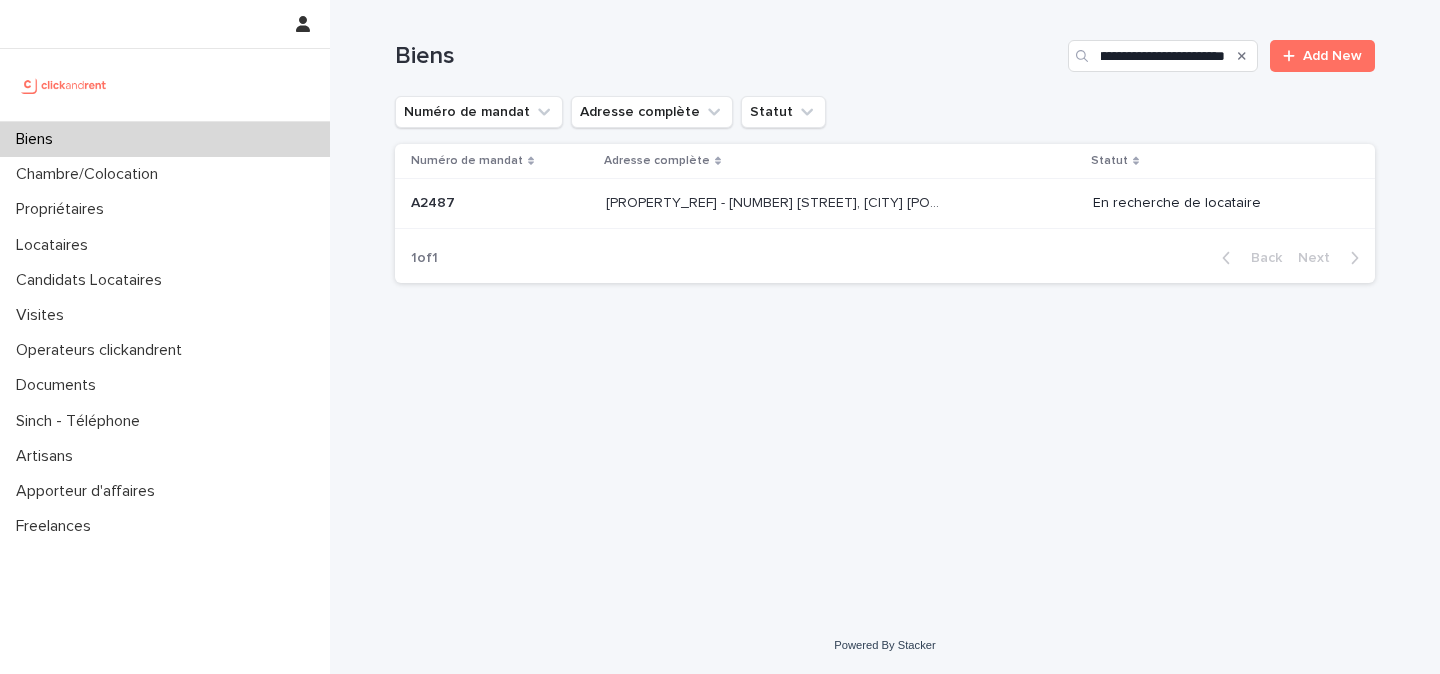 click on "A2487 - 50 rue des Prairies,  Paris 75020 A2487 - 50 rue des Prairies,  Paris 75020" at bounding box center [841, 203] 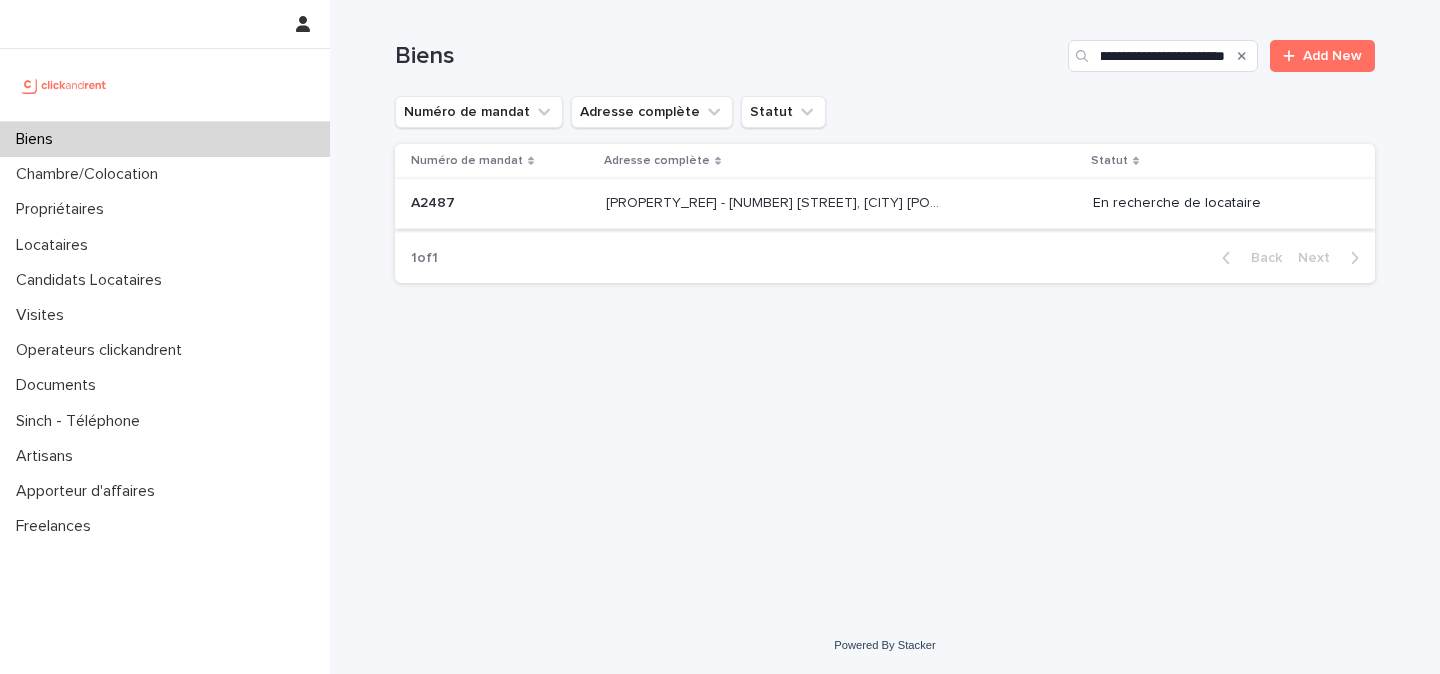scroll, scrollTop: 0, scrollLeft: 0, axis: both 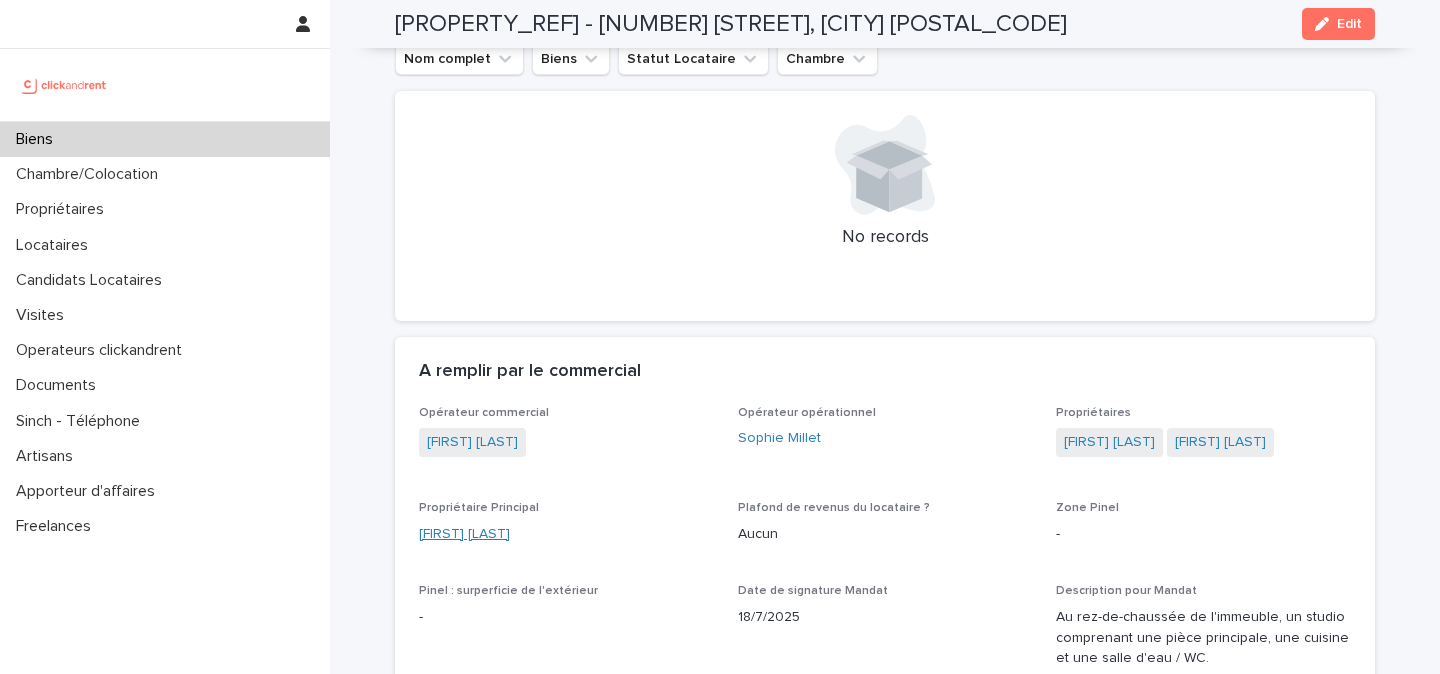 click on "Yassine Guezzou" at bounding box center (464, 534) 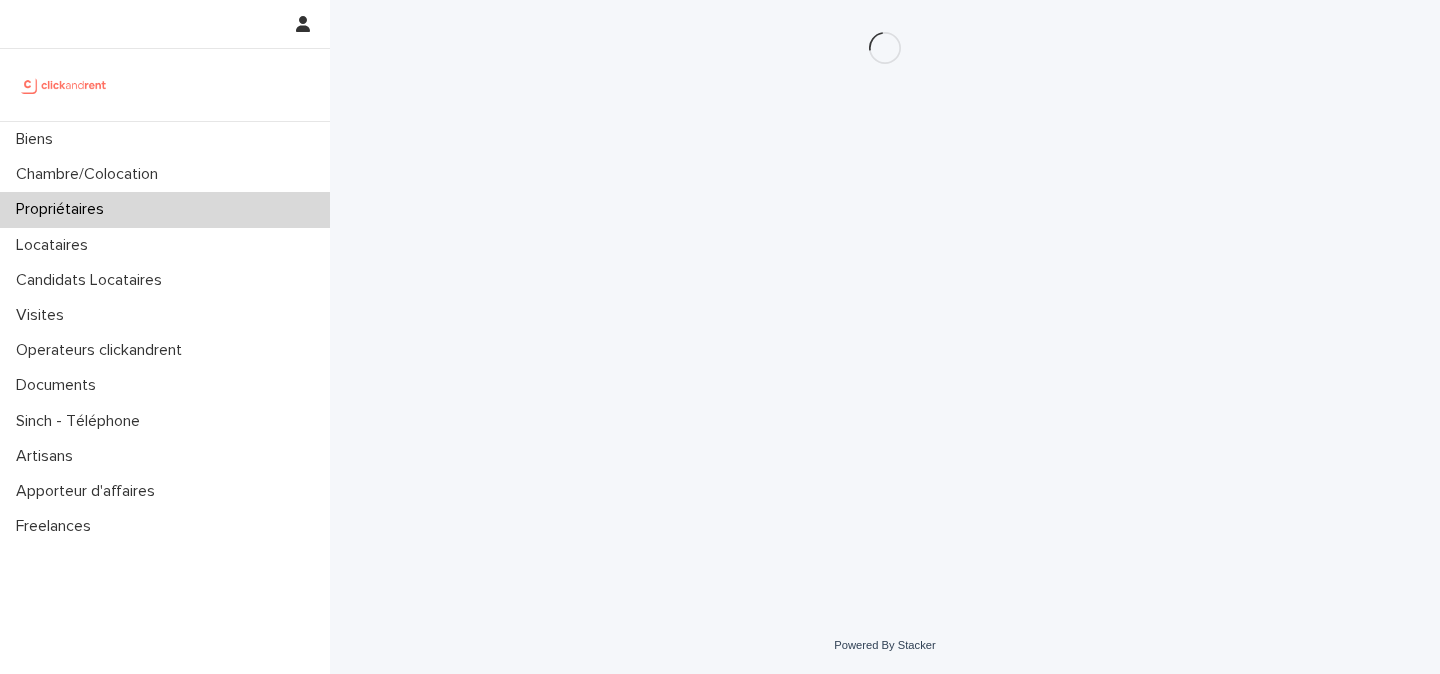 scroll, scrollTop: 0, scrollLeft: 0, axis: both 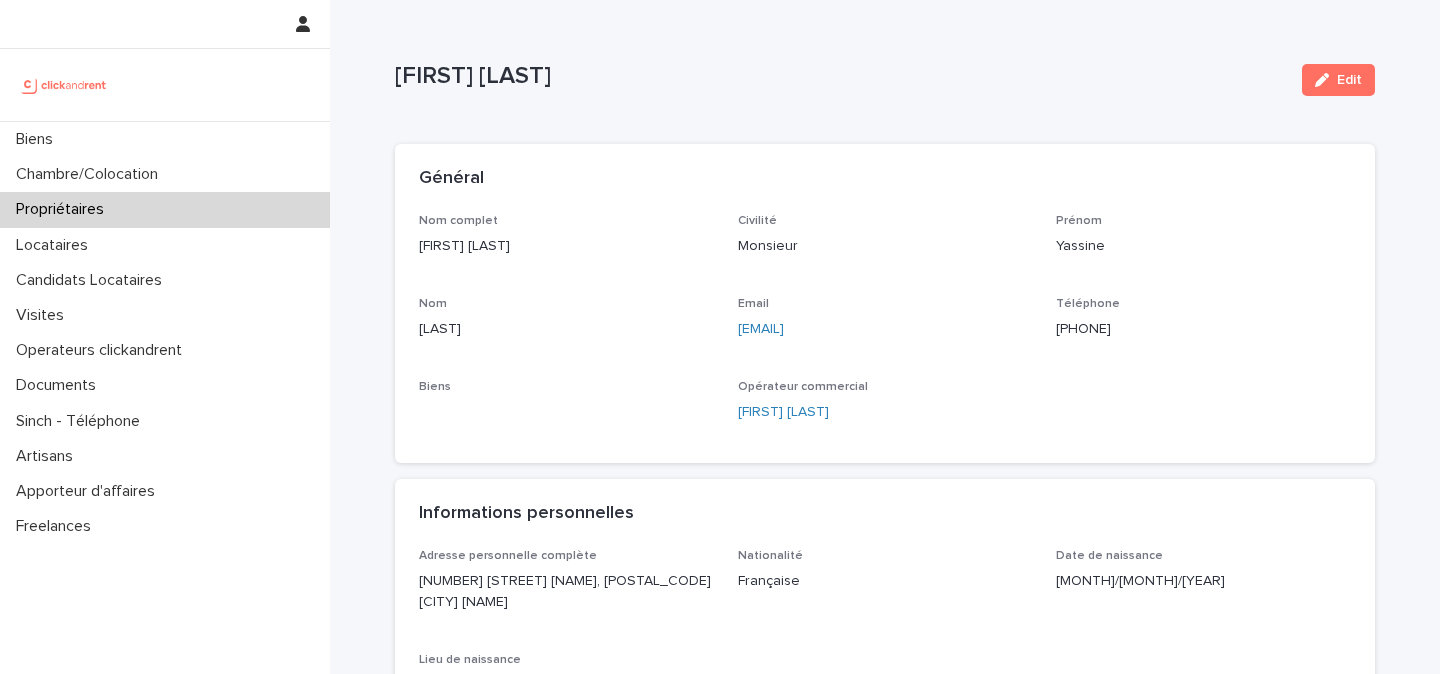 click on "+33757634508" at bounding box center (1203, 329) 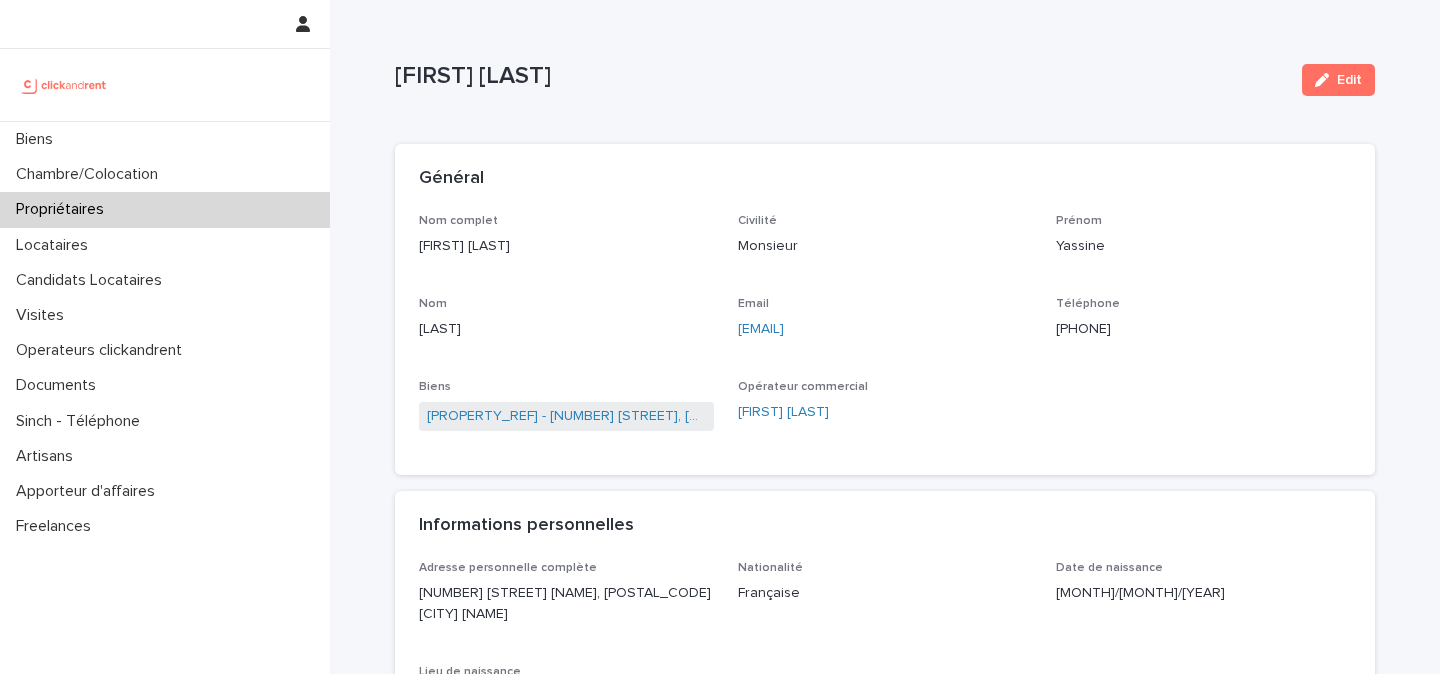 click on "+33757634508" at bounding box center [1203, 329] 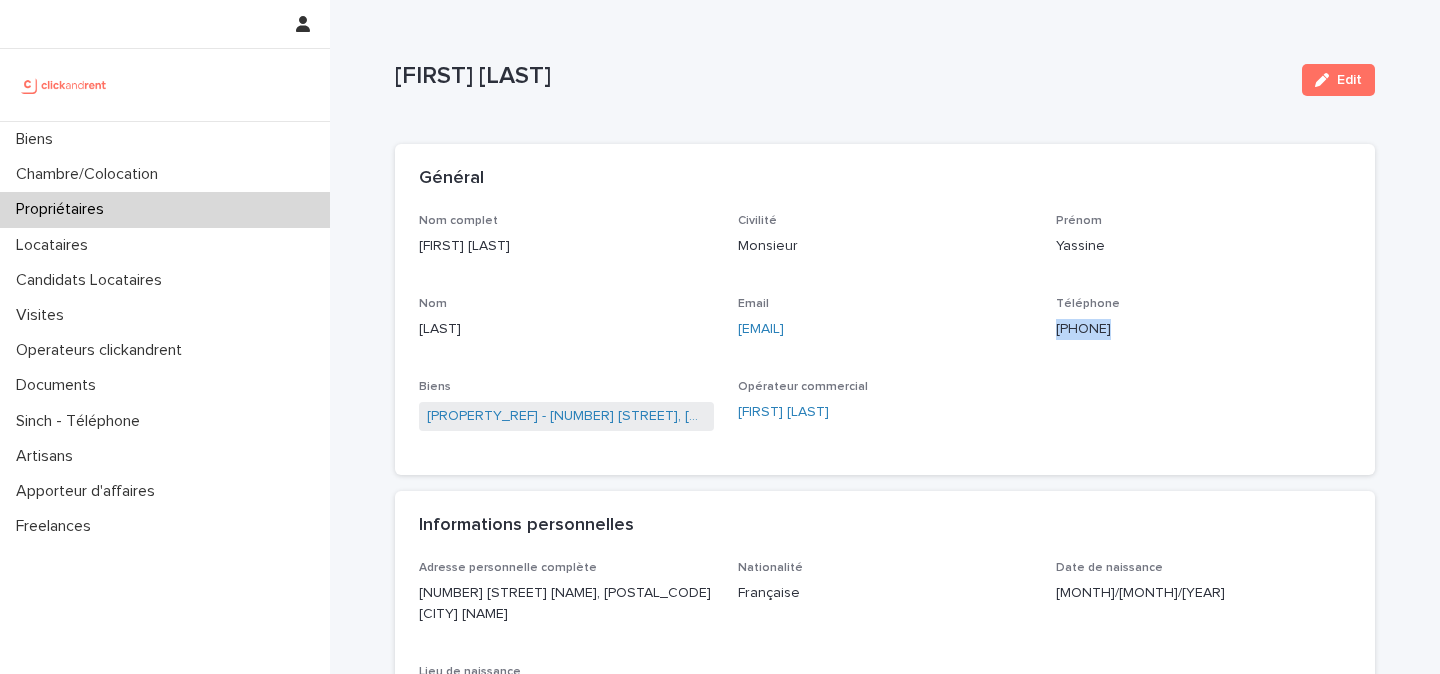 click on "+33757634508" at bounding box center (1203, 329) 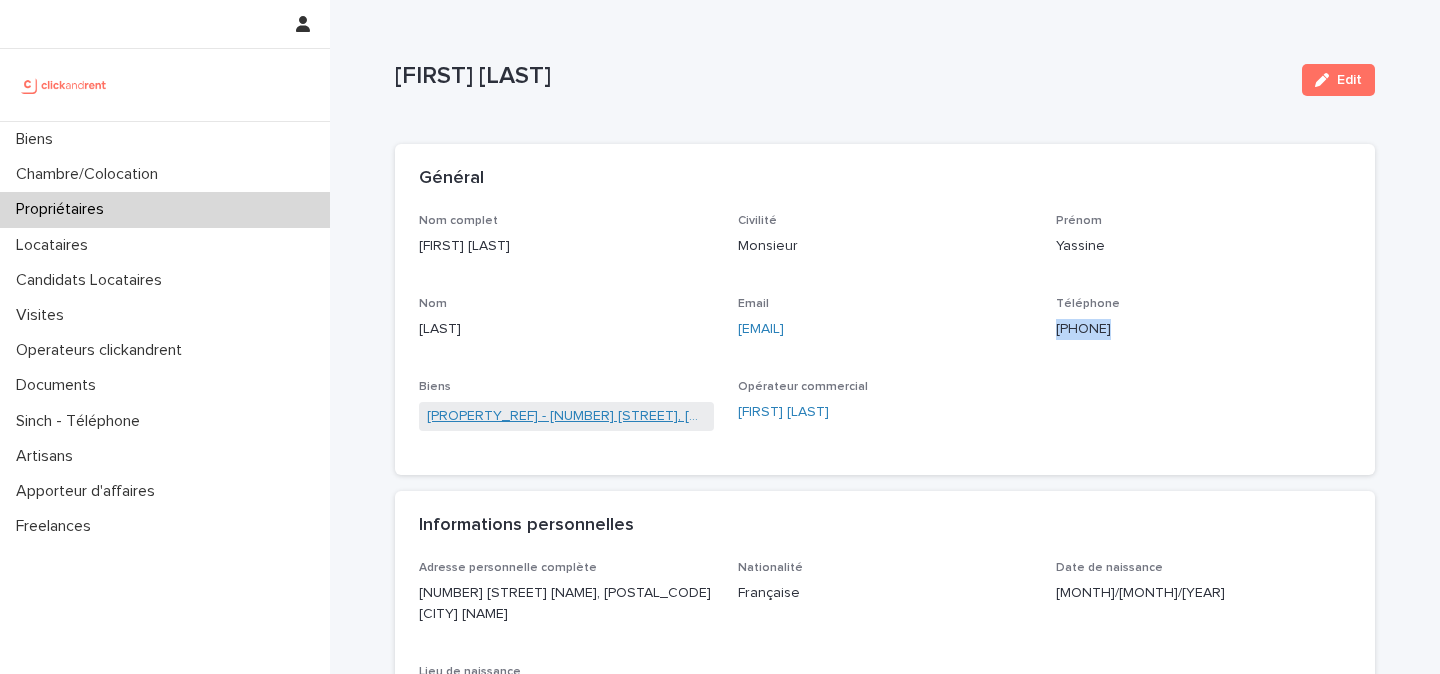 click on "A2487 - 50 rue des Prairies,  Paris 75020" at bounding box center [566, 416] 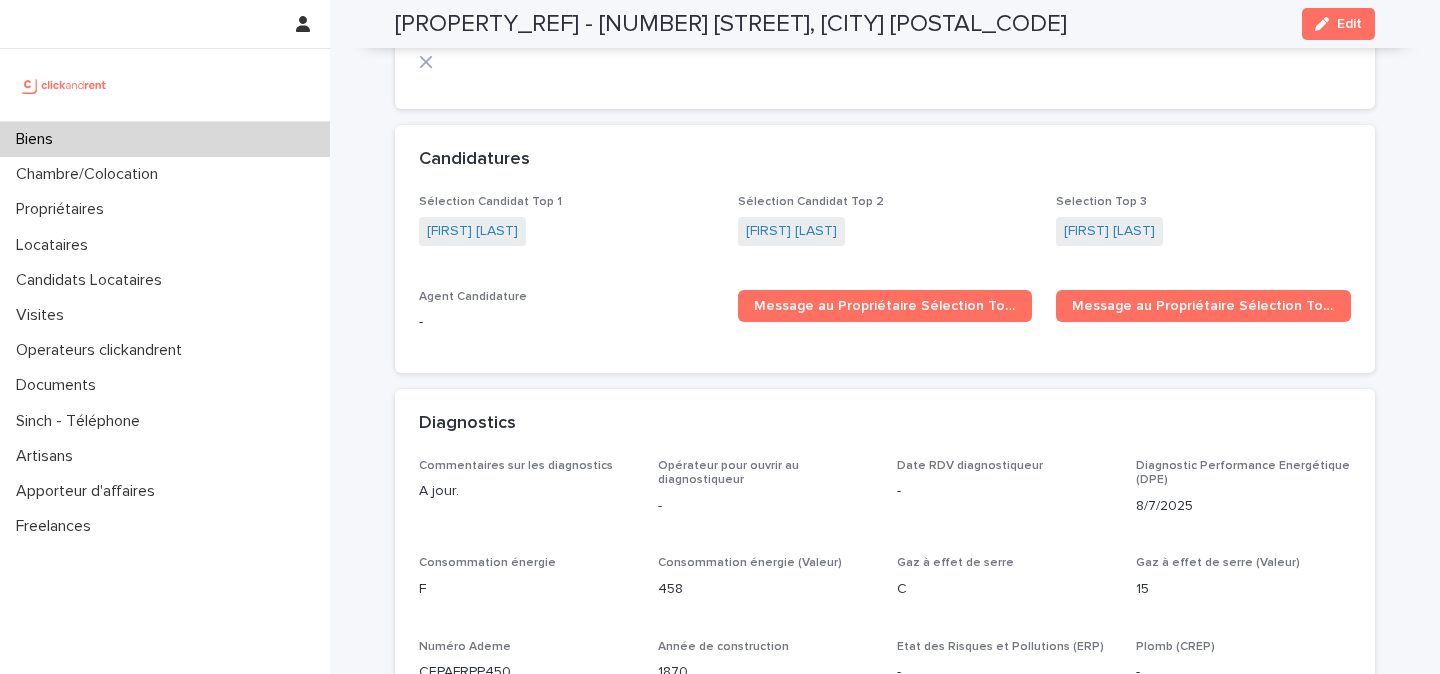 scroll, scrollTop: 6058, scrollLeft: 0, axis: vertical 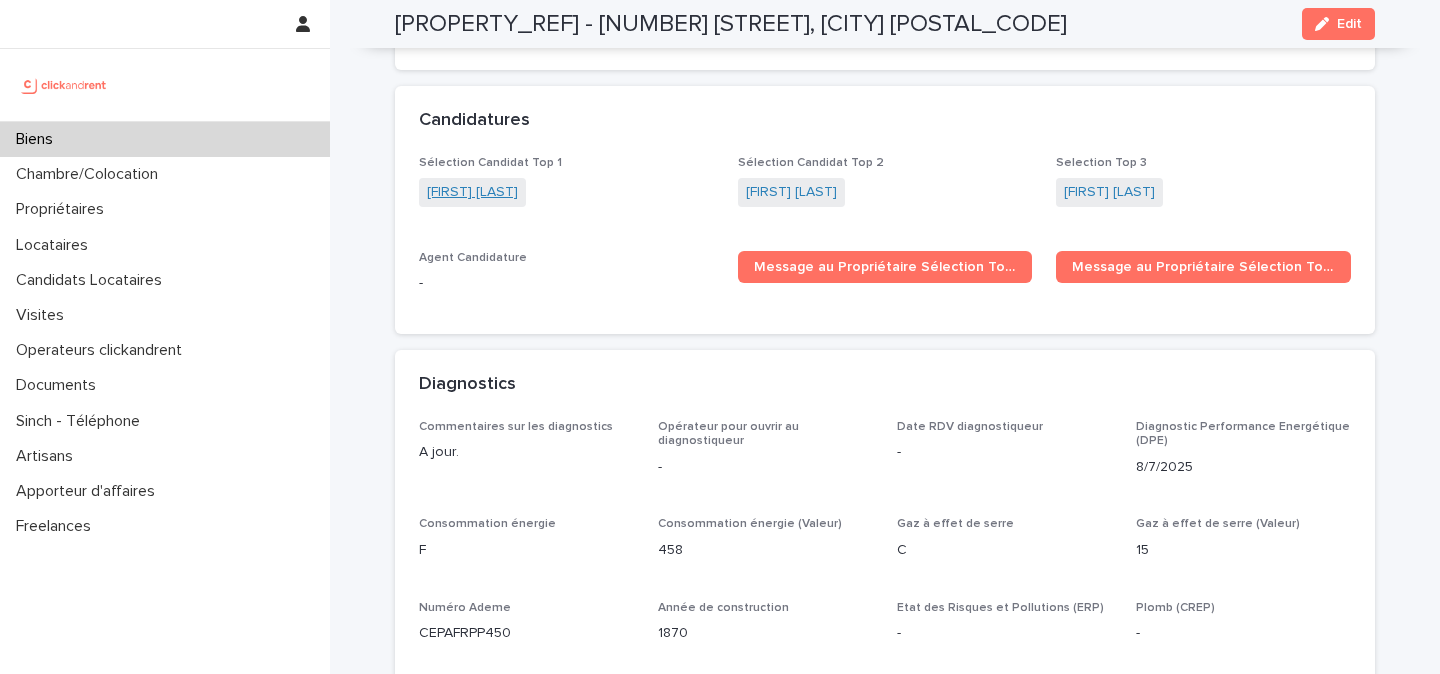 click on "Justin Adriaenssens" at bounding box center [472, 192] 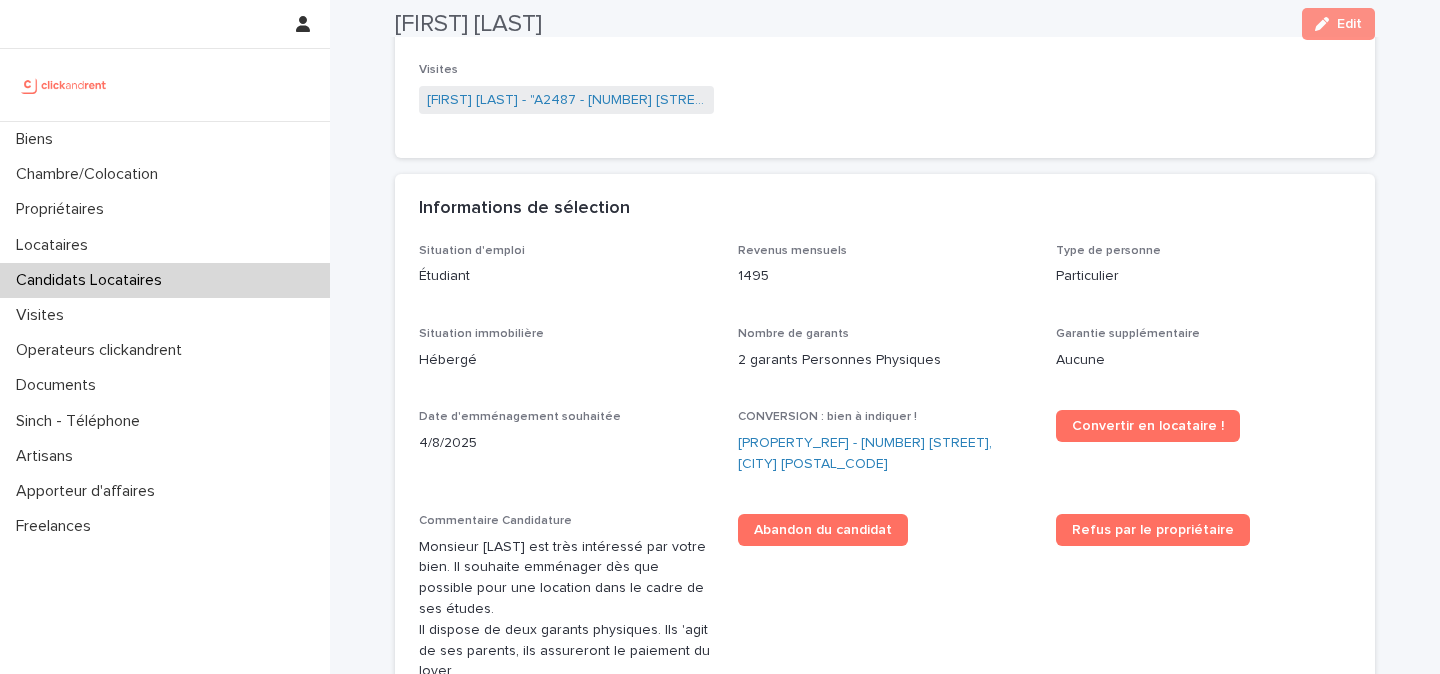 scroll, scrollTop: 406, scrollLeft: 0, axis: vertical 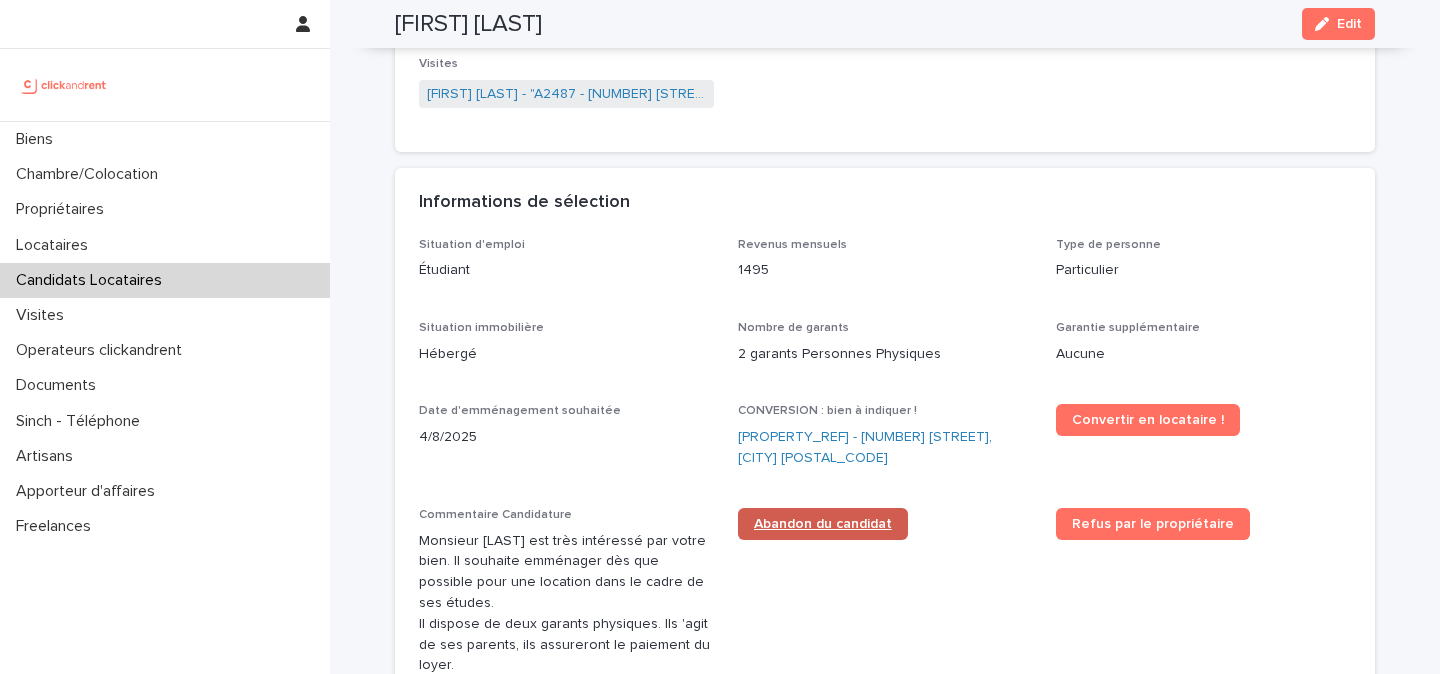 click on "Abandon du candidat" at bounding box center [823, 524] 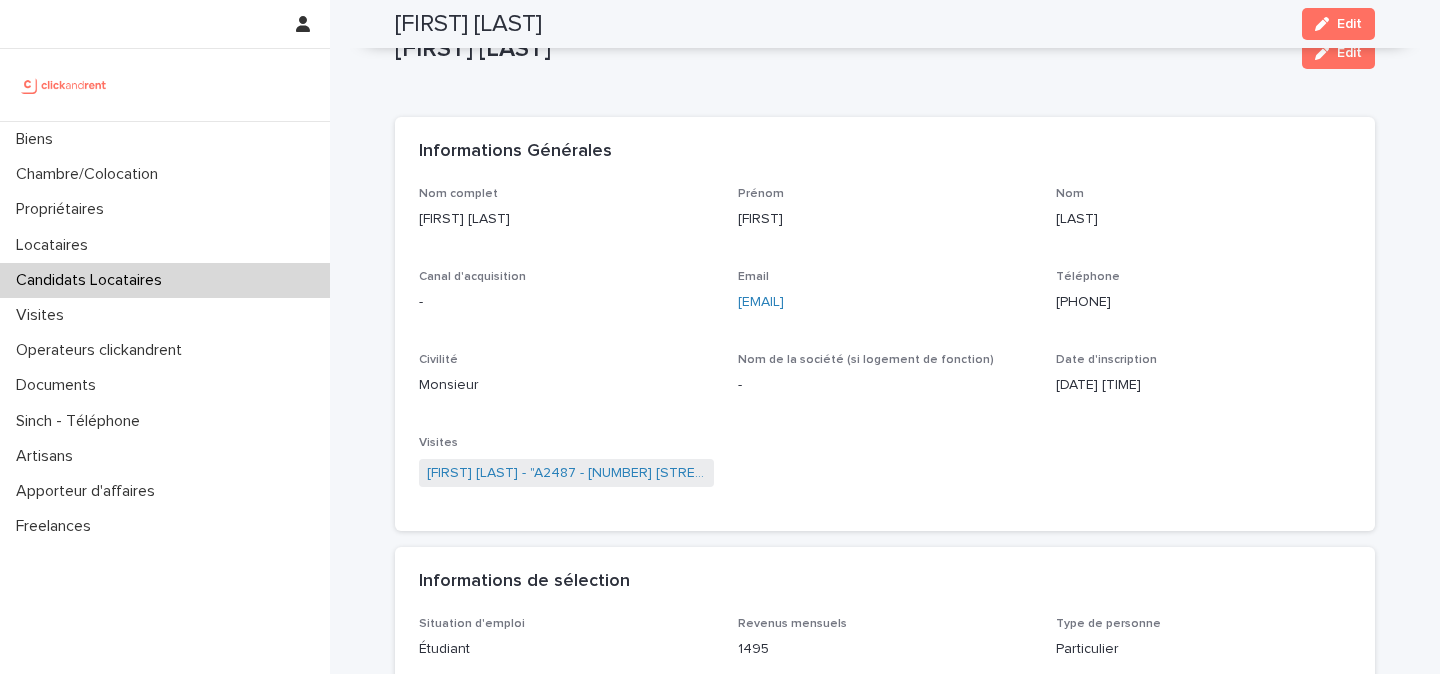 scroll, scrollTop: 0, scrollLeft: 0, axis: both 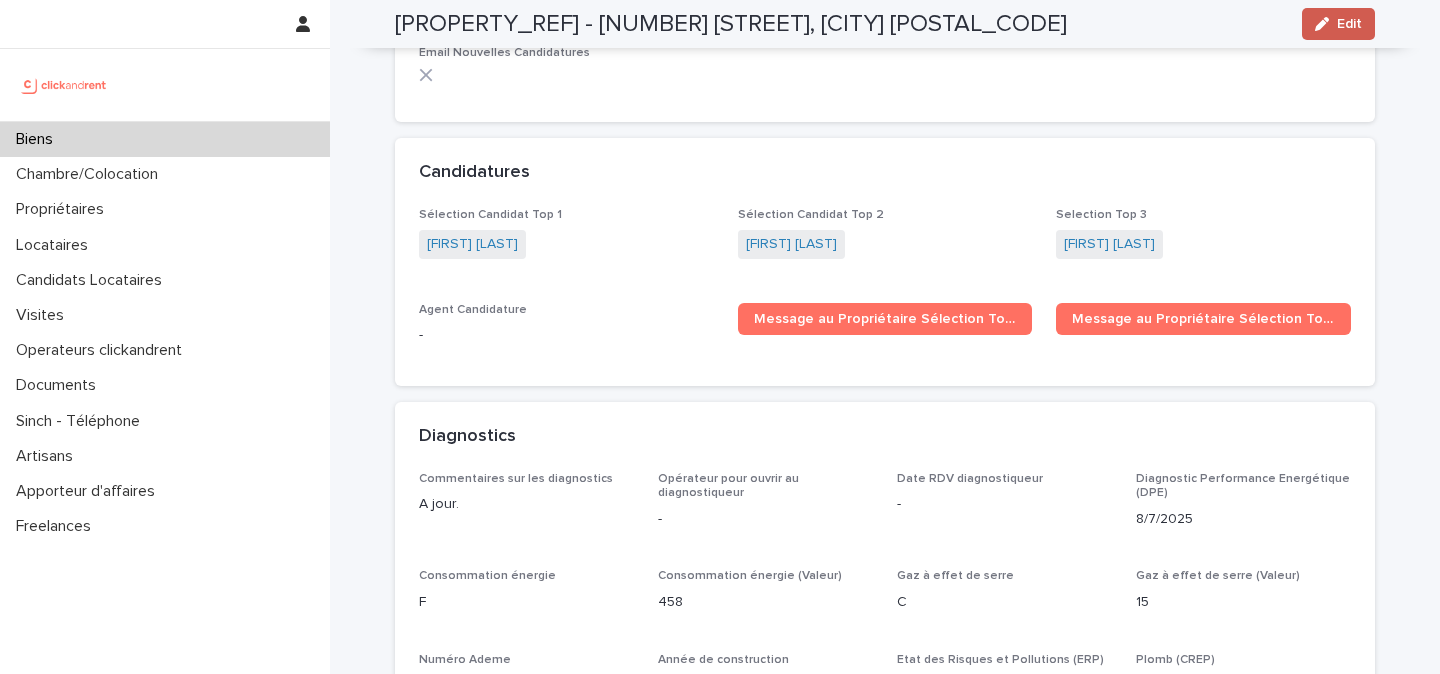 click at bounding box center [1326, 24] 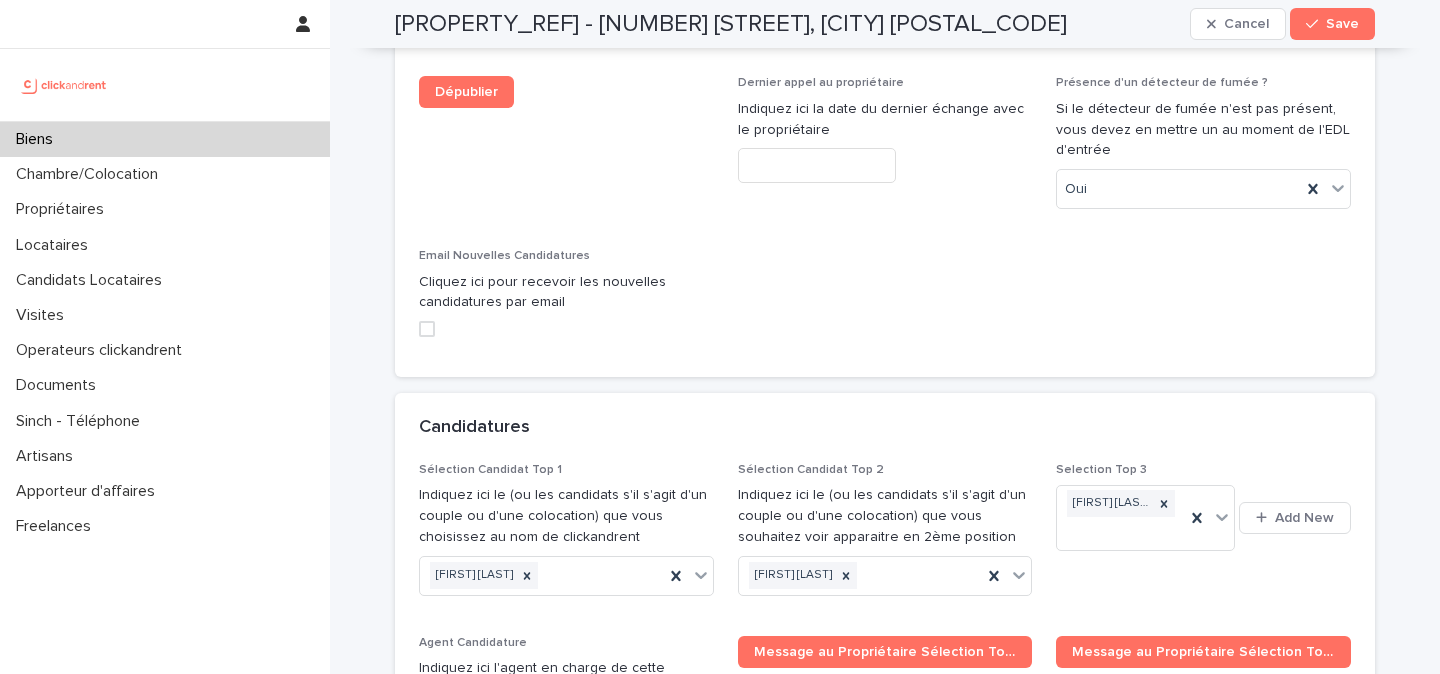 scroll, scrollTop: 9315, scrollLeft: 0, axis: vertical 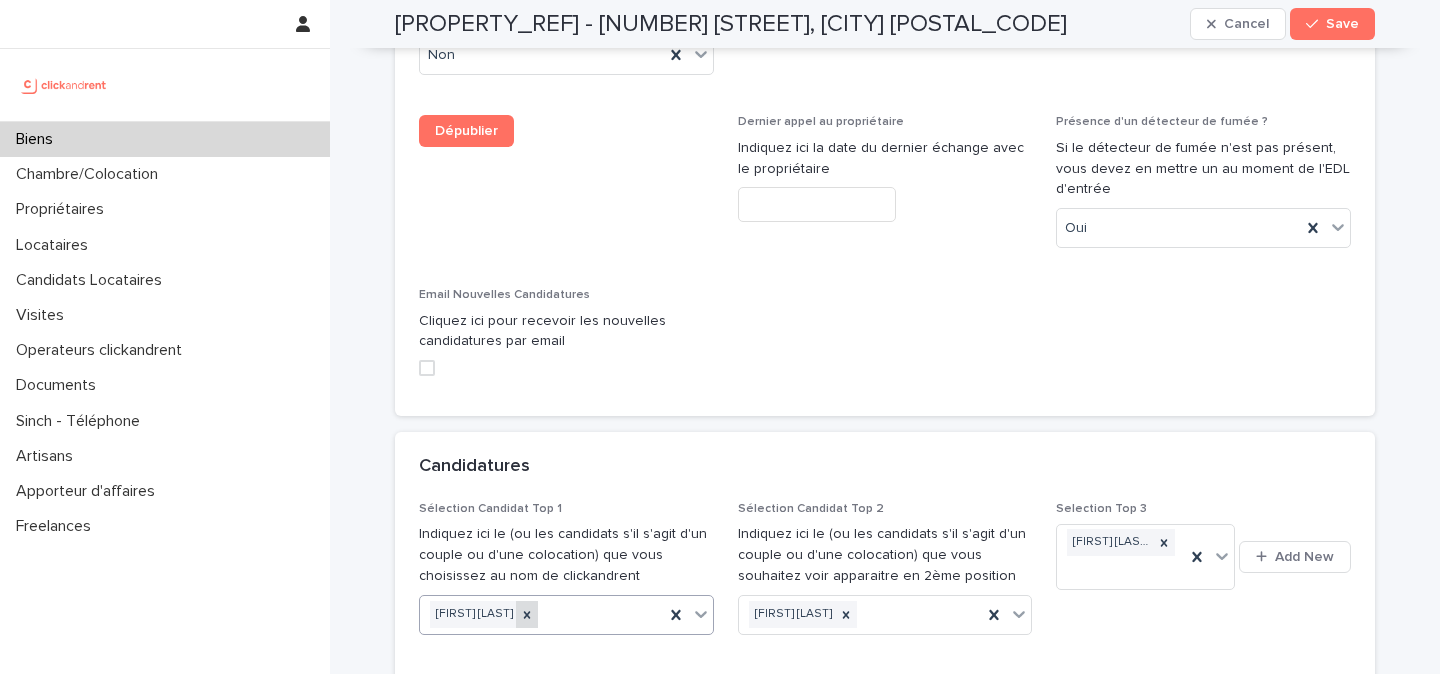 click 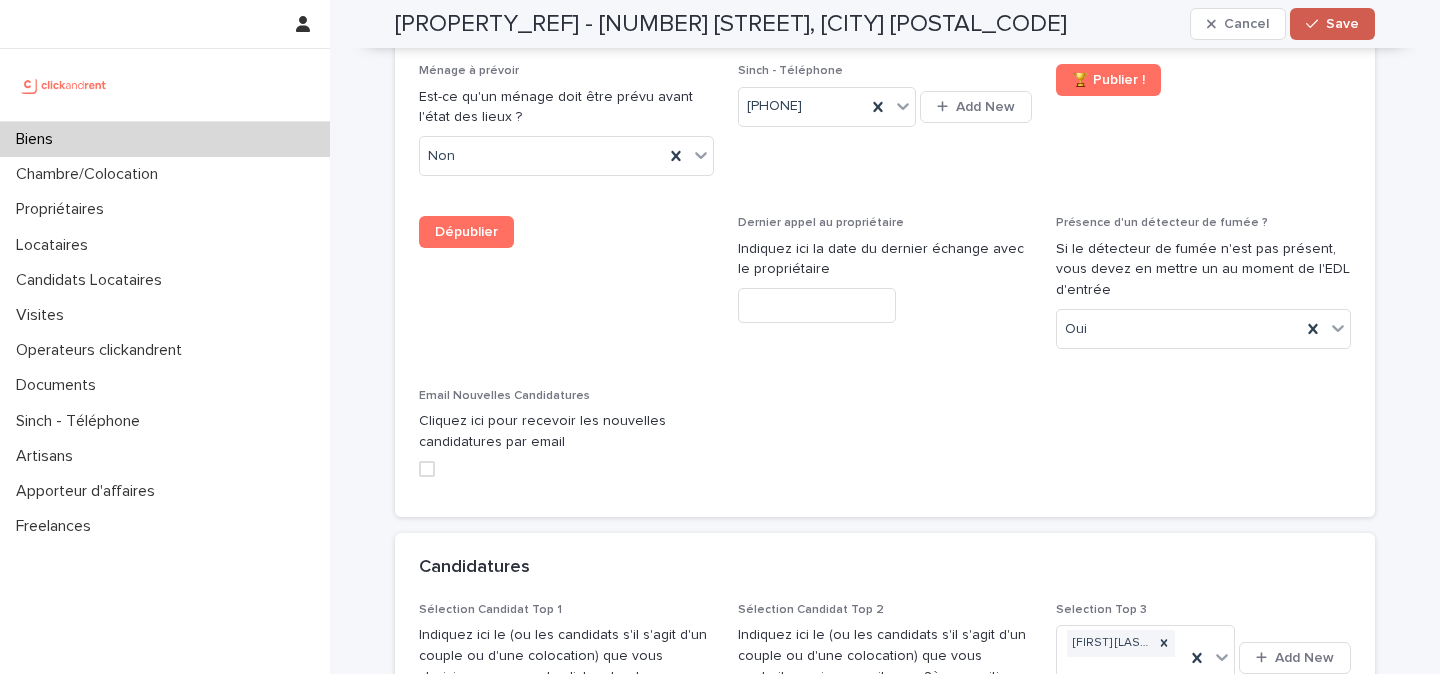 click on "Save" at bounding box center [1342, 24] 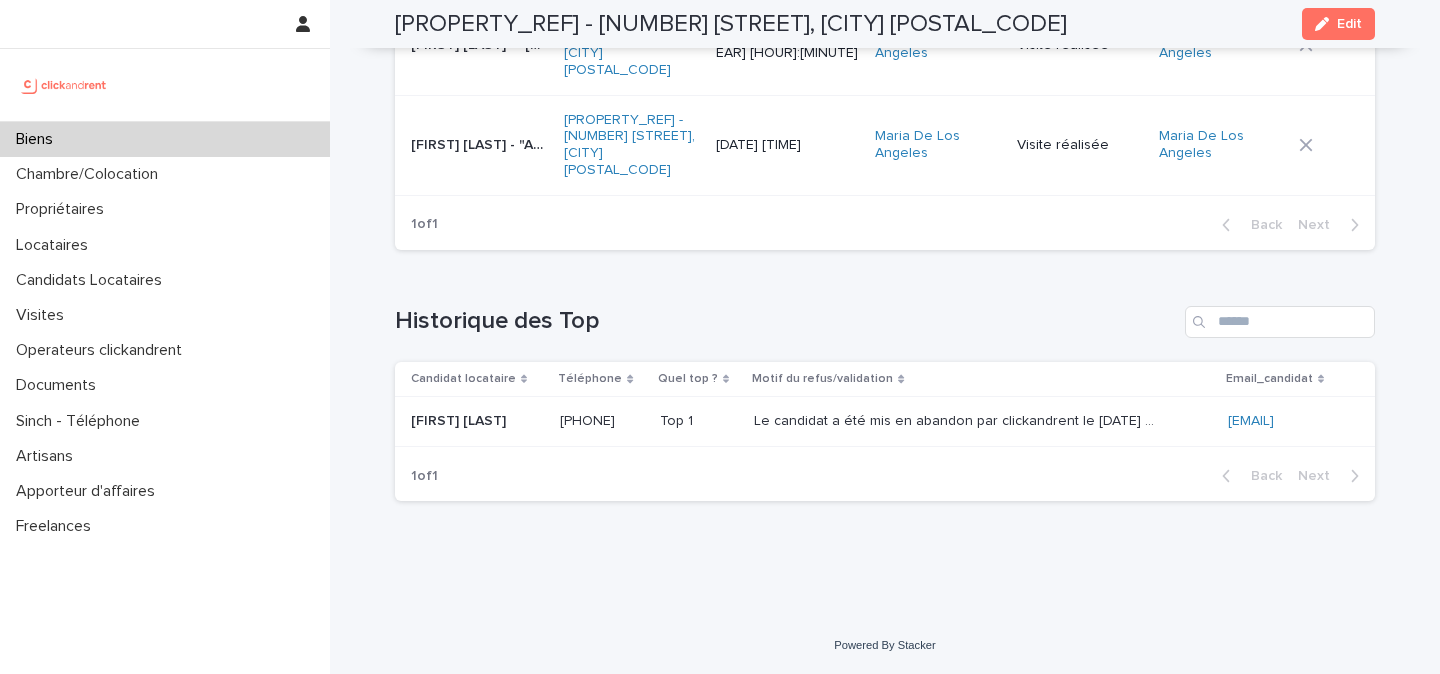 scroll, scrollTop: 8144, scrollLeft: 0, axis: vertical 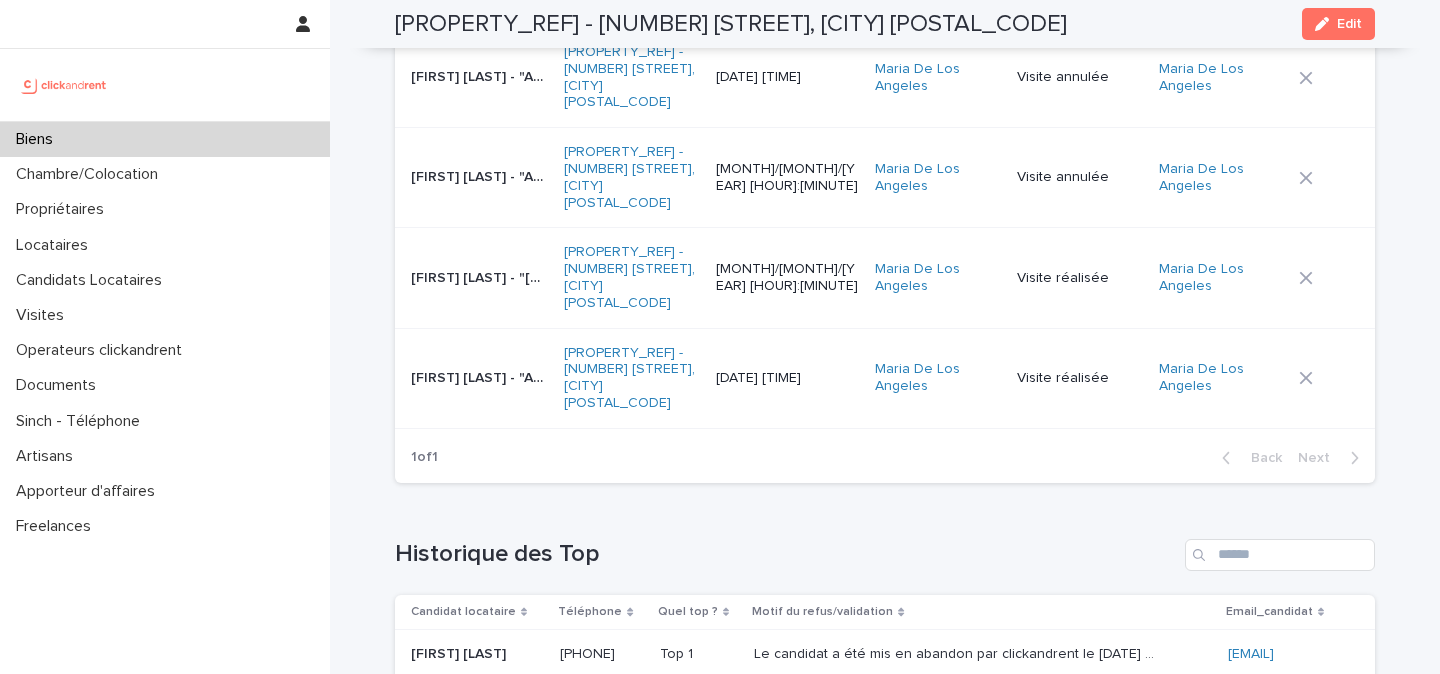 click at bounding box center (64, 85) 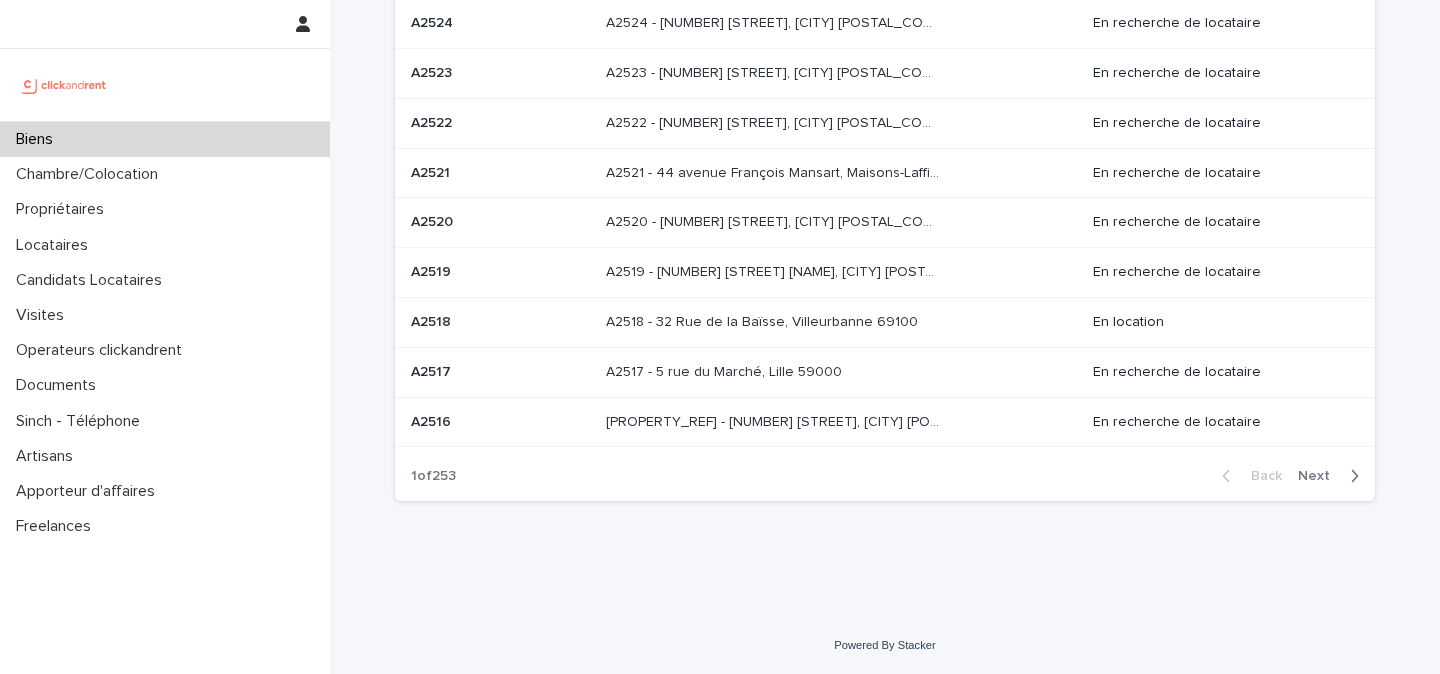 scroll, scrollTop: 0, scrollLeft: 0, axis: both 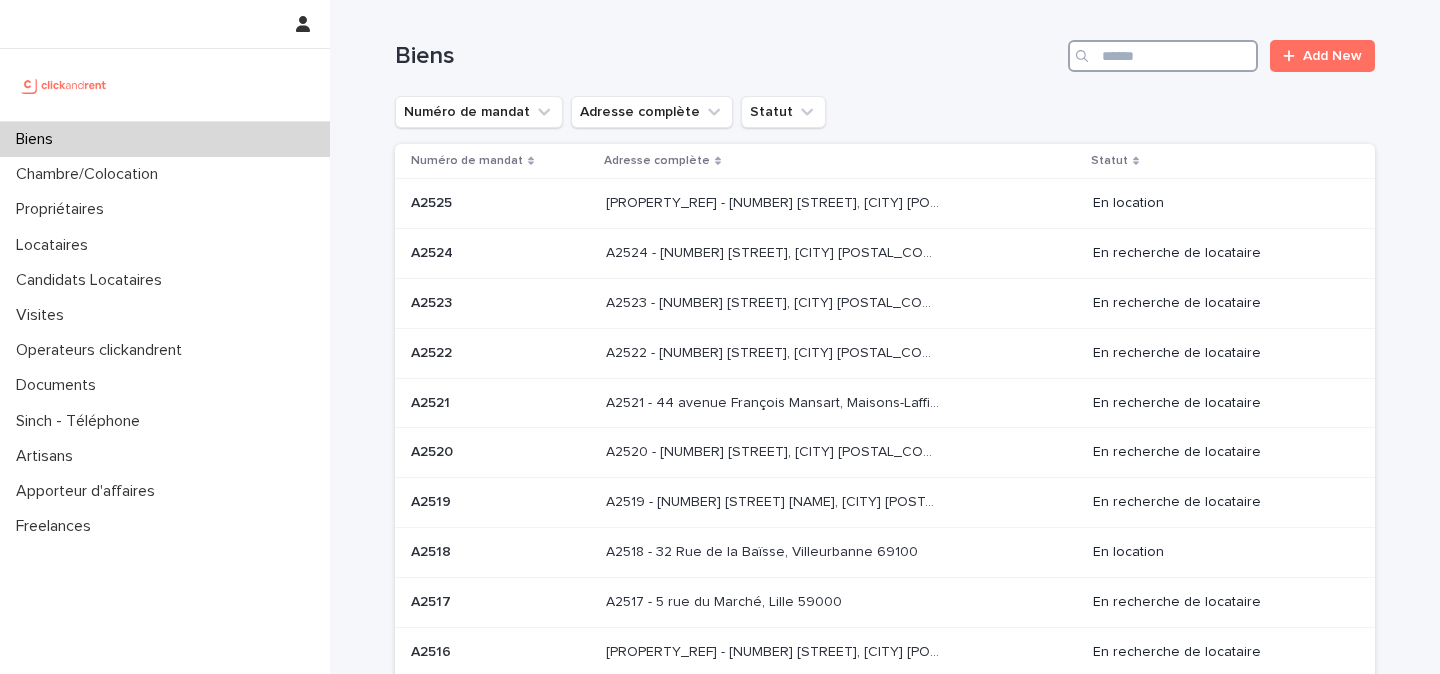 click at bounding box center (1163, 56) 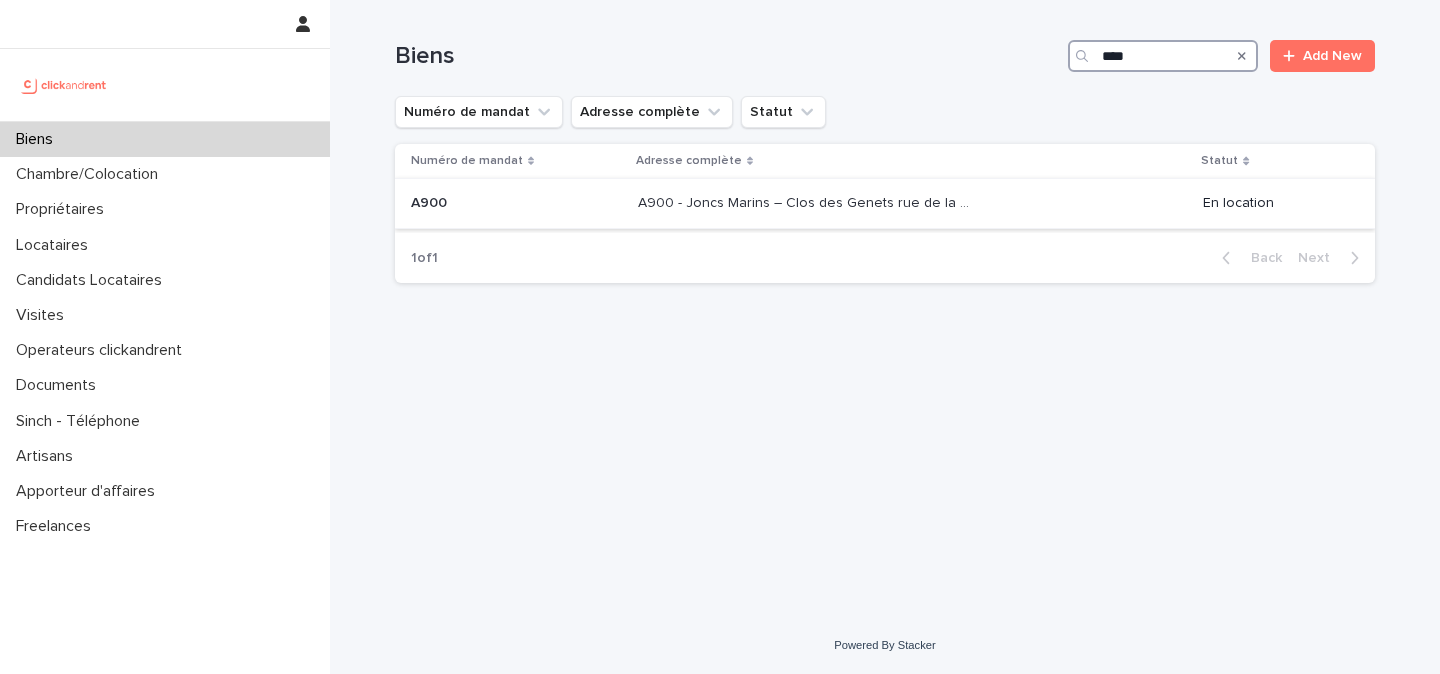 type on "****" 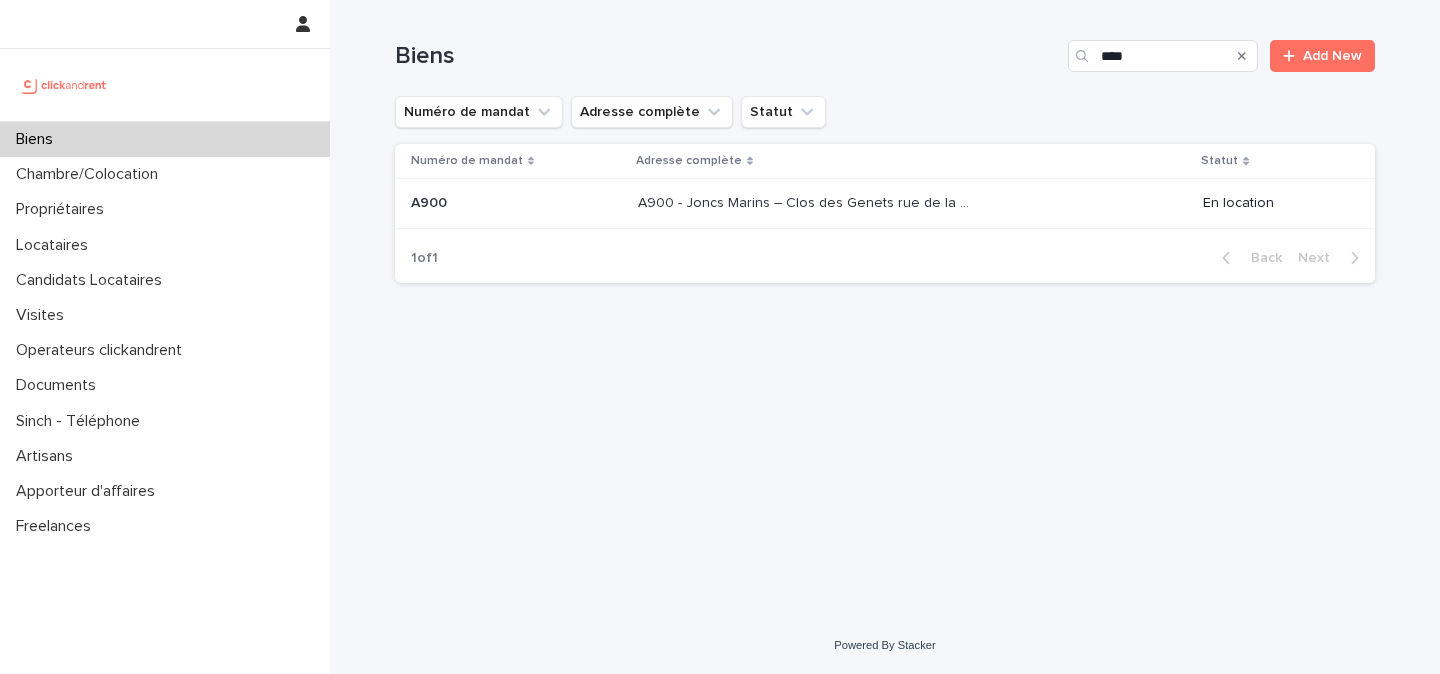 click on "A900 - Joncs  Marins  –  Clos  des  Genets  rue  de  la  Coulée  Verte,  Fleury  Merogis 91700 A900 - Joncs  Marins  –  Clos  des  Genets  rue  de  la  Coulée  Verte,  Fleury  Merogis 91700" at bounding box center (912, 203) 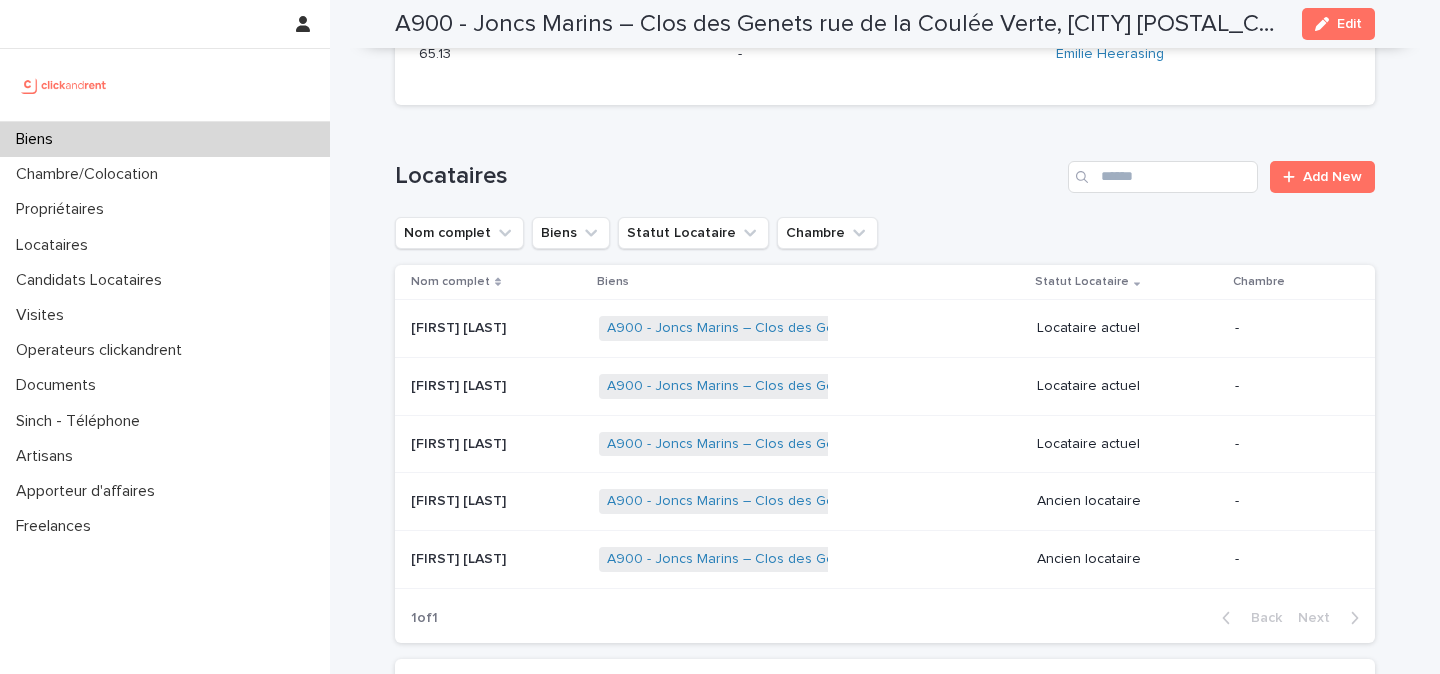 scroll, scrollTop: 830, scrollLeft: 0, axis: vertical 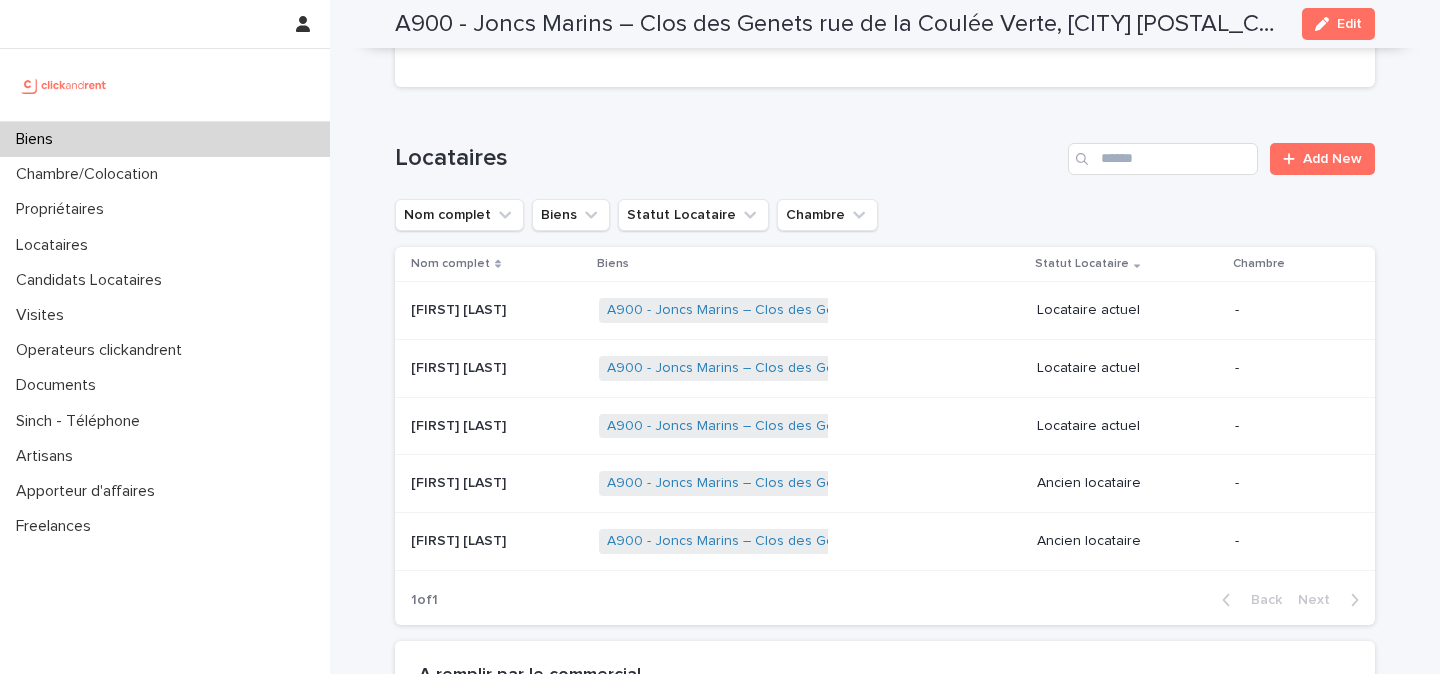 click at bounding box center (497, 310) 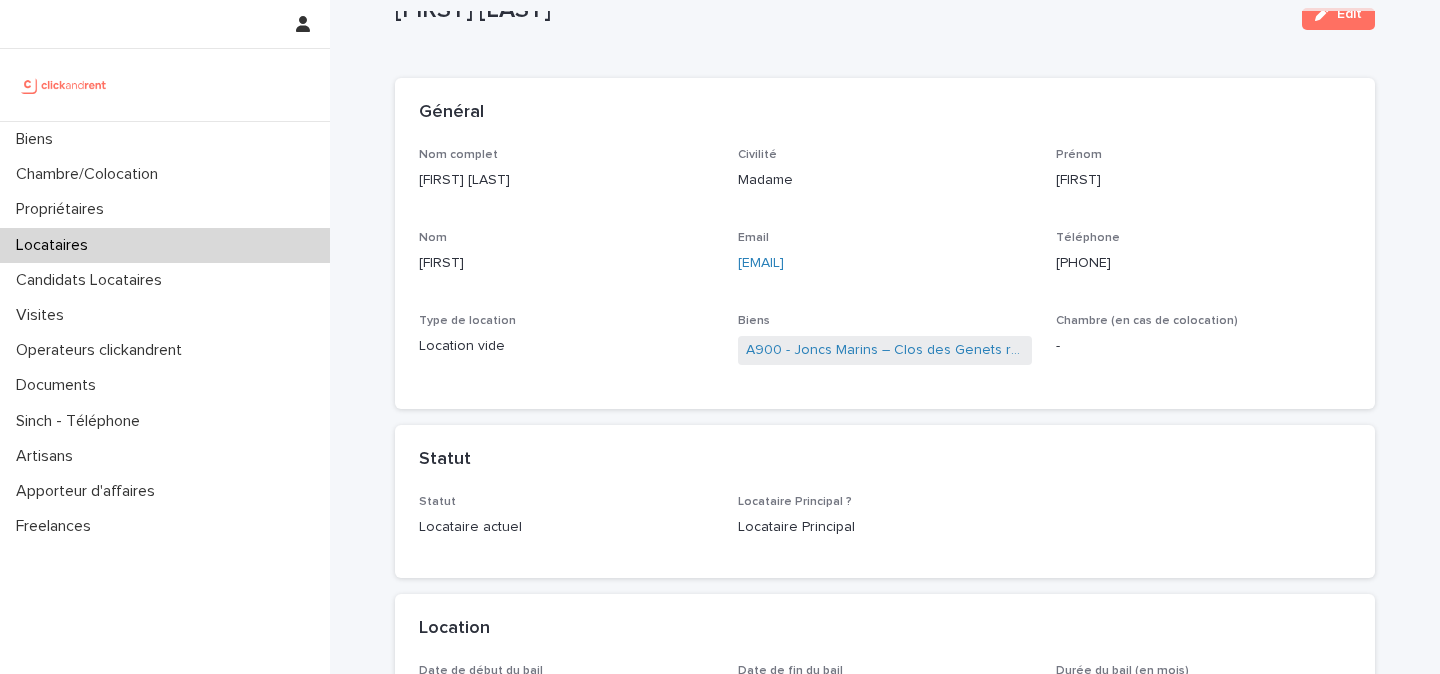 scroll, scrollTop: 65, scrollLeft: 0, axis: vertical 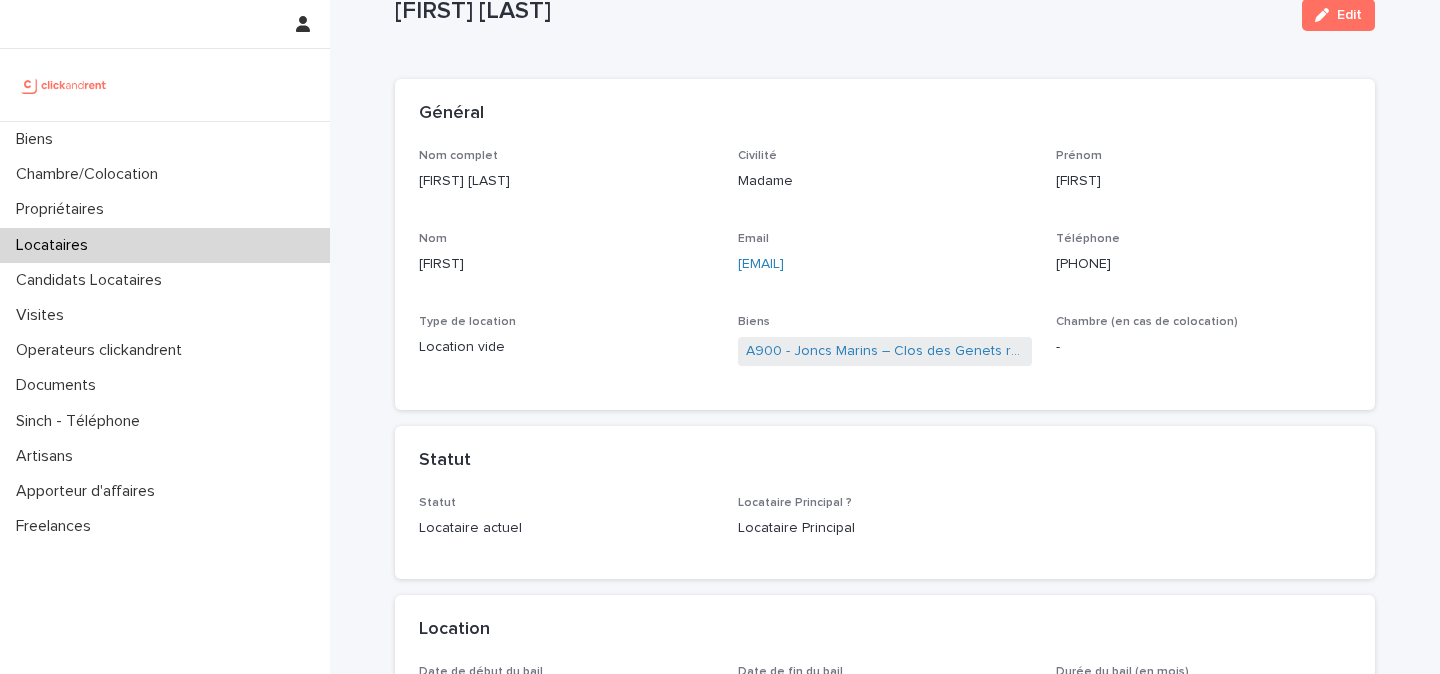 click on "+33768758578" at bounding box center [1203, 264] 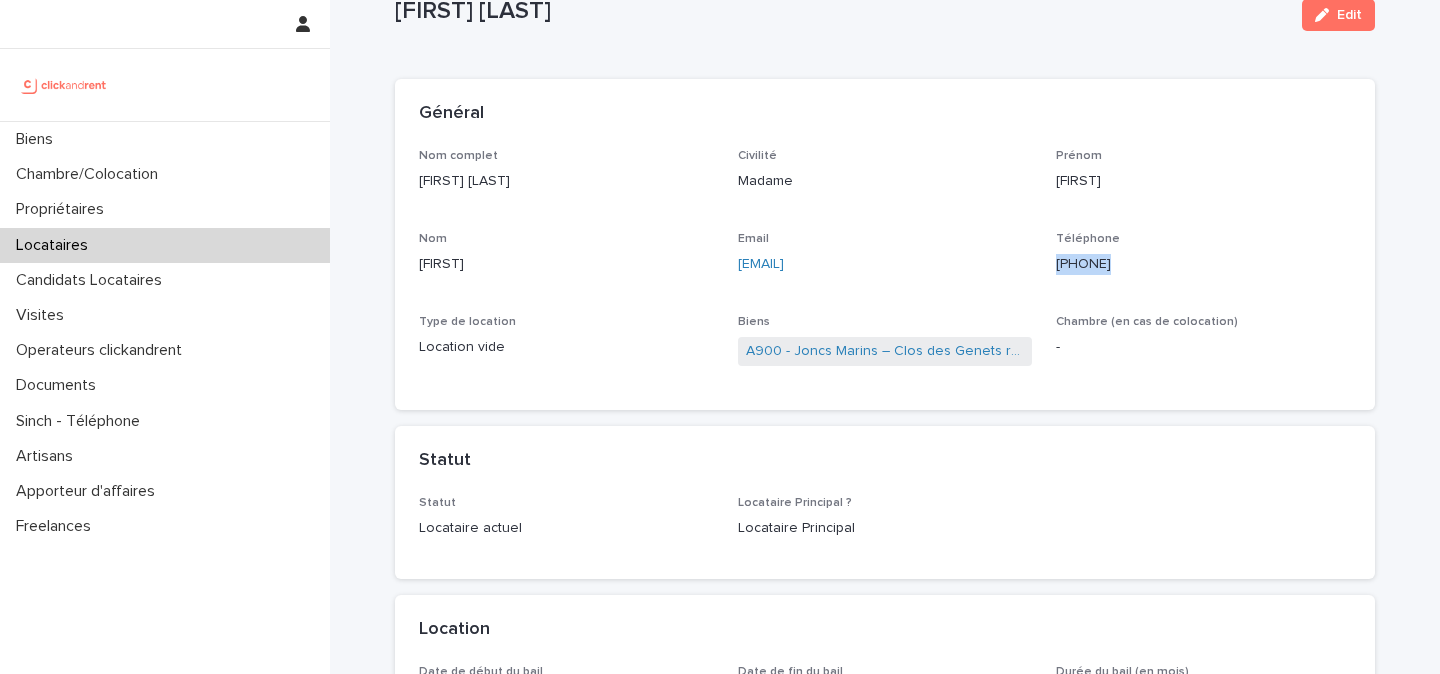 click on "+33768758578" at bounding box center (1203, 264) 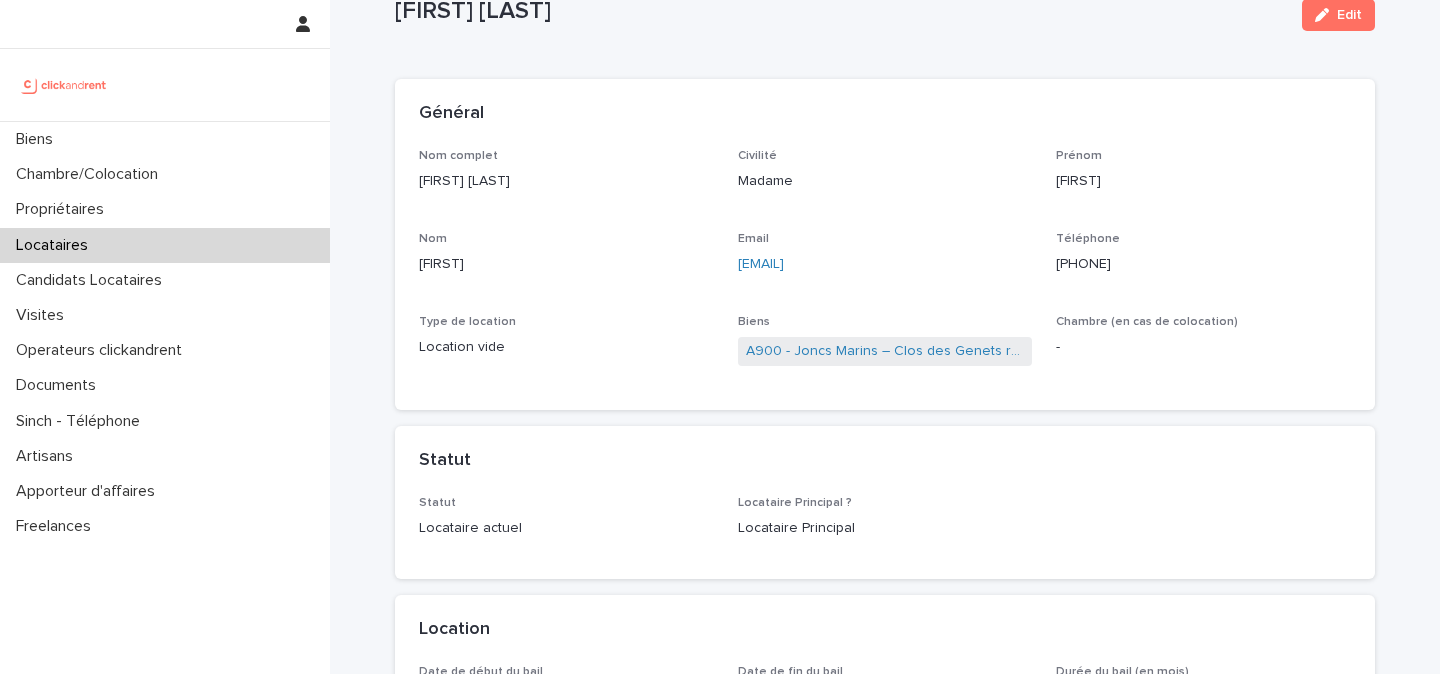 click on "ginajosaphat686@gmail.com" at bounding box center (885, 264) 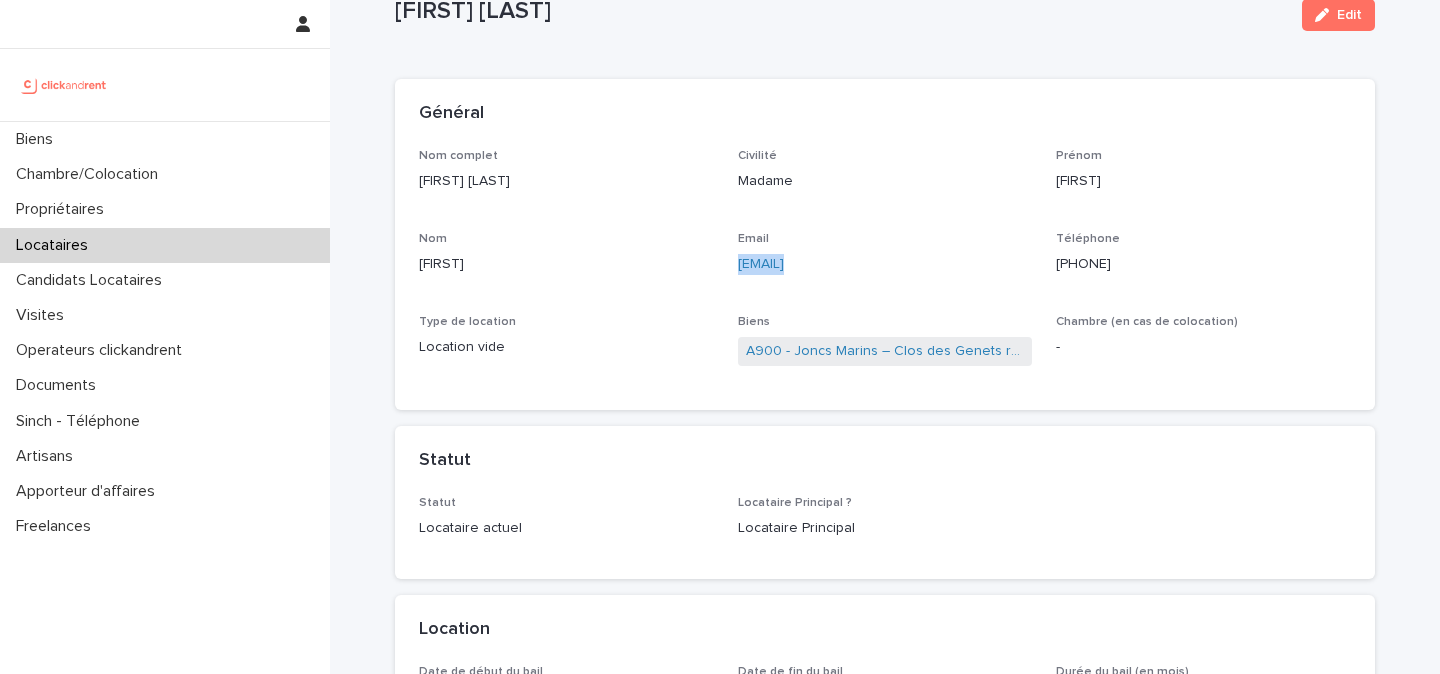 click on "ginajosaphat686@gmail.com" at bounding box center (885, 264) 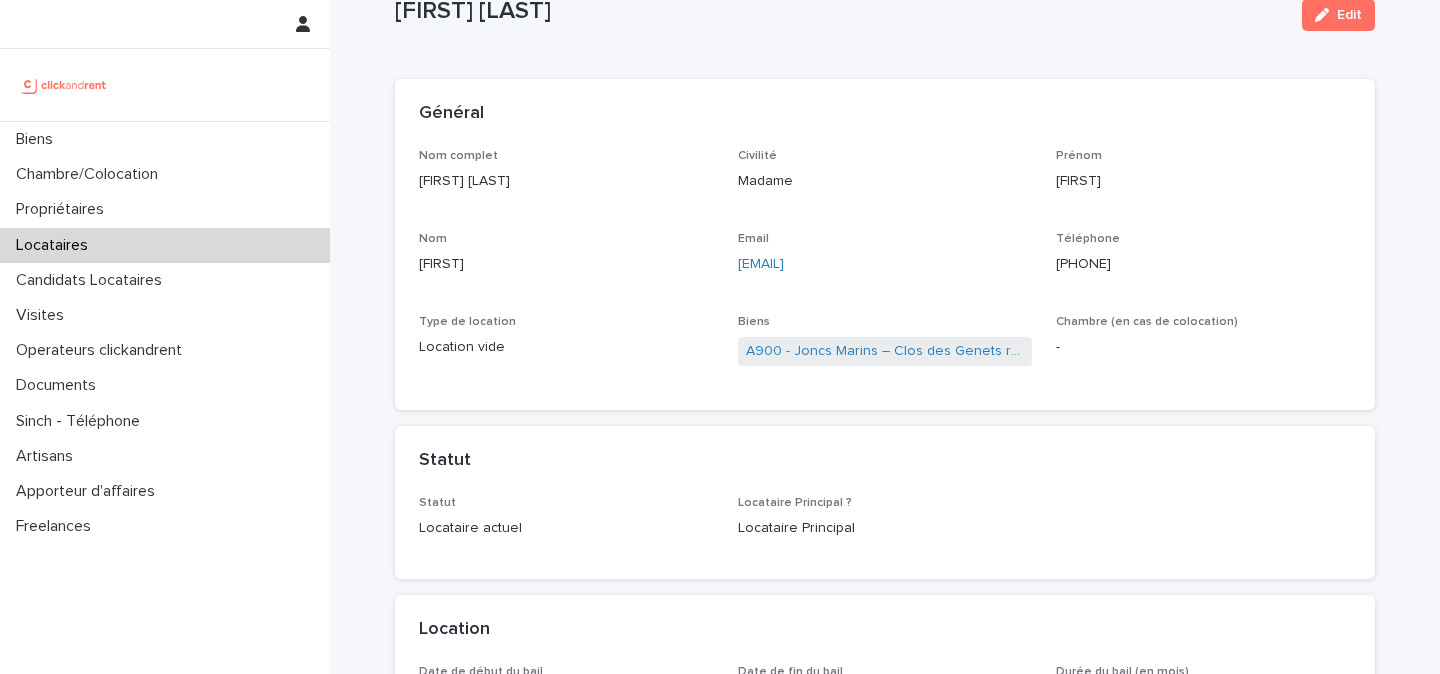 click on "+33768758578" at bounding box center (1203, 264) 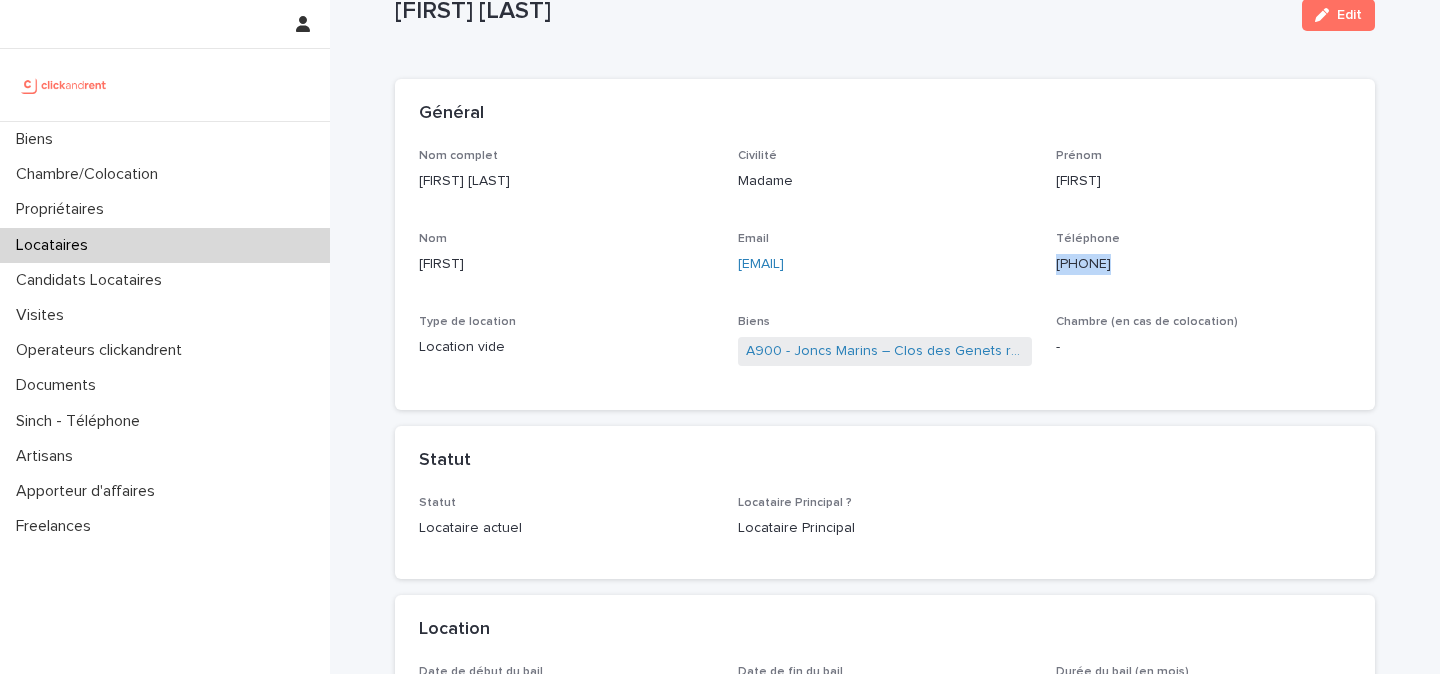 click on "+33768758578" at bounding box center (1203, 264) 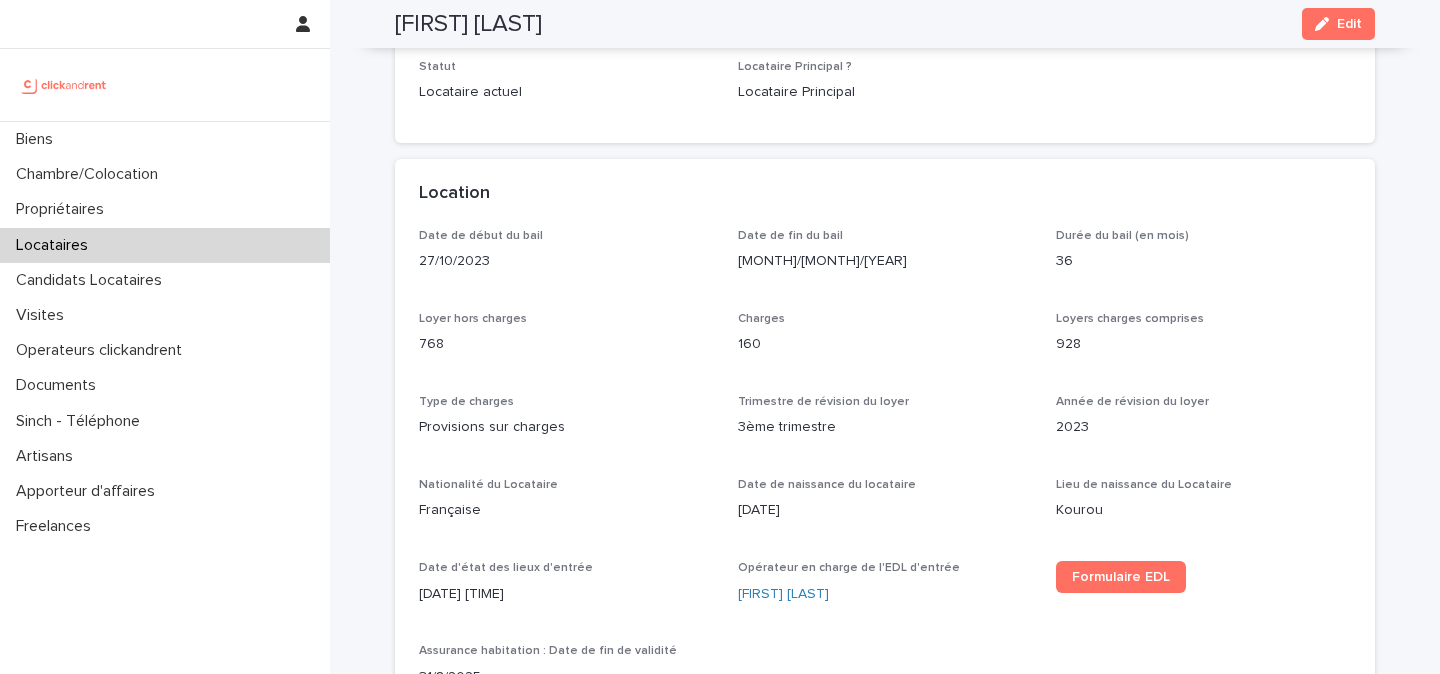 scroll, scrollTop: 507, scrollLeft: 0, axis: vertical 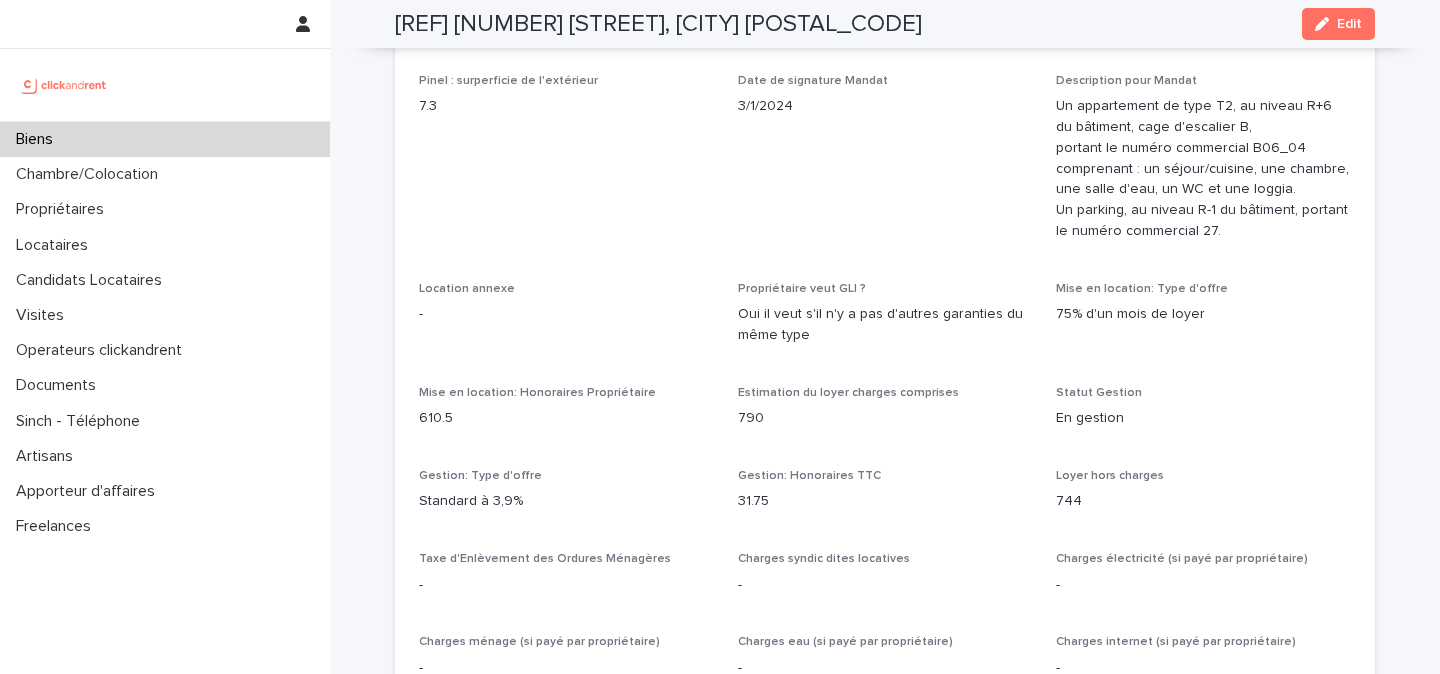 click at bounding box center [64, 85] 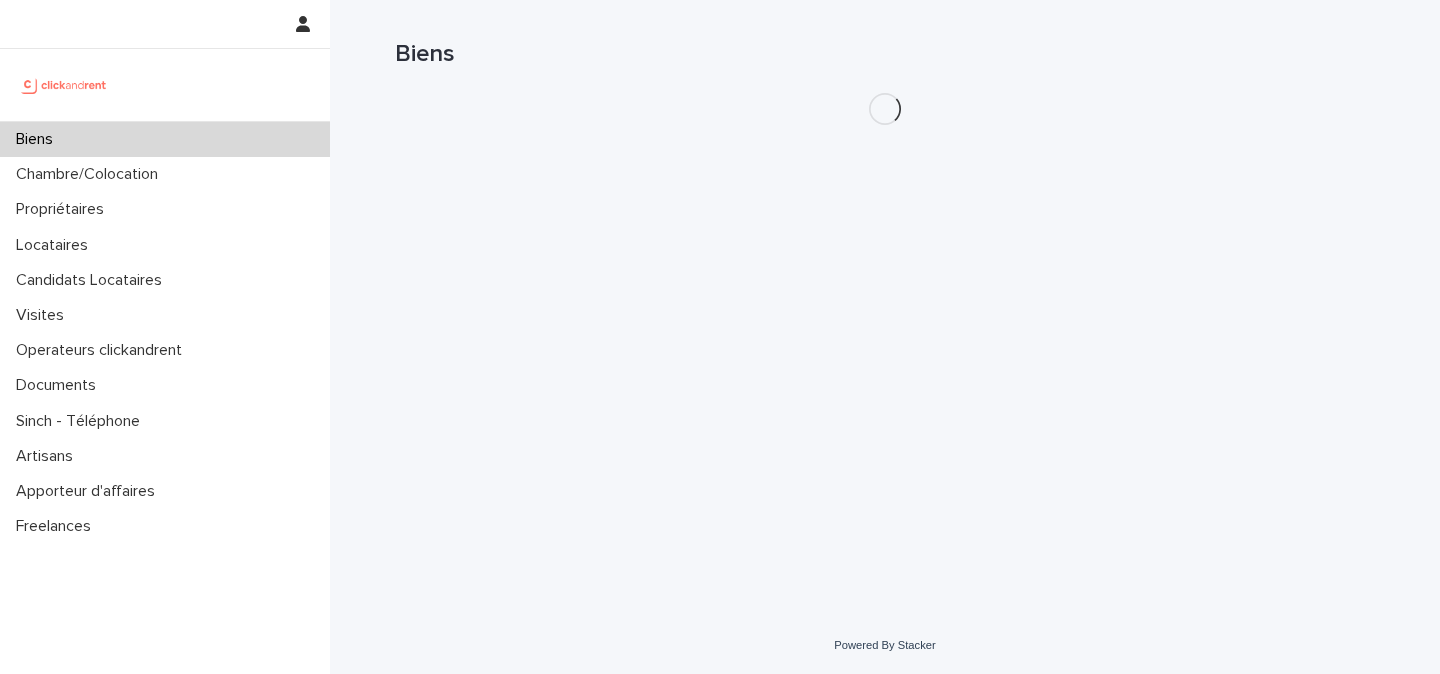 scroll, scrollTop: 0, scrollLeft: 0, axis: both 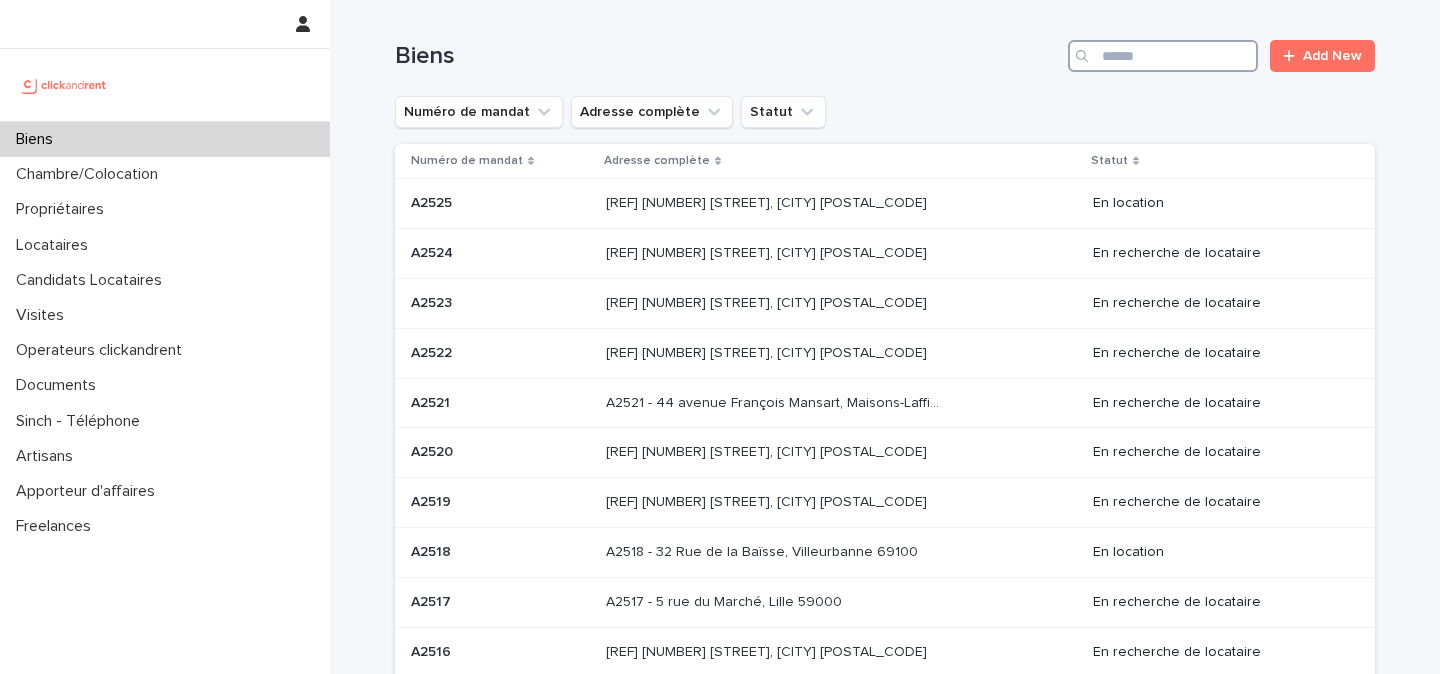 click at bounding box center (1163, 56) 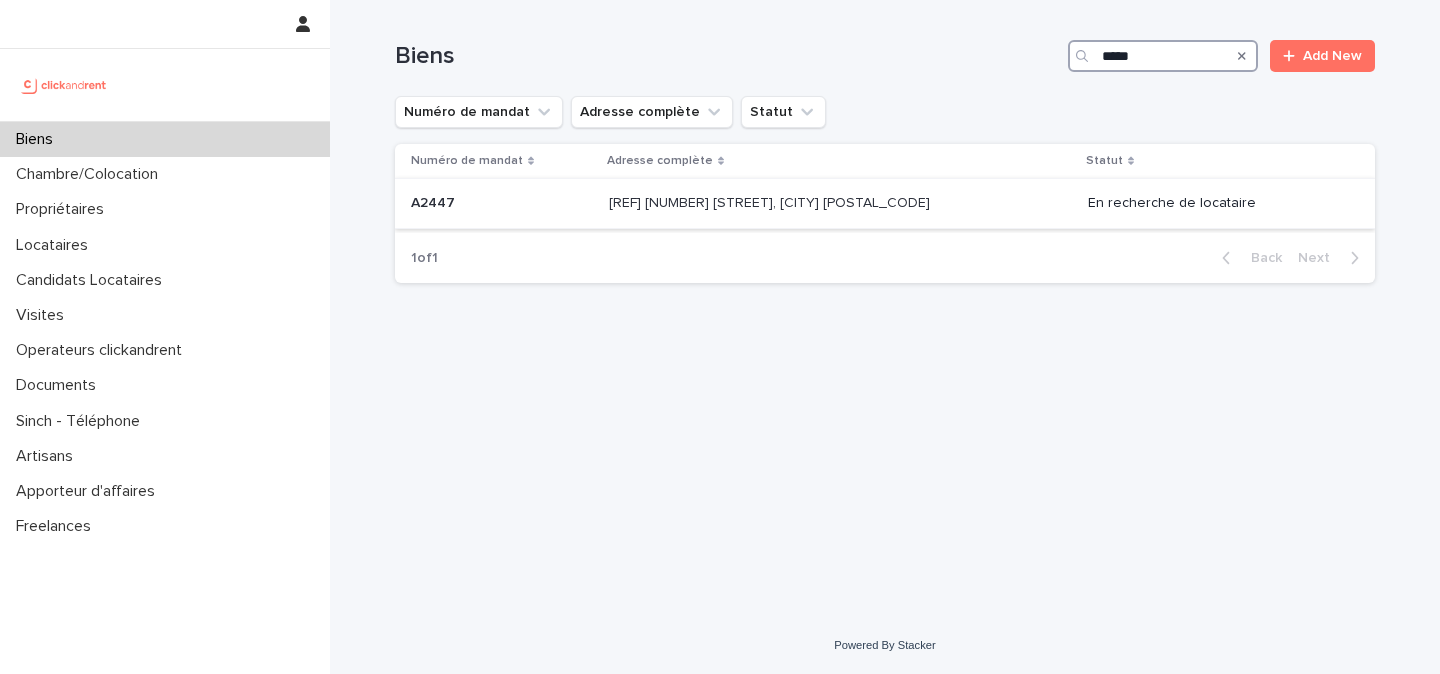 type on "*****" 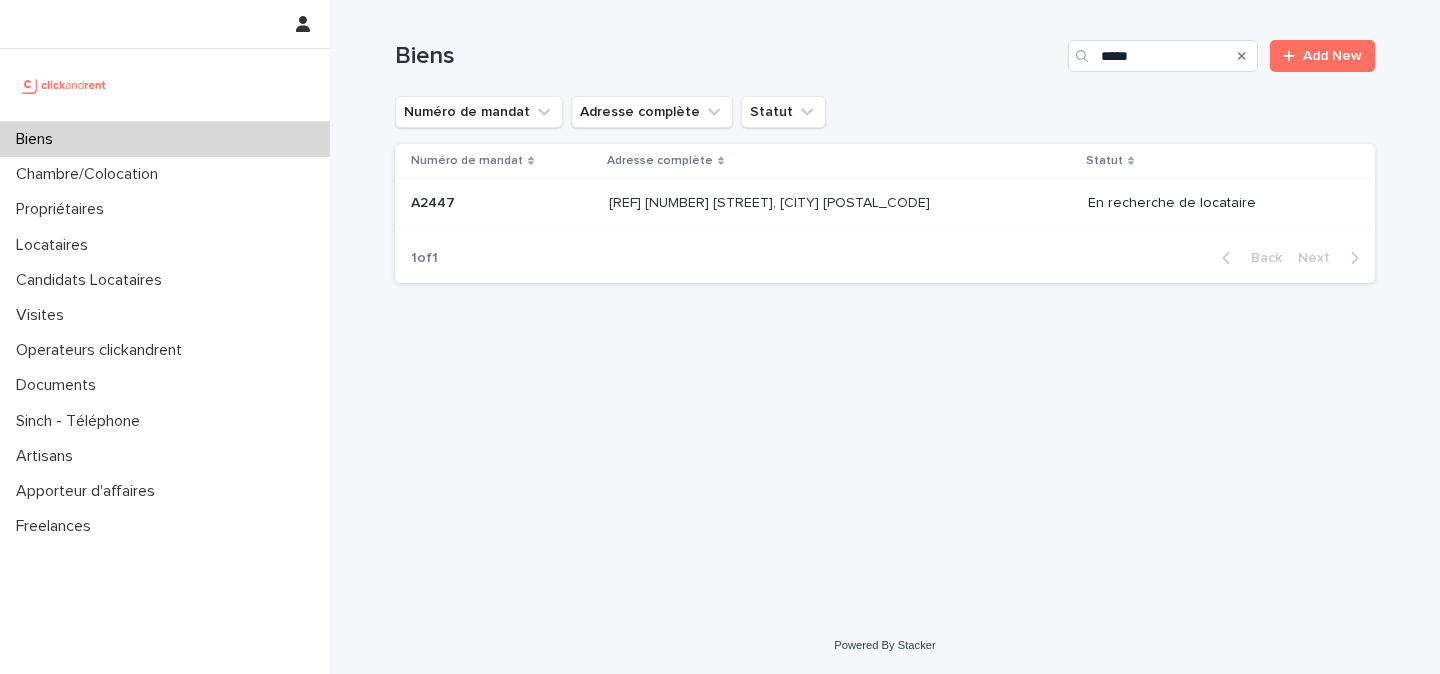 click on "A2447 - [NUMBER] [STREET], [CITY] [POSTAL_CODE] A2447 - [NUMBER] [STREET], [CITY] [POSTAL_CODE]" at bounding box center [840, 203] 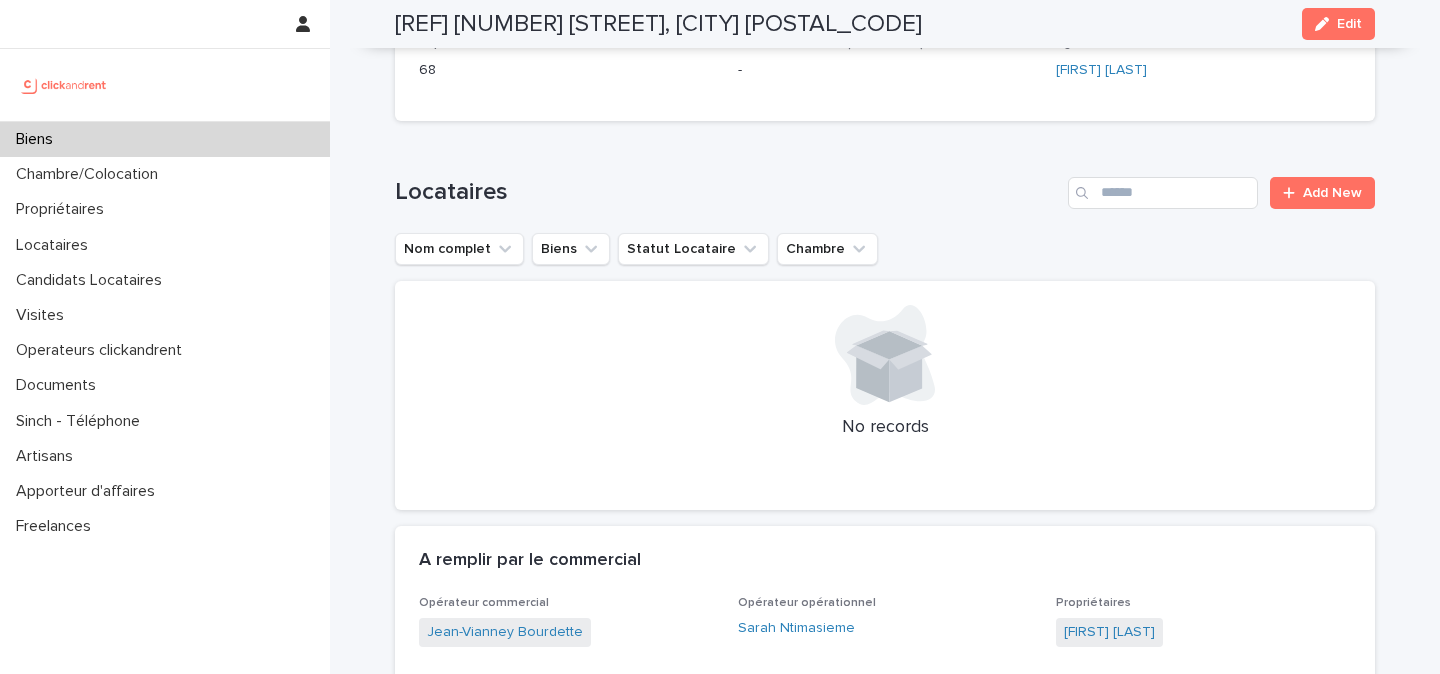 scroll, scrollTop: 1348, scrollLeft: 0, axis: vertical 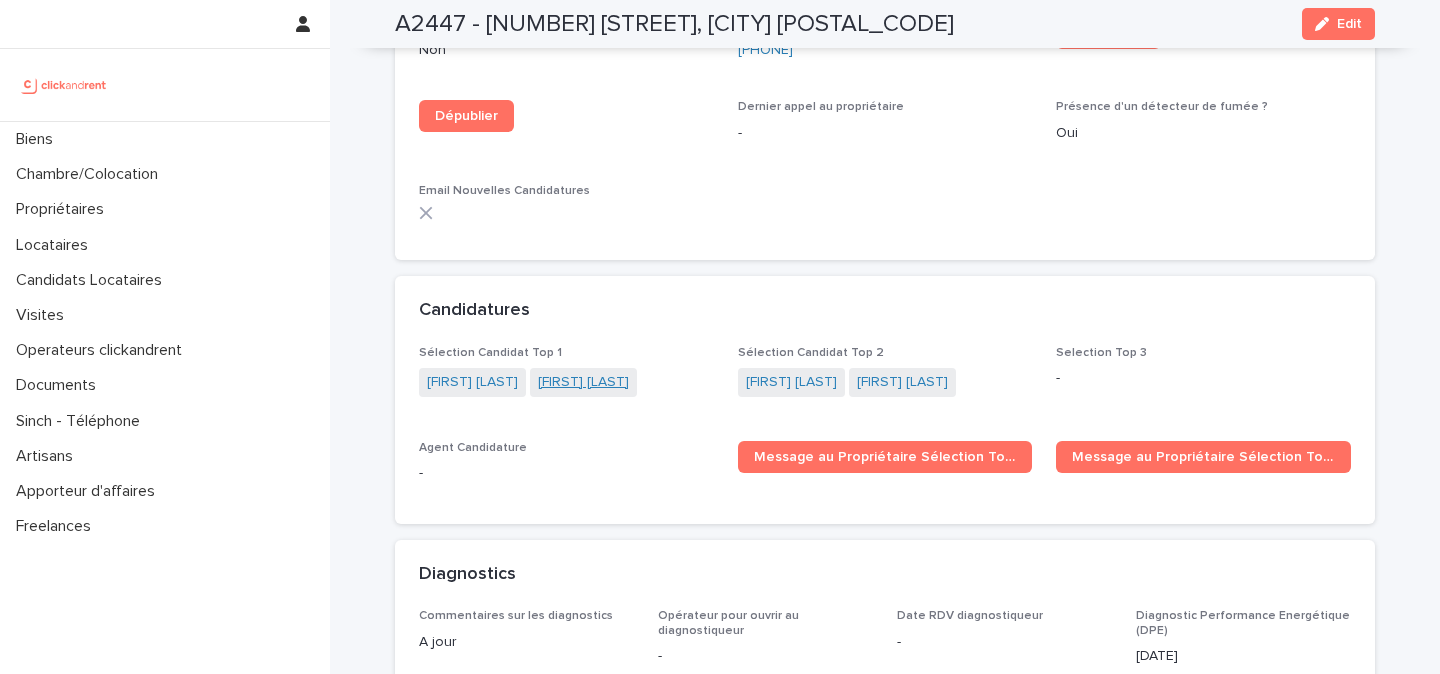 click on "[FIRST] [LAST]" at bounding box center [583, 382] 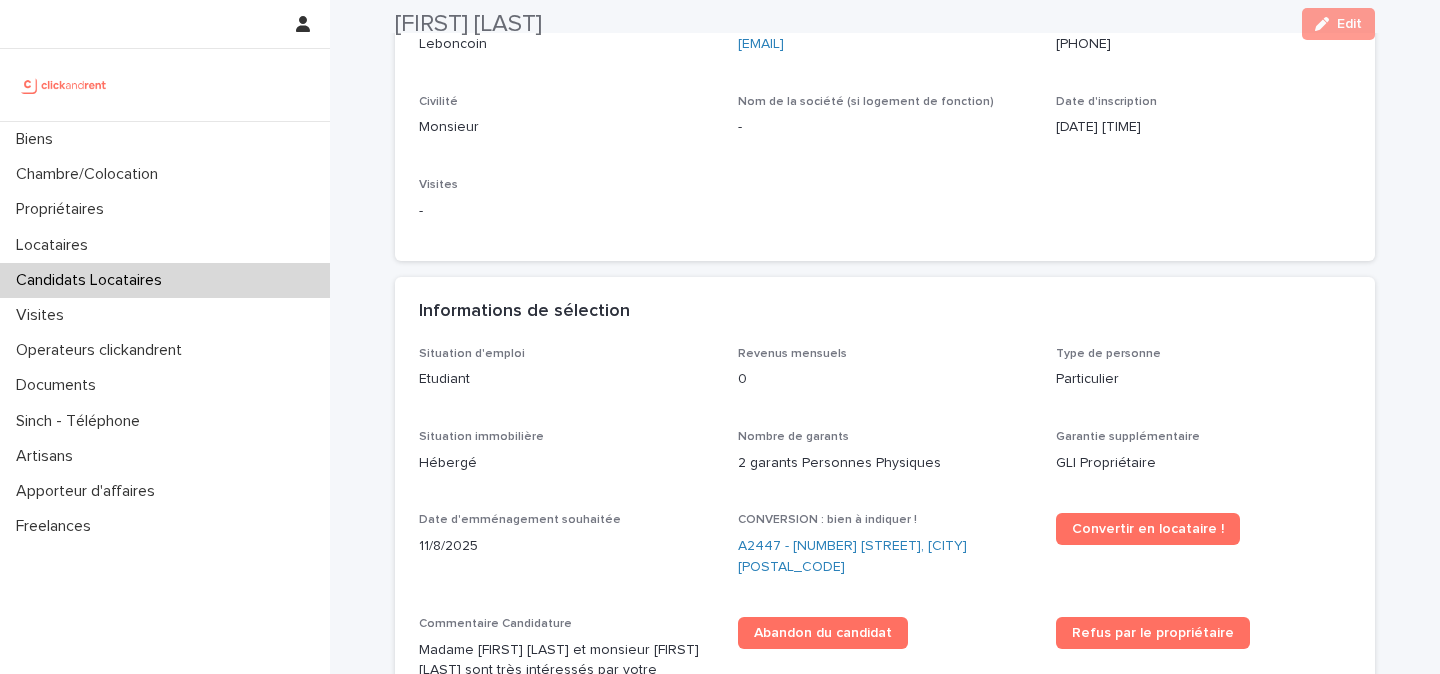 scroll, scrollTop: 321, scrollLeft: 0, axis: vertical 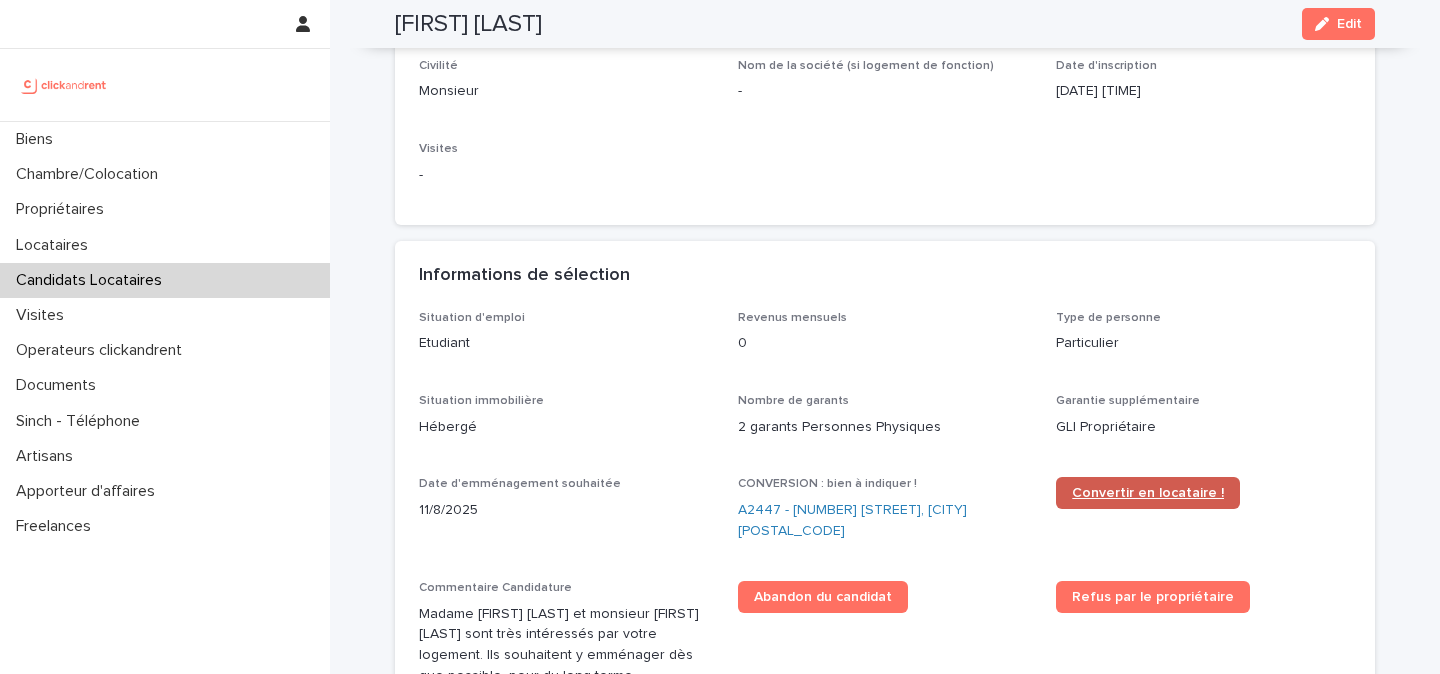 click on "Convertir en locataire !" at bounding box center [1148, 493] 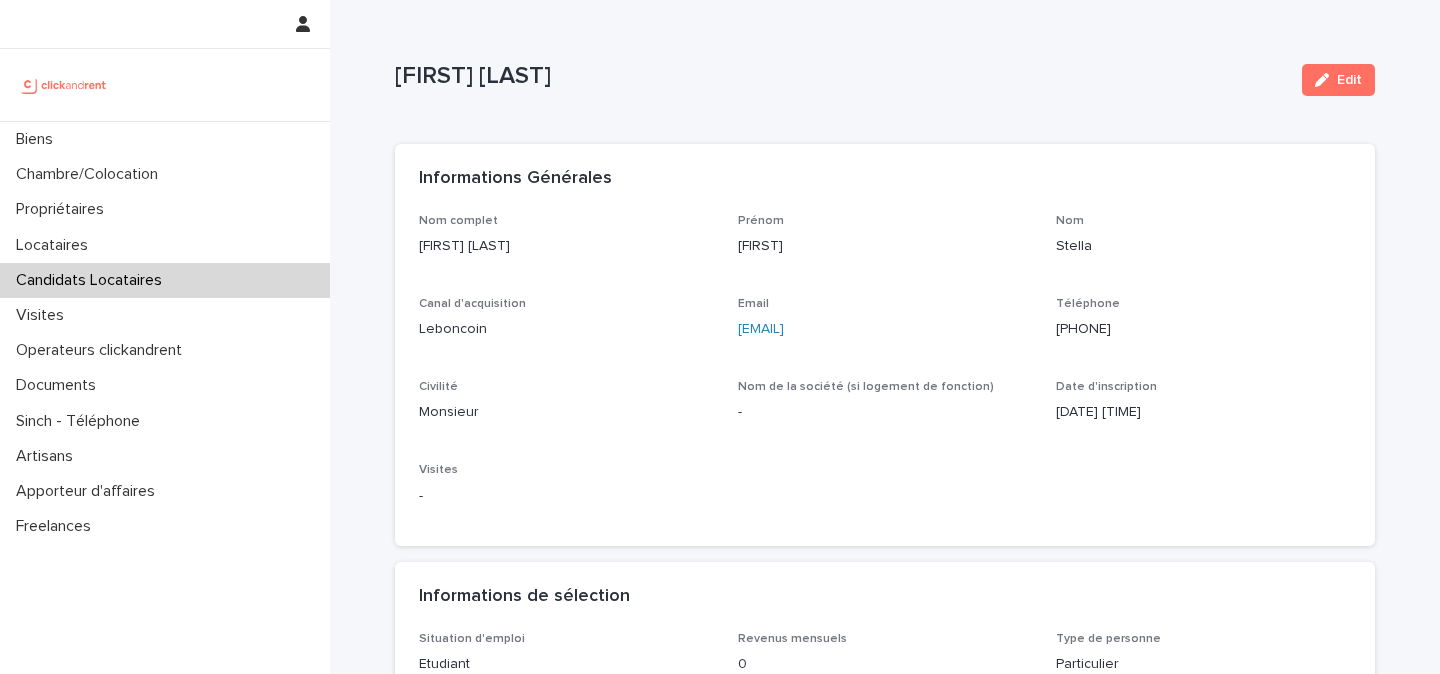 scroll, scrollTop: 2, scrollLeft: 0, axis: vertical 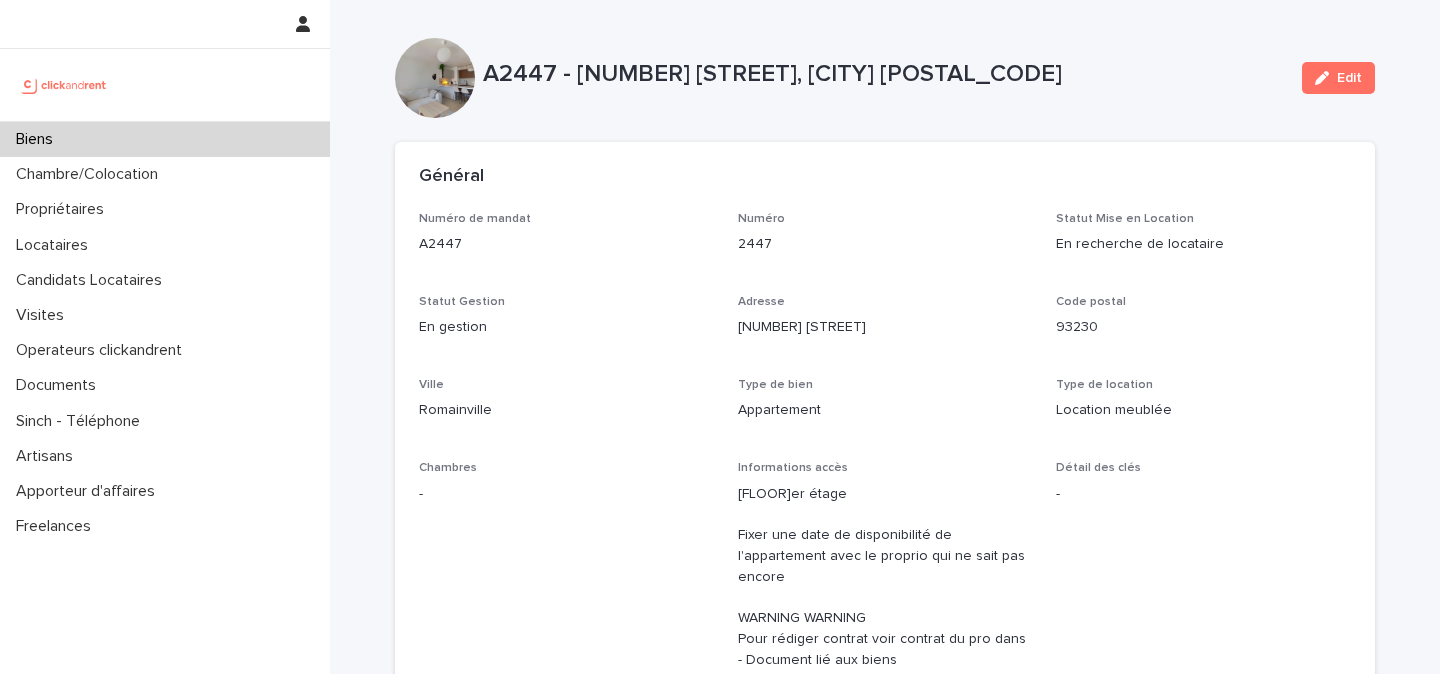 click on "A2447 - [NUMBER] [STREET], [CITY] [POSTAL_CODE]" at bounding box center [884, 74] 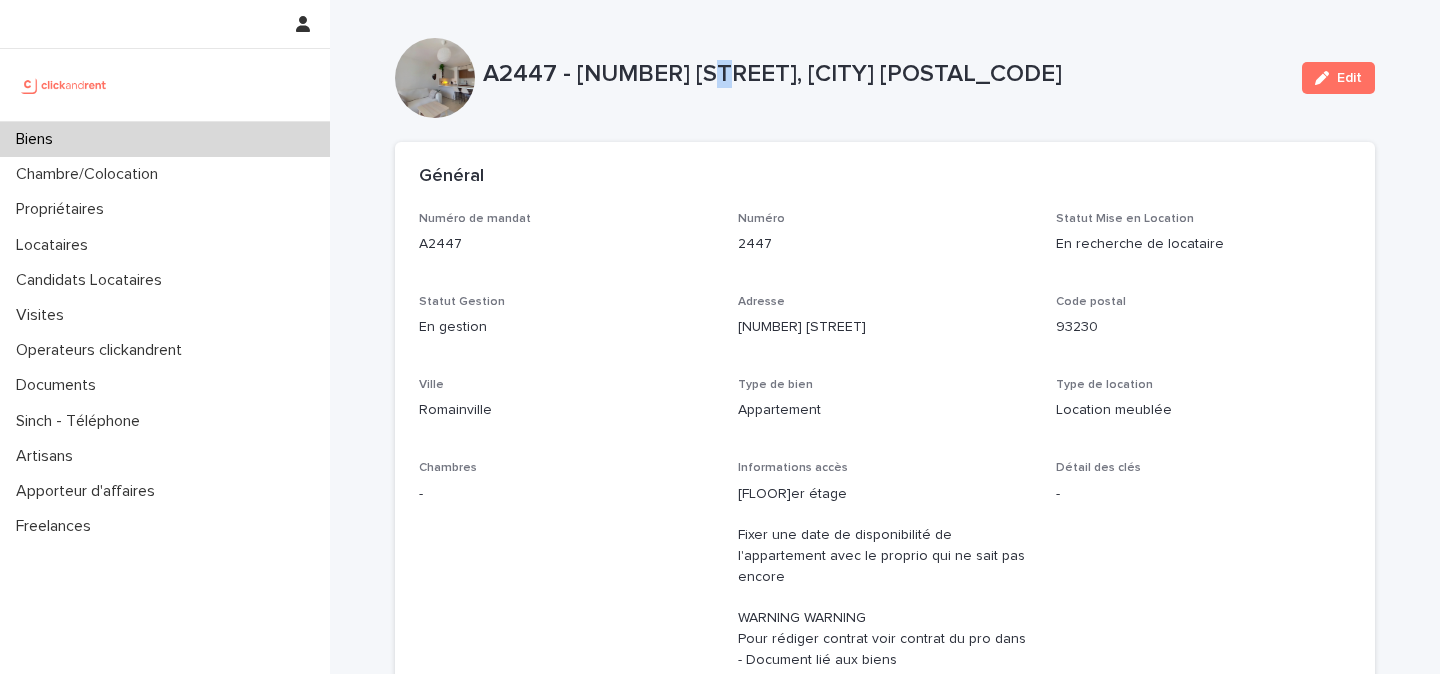 click on "A2447 - [NUMBER] [STREET], [CITY] [POSTAL_CODE]" at bounding box center [884, 74] 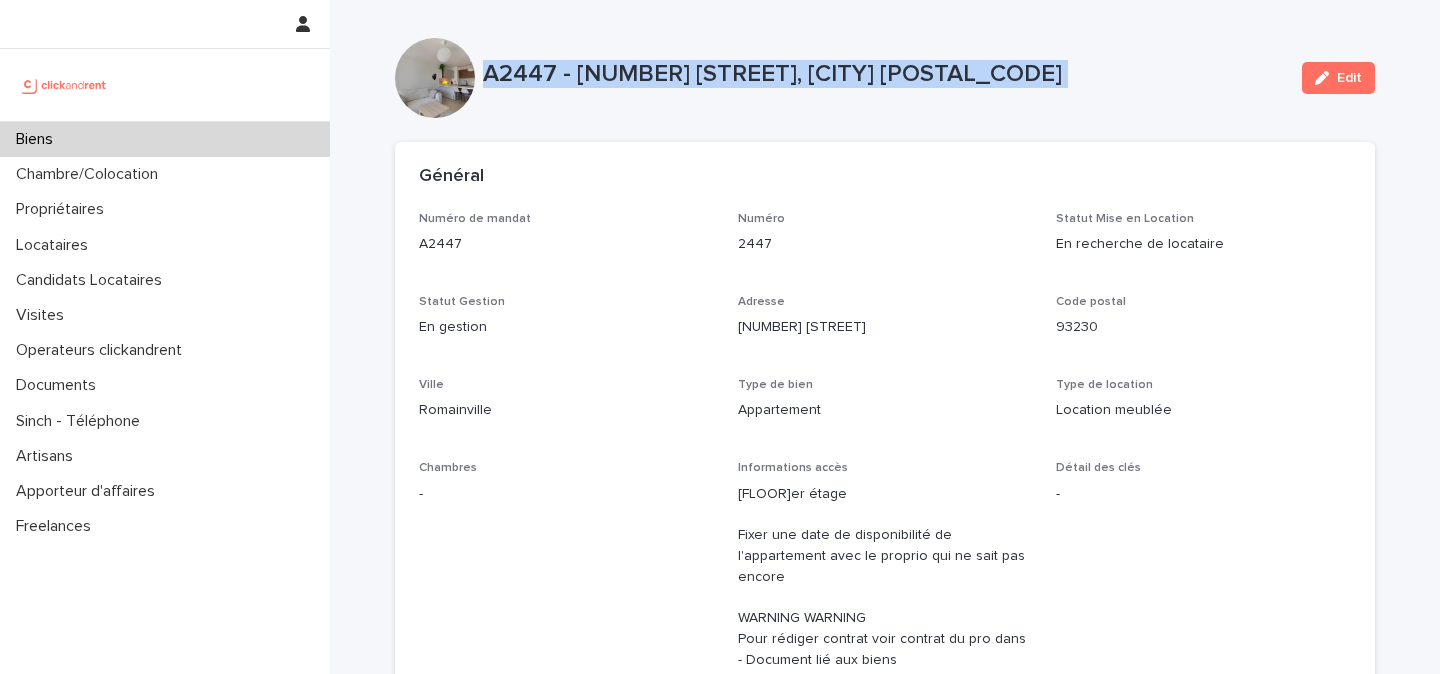 click on "A2447 - [NUMBER] [STREET], [CITY] [POSTAL_CODE]" at bounding box center (884, 74) 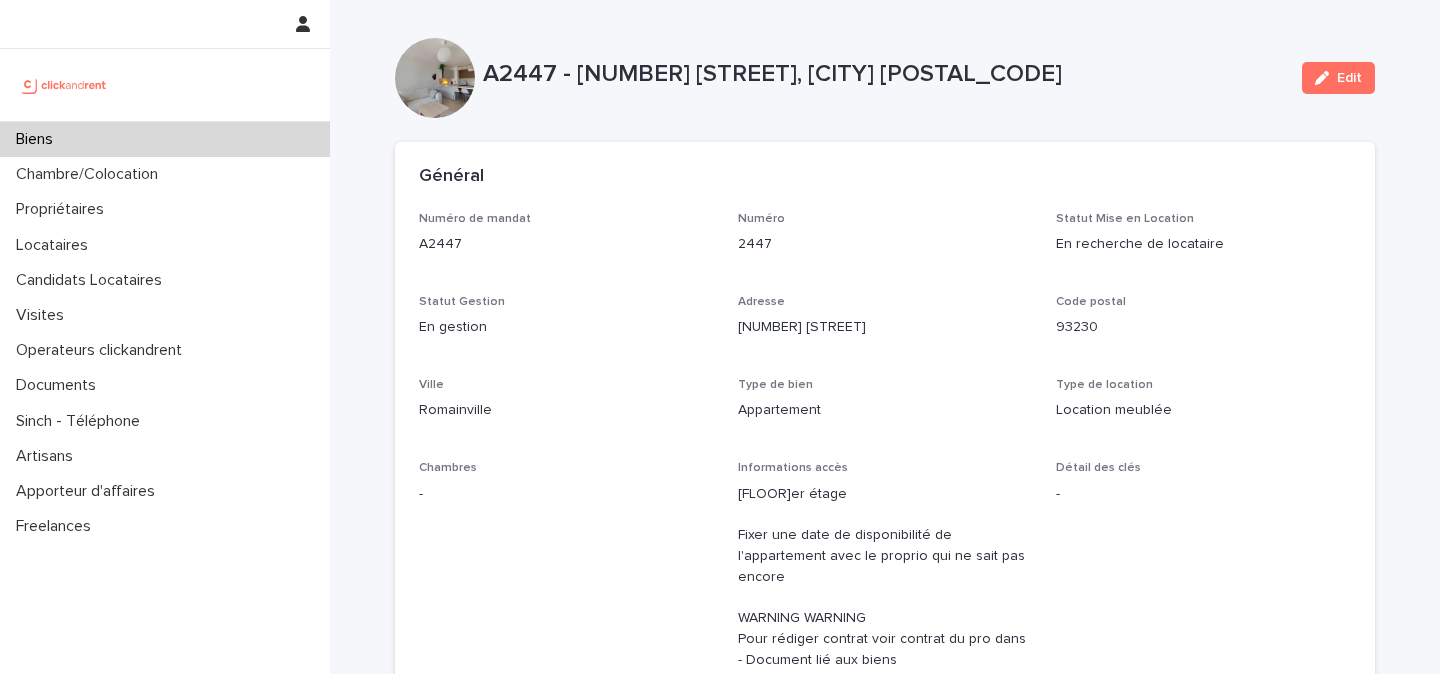 click on "Général" at bounding box center (885, 177) 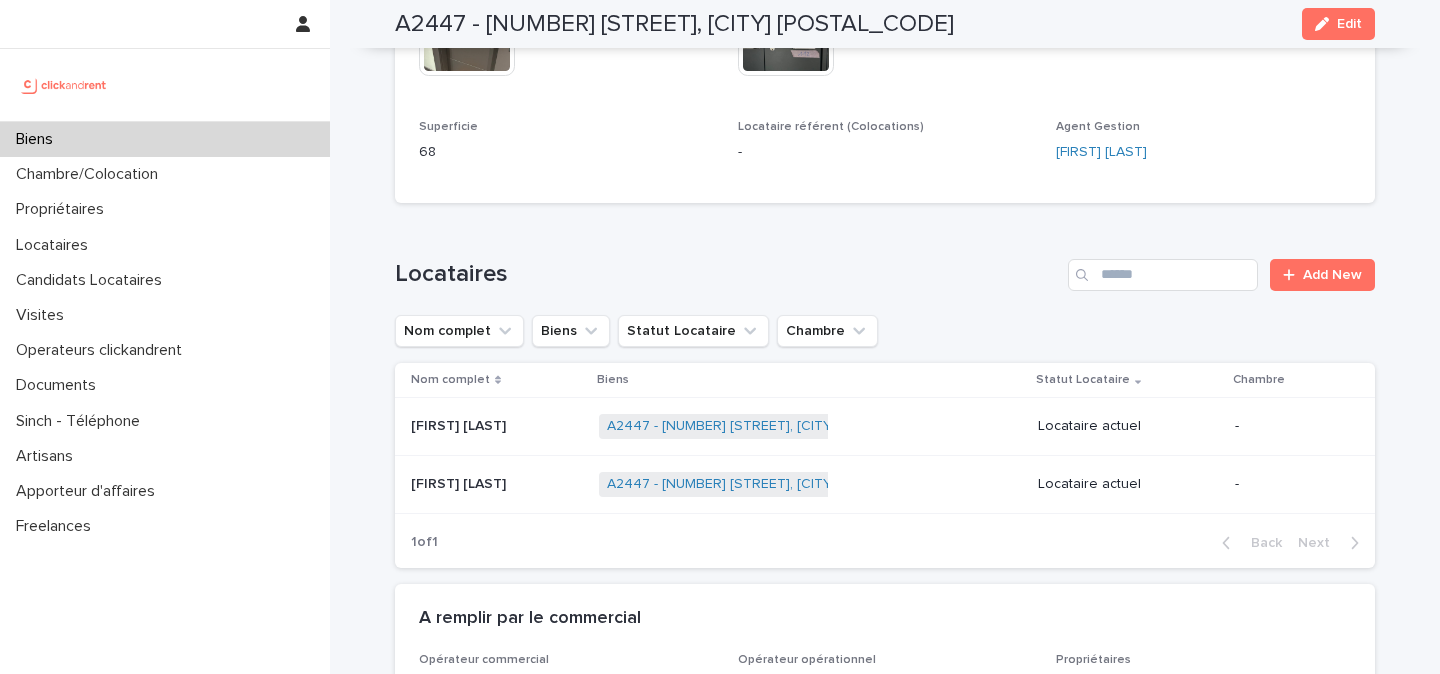 scroll, scrollTop: 1258, scrollLeft: 0, axis: vertical 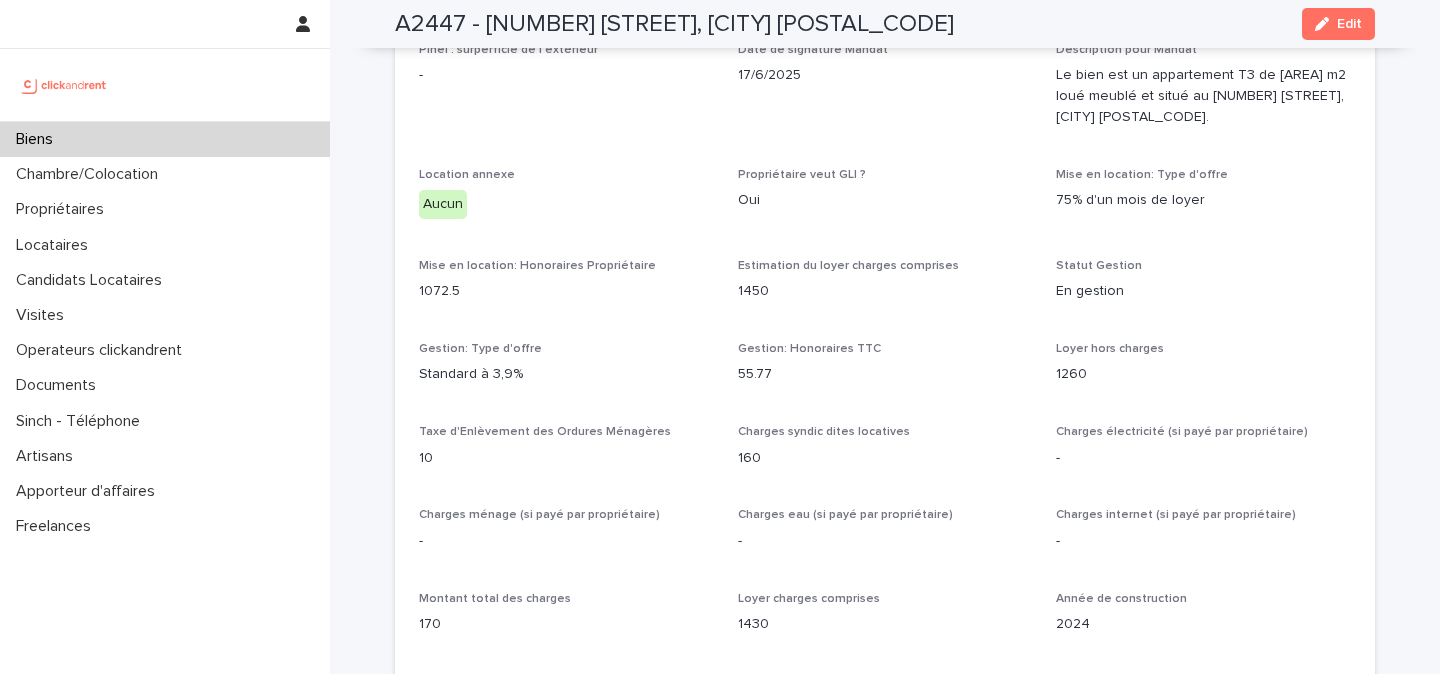 click on "1260" at bounding box center [1203, 374] 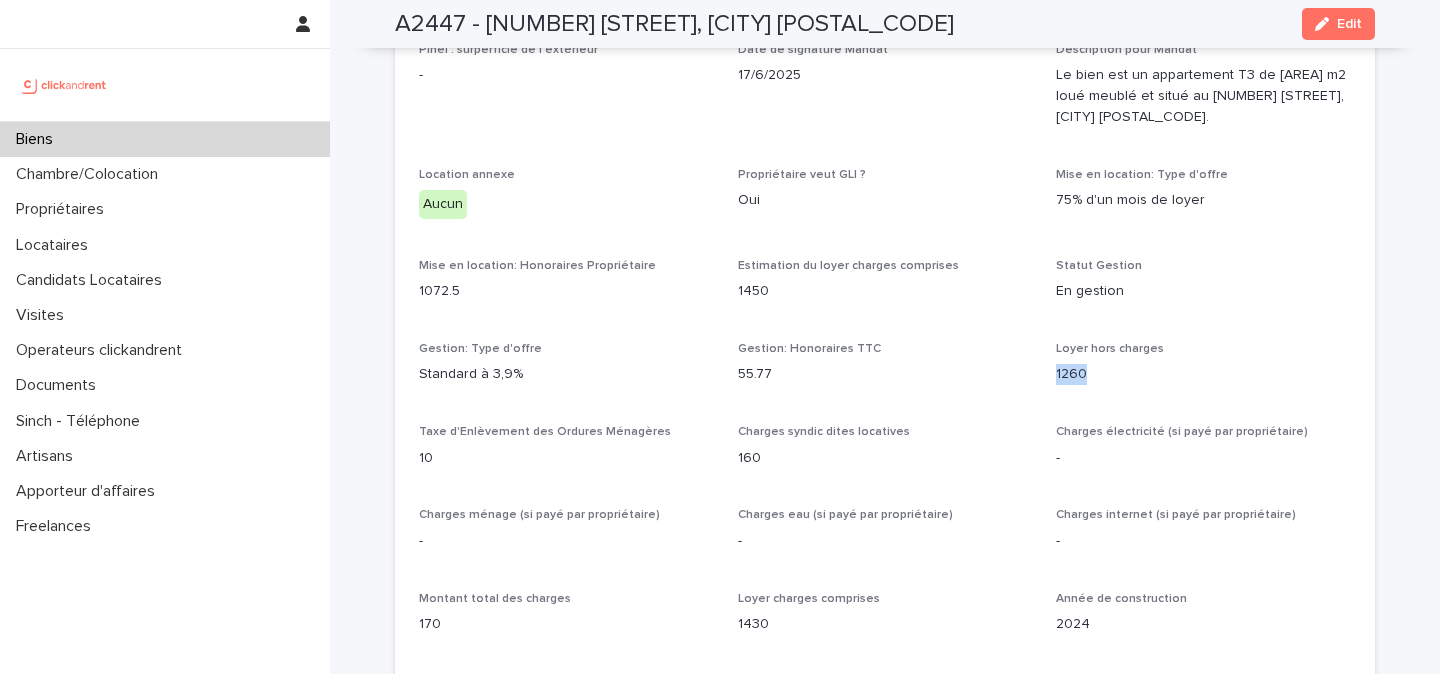 click on "1260" at bounding box center (1203, 374) 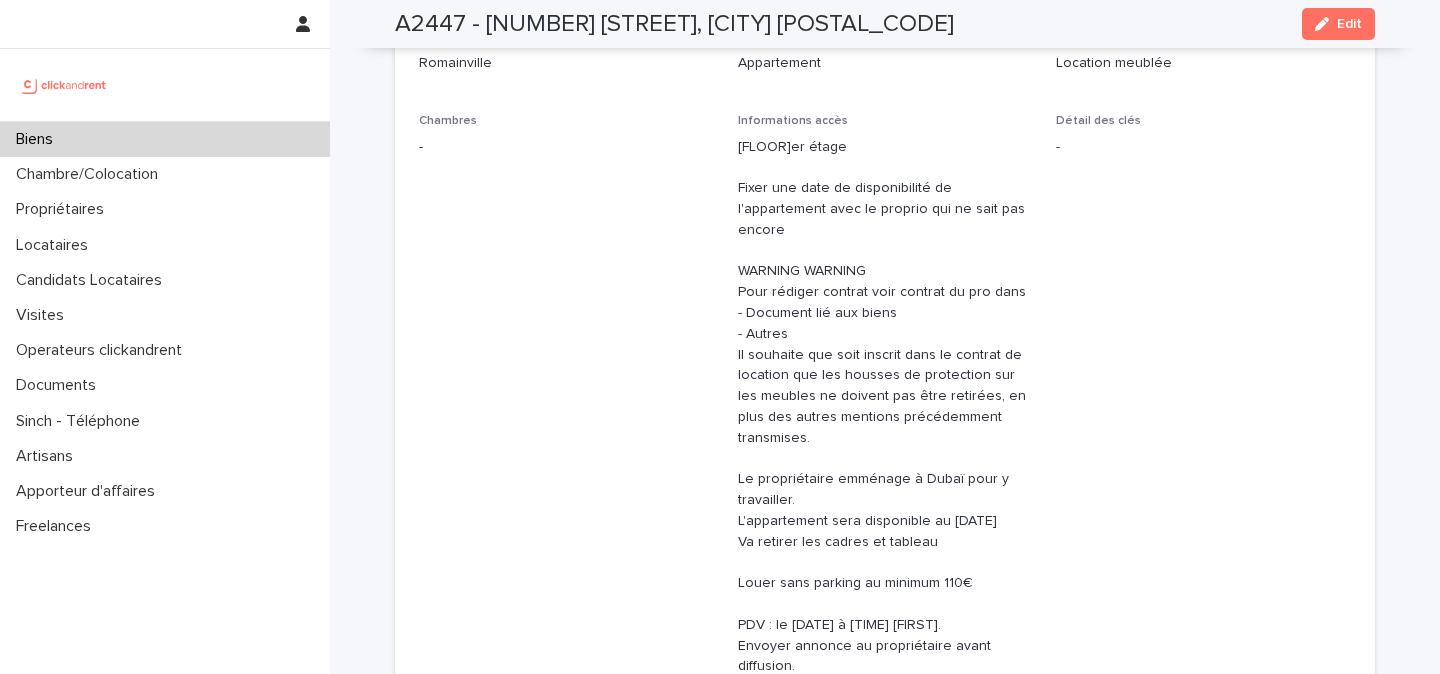 scroll, scrollTop: 335, scrollLeft: 0, axis: vertical 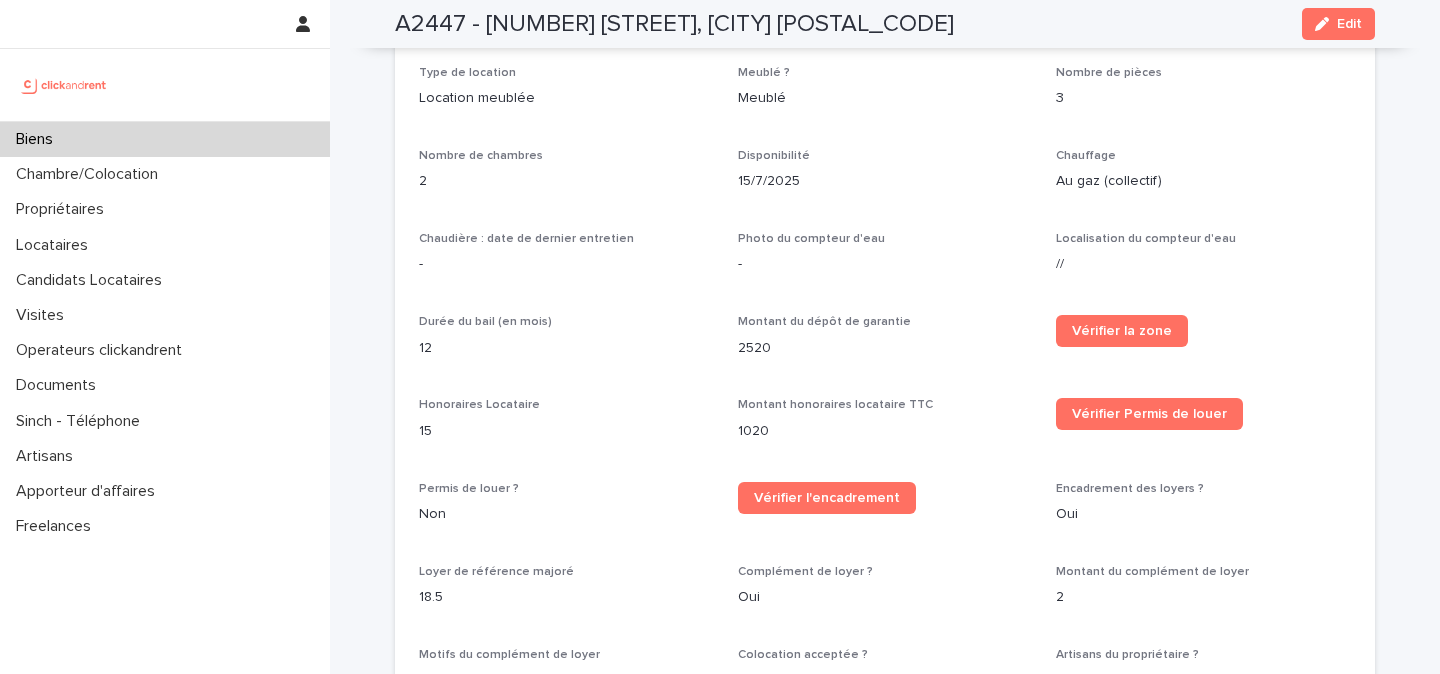 click on "2520" at bounding box center (885, 348) 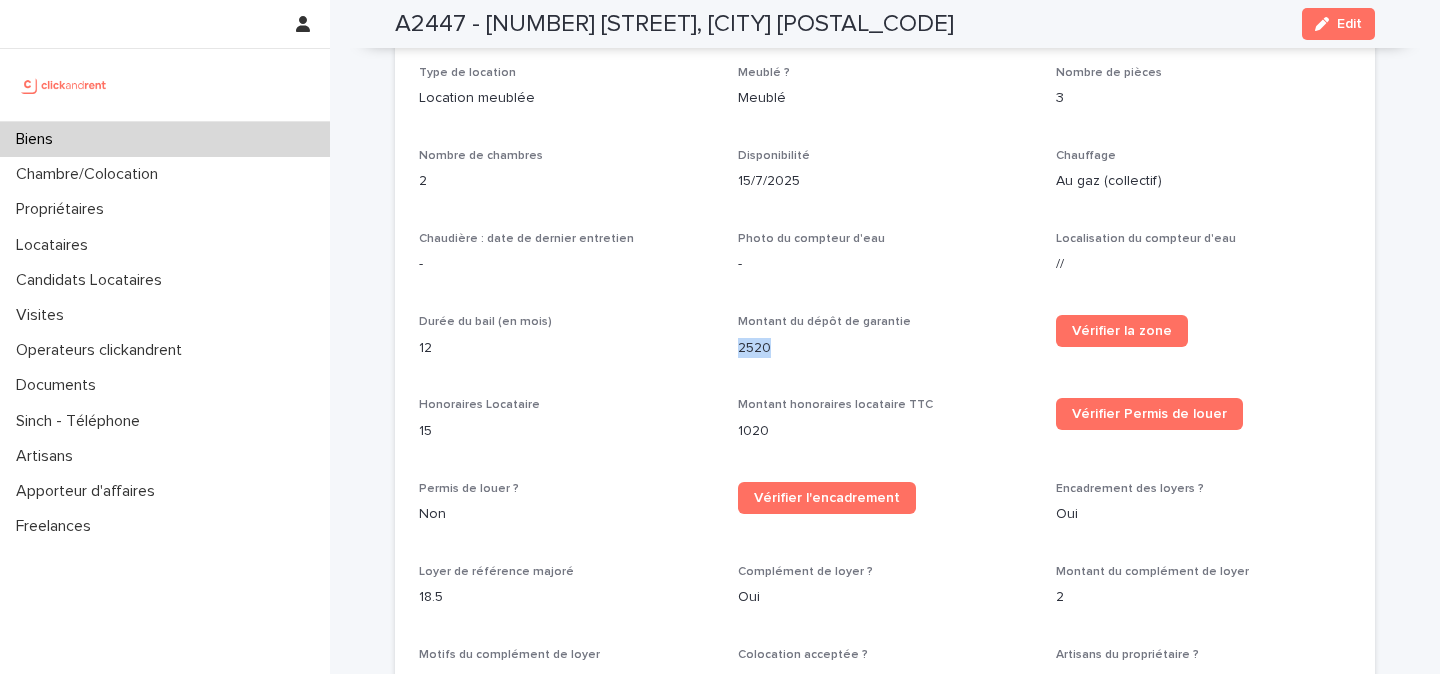 click on "2520" at bounding box center (885, 348) 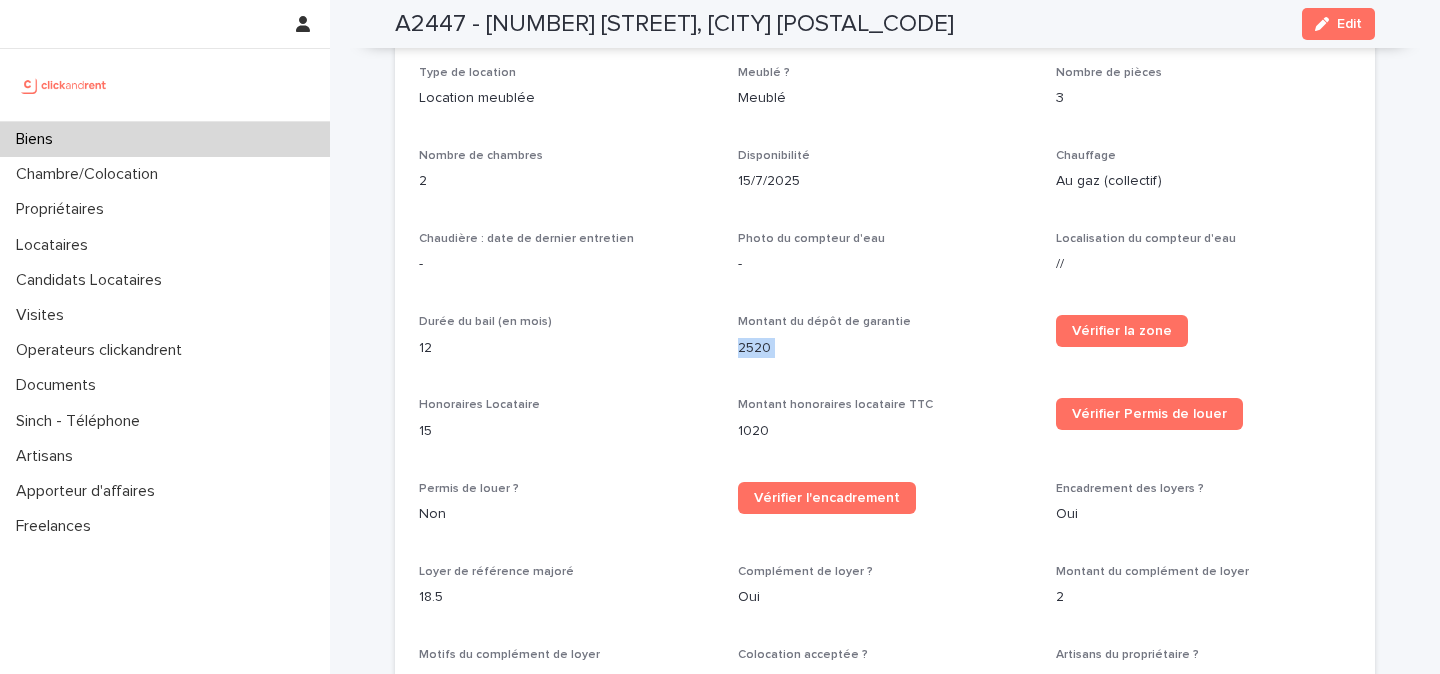 click on "2520" at bounding box center (885, 348) 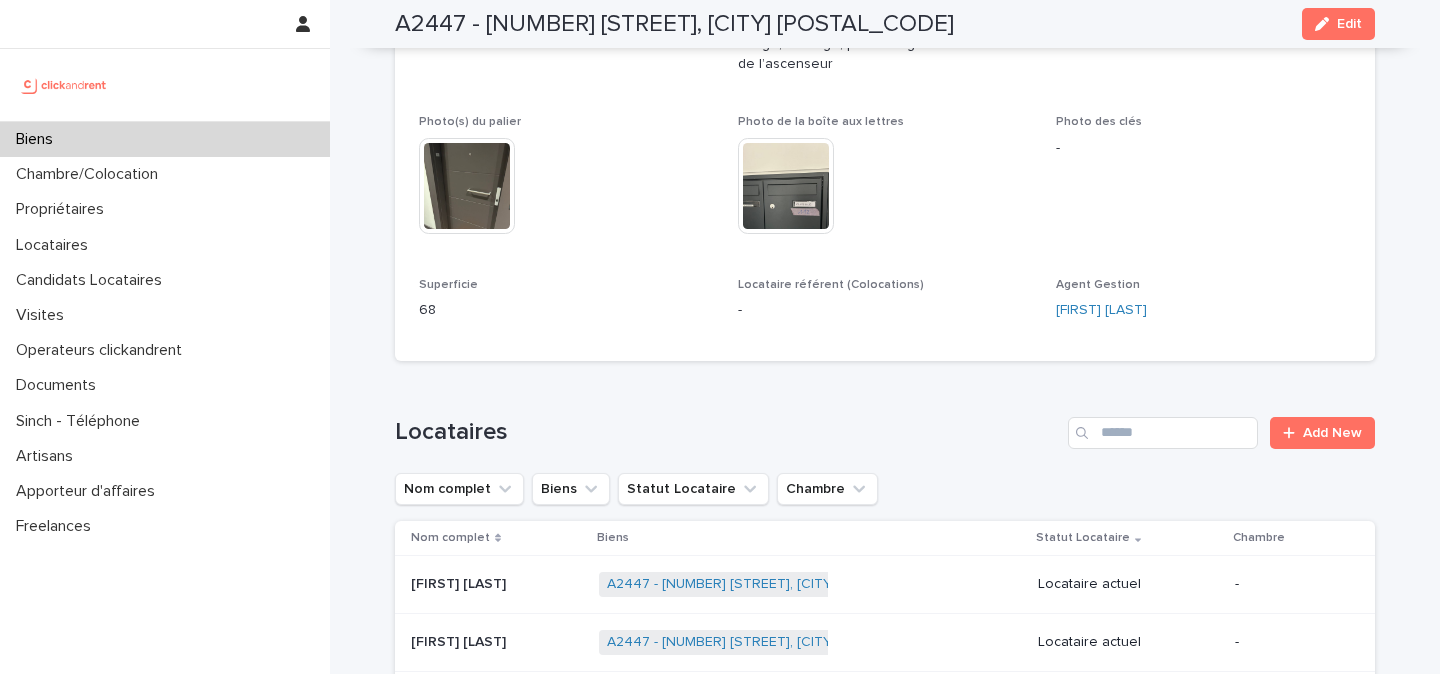 scroll, scrollTop: 1107, scrollLeft: 0, axis: vertical 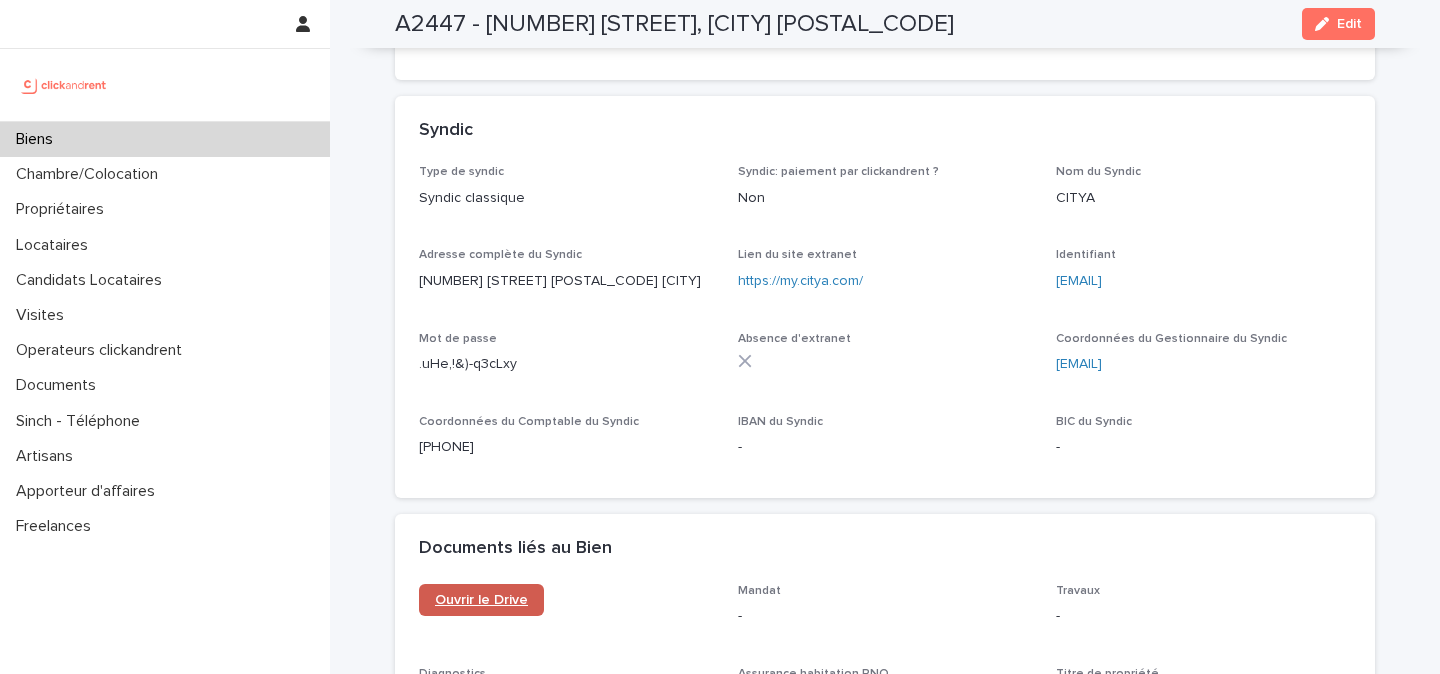 click on "Ouvrir le Drive" at bounding box center [481, 600] 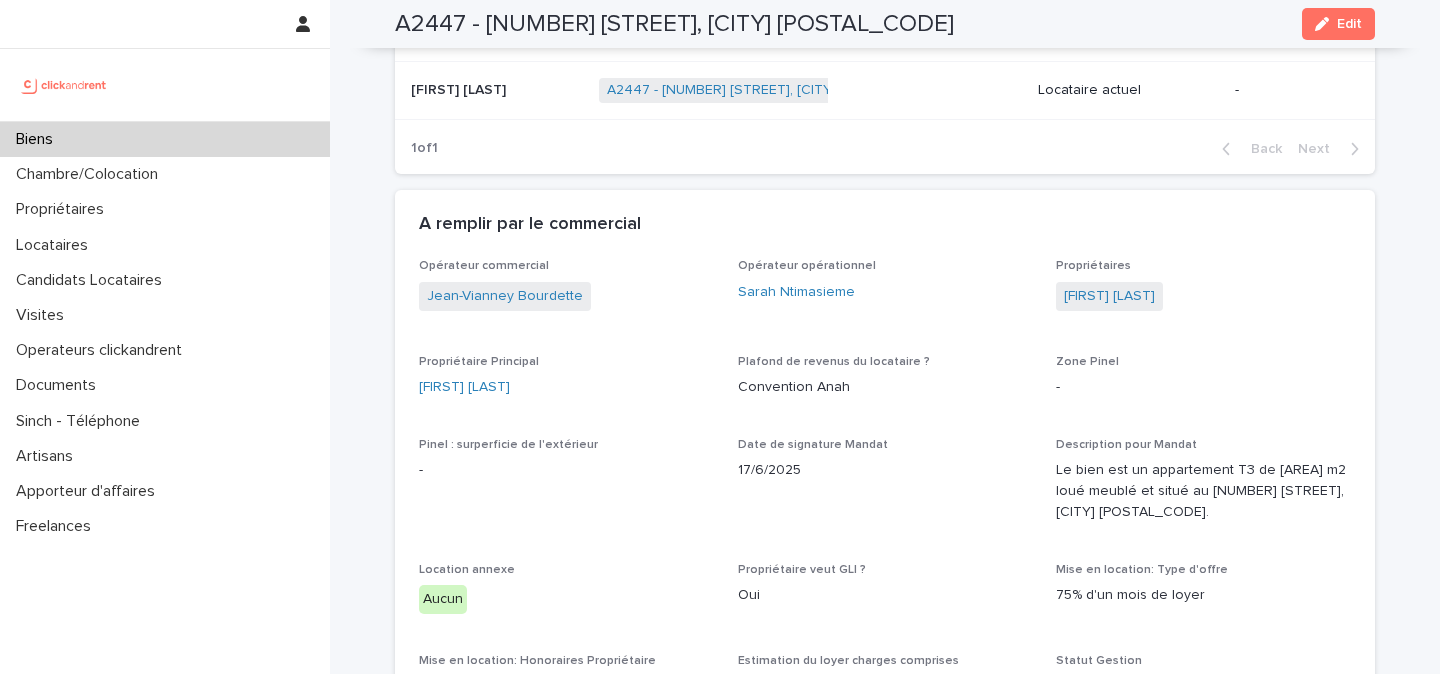 scroll, scrollTop: 1579, scrollLeft: 0, axis: vertical 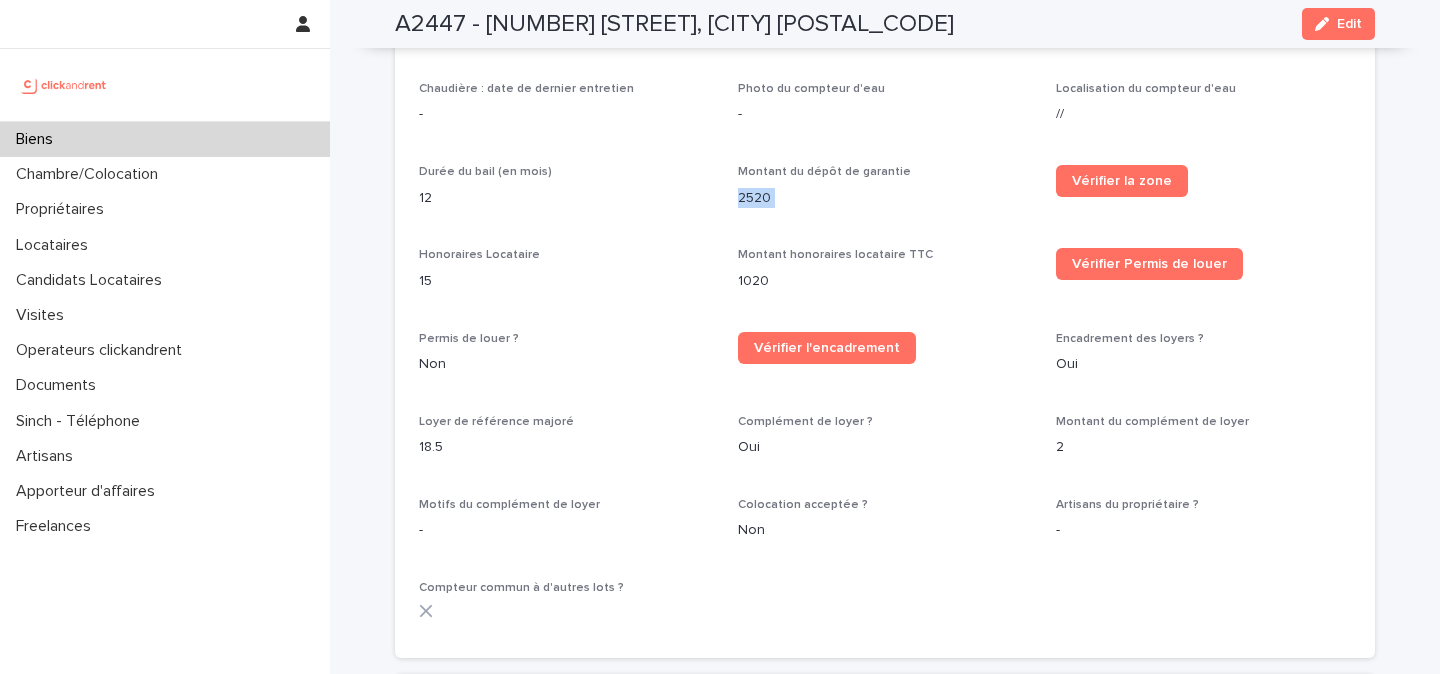 copy on "2520 Vérifier la zone" 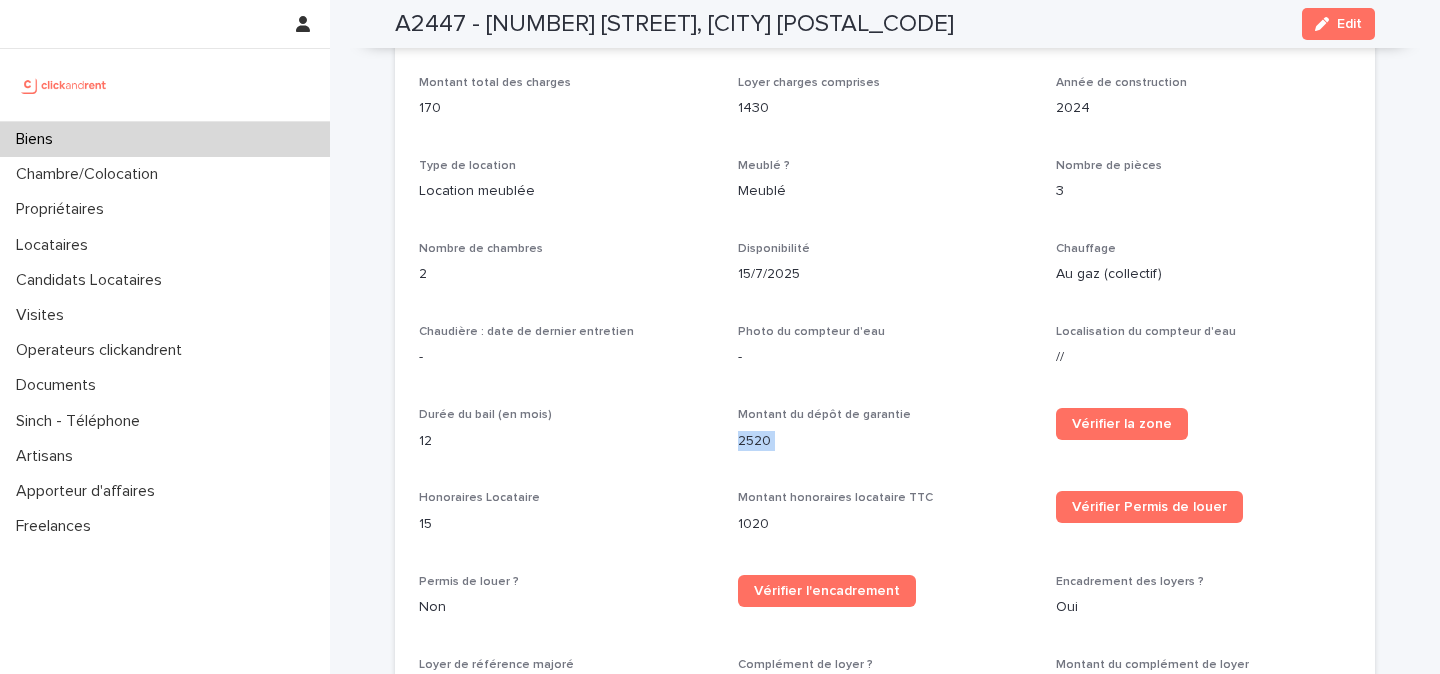 scroll, scrollTop: 2522, scrollLeft: 0, axis: vertical 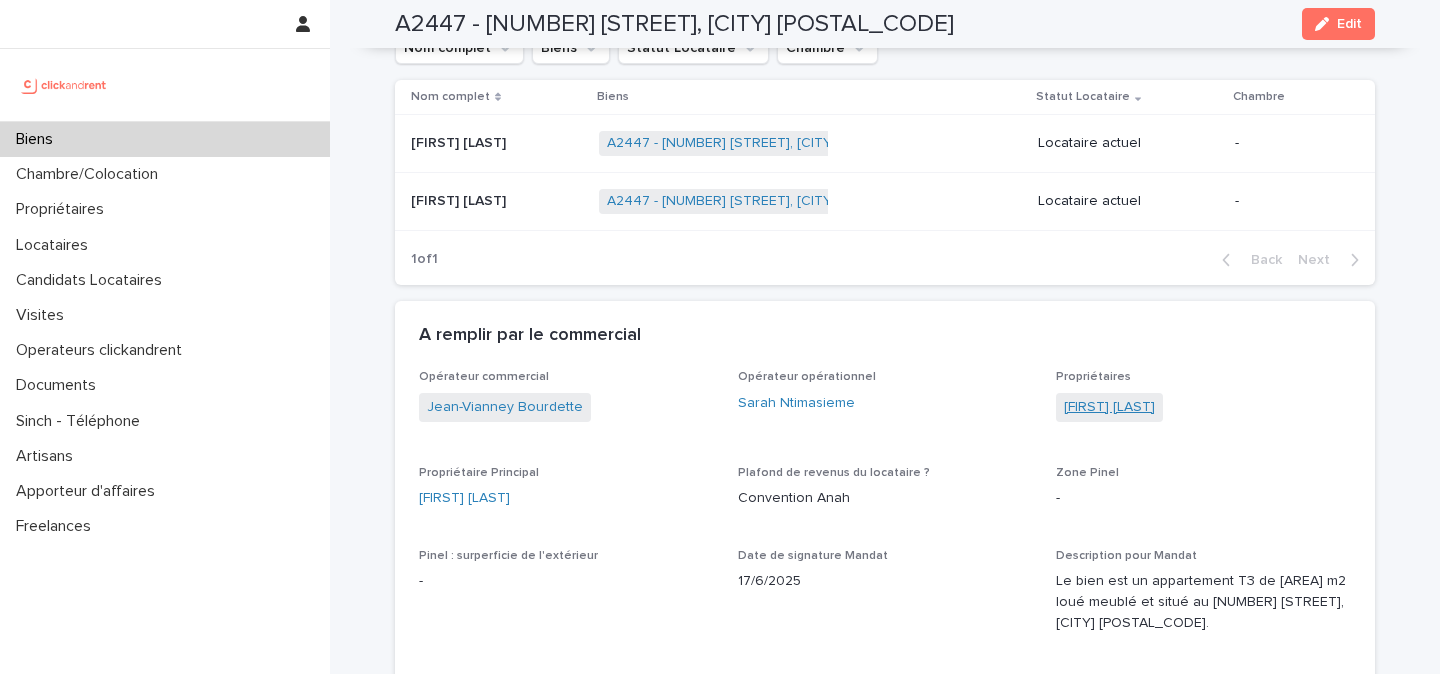 click on "[FIRST] [LAST]" at bounding box center (1109, 407) 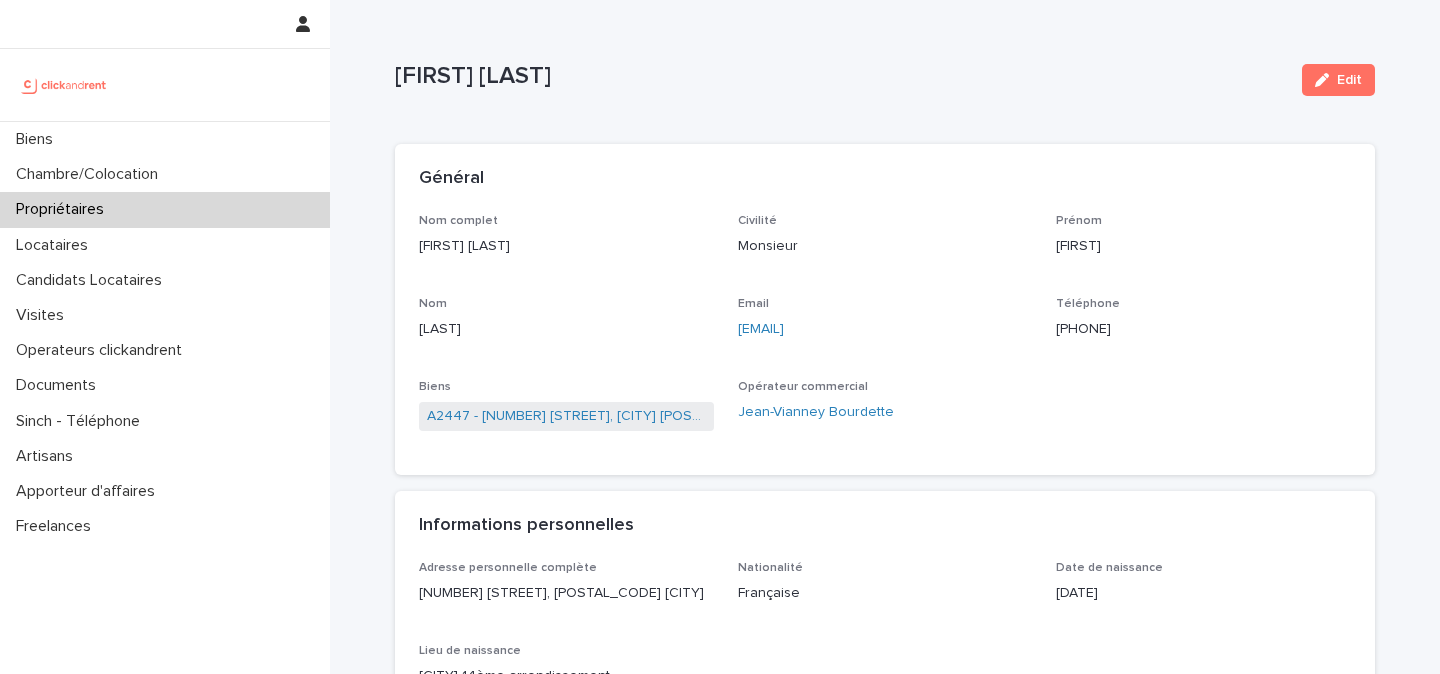click on "[EMAIL]" at bounding box center (885, 329) 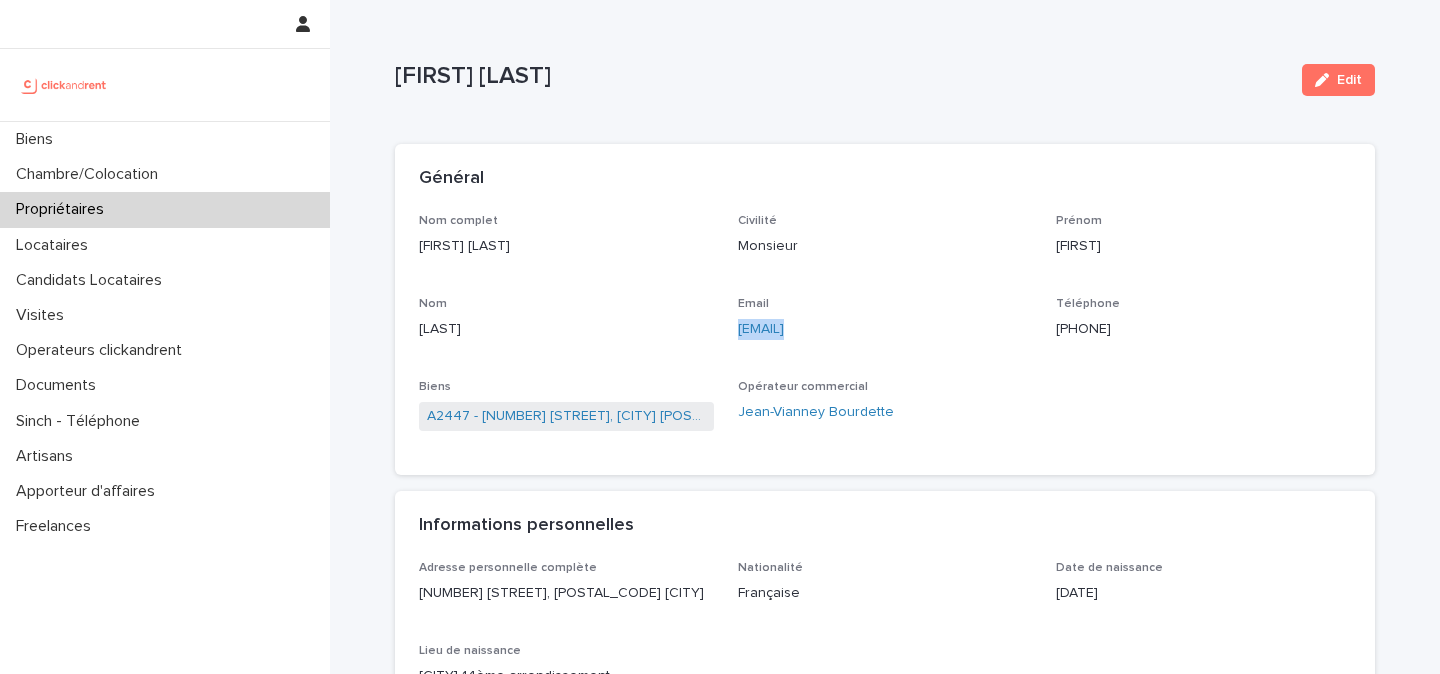 click on "[EMAIL]" at bounding box center (885, 329) 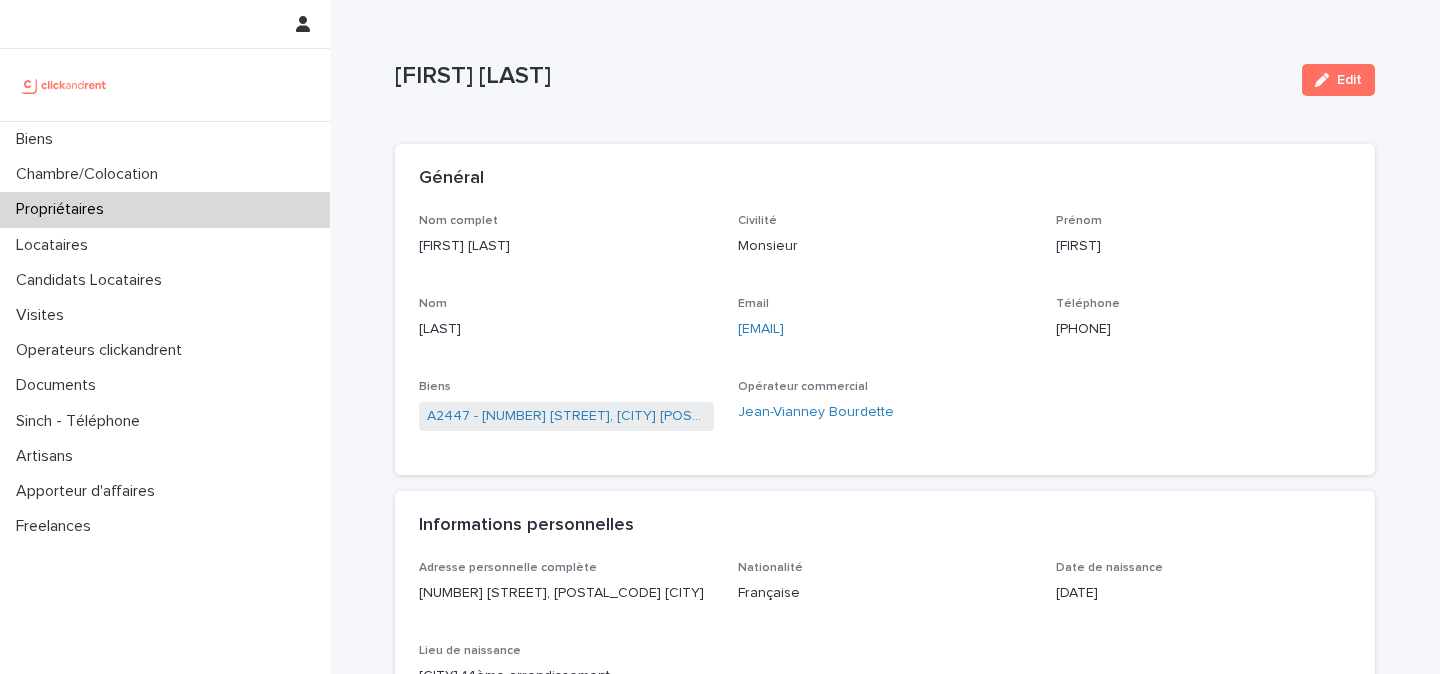 click on "+33621951628" at bounding box center (1203, 329) 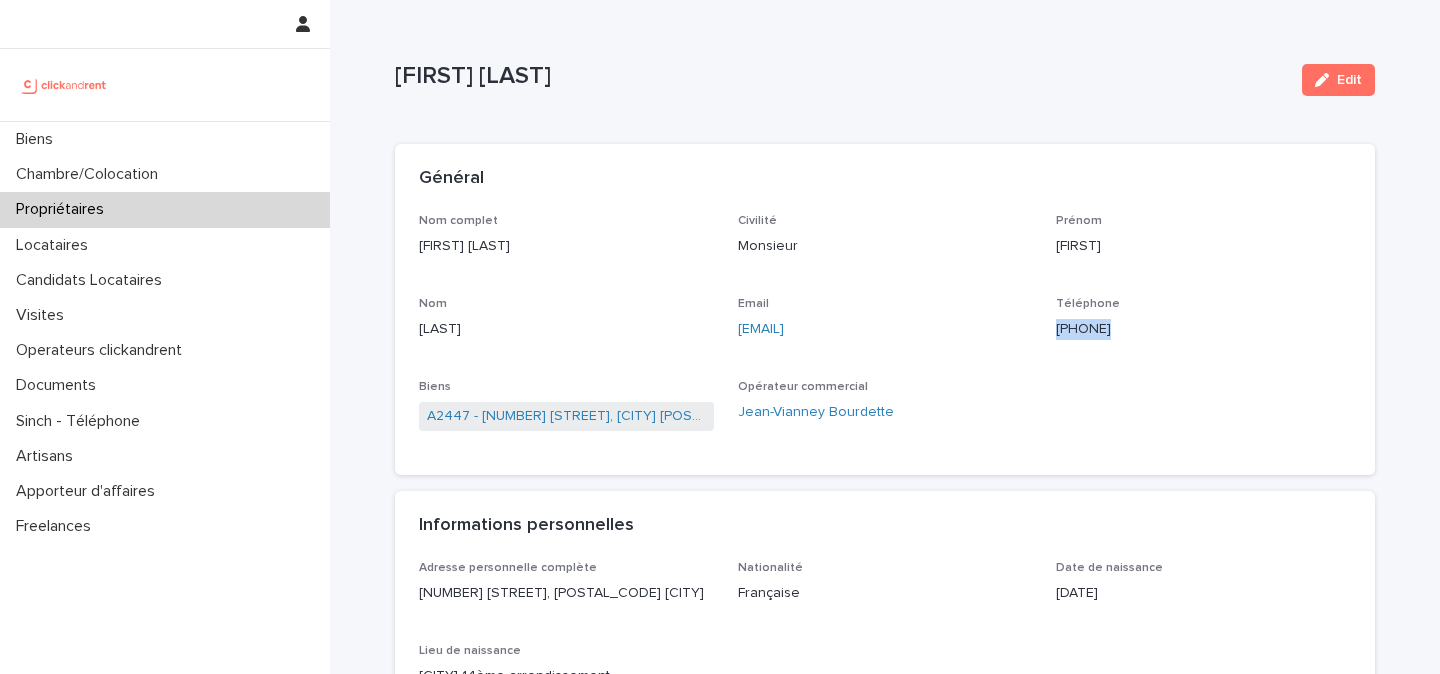 click on "+33621951628" at bounding box center [1203, 329] 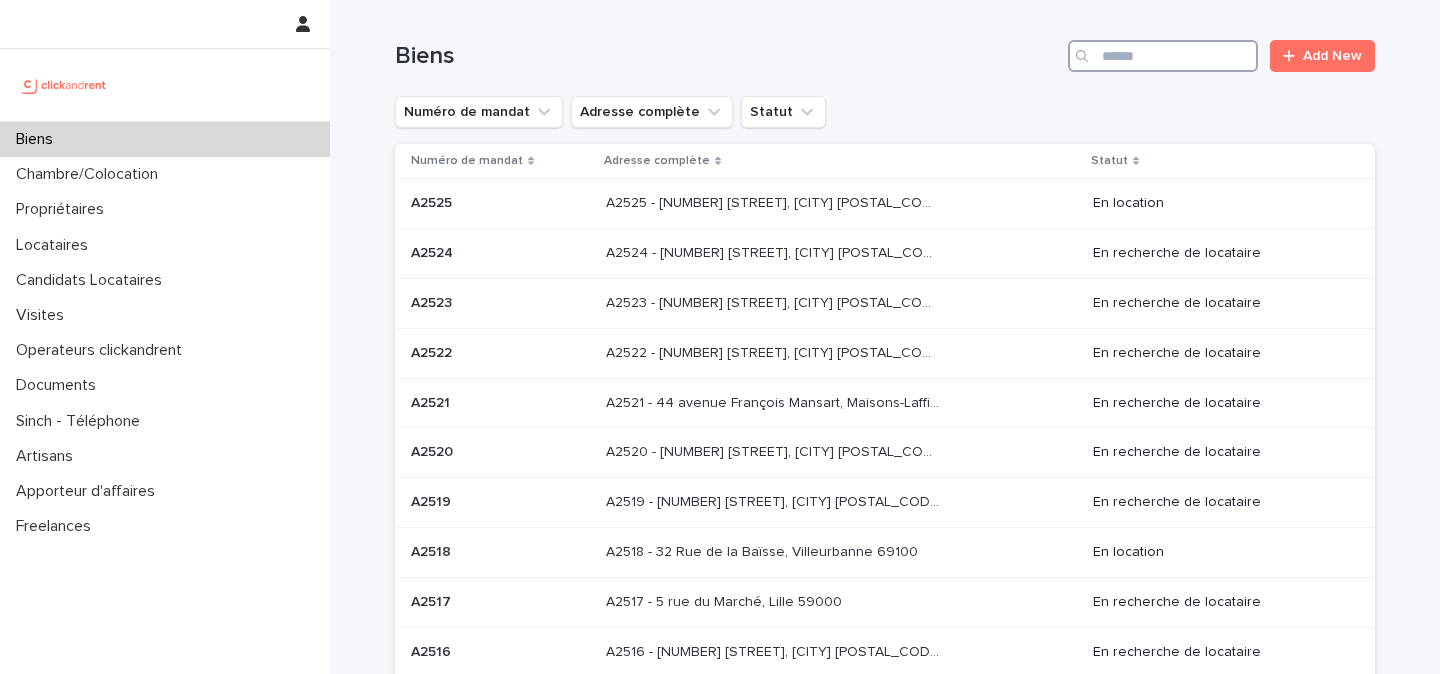 click at bounding box center (1163, 56) 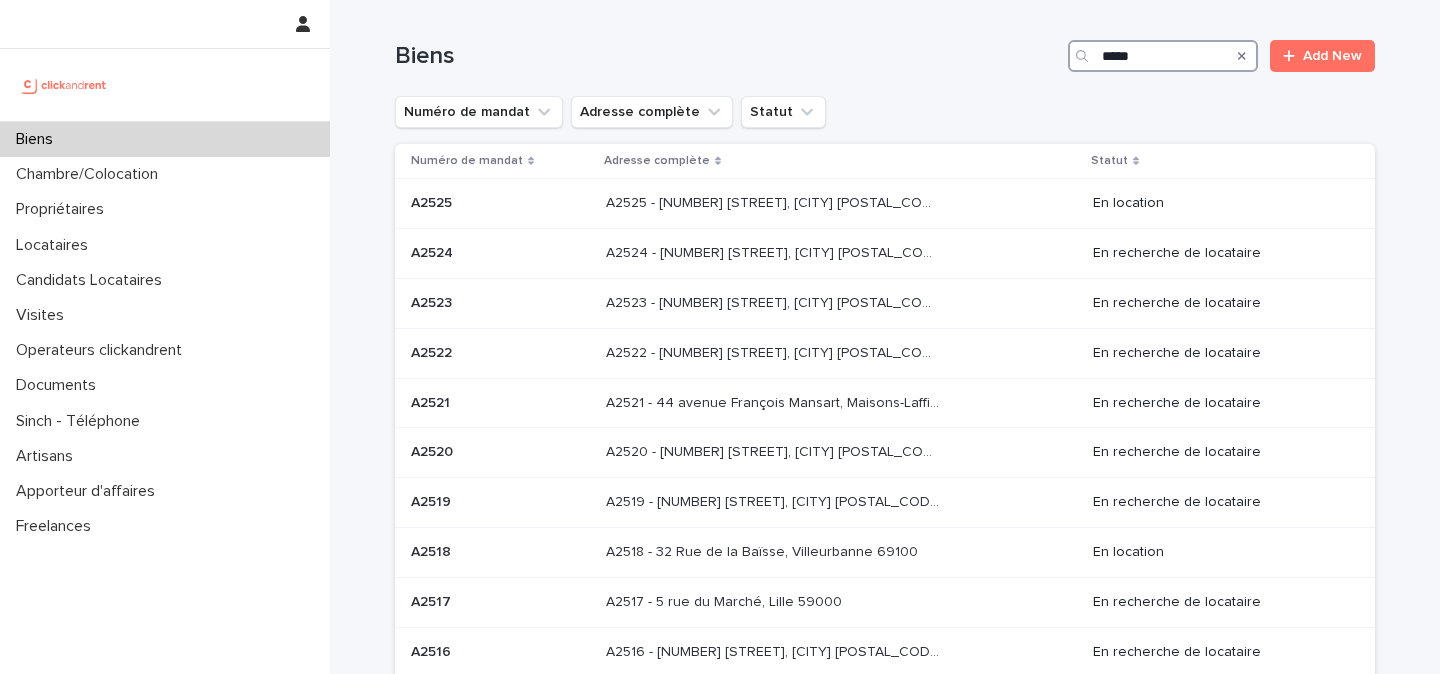type on "*****" 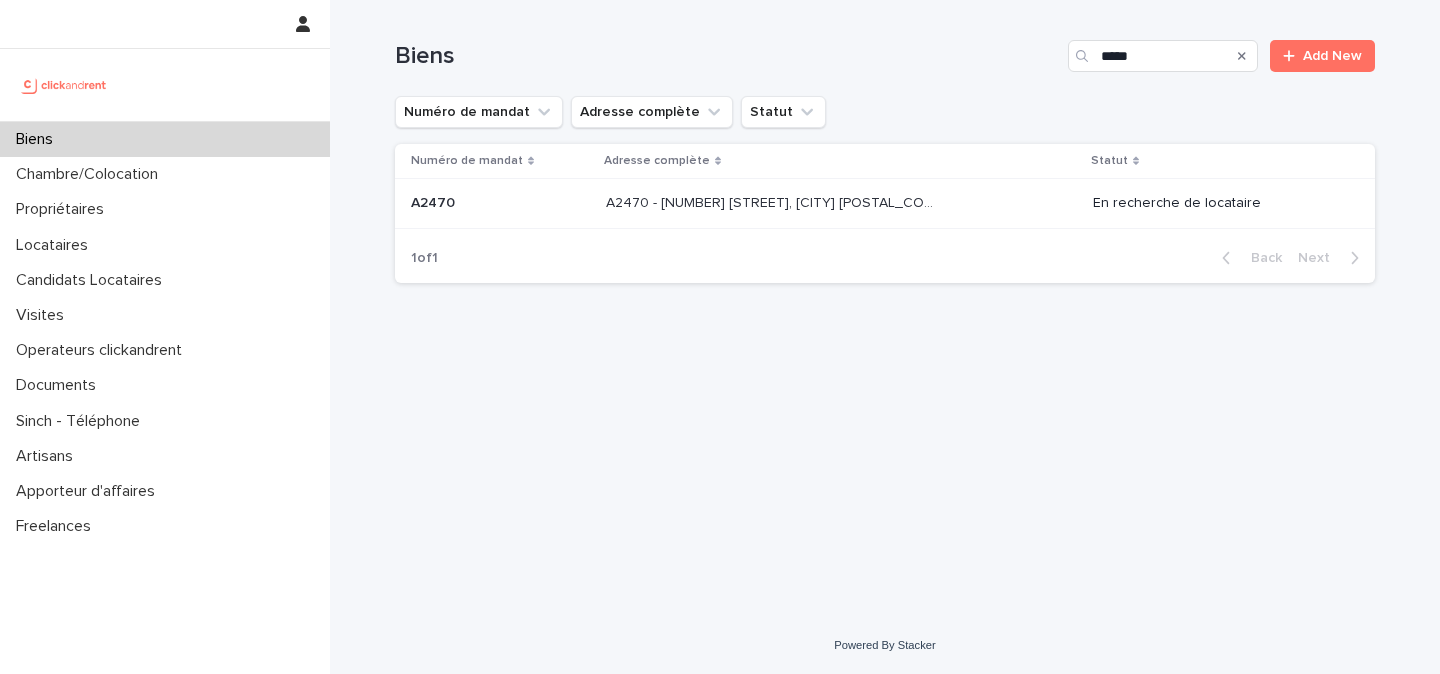 click on "A2470 - 24 rue des Trois Frères,  Paris 75018 A2470 - 24 rue des Trois Frères,  Paris 75018" at bounding box center [841, 204] 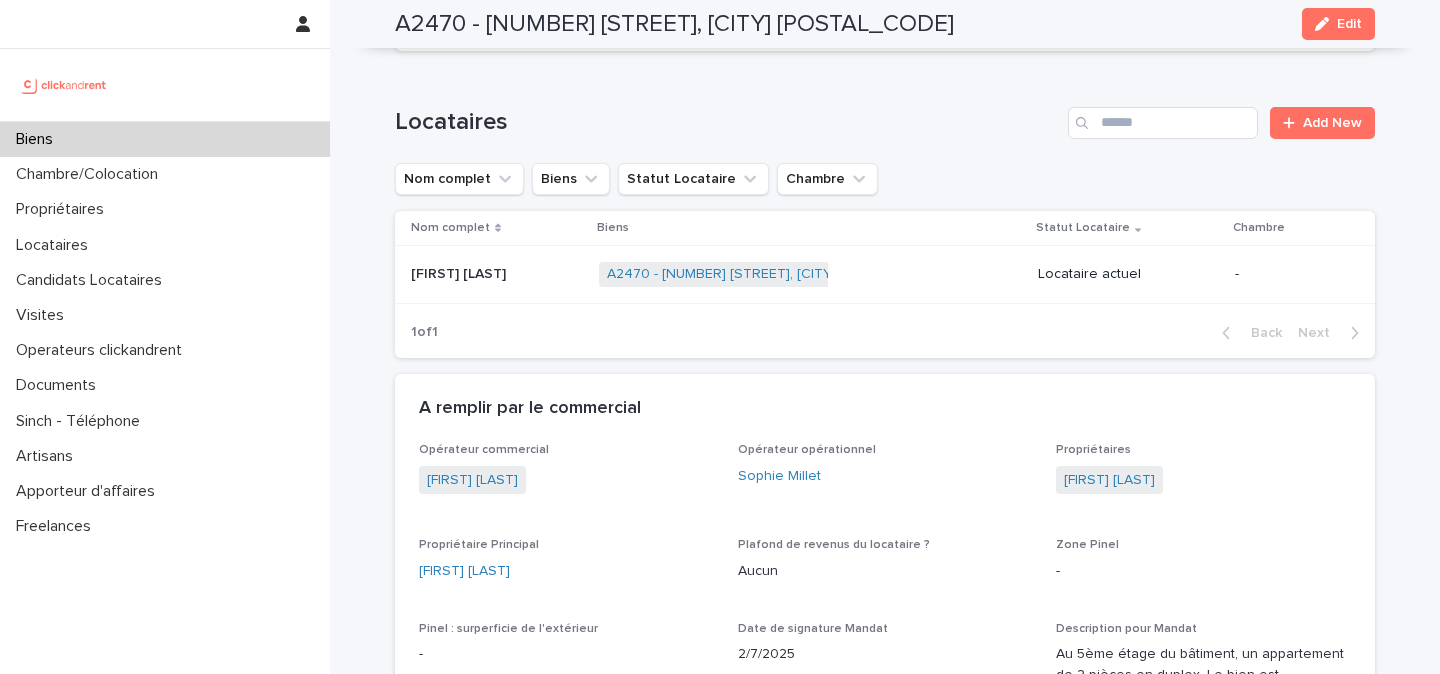 scroll, scrollTop: 904, scrollLeft: 0, axis: vertical 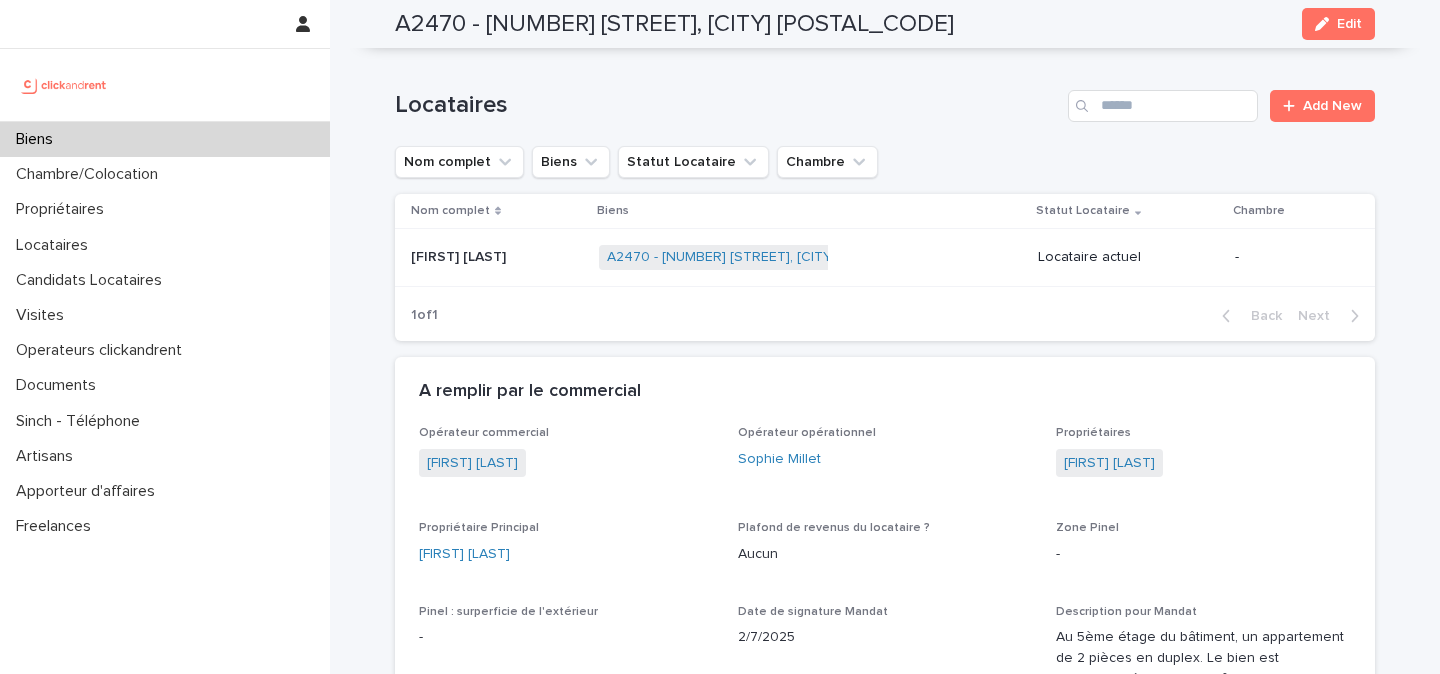 click on "Tamika Johnson" at bounding box center (460, 255) 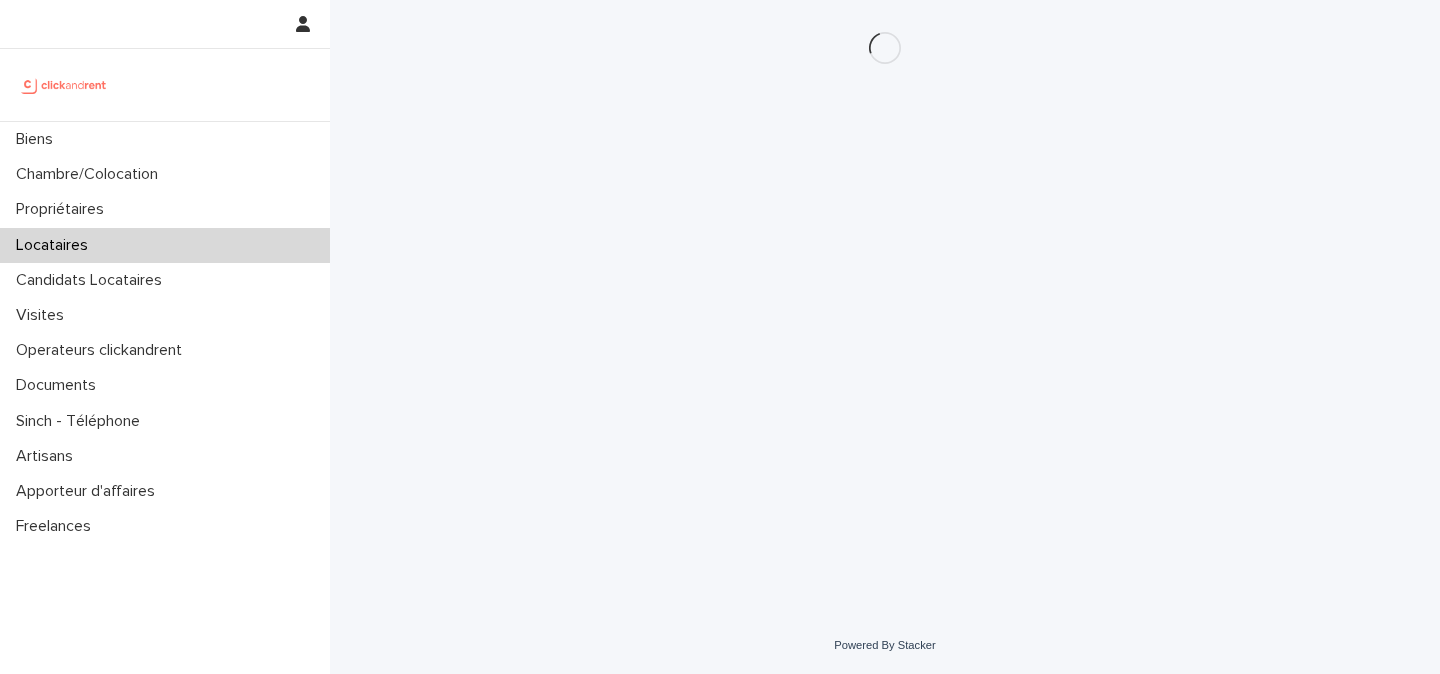 scroll, scrollTop: 0, scrollLeft: 0, axis: both 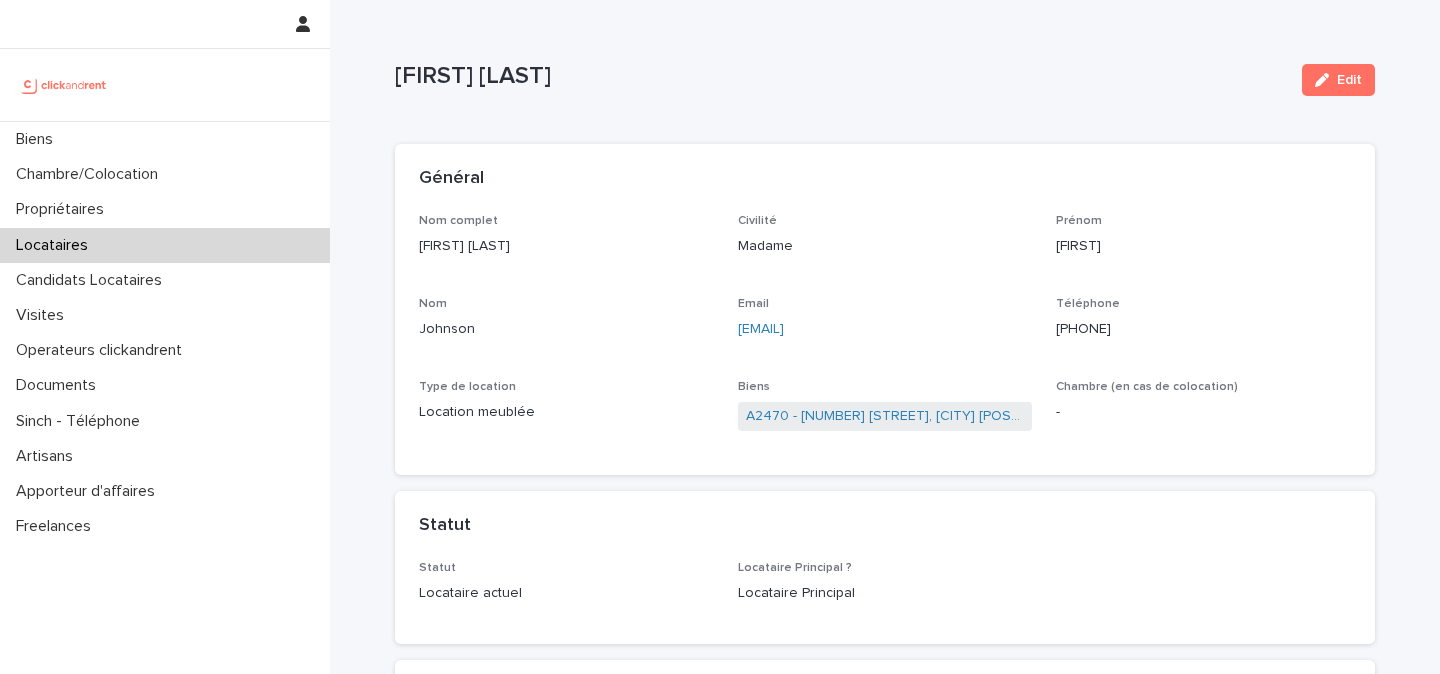 click on "+13477054505" at bounding box center [1203, 329] 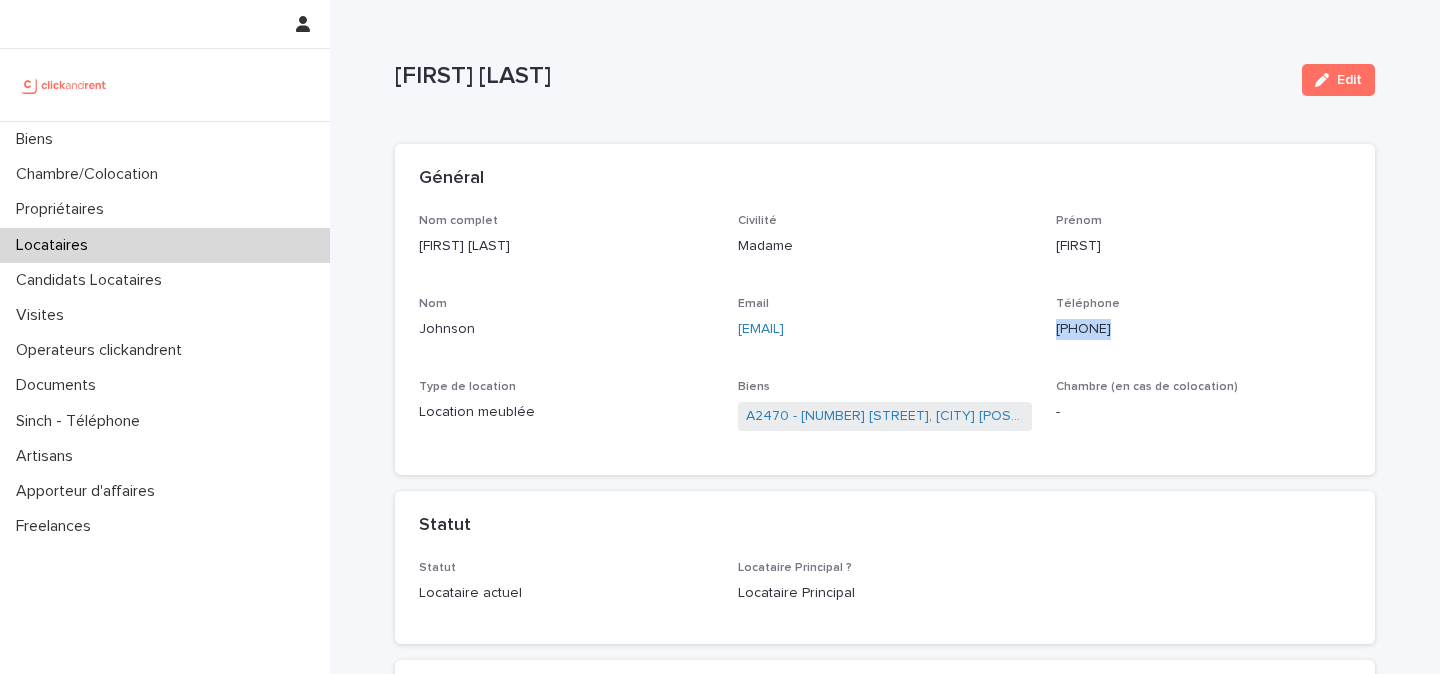 click on "+13477054505" at bounding box center [1203, 329] 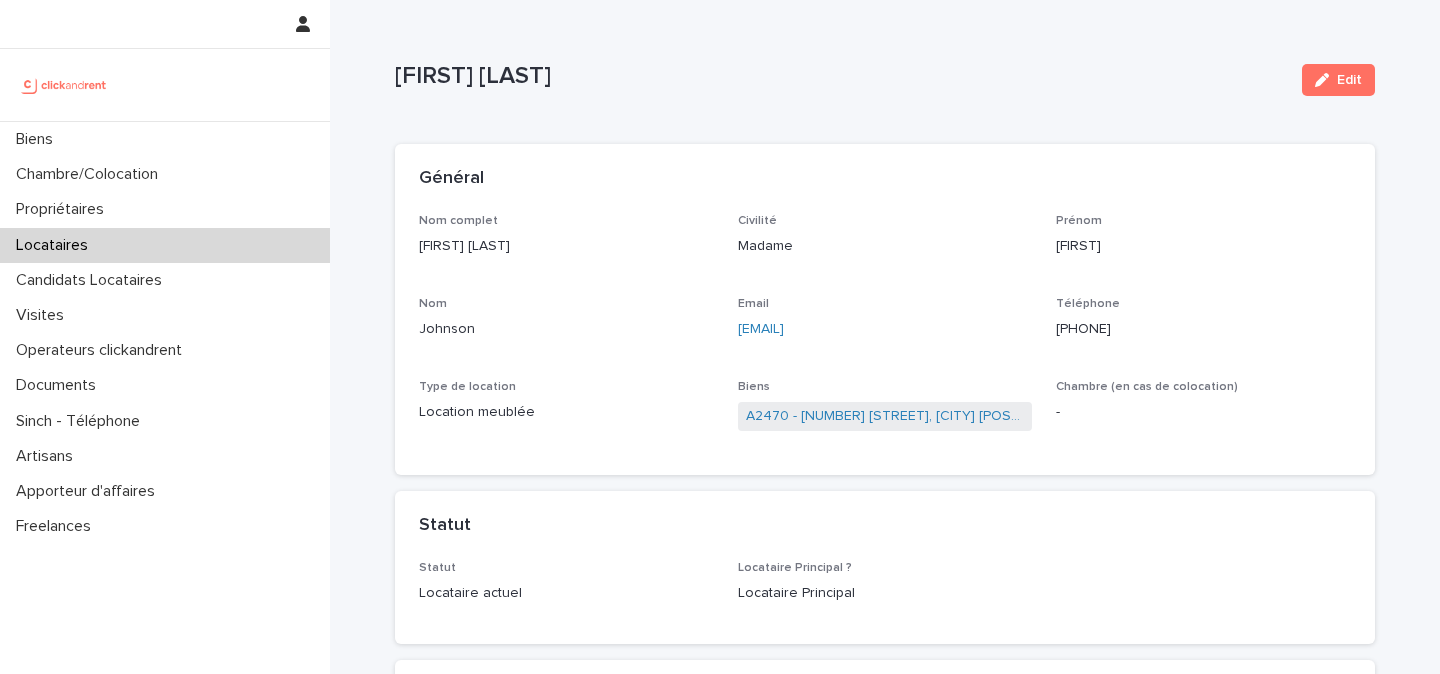 click on "tamika.a.johnson@gmail.com" at bounding box center [885, 329] 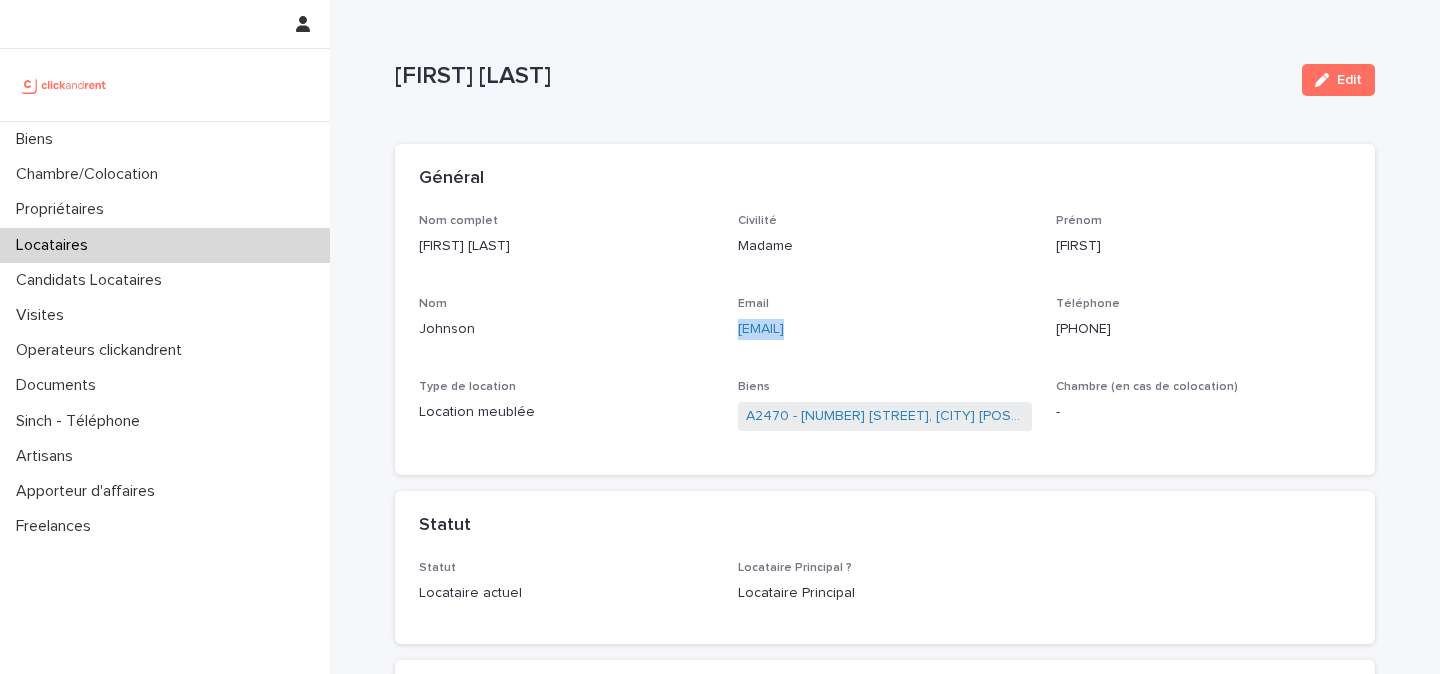click on "tamika.a.johnson@gmail.com" at bounding box center (885, 329) 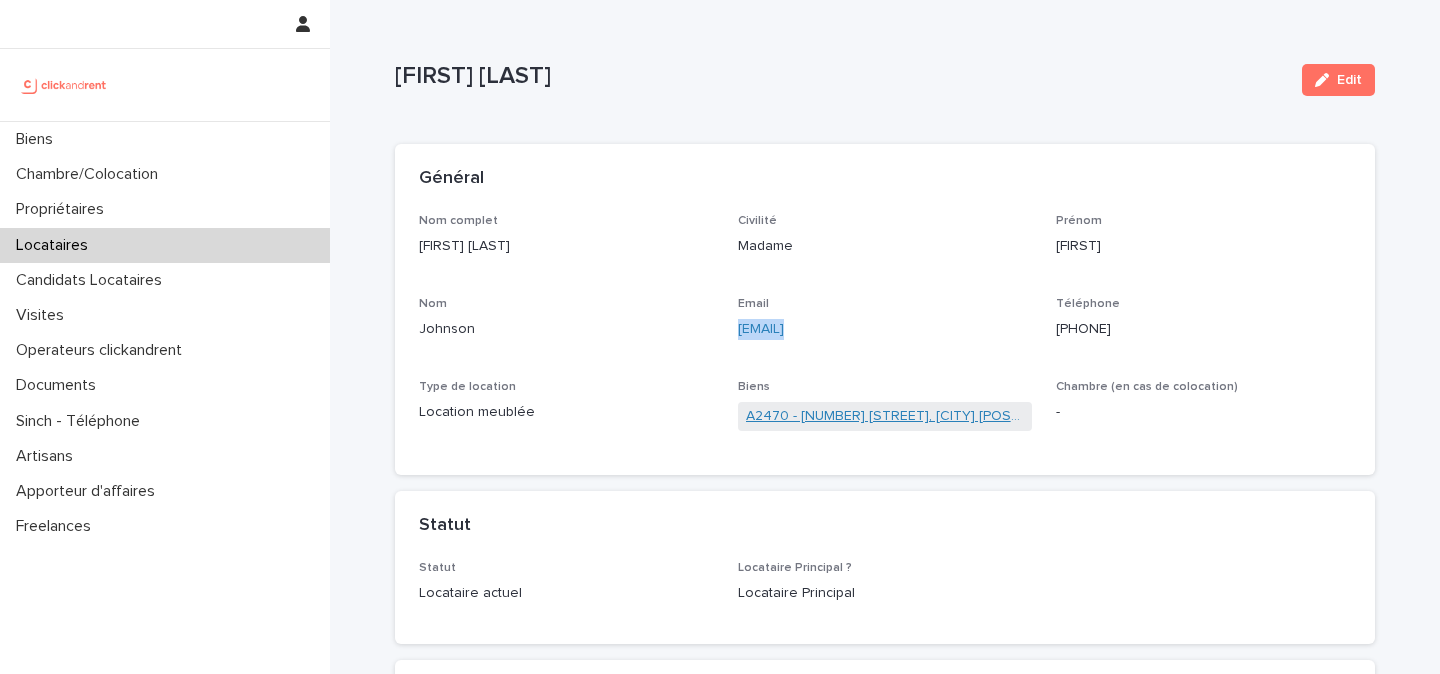 click on "A2470 - 24 rue des Trois Frères,  Paris 75018" at bounding box center (885, 416) 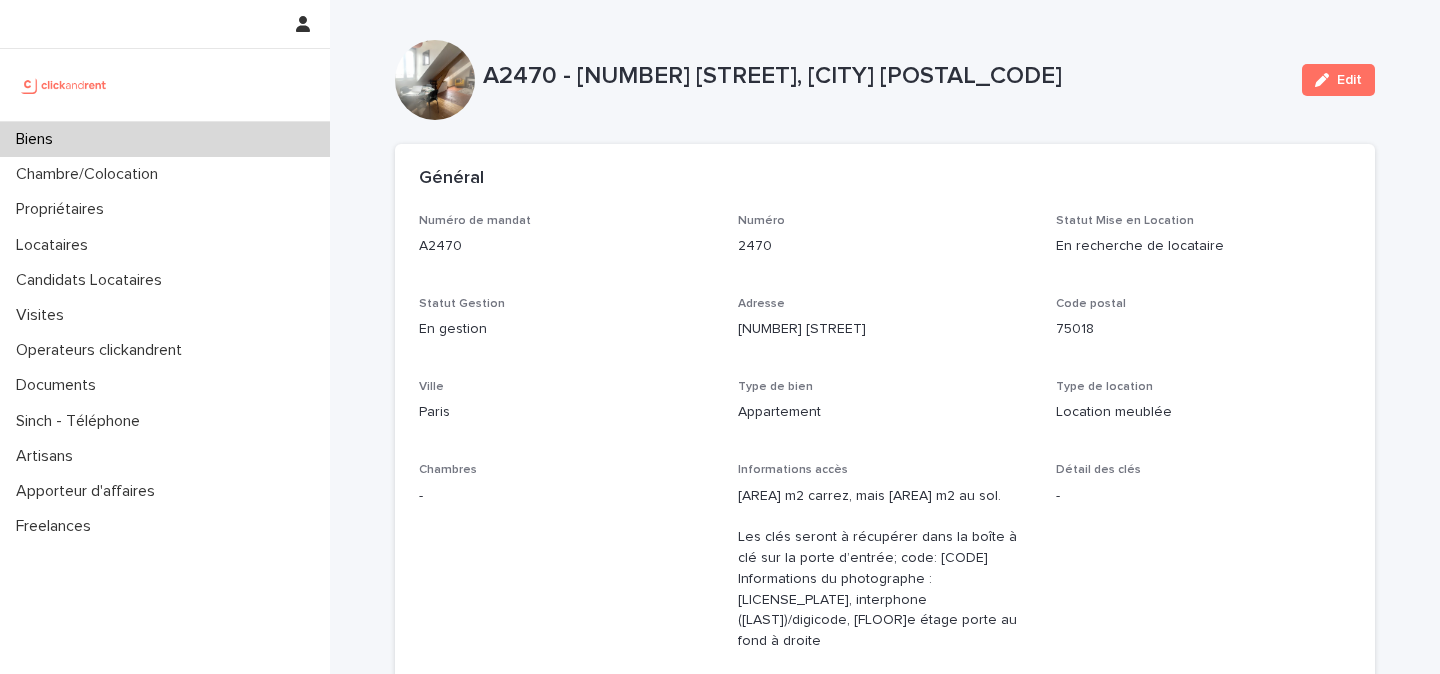 click on "A2470 - 24 rue des Trois Frères,  Paris 75018" at bounding box center (884, 76) 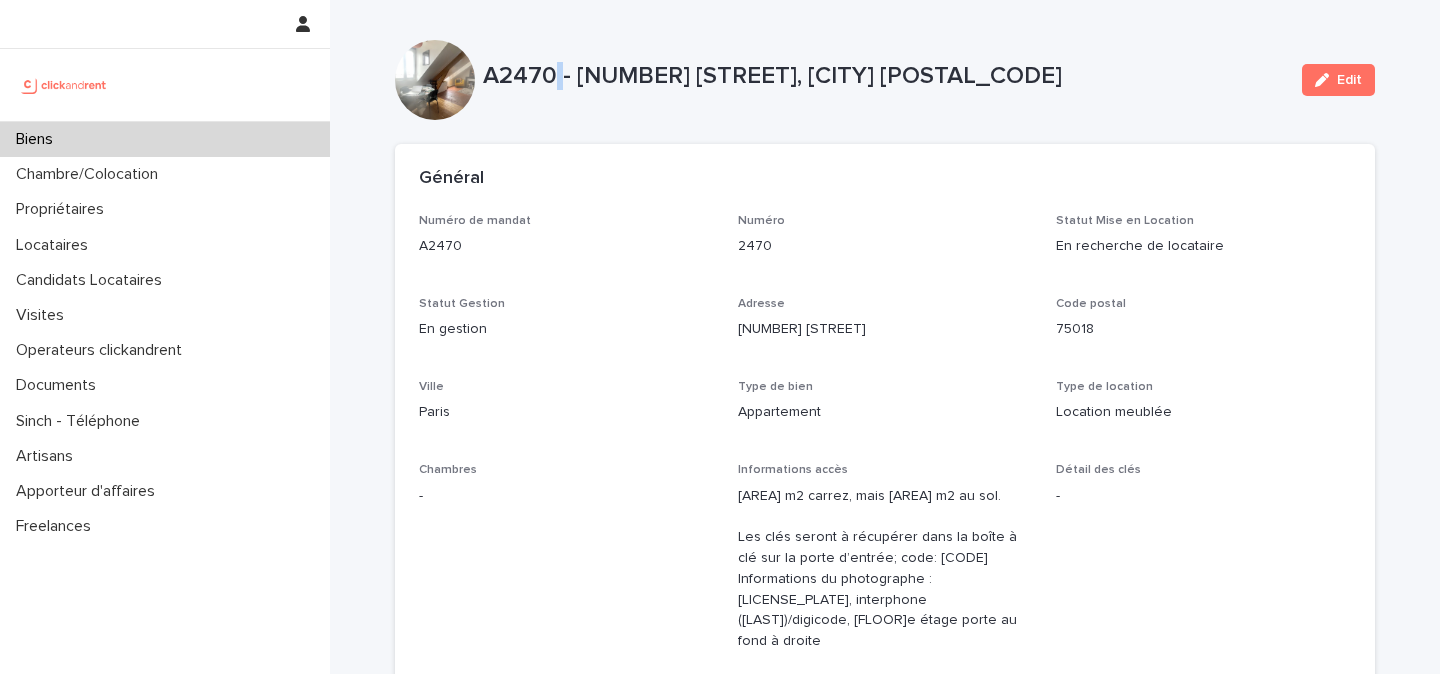 click on "A2470 - 24 rue des Trois Frères,  Paris 75018" at bounding box center [884, 76] 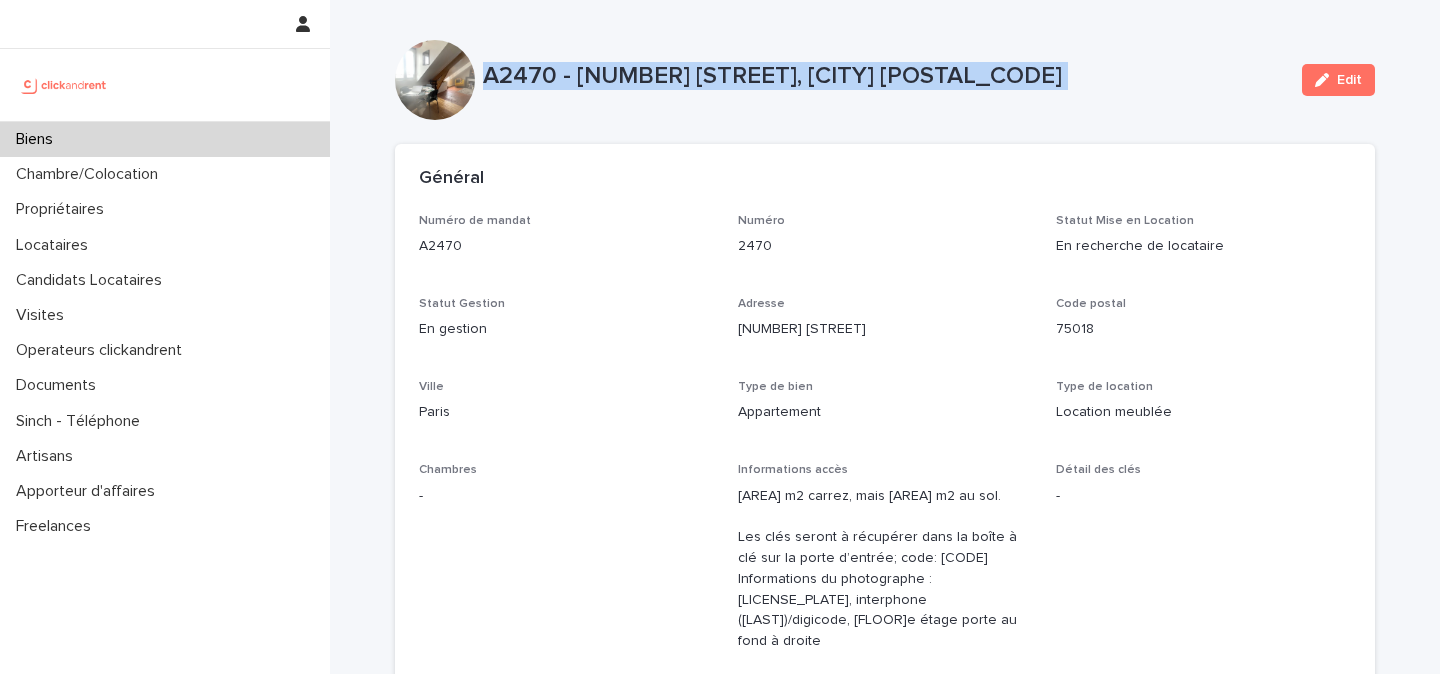 copy on "A2470 - 24 rue des Trois Frères,  Paris 75018 Edit Sorry, there was an error saving your record. Please try again. Please fill out the required fields below. Loading... Saving… Loading... Saving… Loading... Saving…" 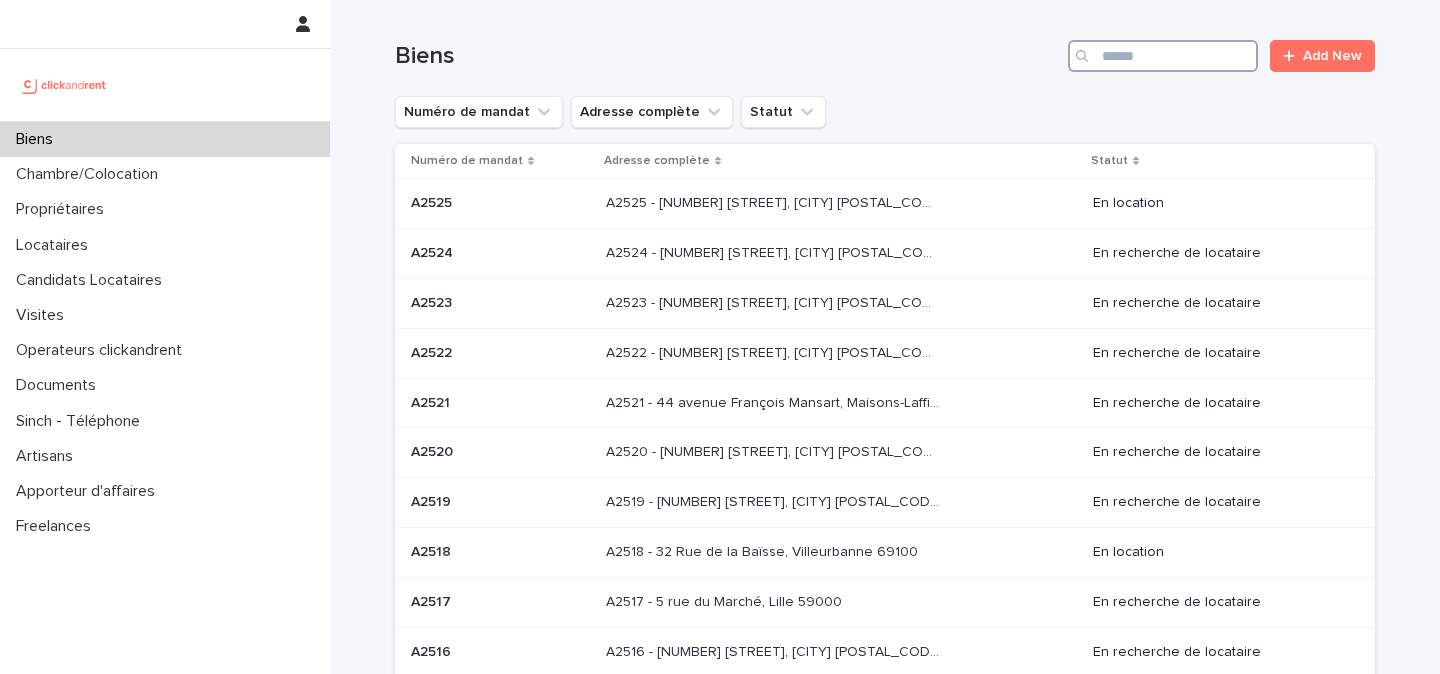 click at bounding box center [1163, 56] 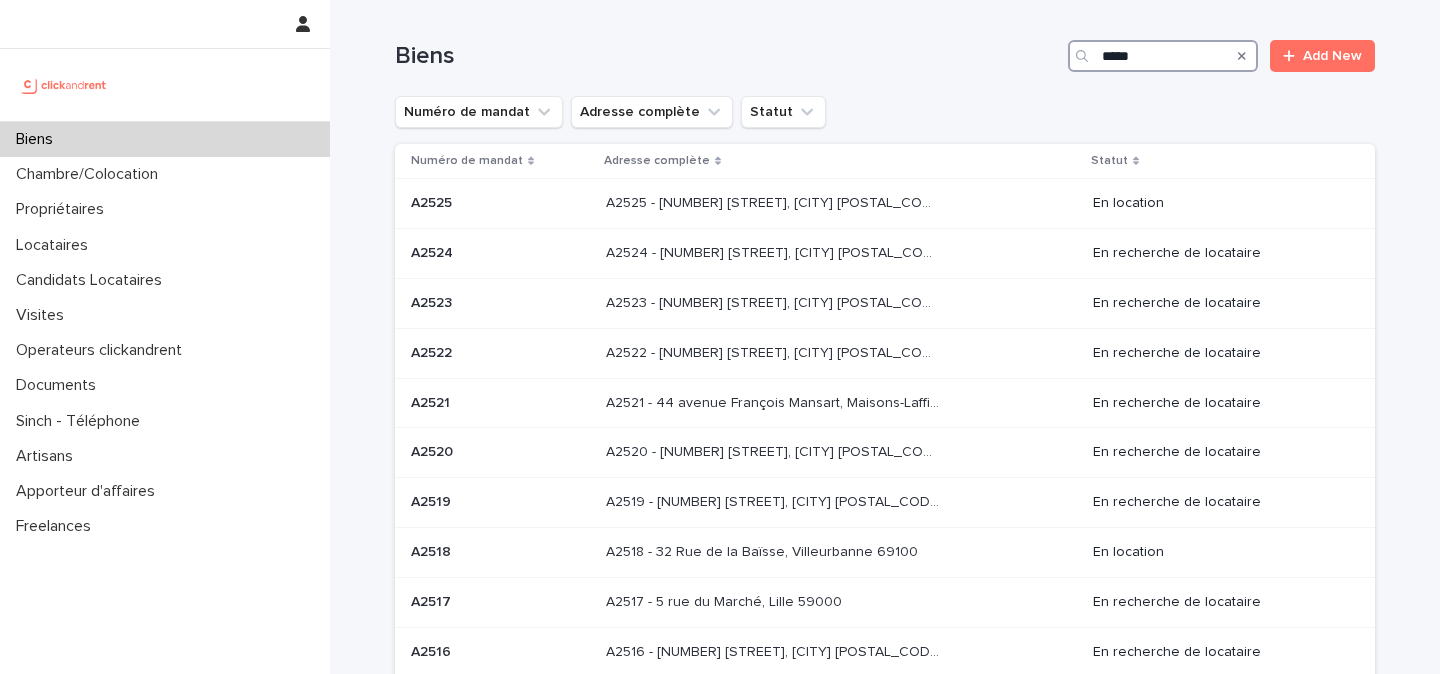 type on "*****" 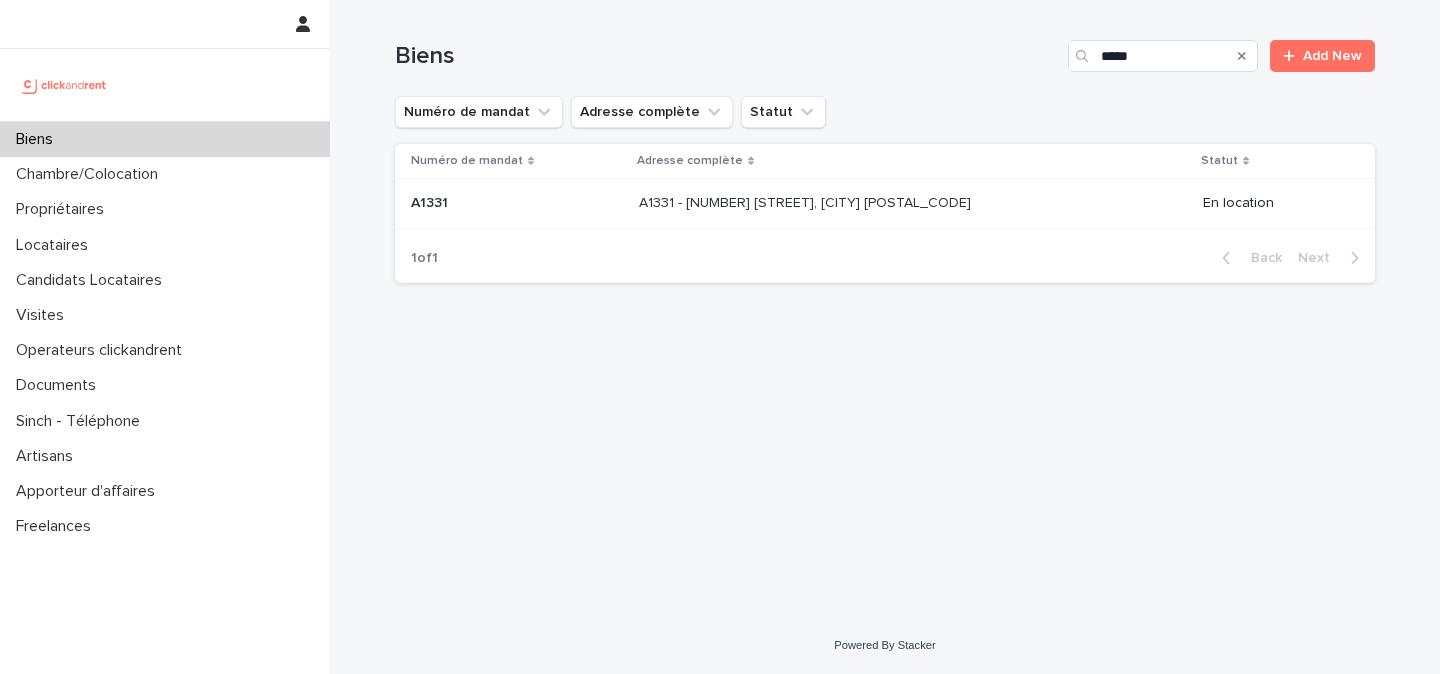 click on "A1331 - 126 Boulevard Paul Vaillant Couturier,  Ivry-sur-Seine 94200 A1331 - 126 Boulevard Paul Vaillant Couturier,  Ivry-sur-Seine 94200" at bounding box center [913, 203] 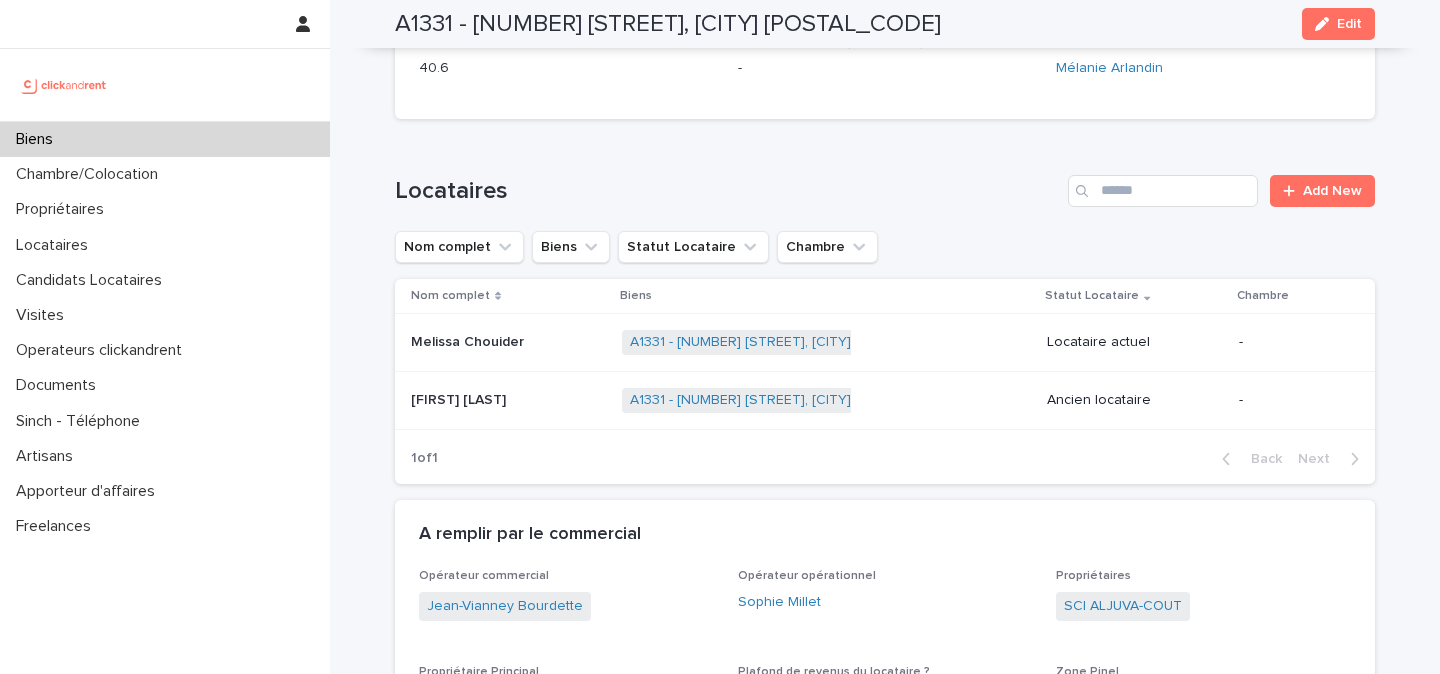scroll, scrollTop: 753, scrollLeft: 0, axis: vertical 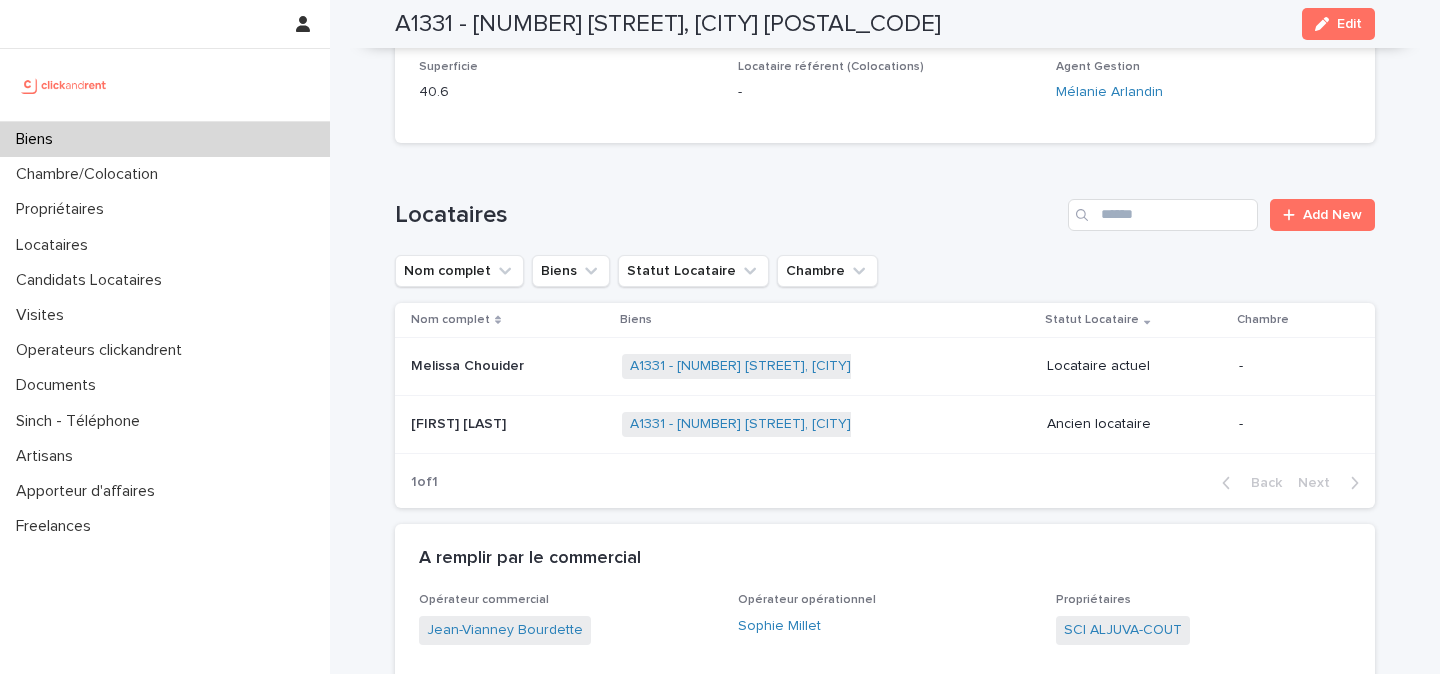 click on "Melissa Chouider Melissa Chouider" at bounding box center [508, 366] 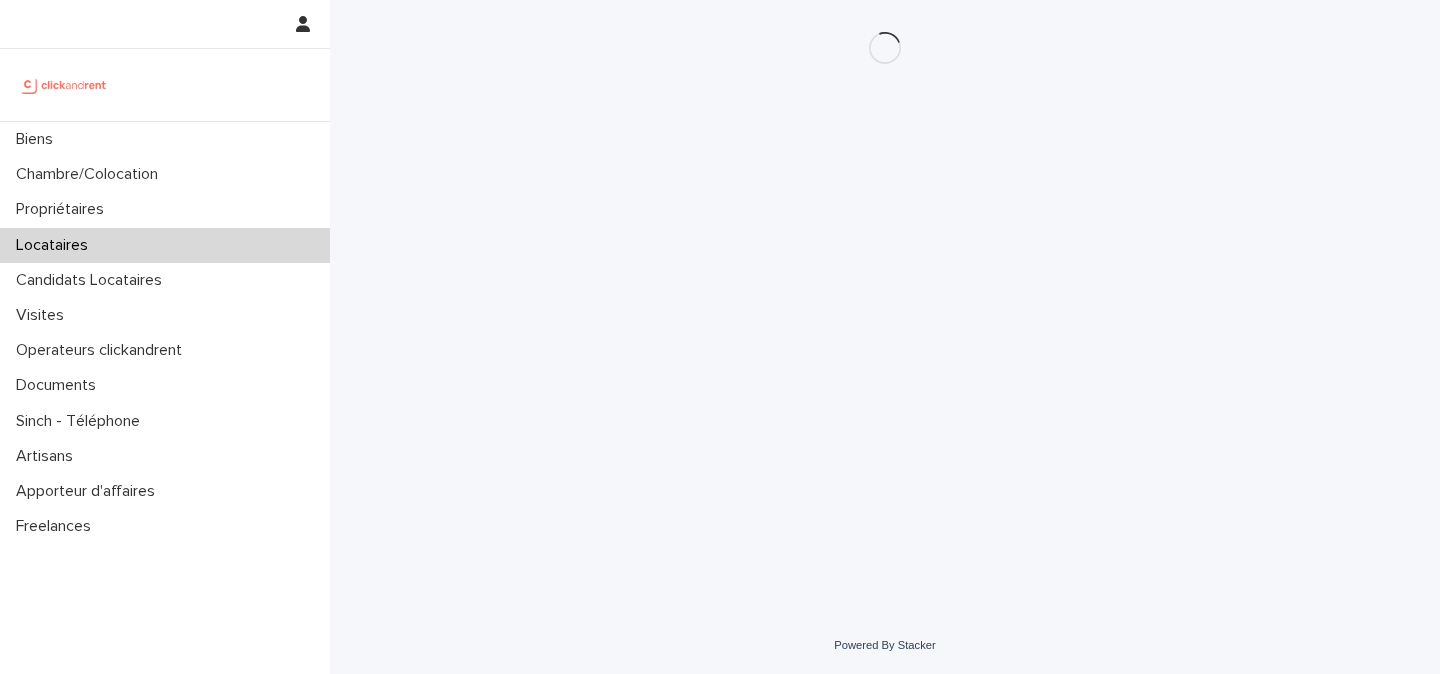 scroll, scrollTop: 0, scrollLeft: 0, axis: both 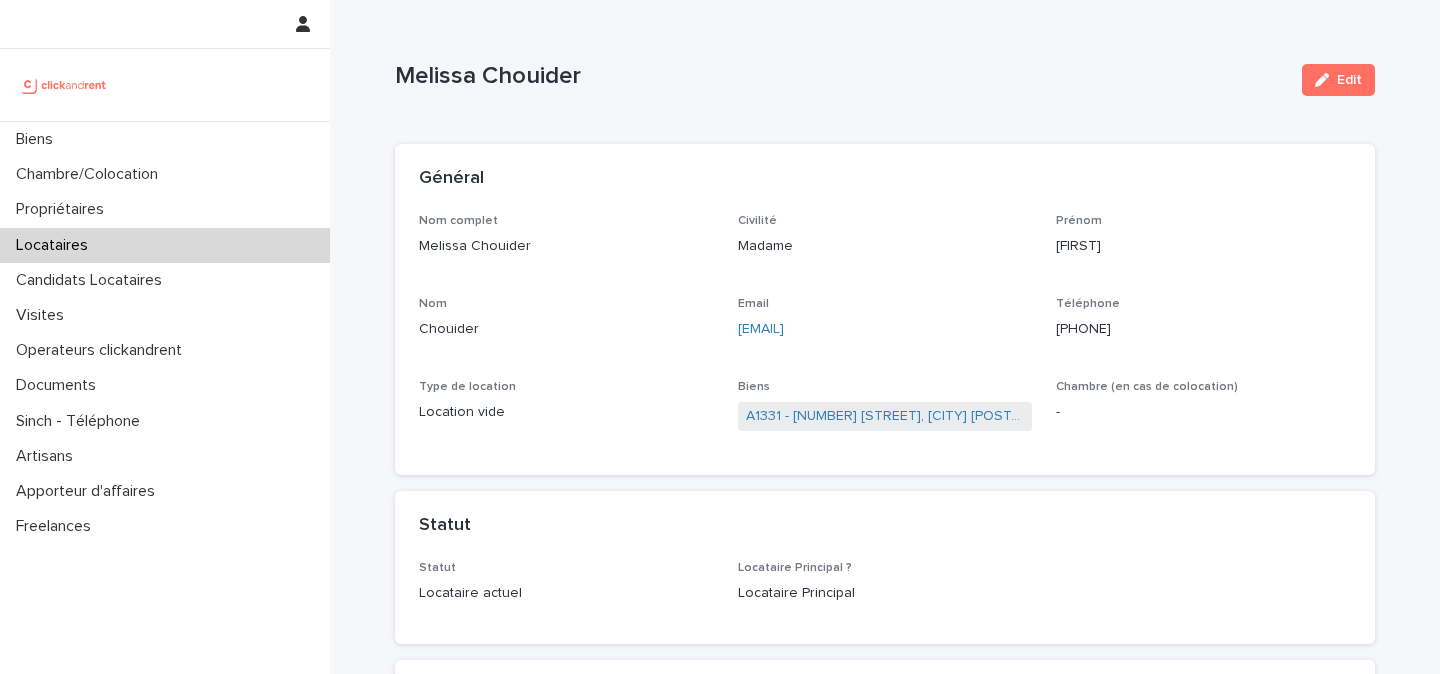 click on "+33773309080" at bounding box center [1203, 329] 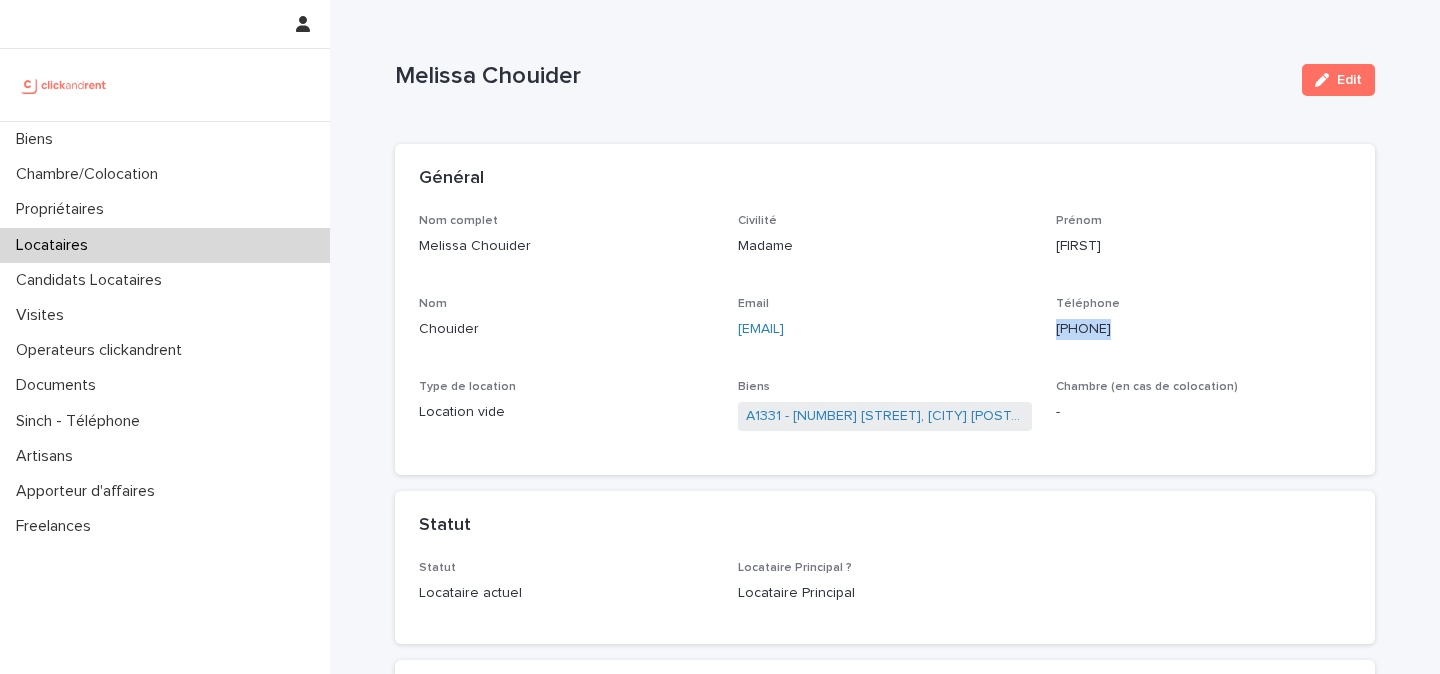 click on "+33773309080" at bounding box center (1203, 329) 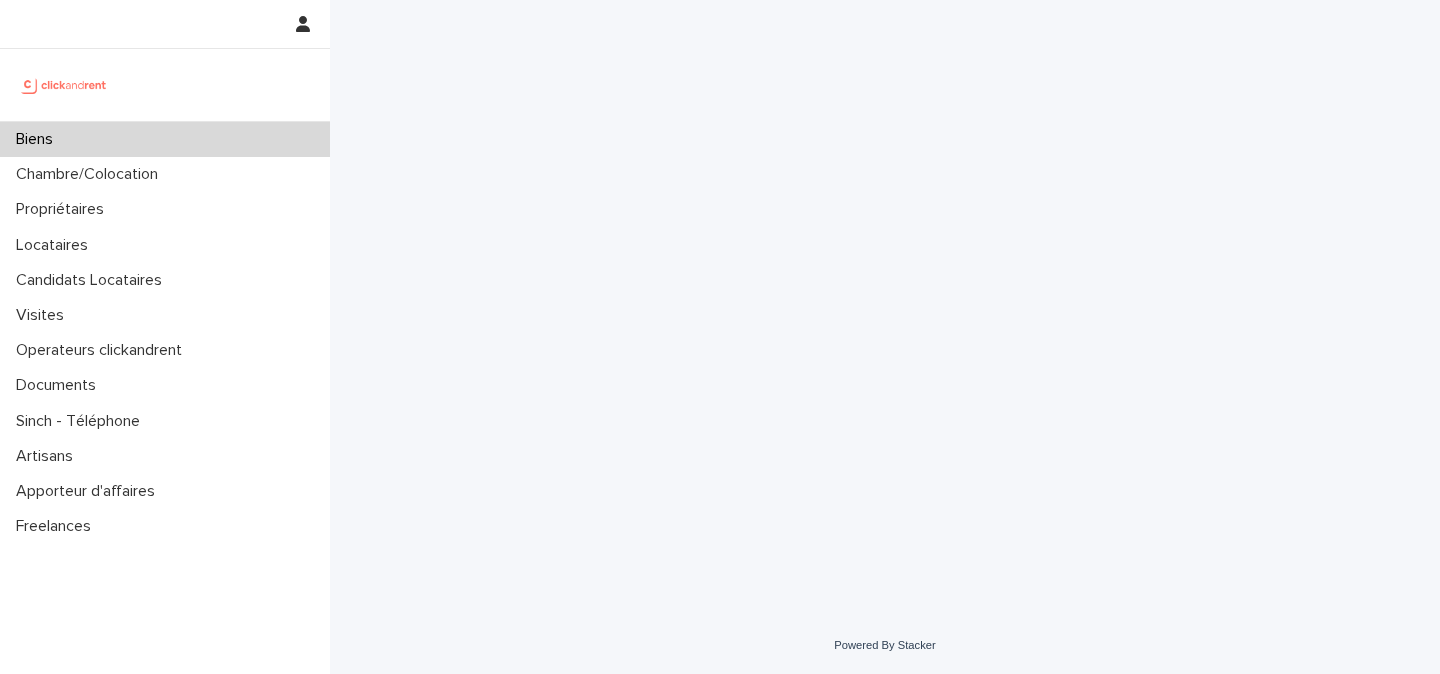 scroll, scrollTop: 0, scrollLeft: 0, axis: both 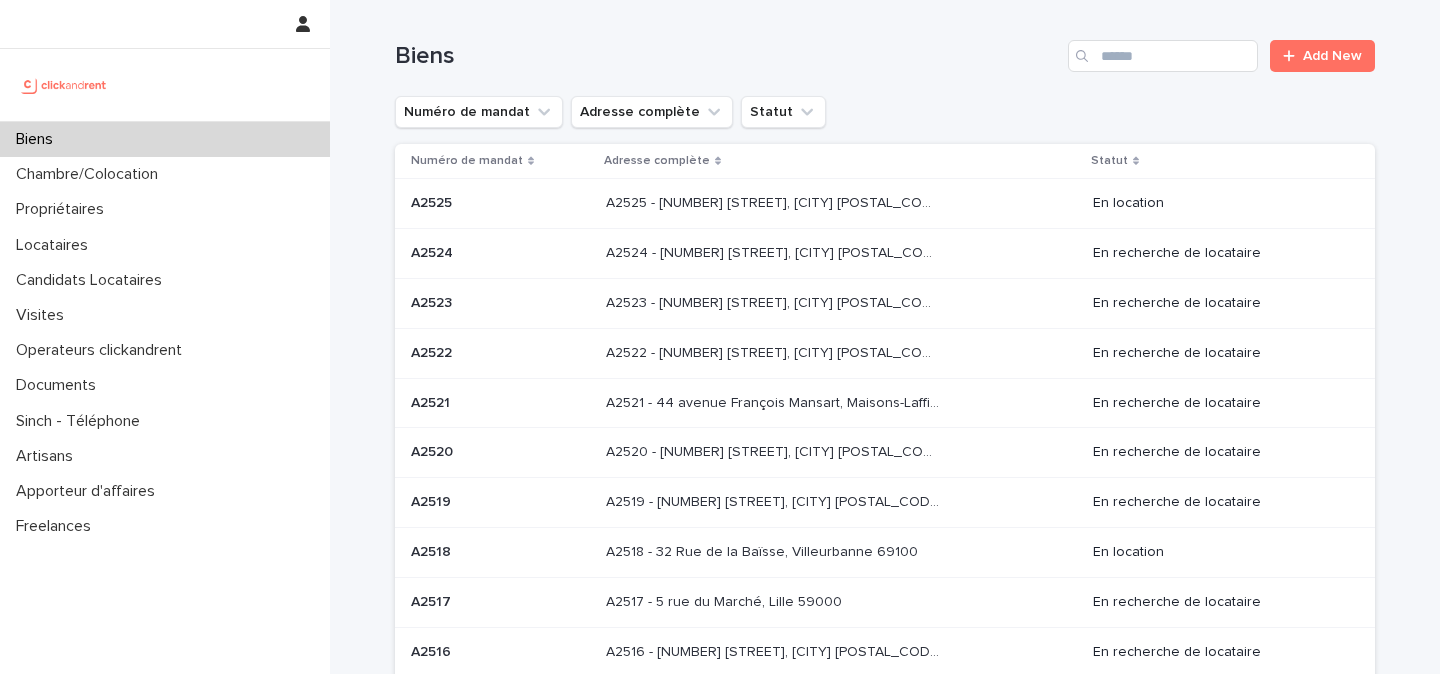 click at bounding box center [165, 85] 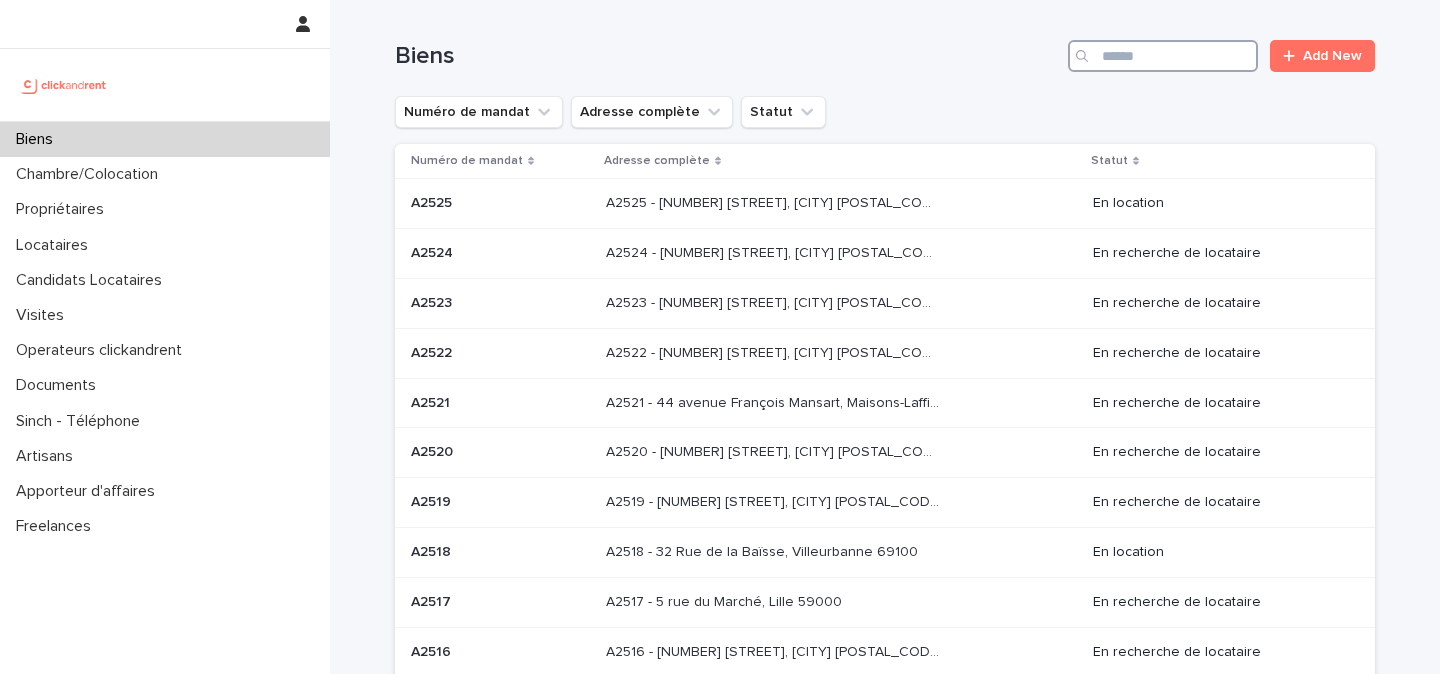 click at bounding box center [1163, 56] 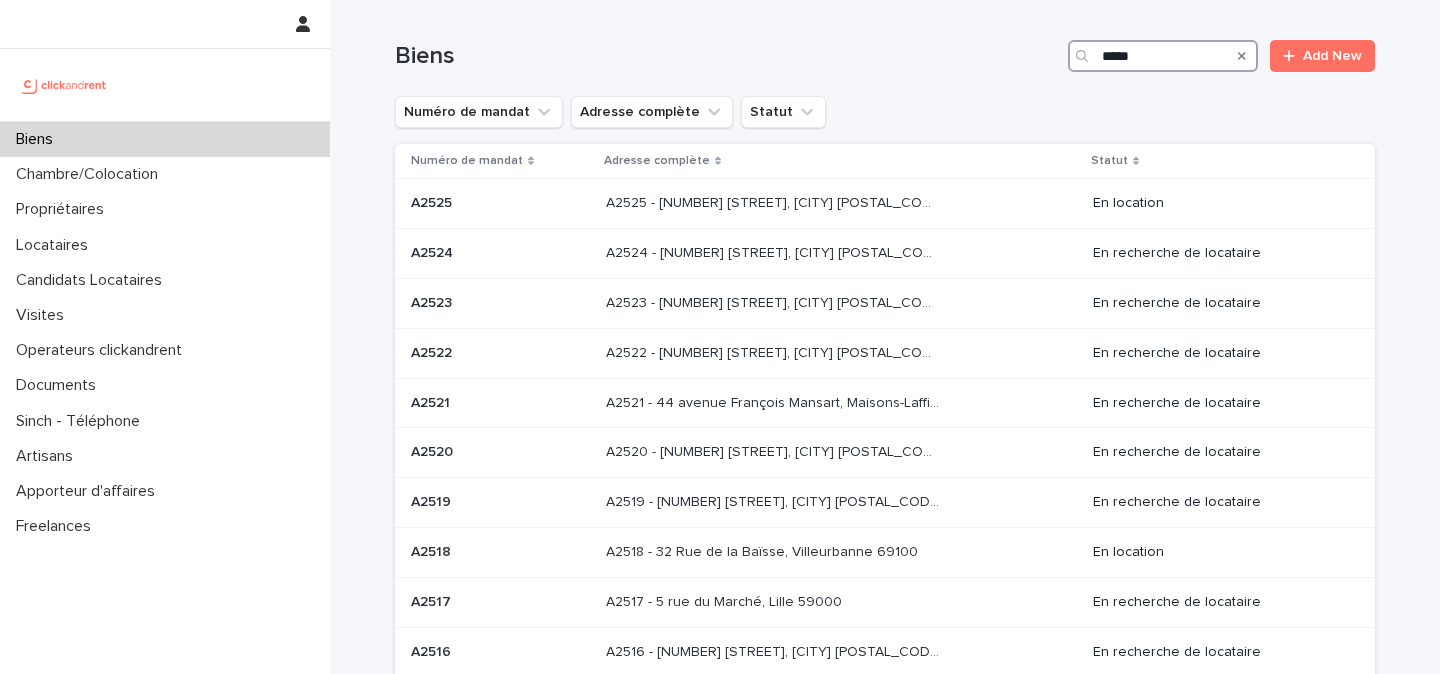 type on "*****" 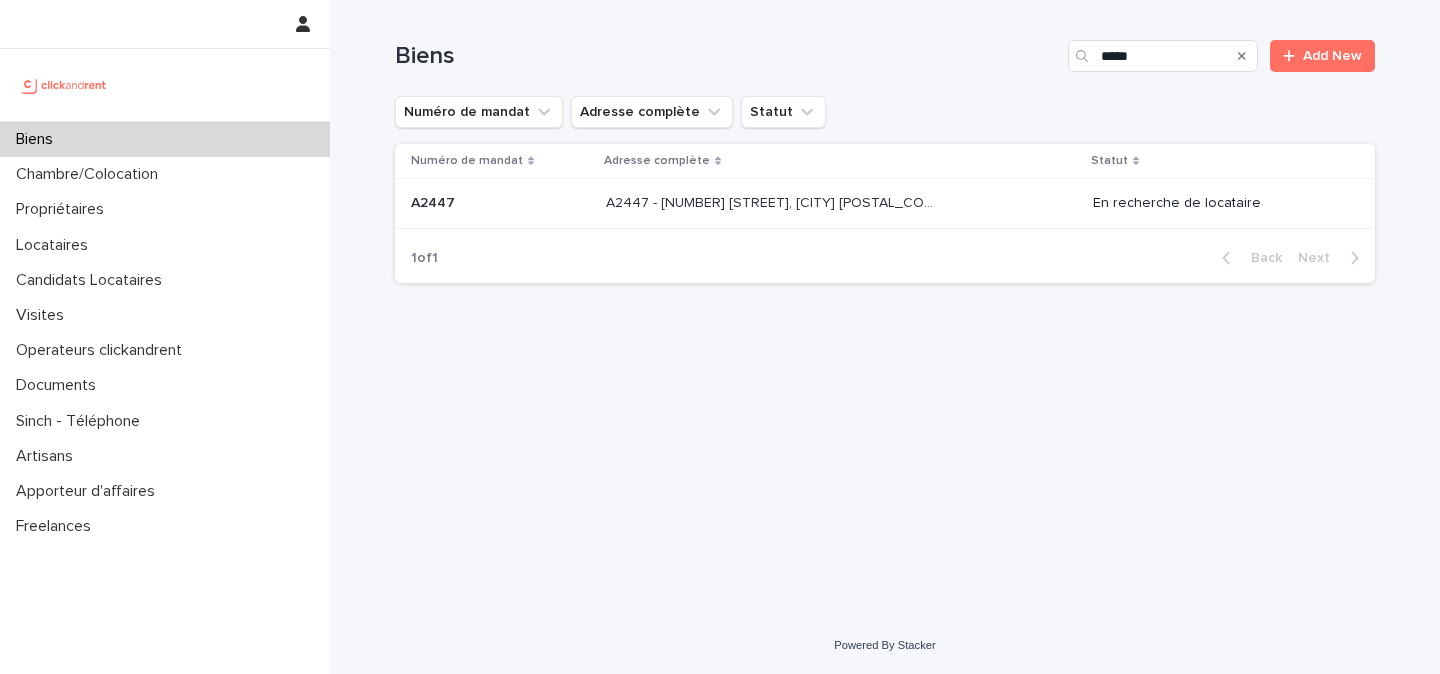 click on "A2447 - [NUMBER] [STREET], [CITY] [POSTAL_CODE]" at bounding box center (774, 201) 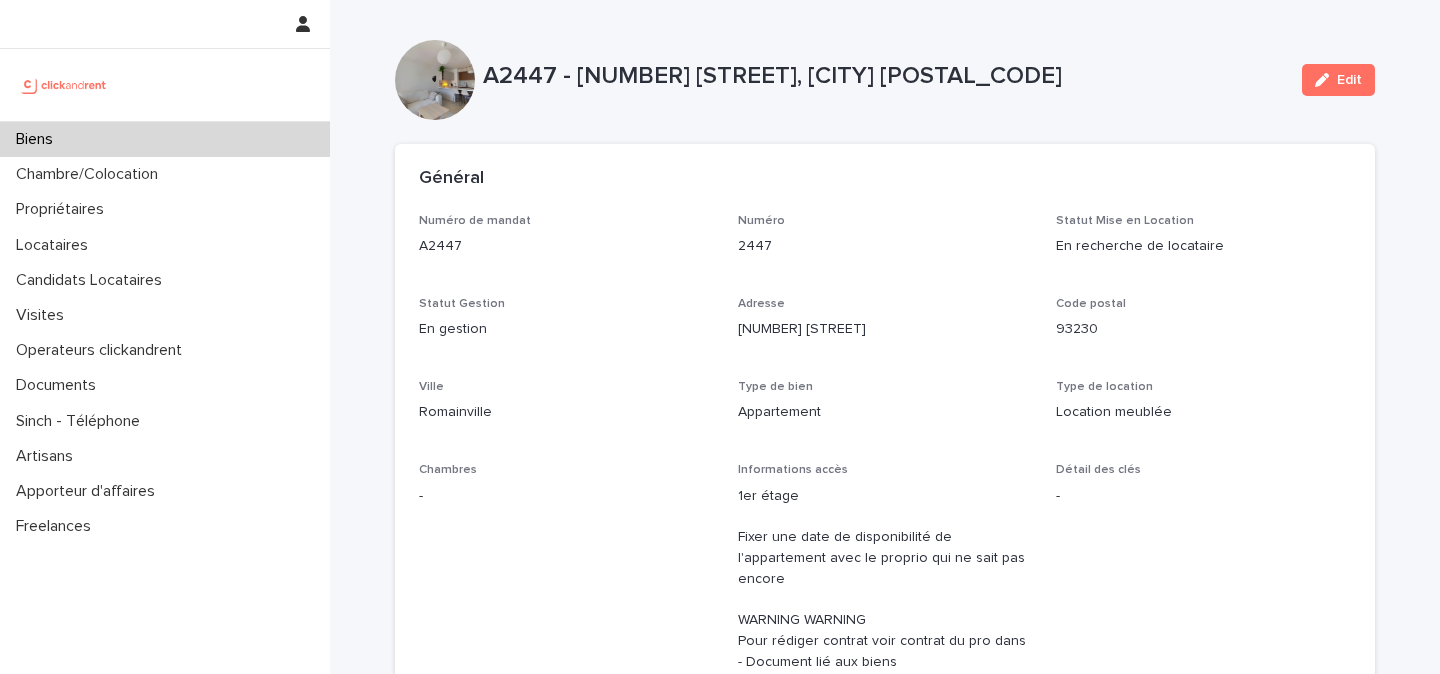 click on "A2447 - [NUMBER] [STREET], [CITY] [POSTAL_CODE]" at bounding box center [884, 76] 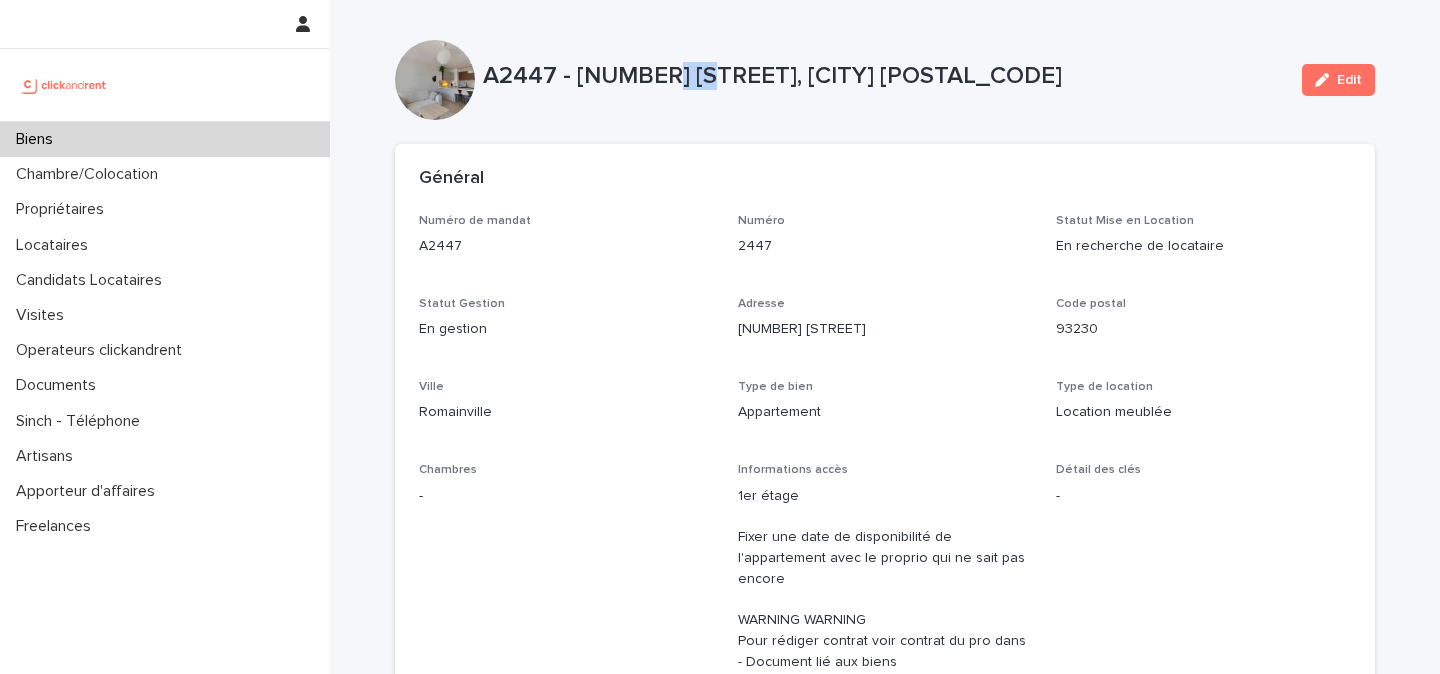 click on "A2447 - [NUMBER] [STREET], [CITY] [POSTAL_CODE]" at bounding box center [884, 76] 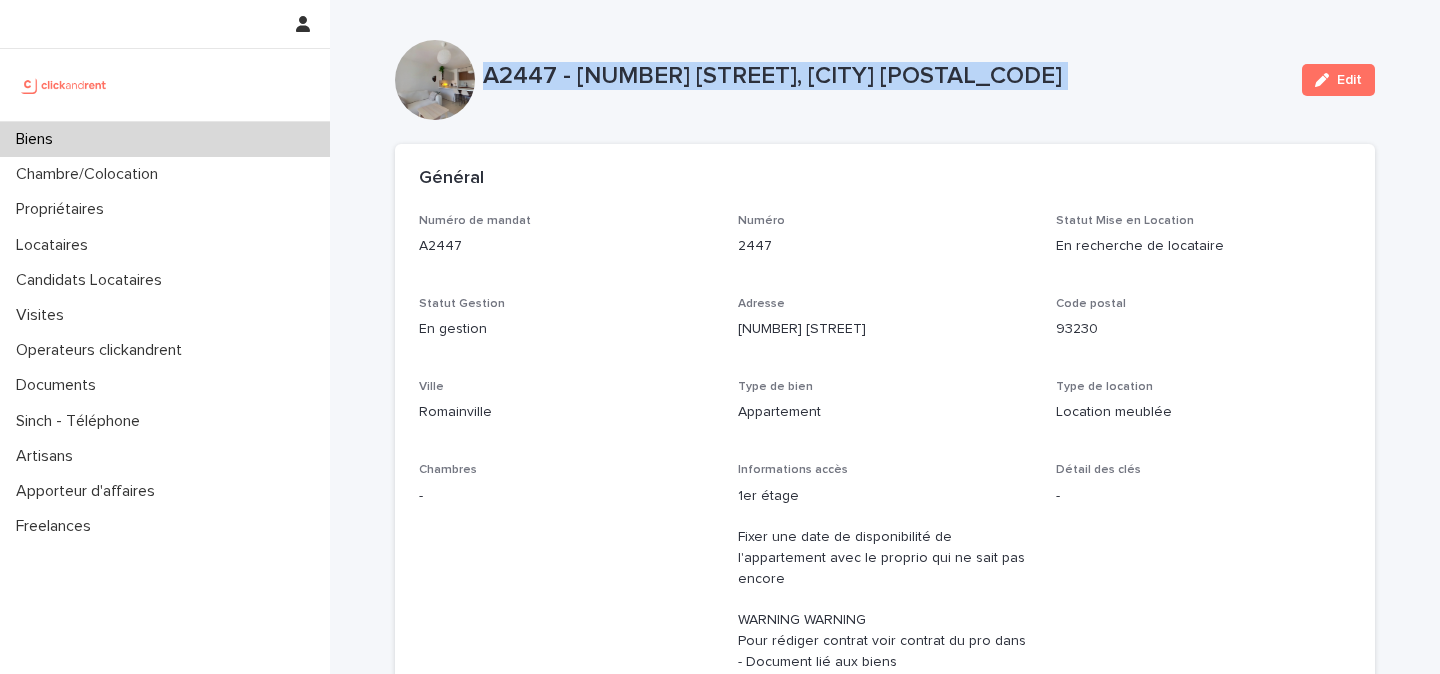 click on "A2447 - [NUMBER] [STREET], [CITY] [POSTAL_CODE]" at bounding box center (884, 76) 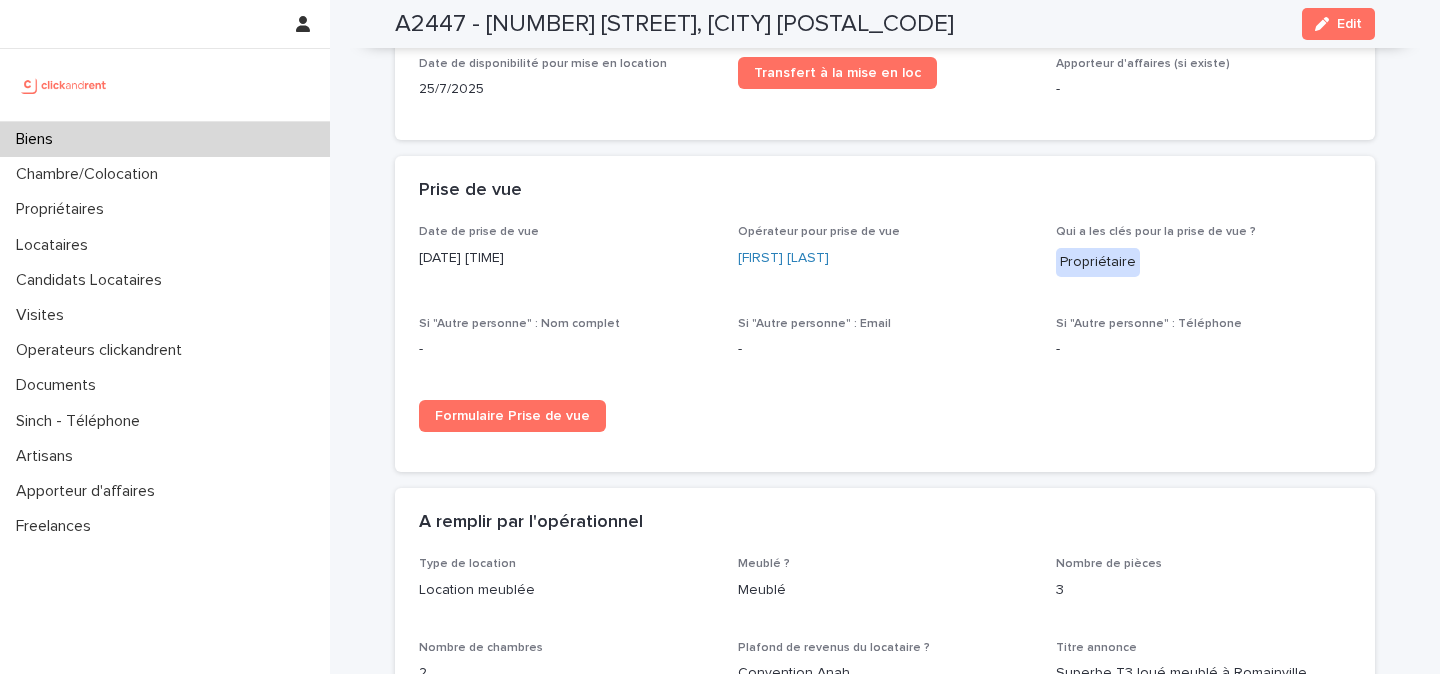 scroll, scrollTop: 3590, scrollLeft: 0, axis: vertical 